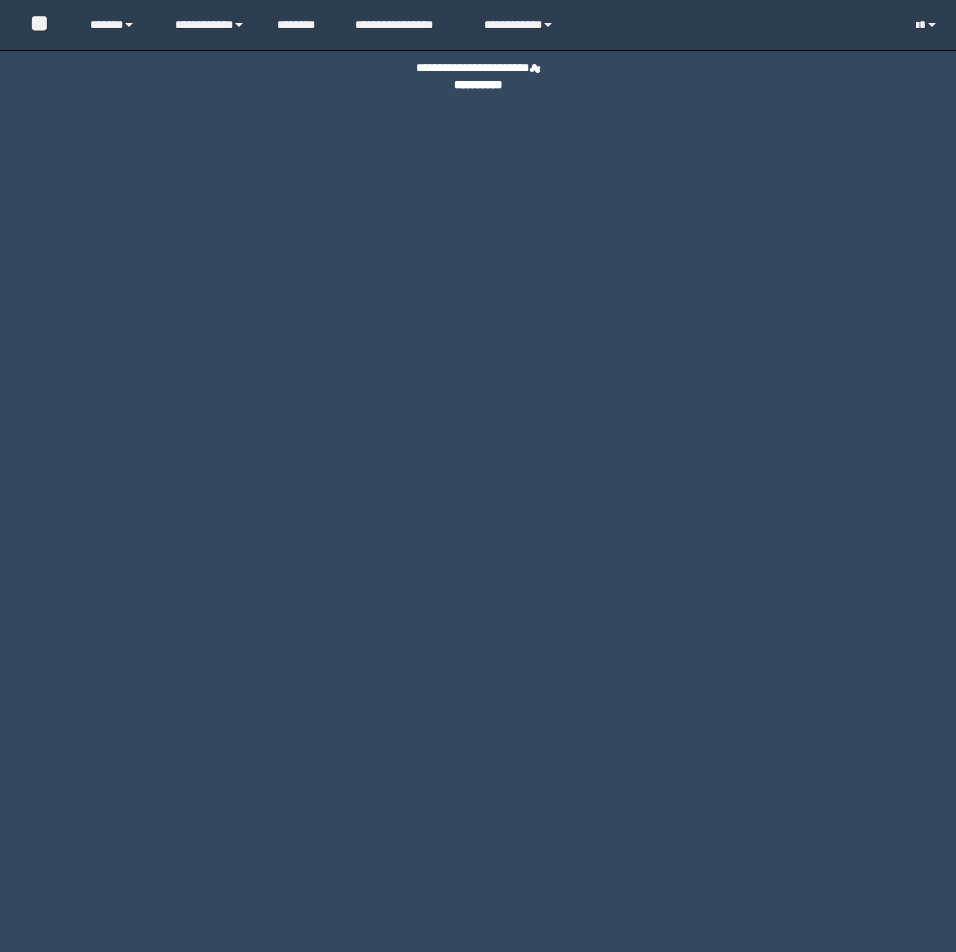 scroll, scrollTop: 0, scrollLeft: 0, axis: both 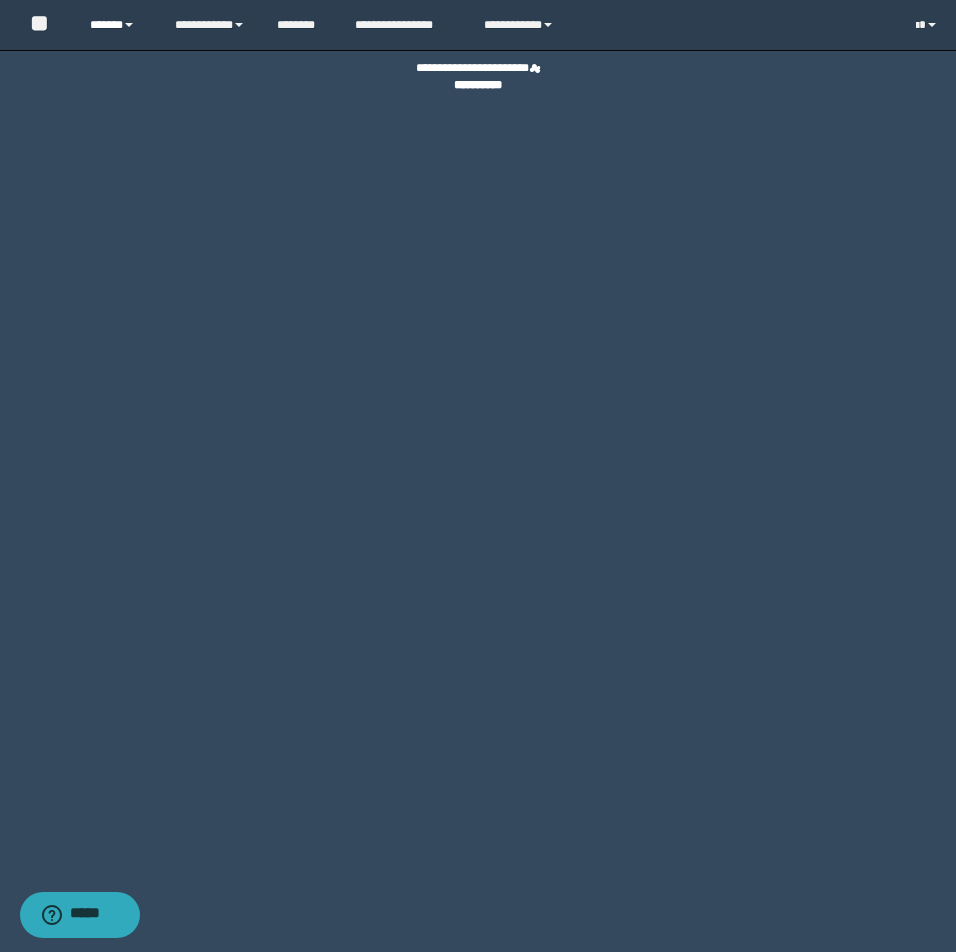 click on "******" at bounding box center (117, 25) 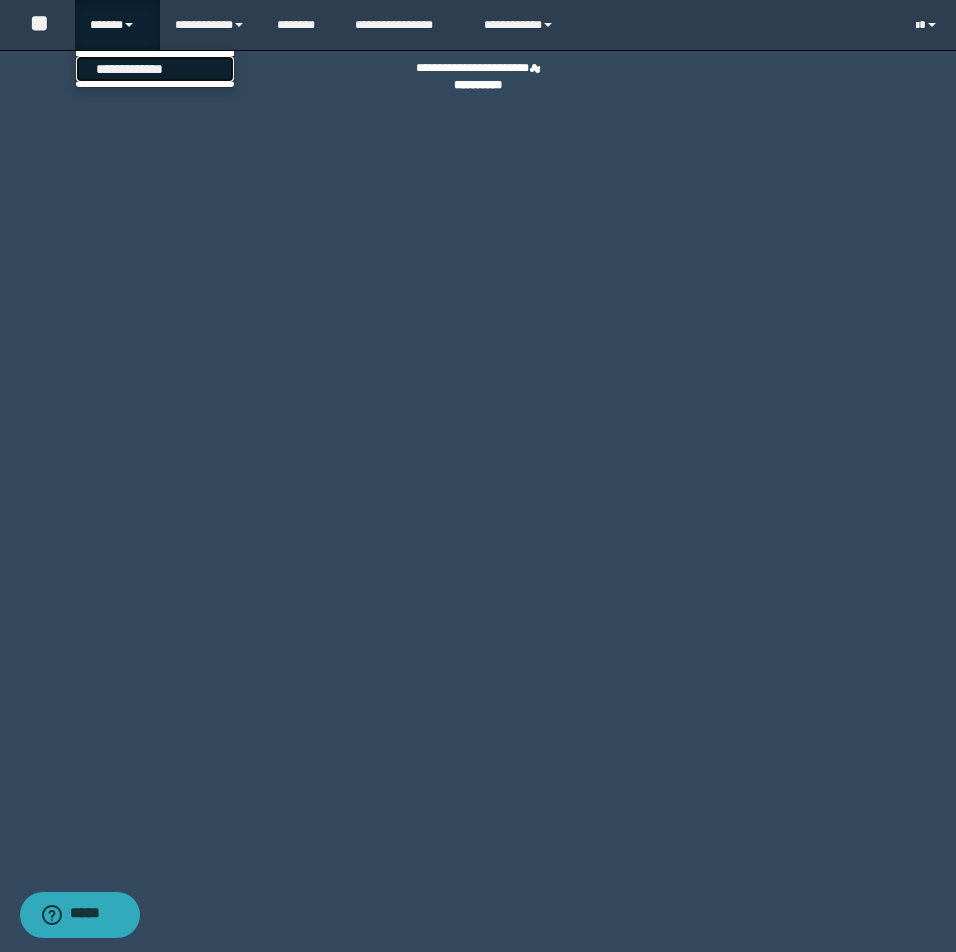 click on "**********" at bounding box center (155, 69) 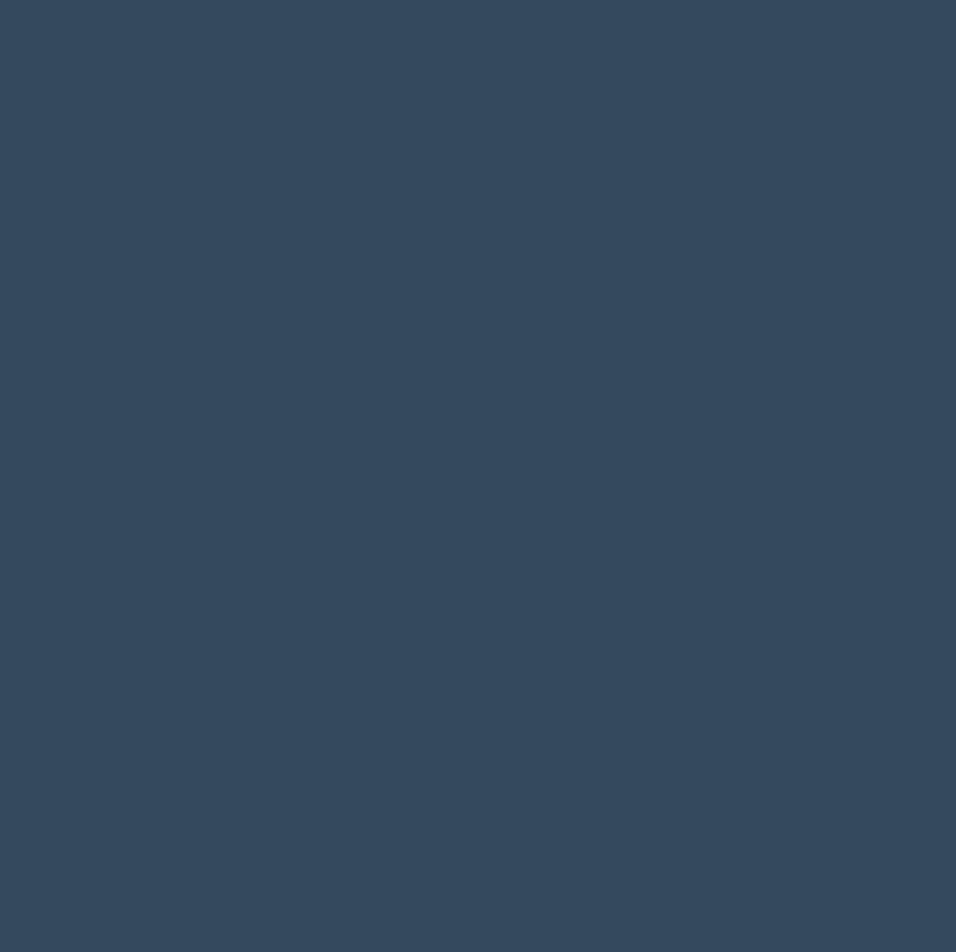 scroll, scrollTop: 0, scrollLeft: 0, axis: both 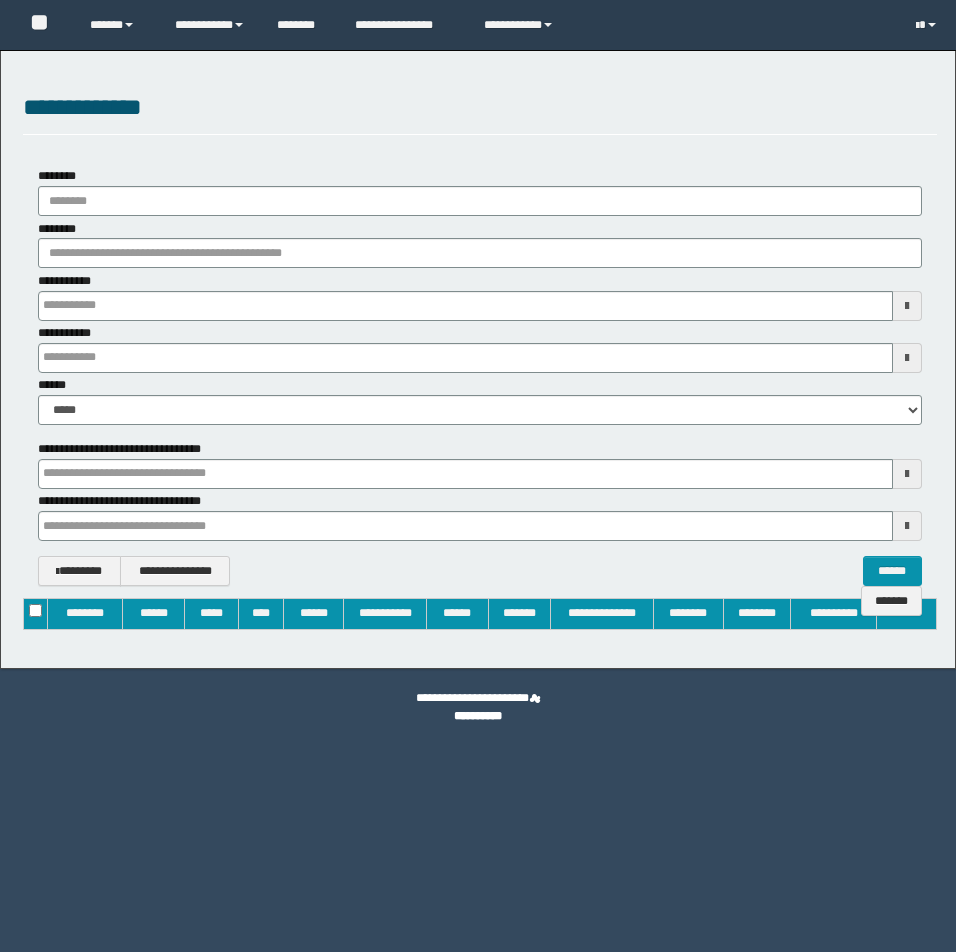 type on "**********" 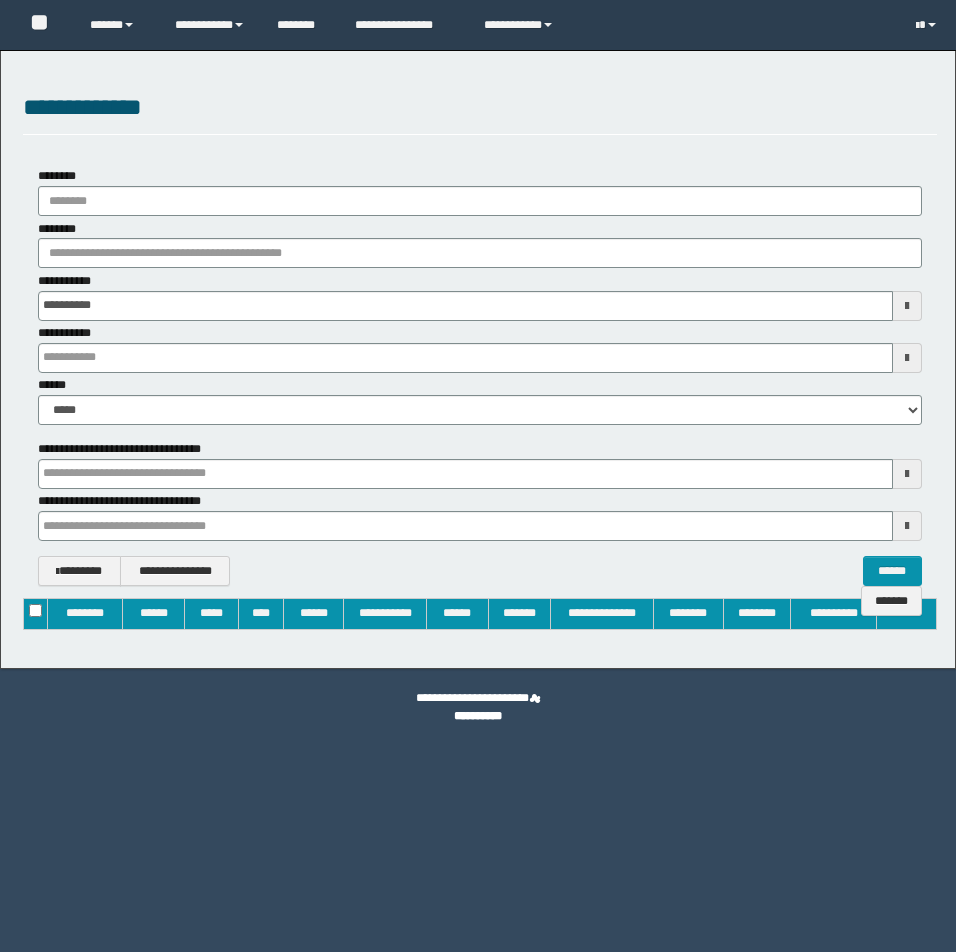 type on "**********" 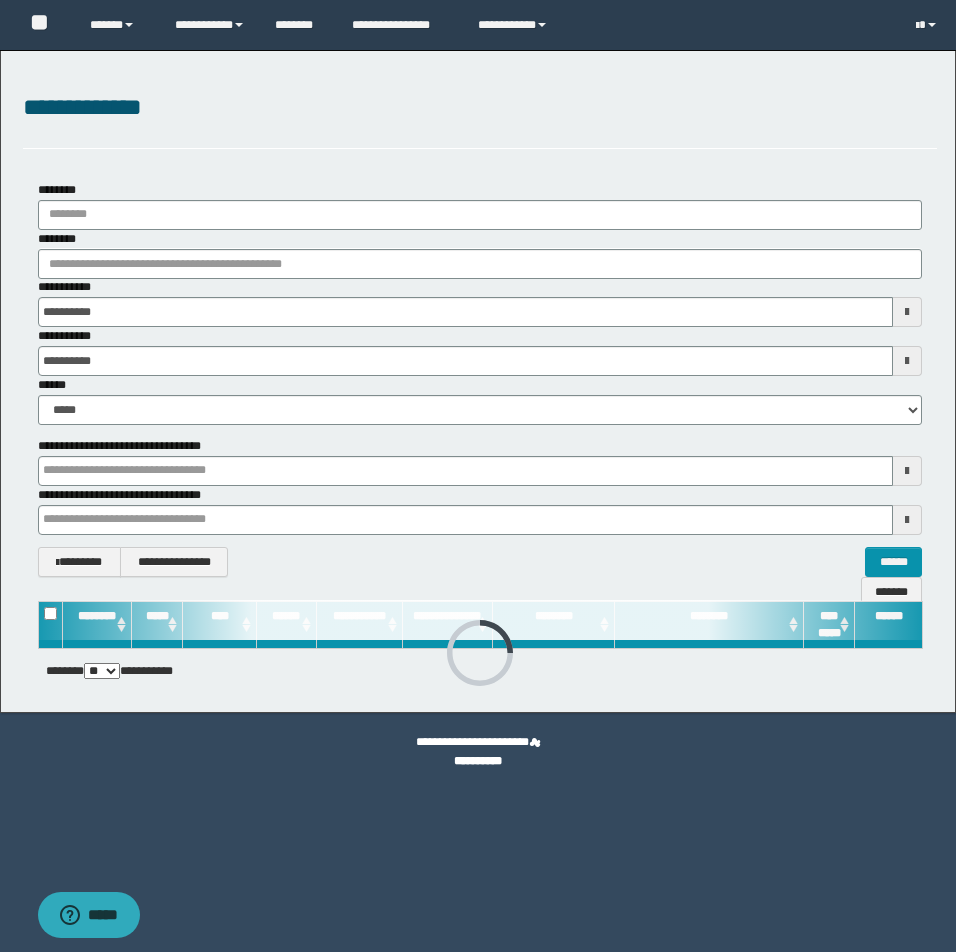 scroll, scrollTop: 0, scrollLeft: 0, axis: both 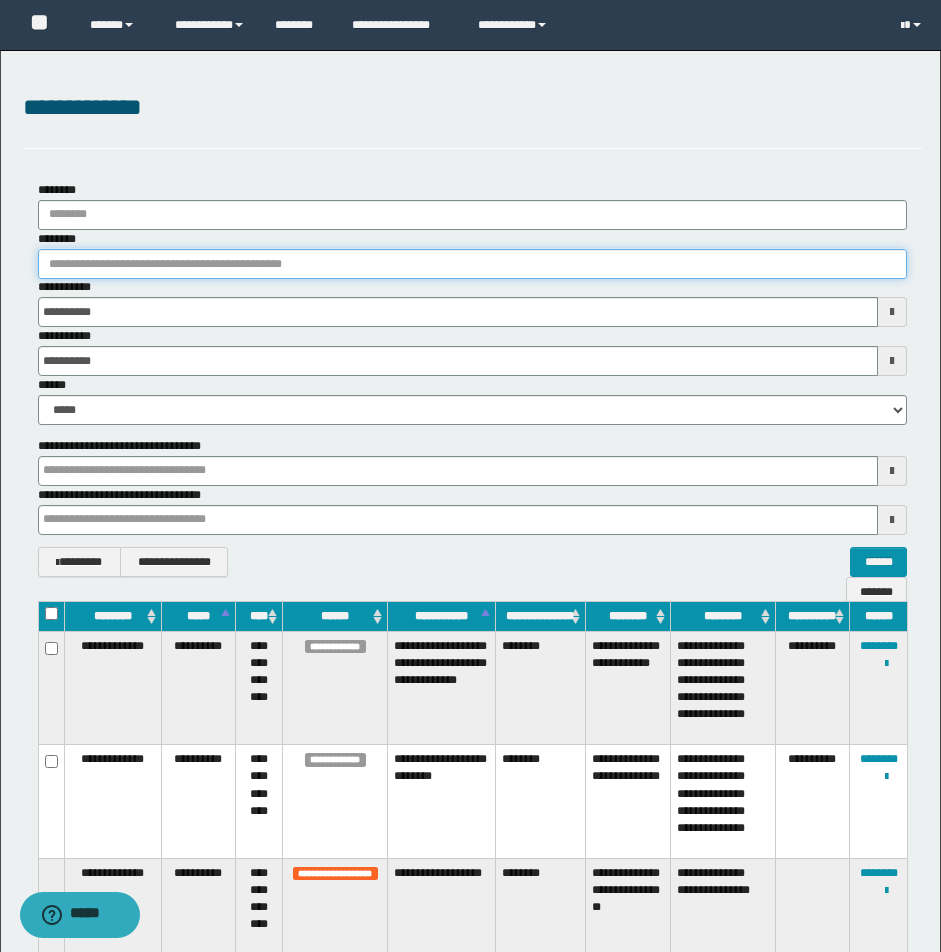 click on "********" at bounding box center [472, 264] 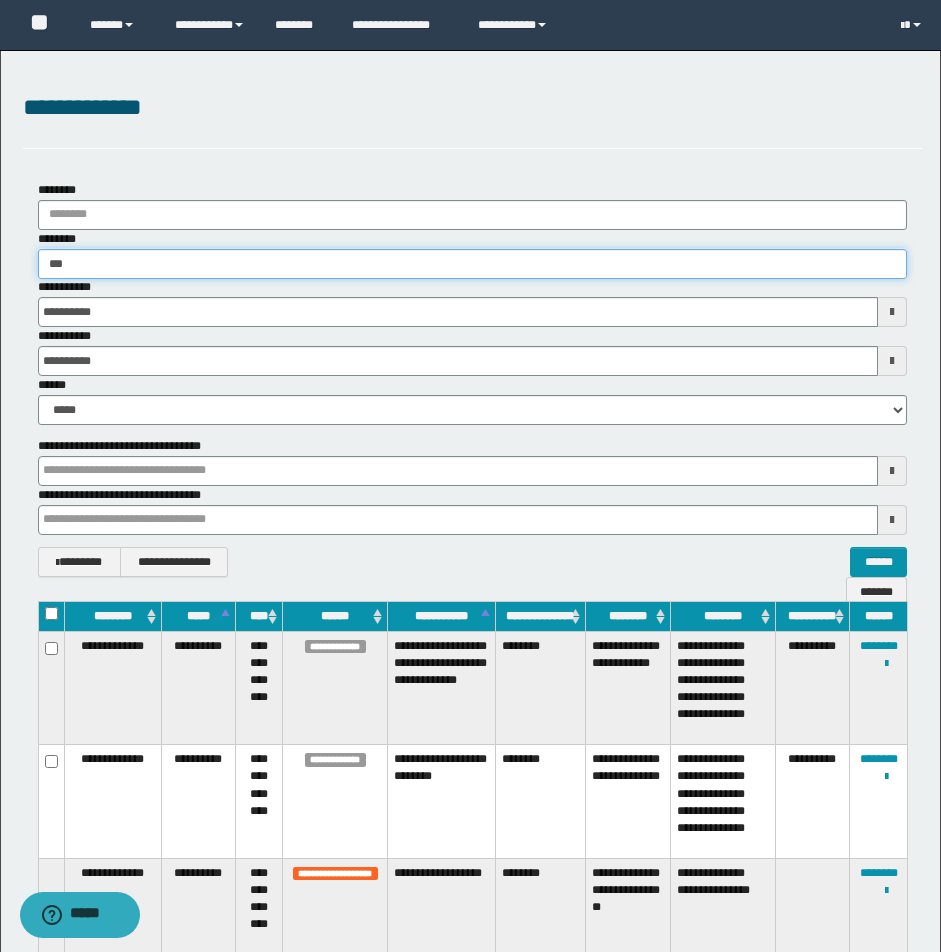 type on "****" 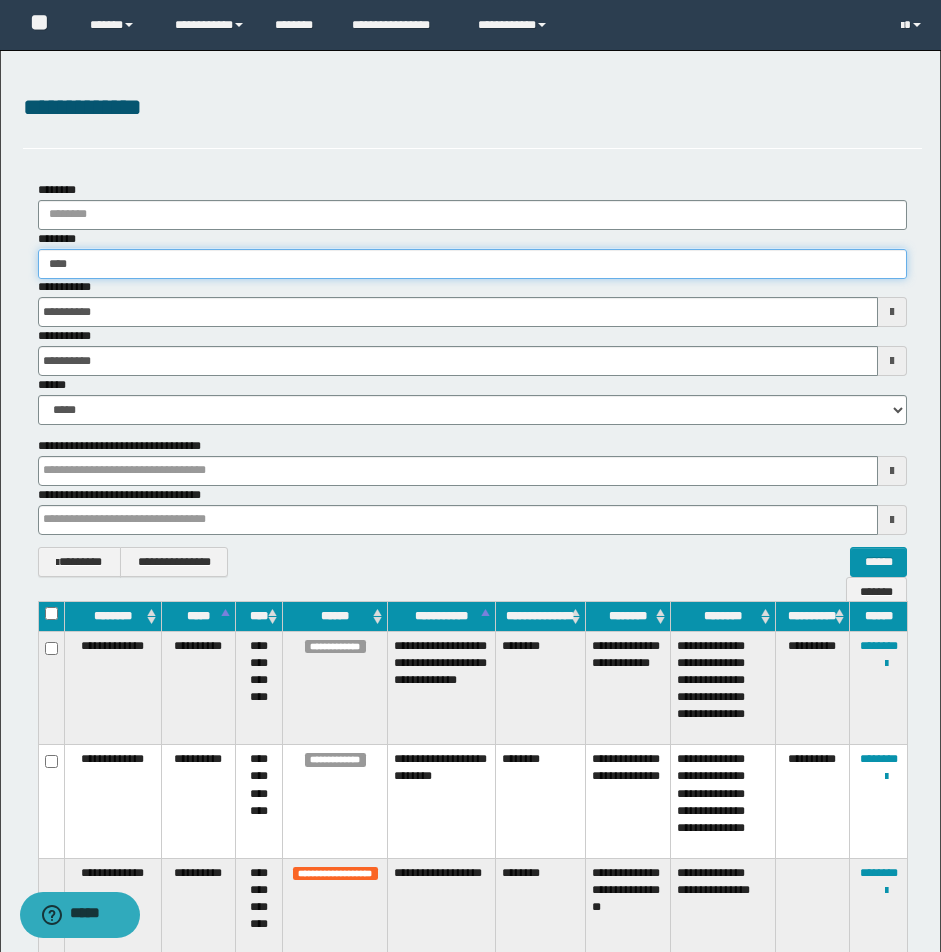 type on "****" 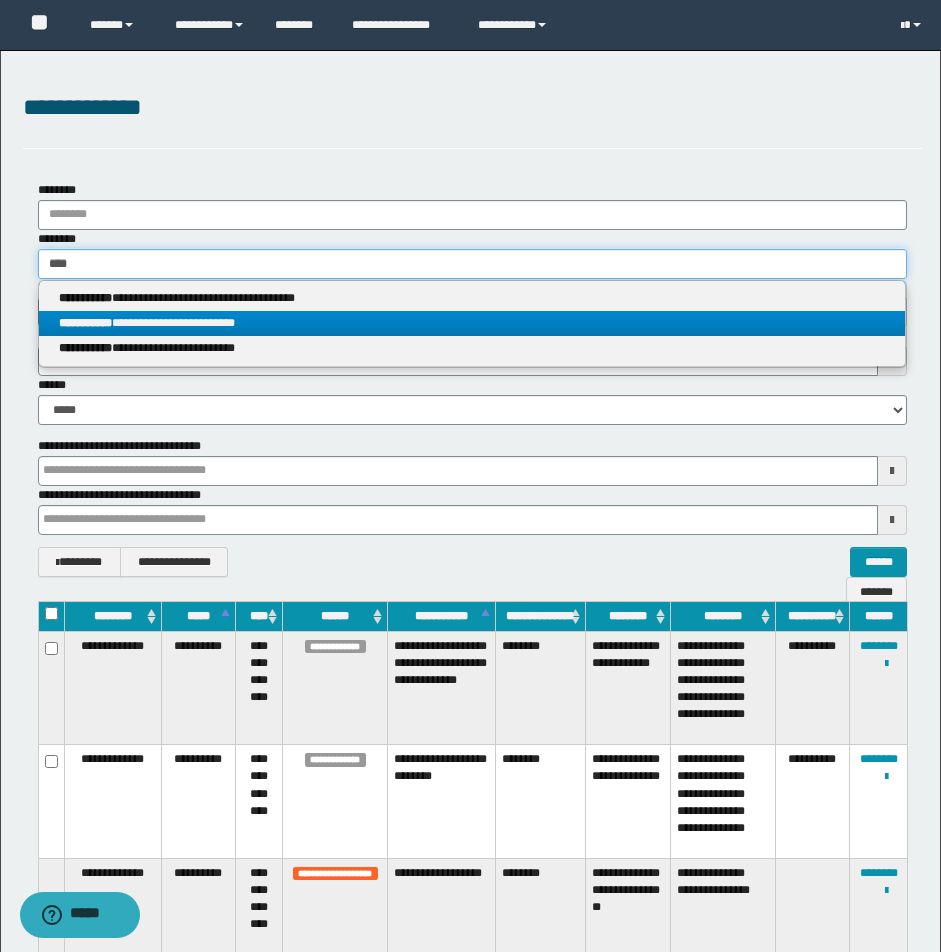 type on "****" 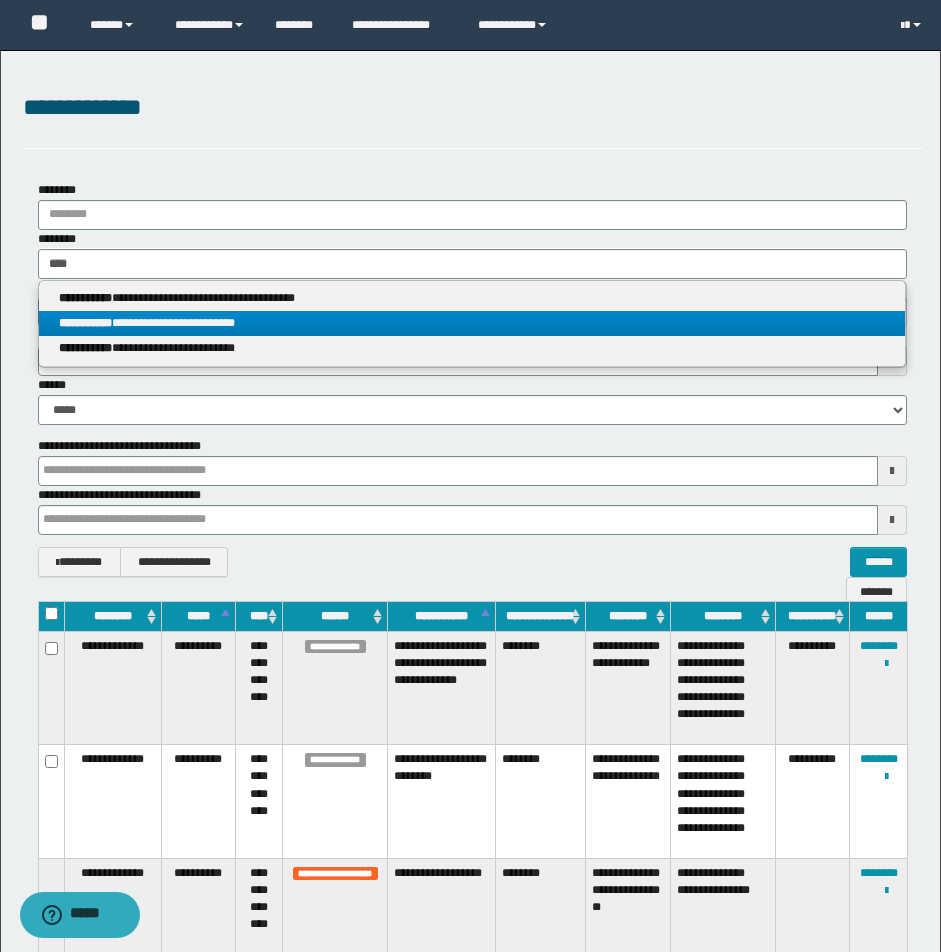 click on "**********" at bounding box center [472, 323] 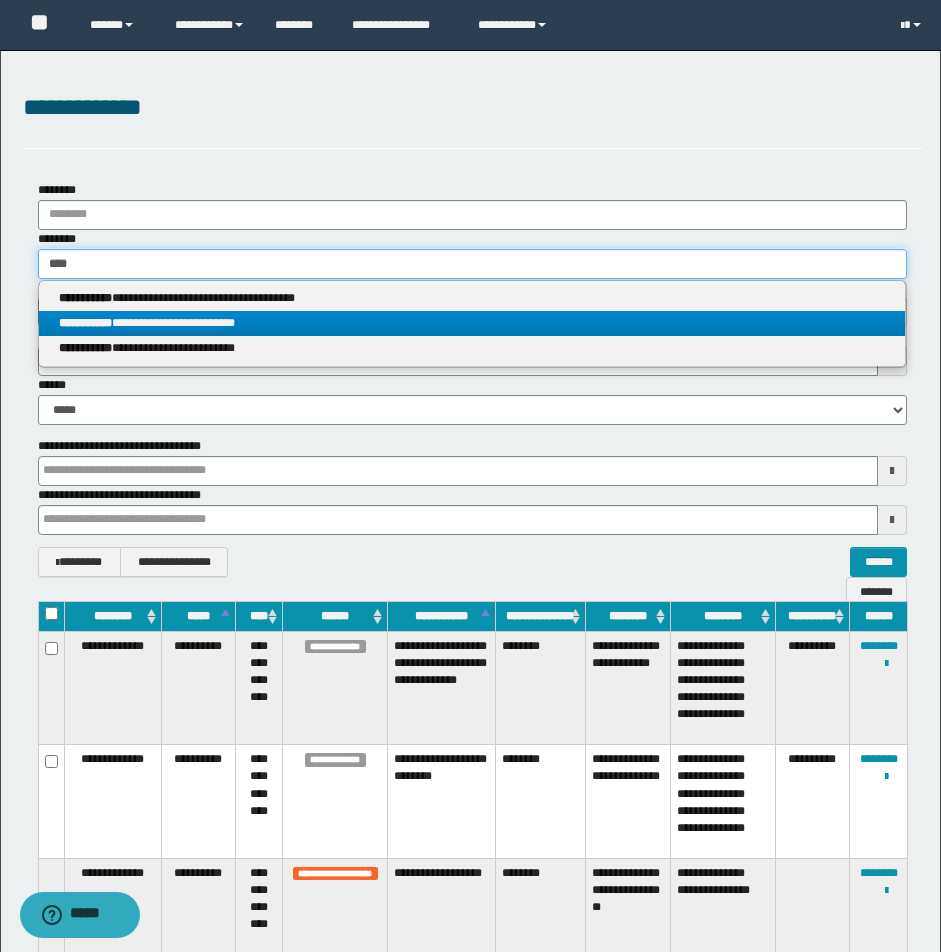 type 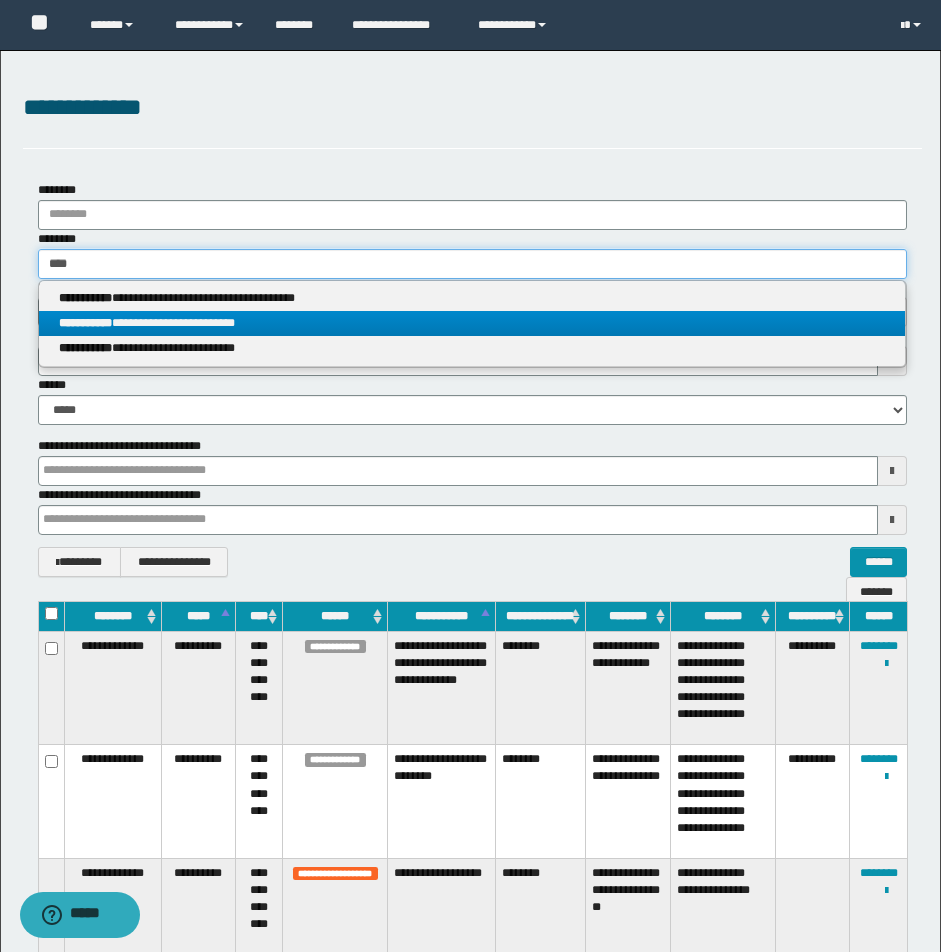 type 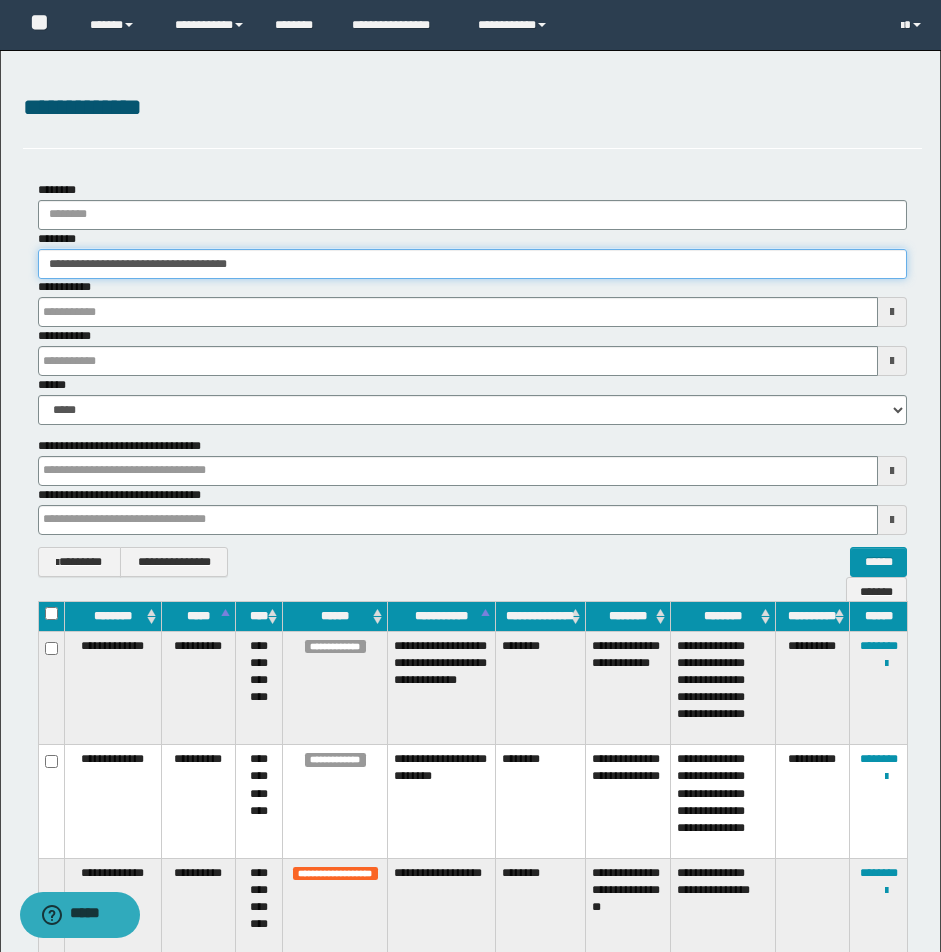type 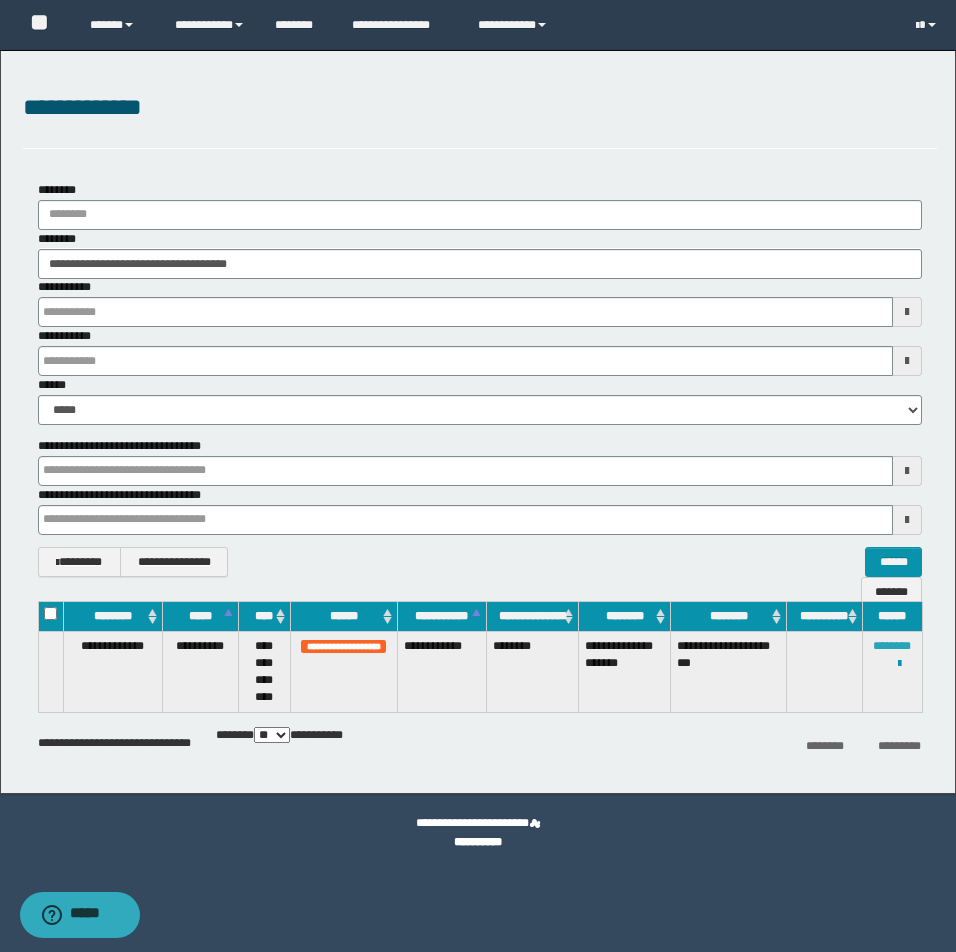 click on "********" at bounding box center [892, 646] 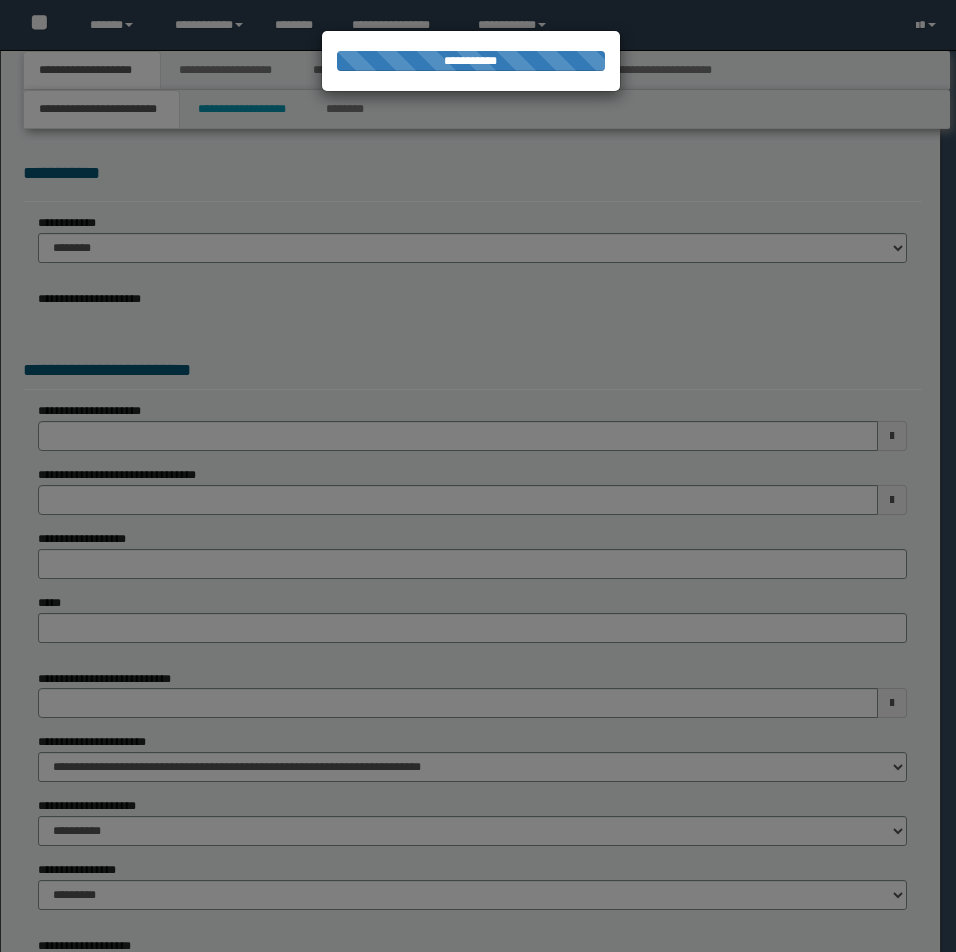 select on "*" 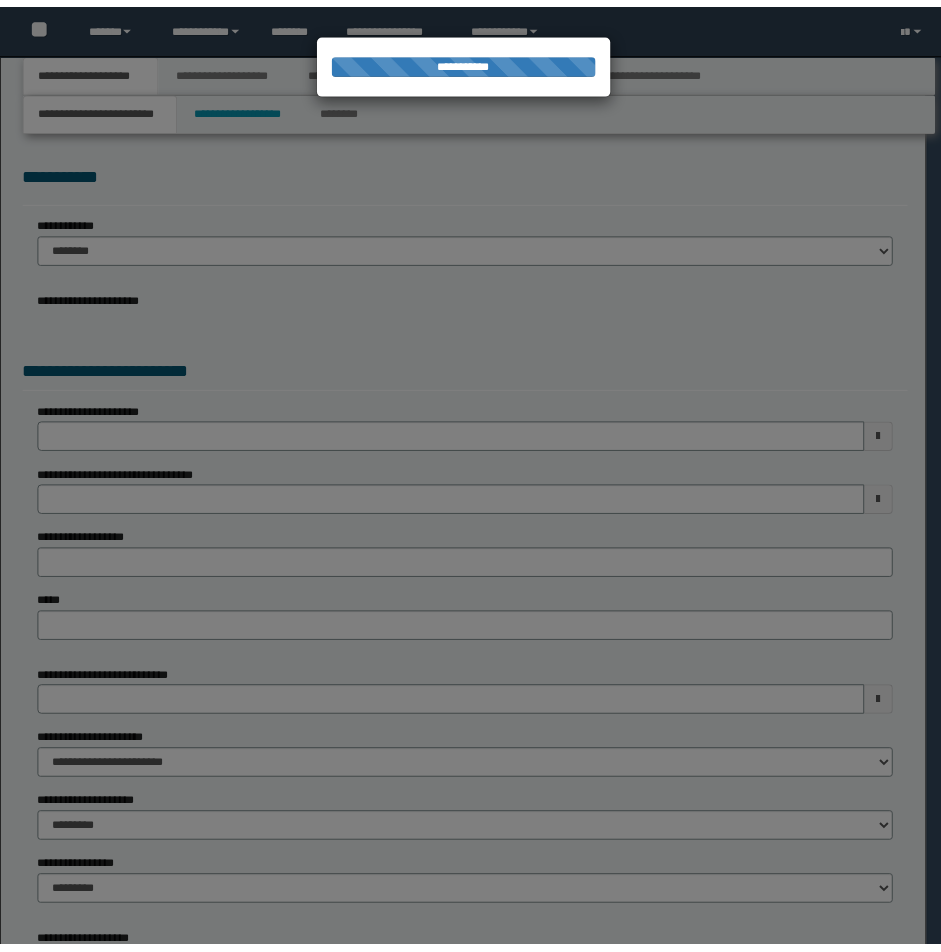 scroll, scrollTop: 0, scrollLeft: 0, axis: both 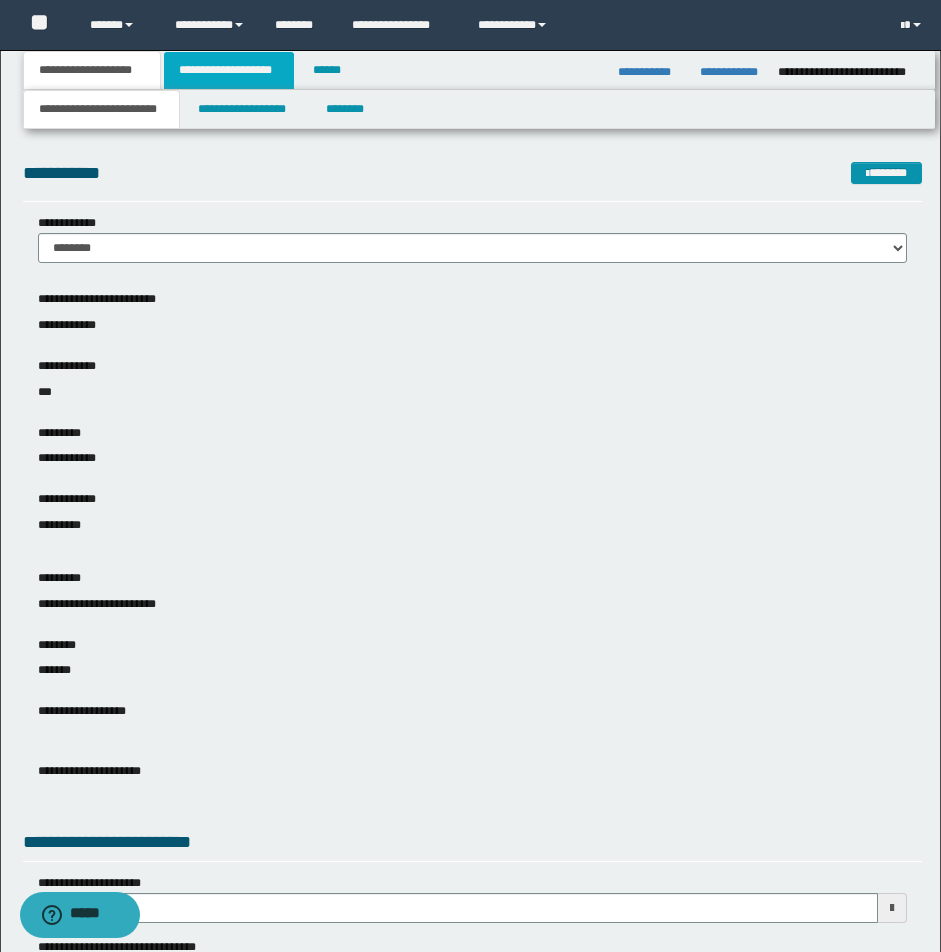 click on "**********" at bounding box center (229, 70) 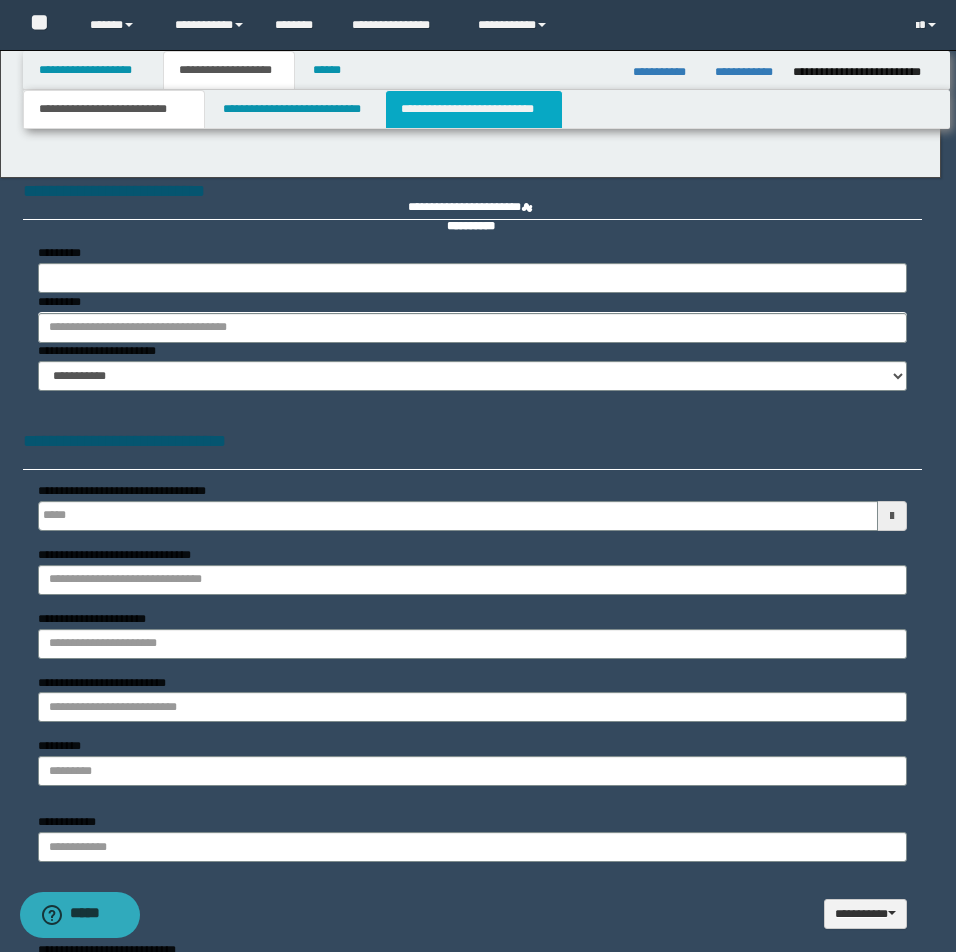 click on "**********" at bounding box center (474, 109) 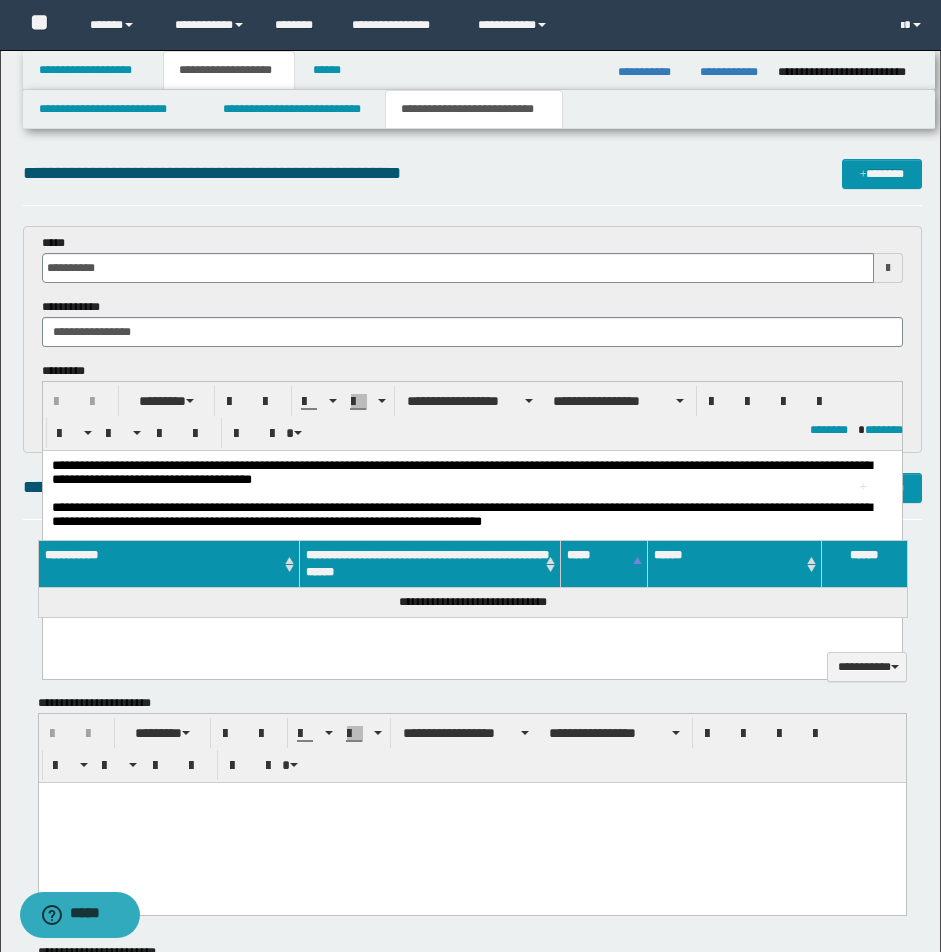scroll, scrollTop: 0, scrollLeft: 0, axis: both 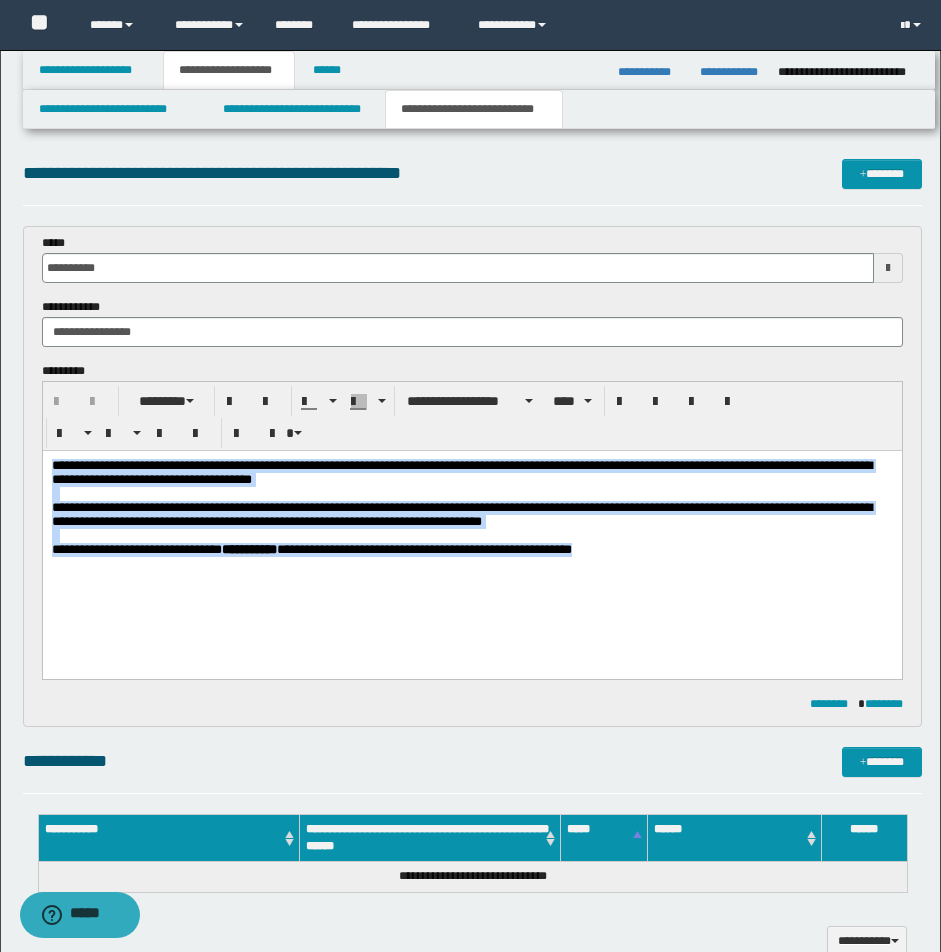 drag, startPoint x: 49, startPoint y: 466, endPoint x: 957, endPoint y: 1051, distance: 1080.1338 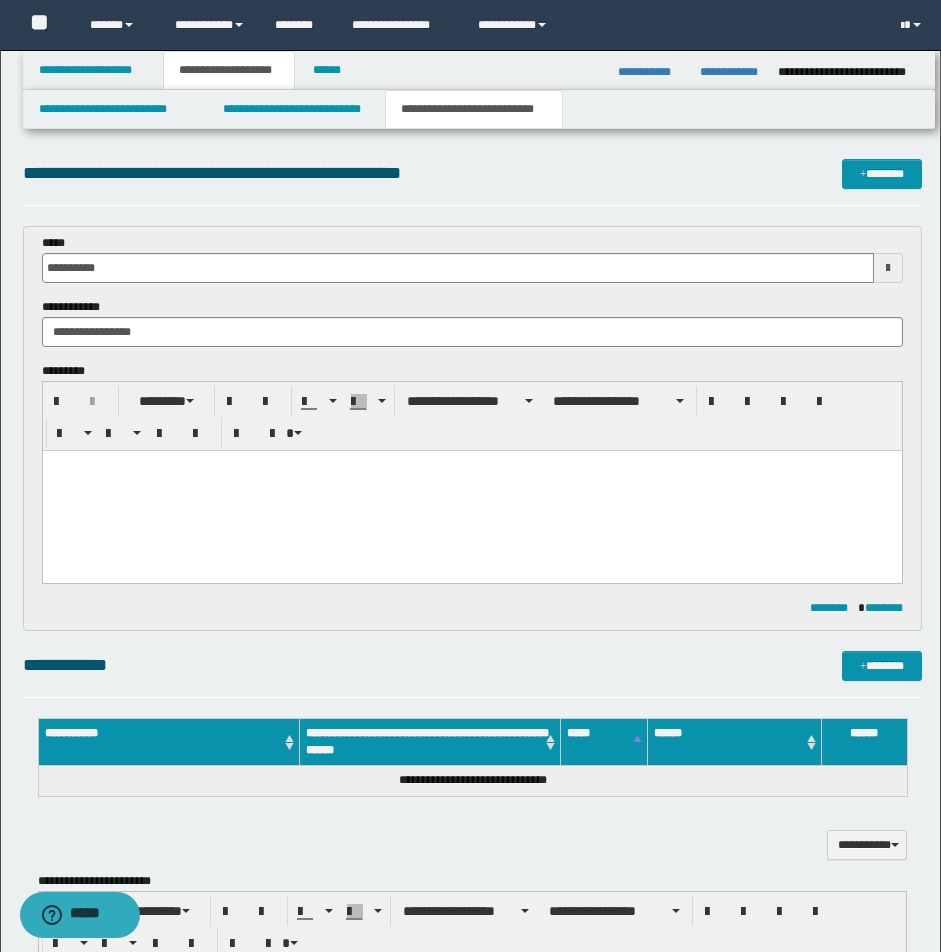paste 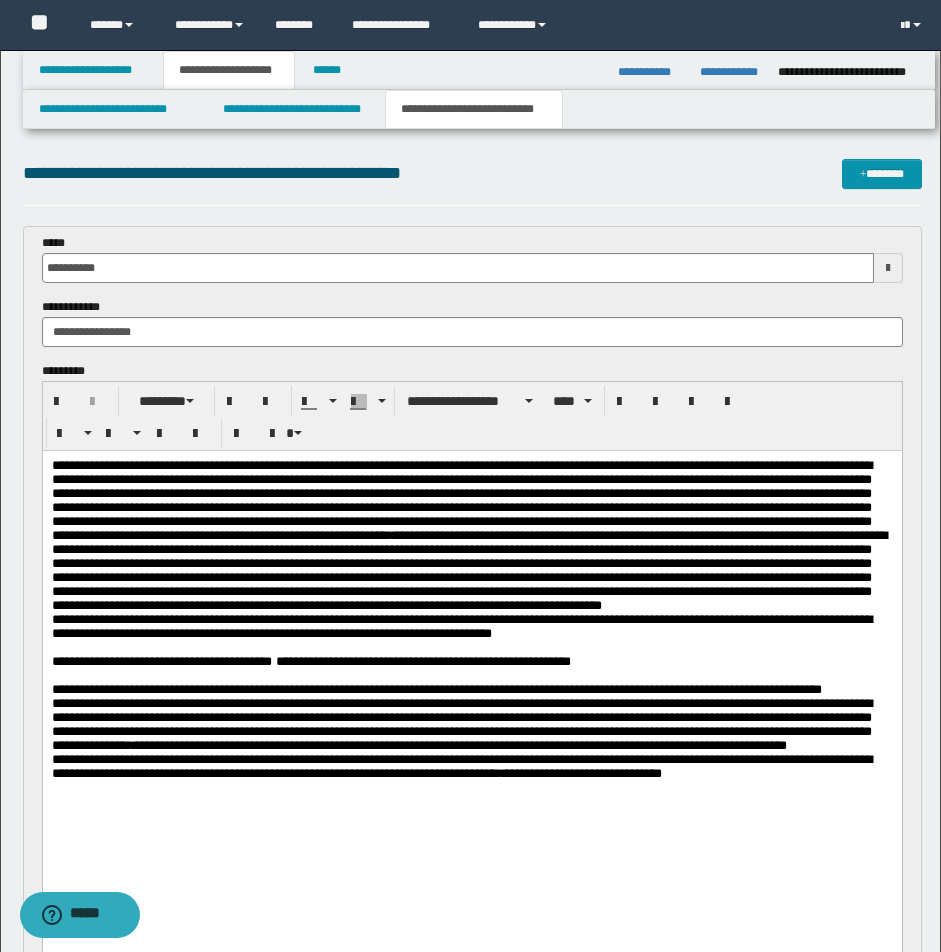 click on "**********" at bounding box center [471, 627] 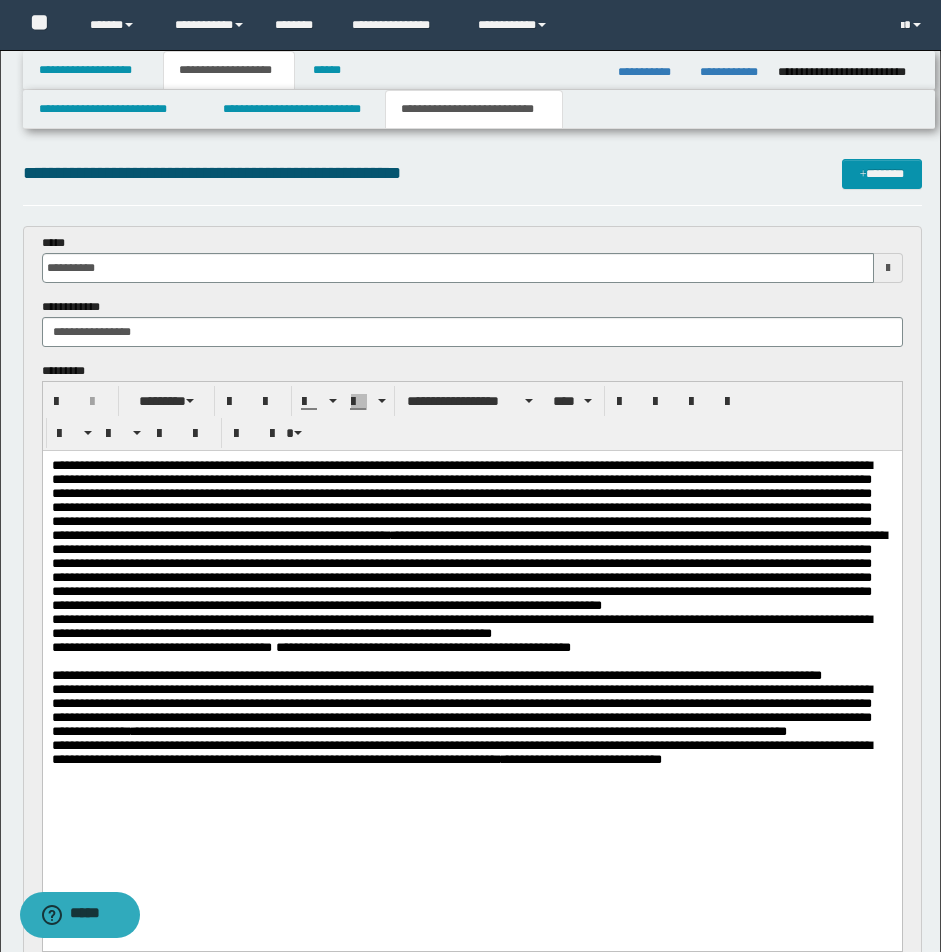 click on "**********" at bounding box center [471, 648] 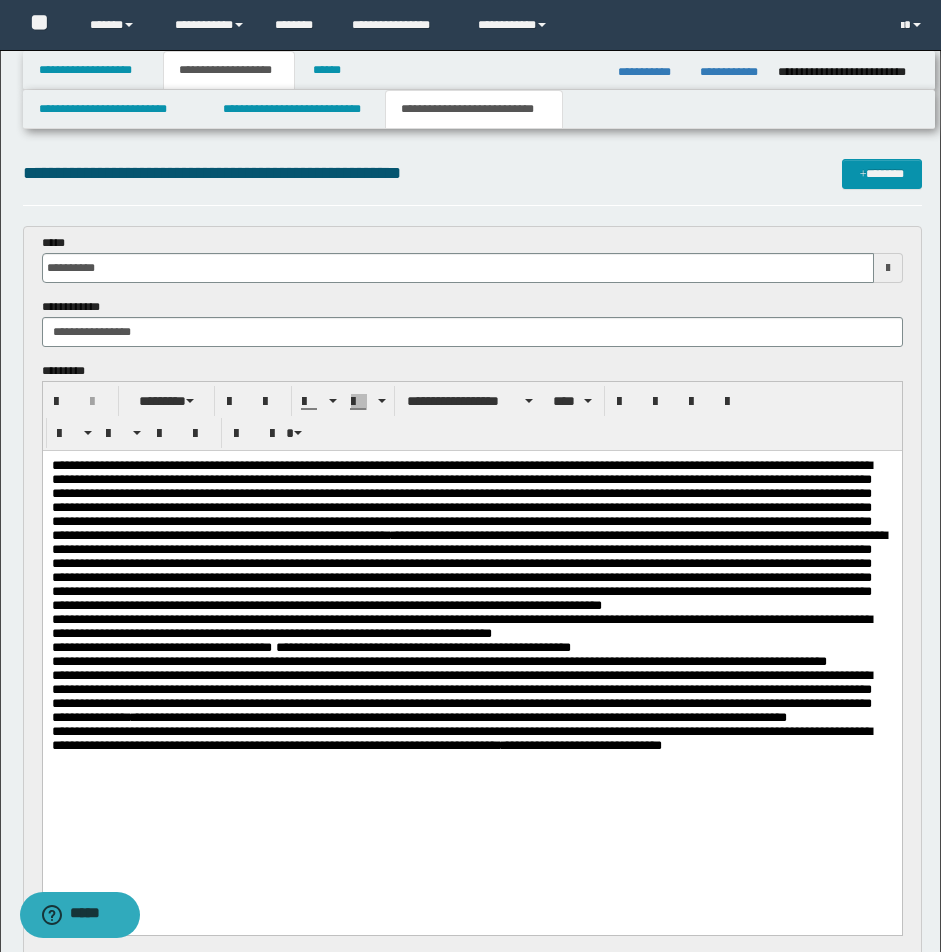click on "**********" at bounding box center [438, 661] 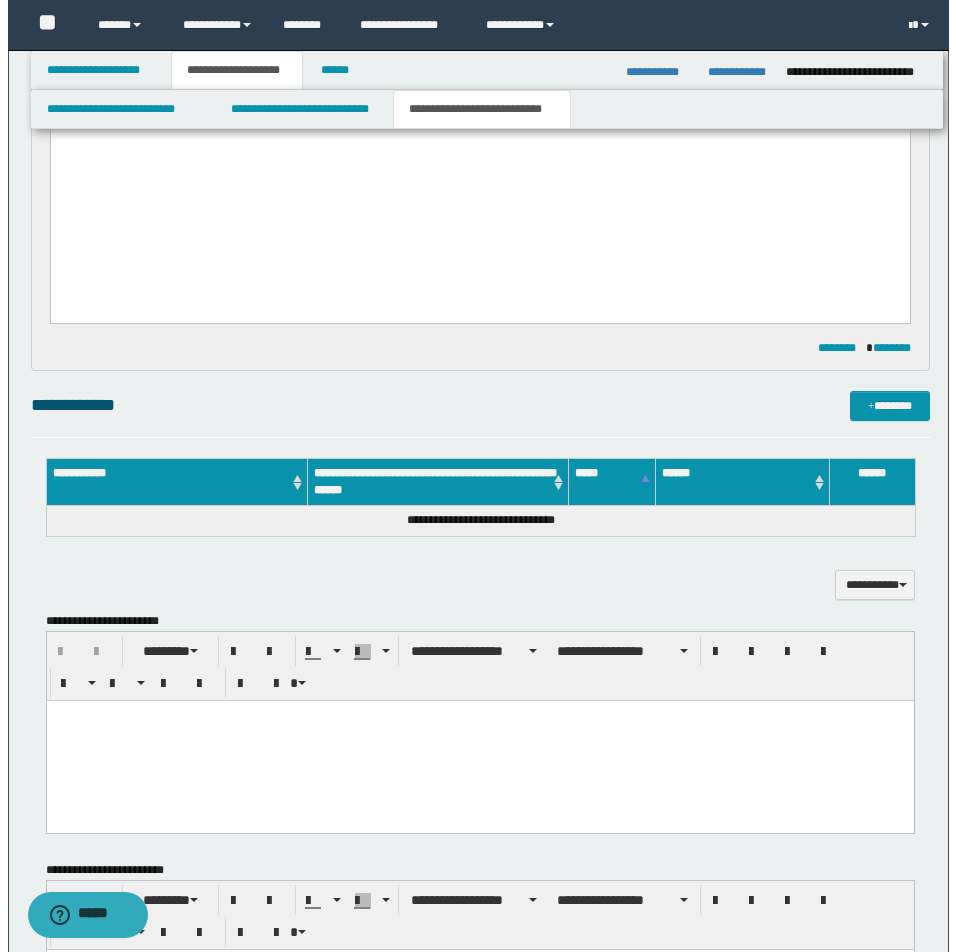 scroll, scrollTop: 690, scrollLeft: 0, axis: vertical 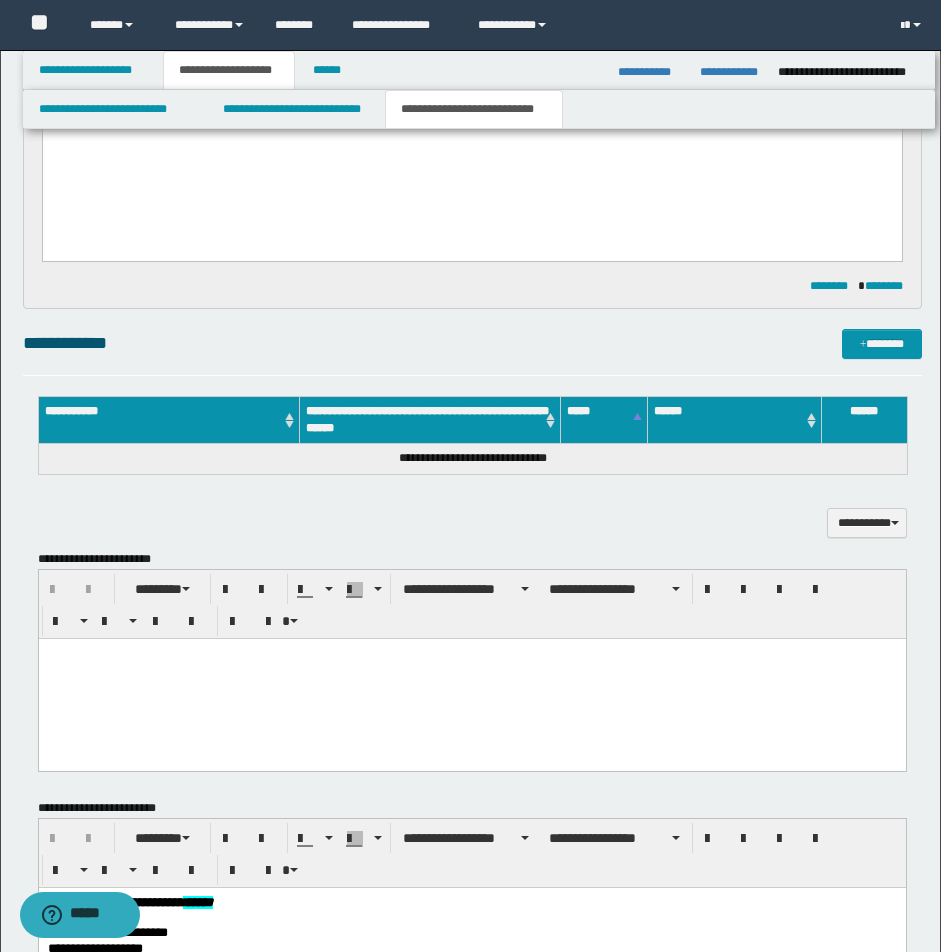 click at bounding box center (471, 653) 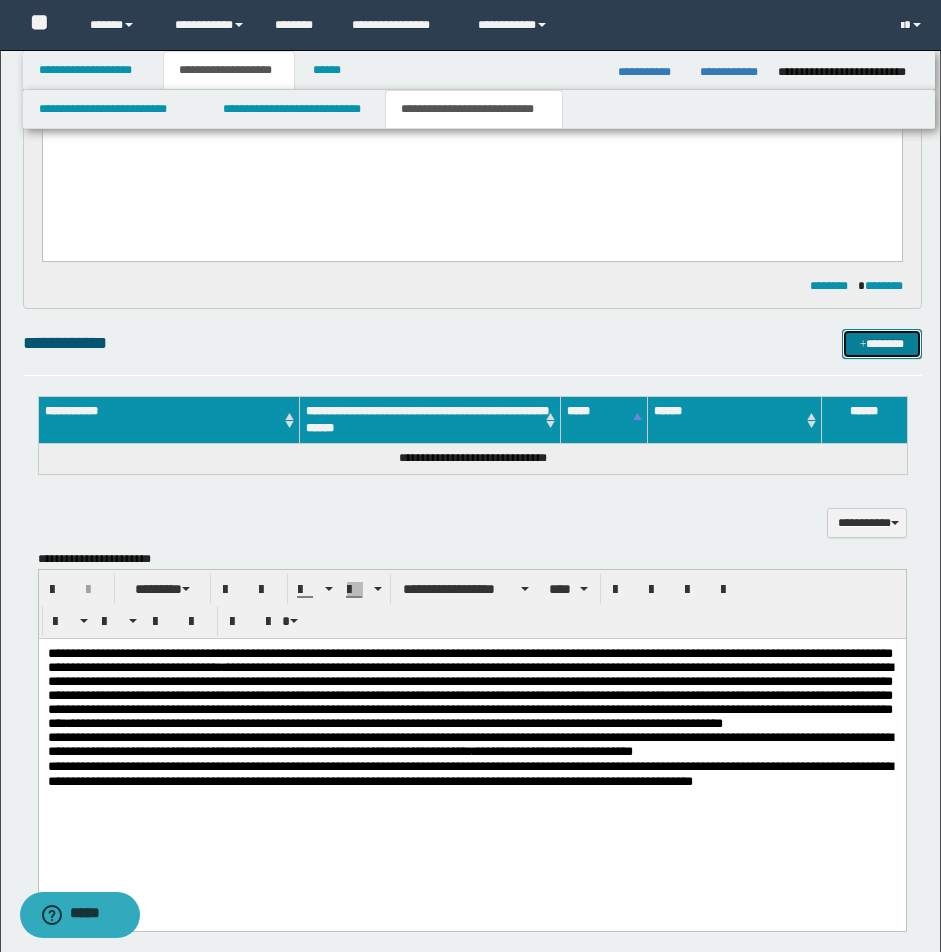 click on "*******" at bounding box center (882, 344) 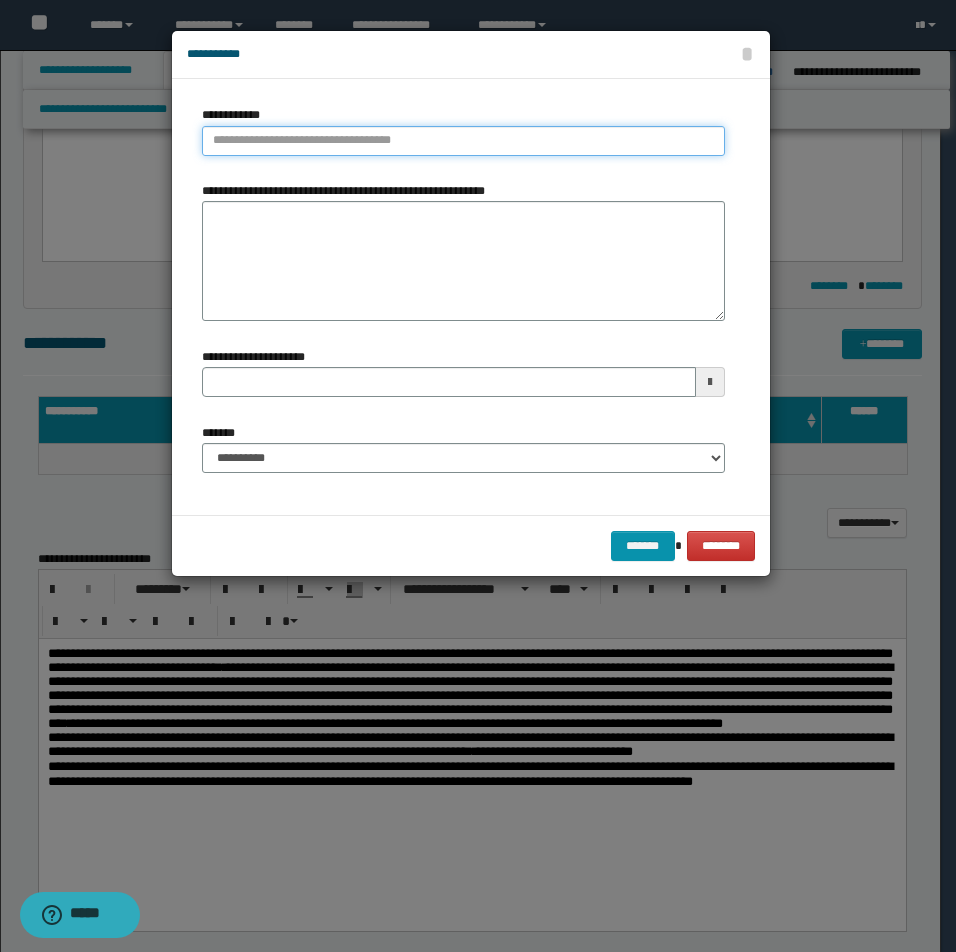 click on "**********" at bounding box center [463, 141] 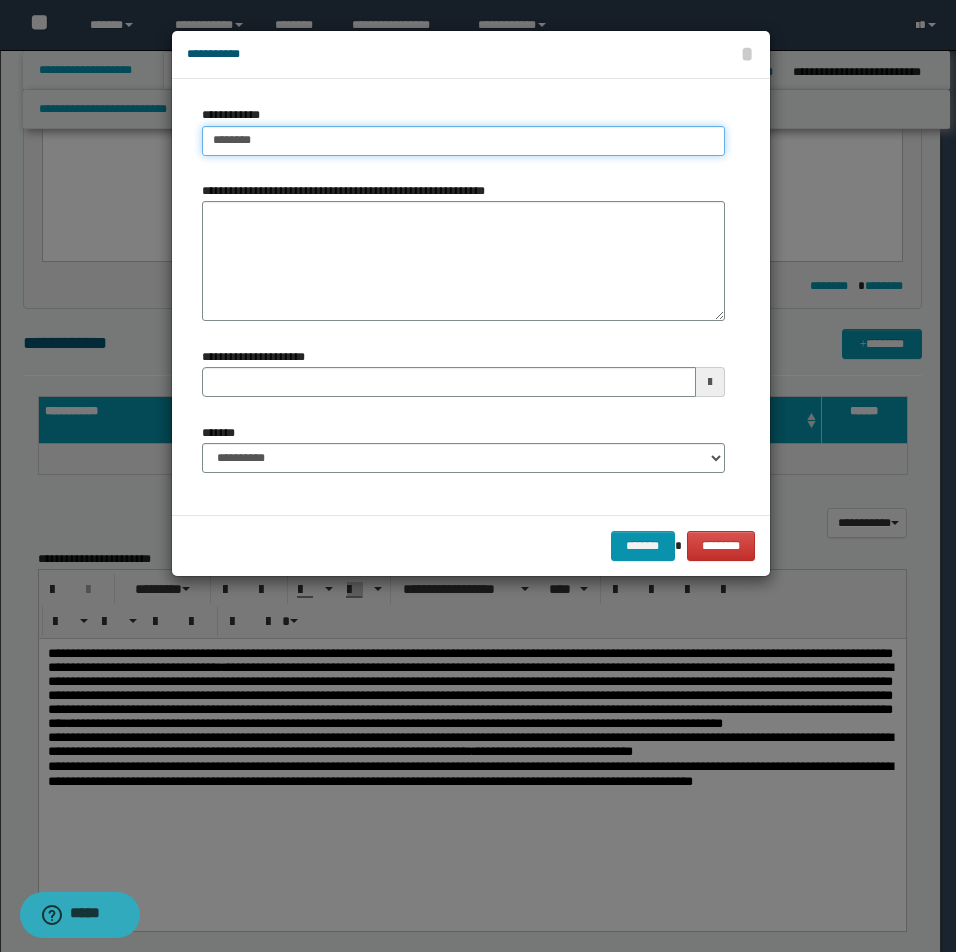 type on "********" 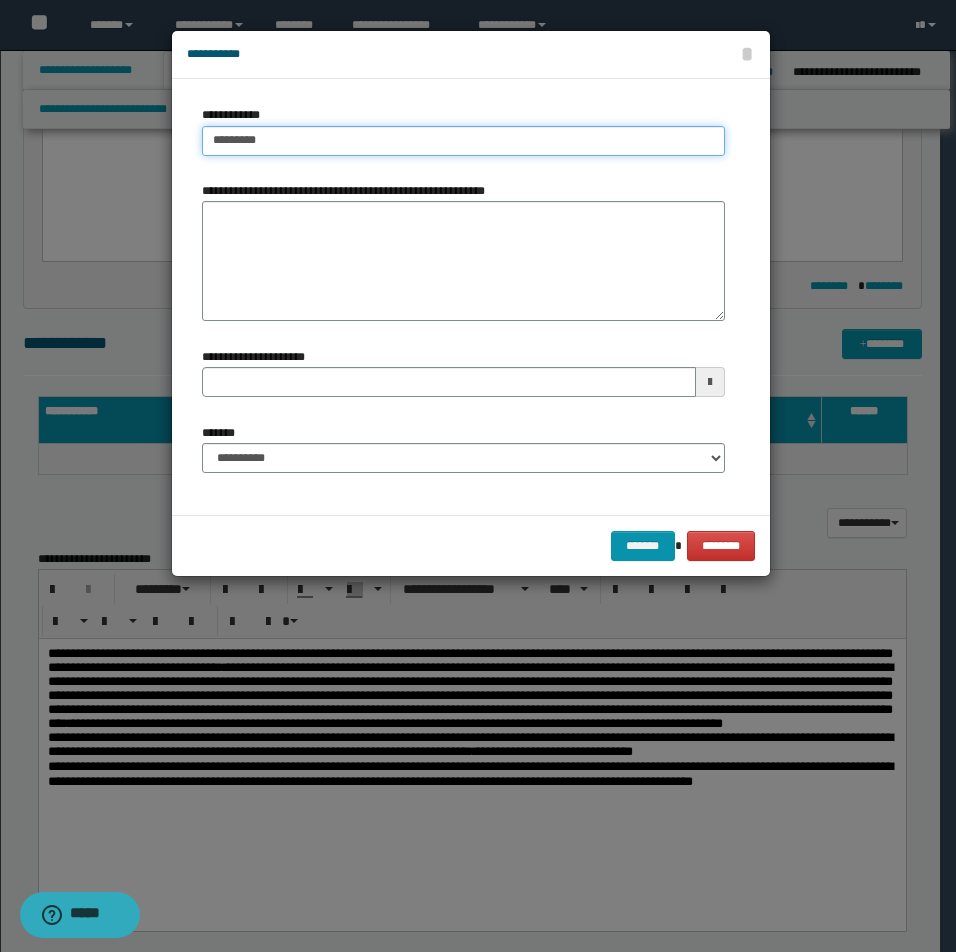 type on "********" 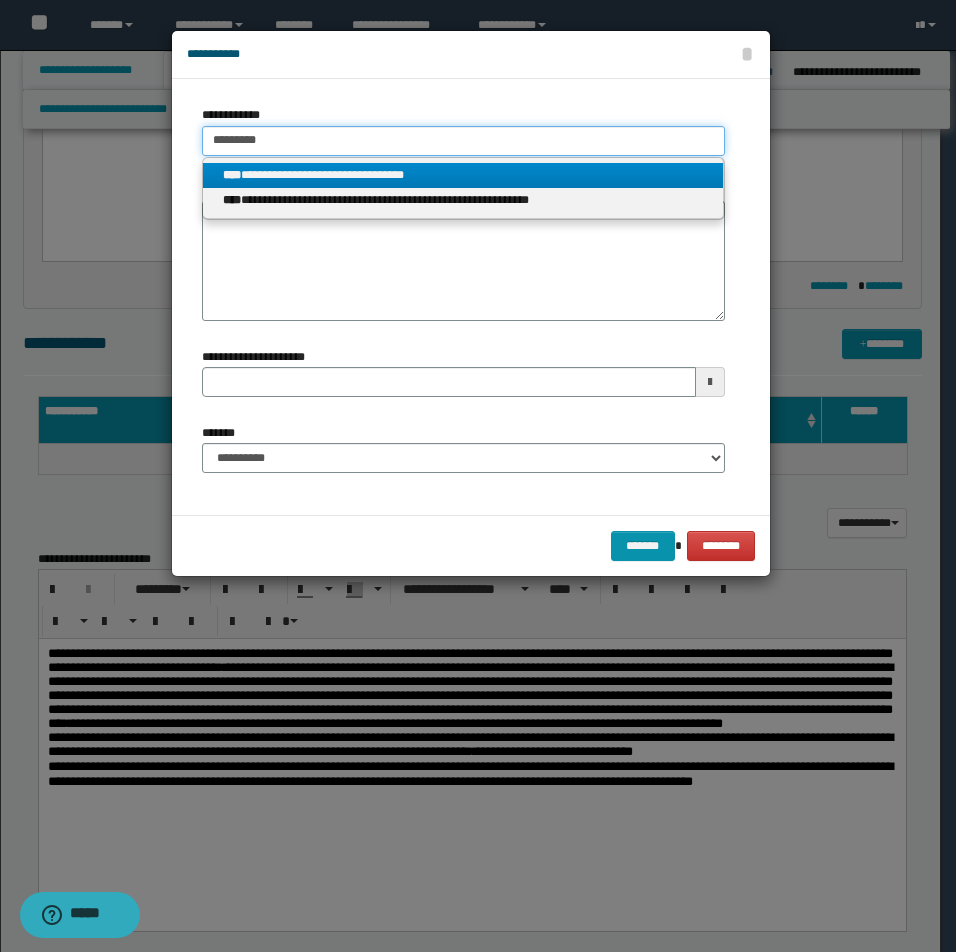 type on "********" 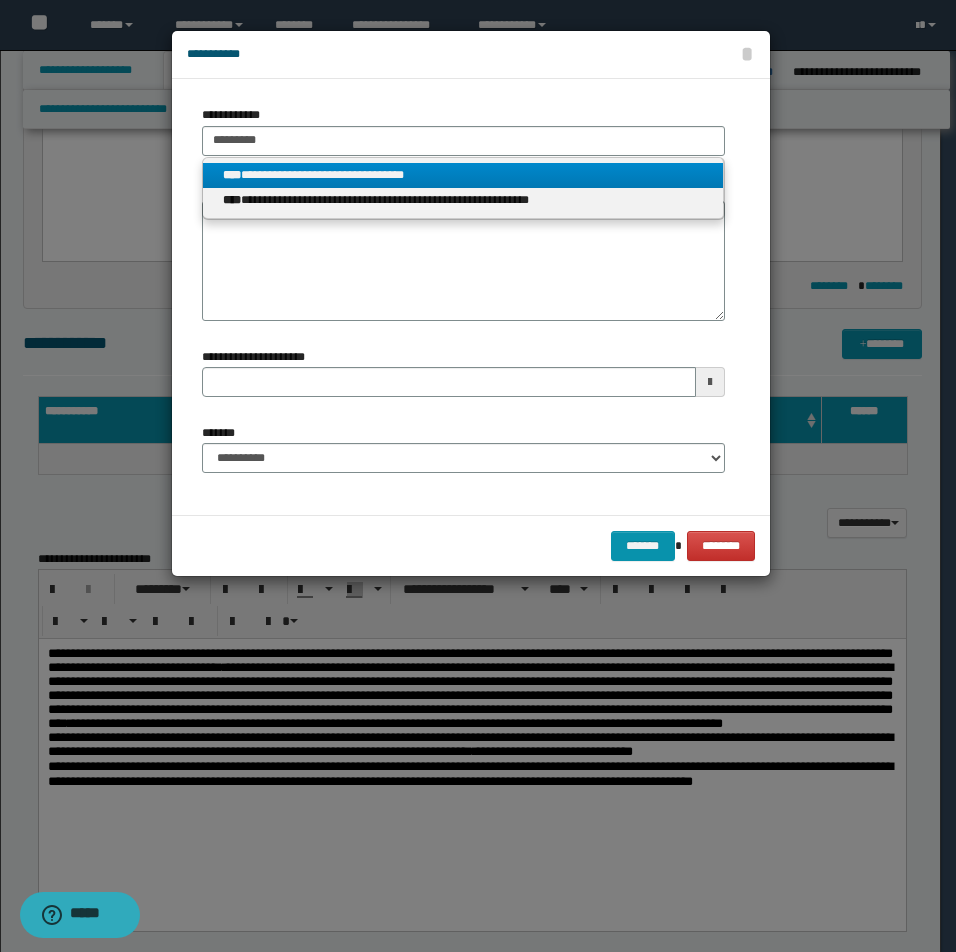 click on "**********" at bounding box center [463, 175] 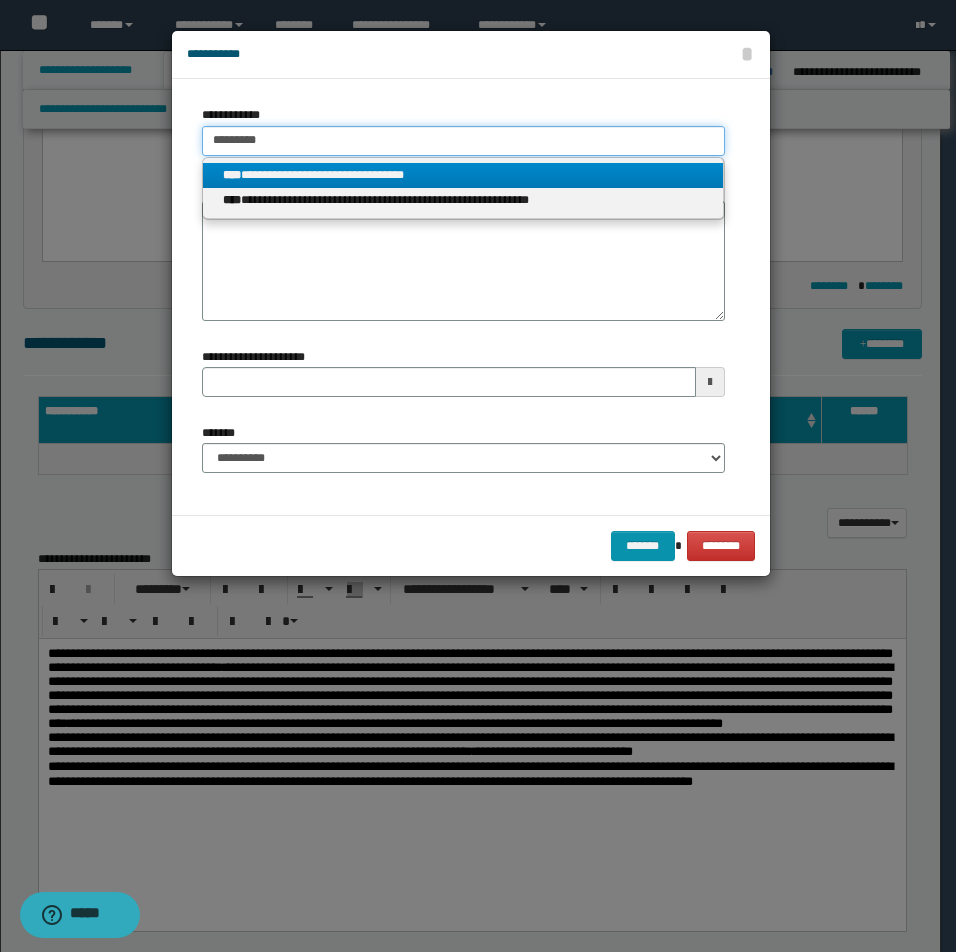 type 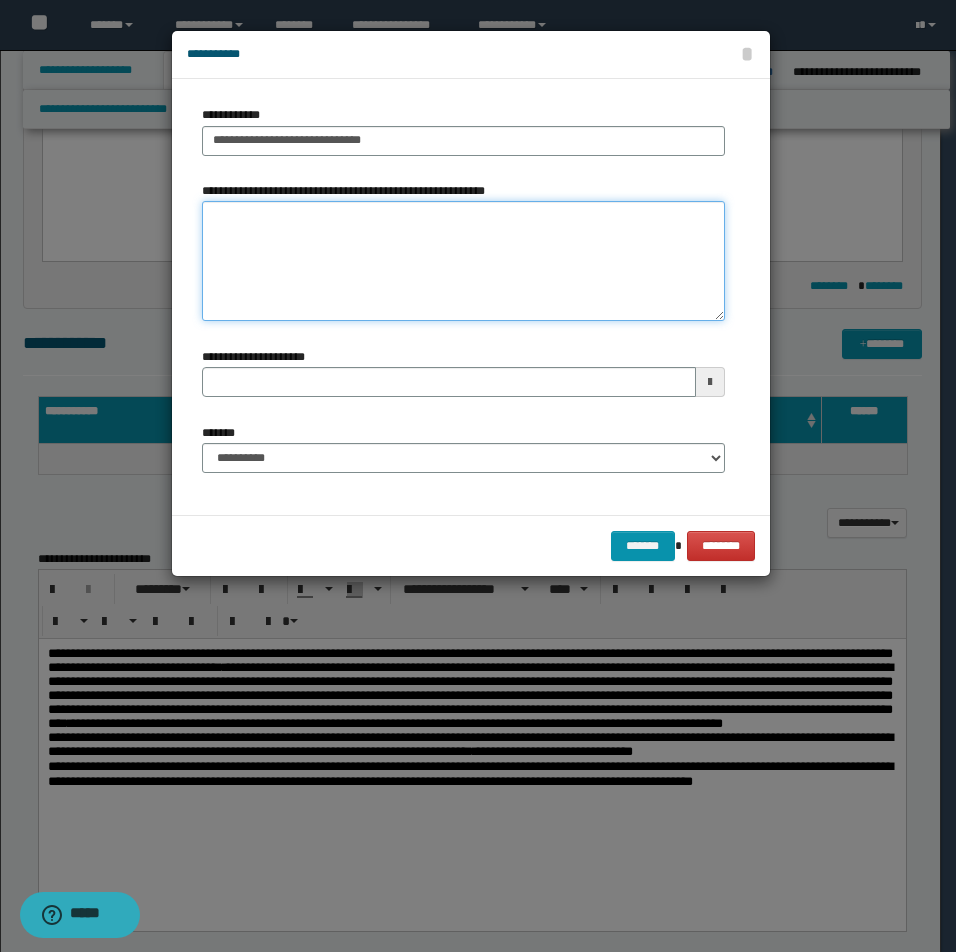 type 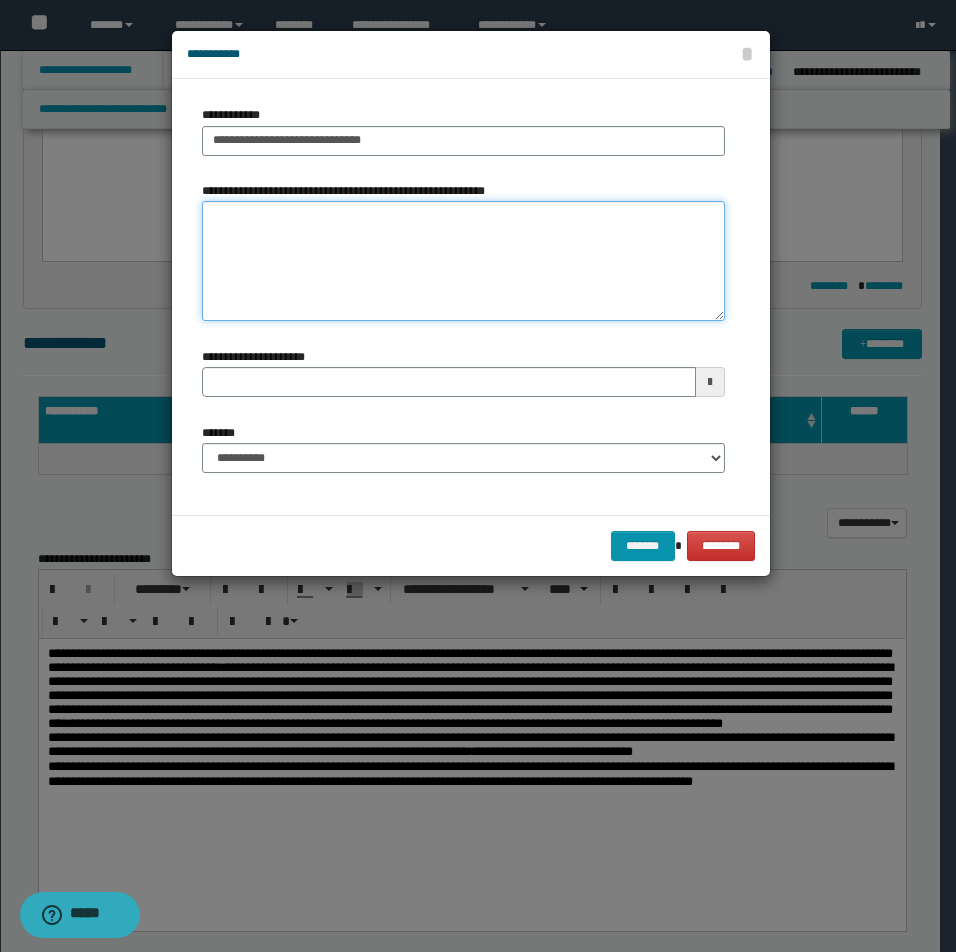 paste on "**********" 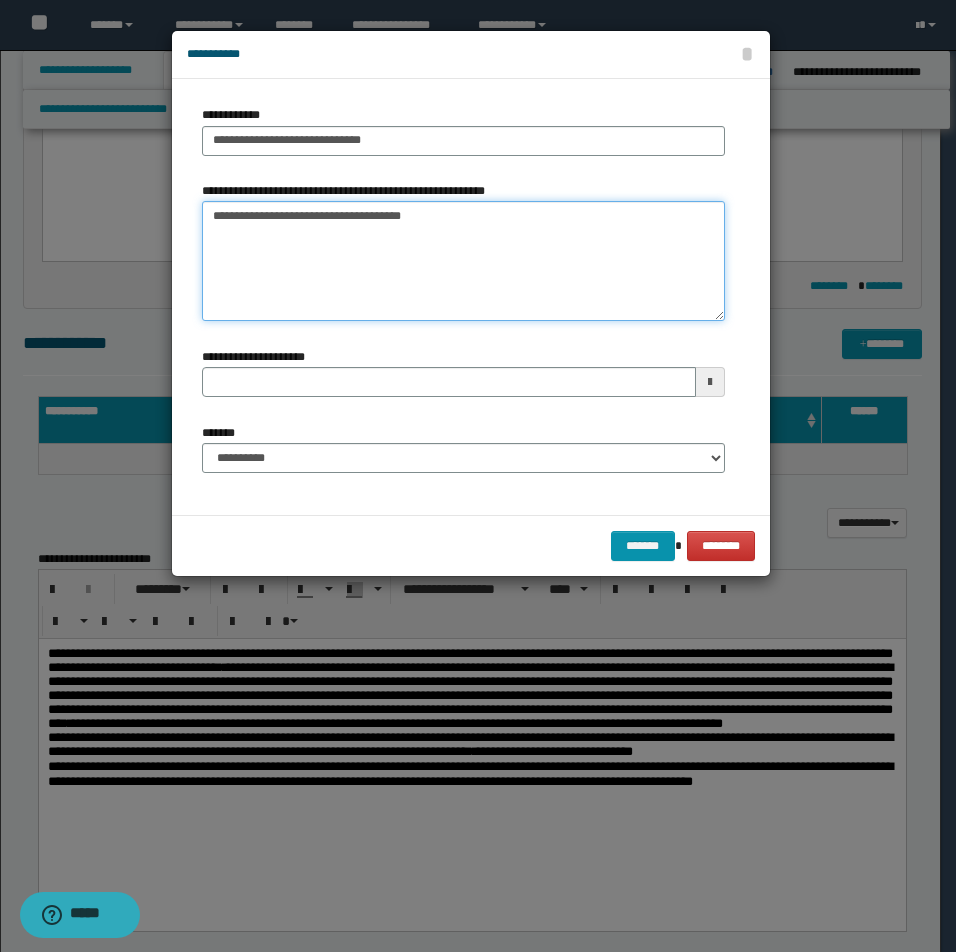 click on "**********" at bounding box center (463, 261) 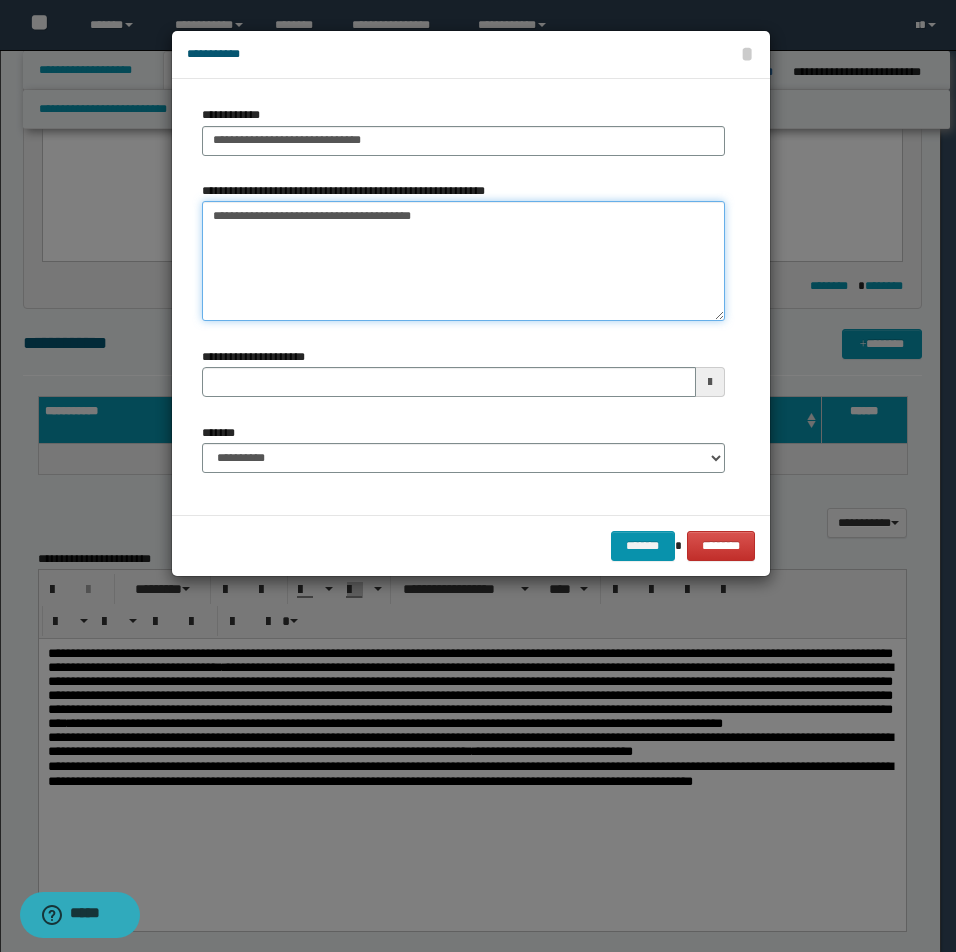 paste on "**********" 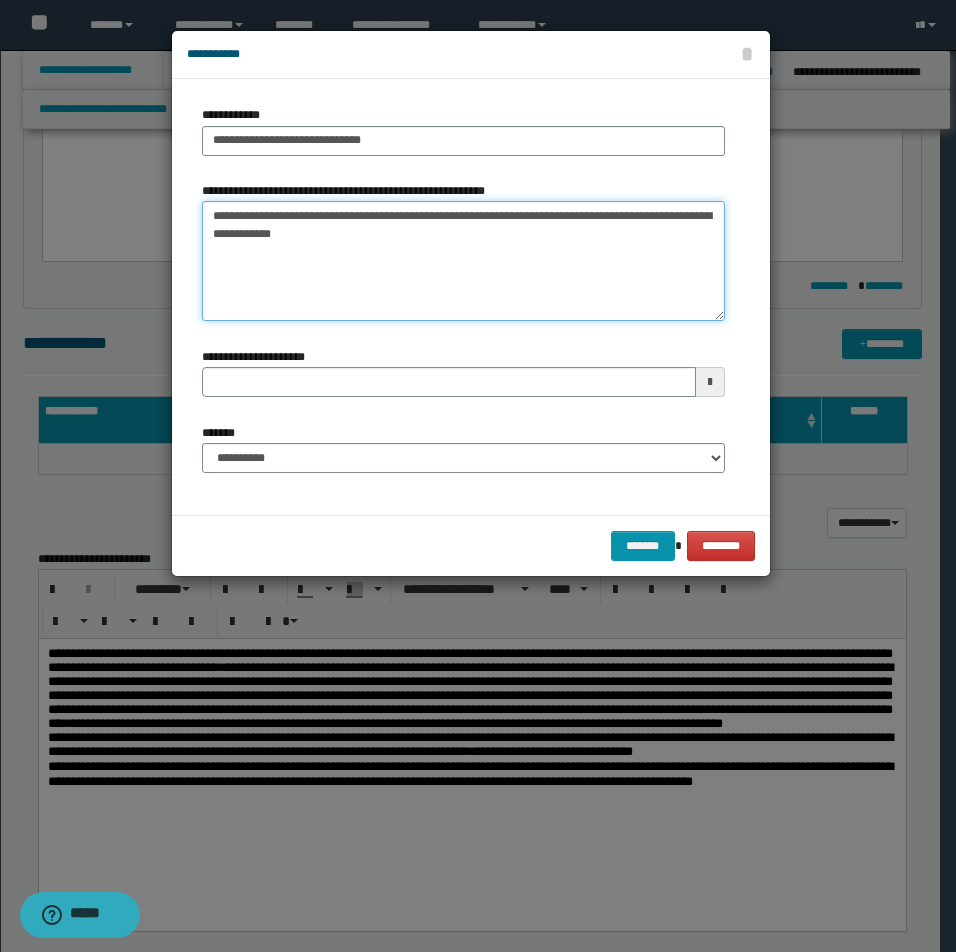 type on "**********" 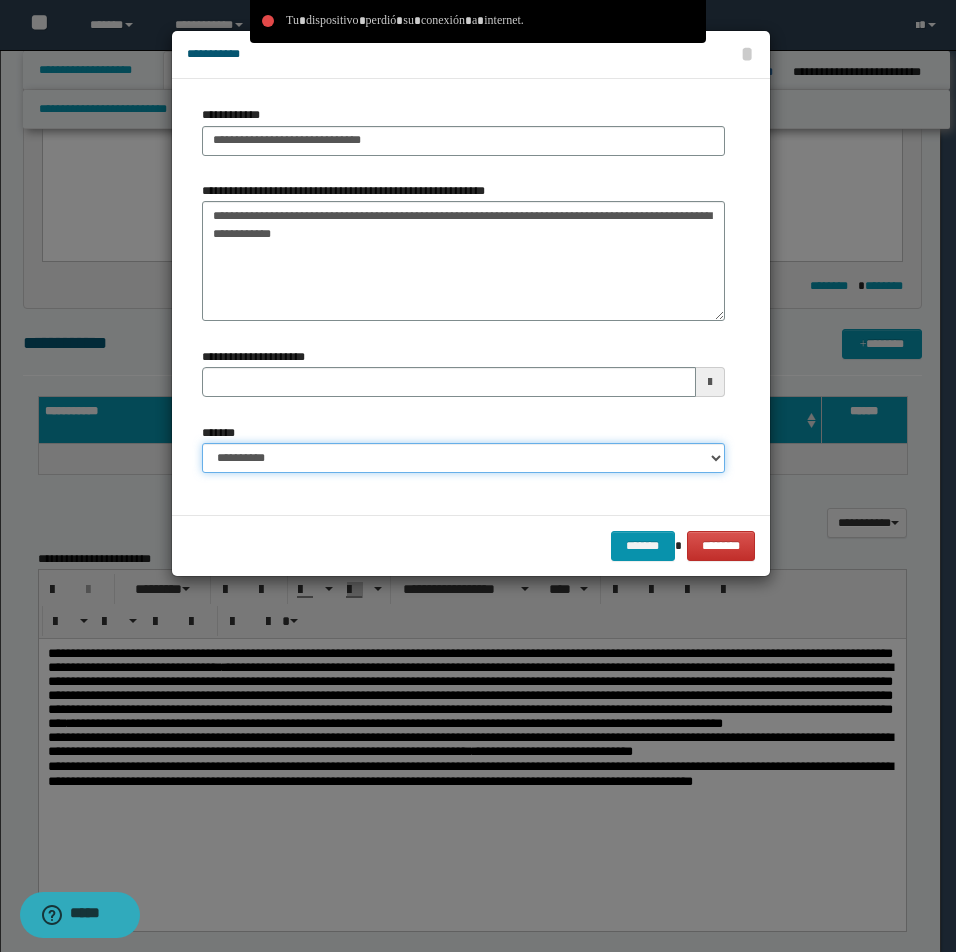 click on "**********" at bounding box center [463, 458] 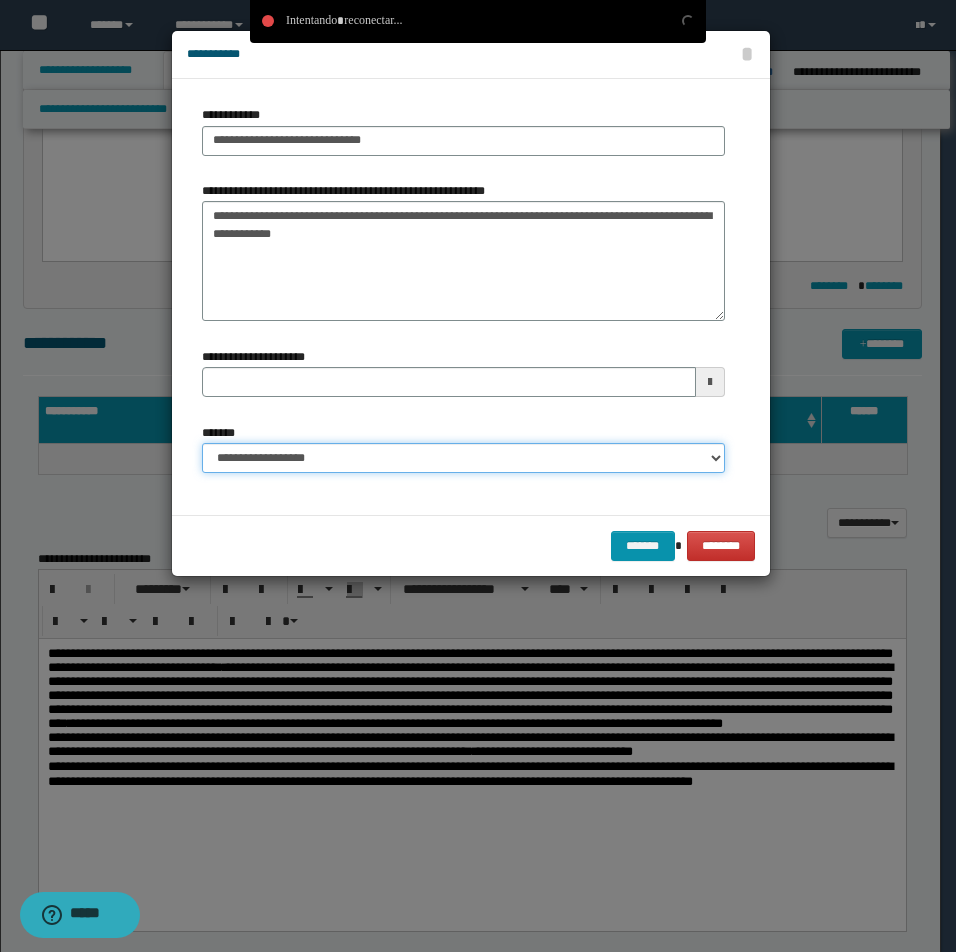 click on "**********" at bounding box center (463, 458) 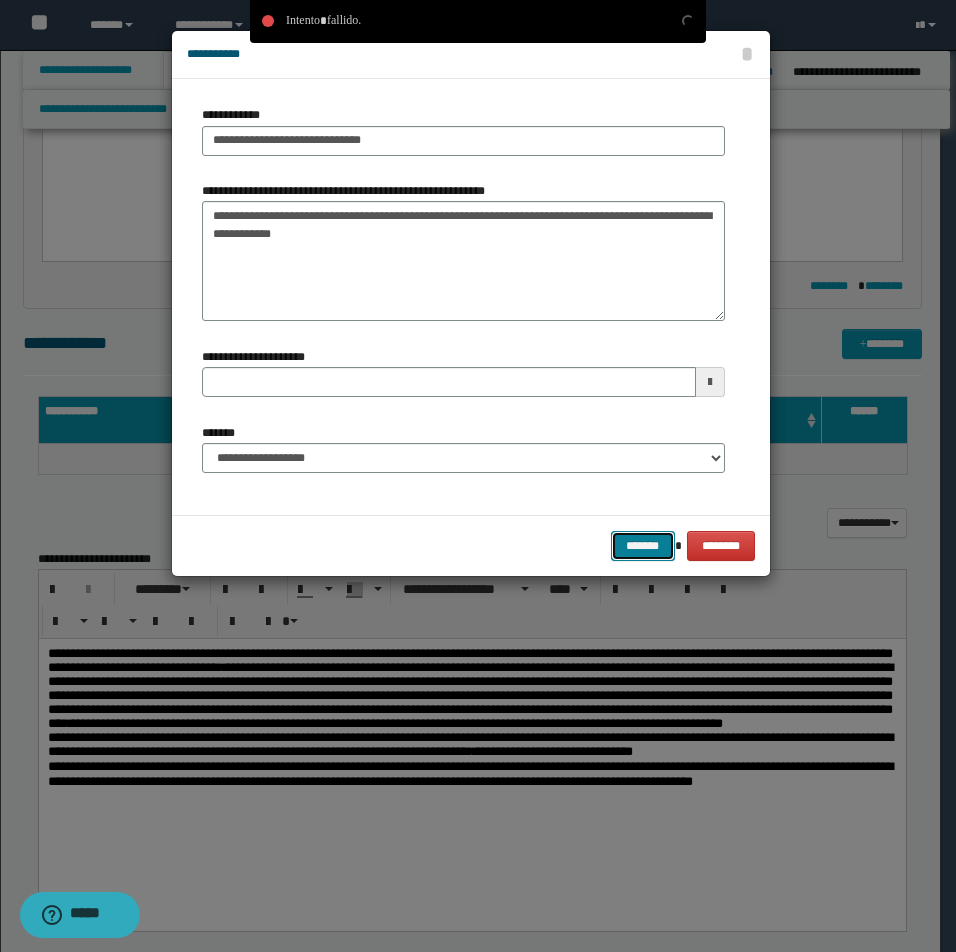 click on "*******" at bounding box center [643, 546] 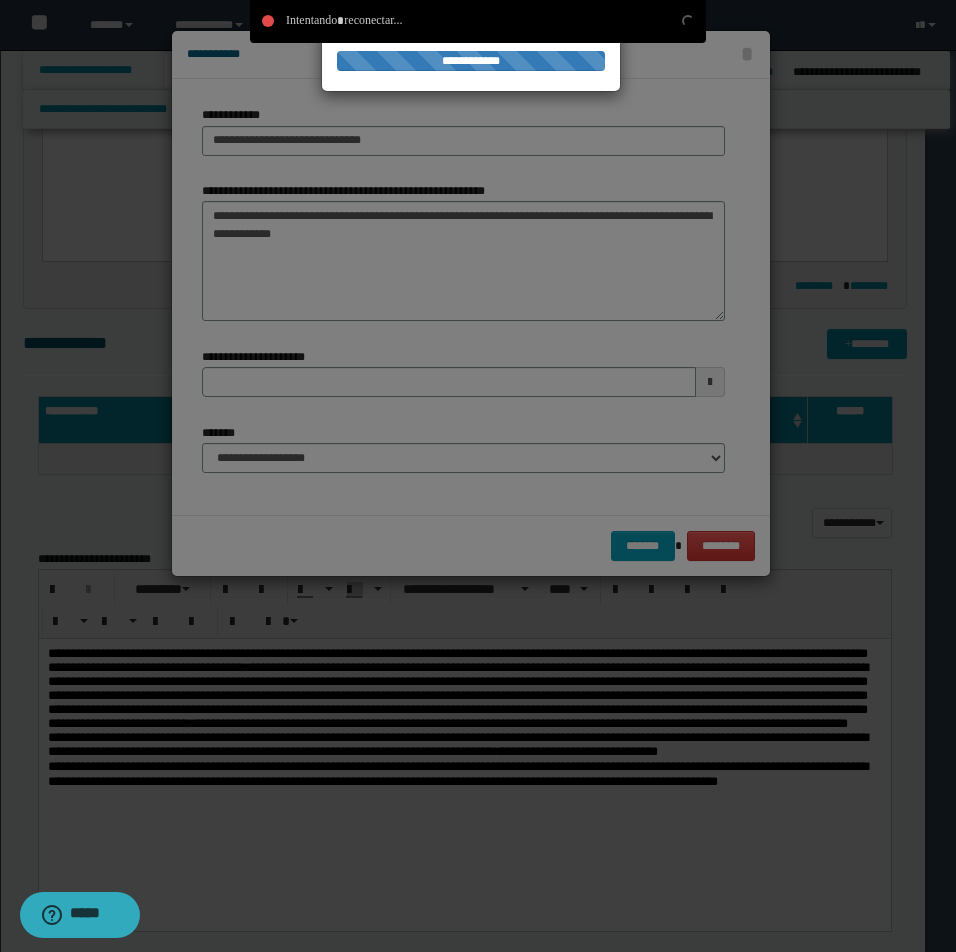 click at bounding box center [478, 476] 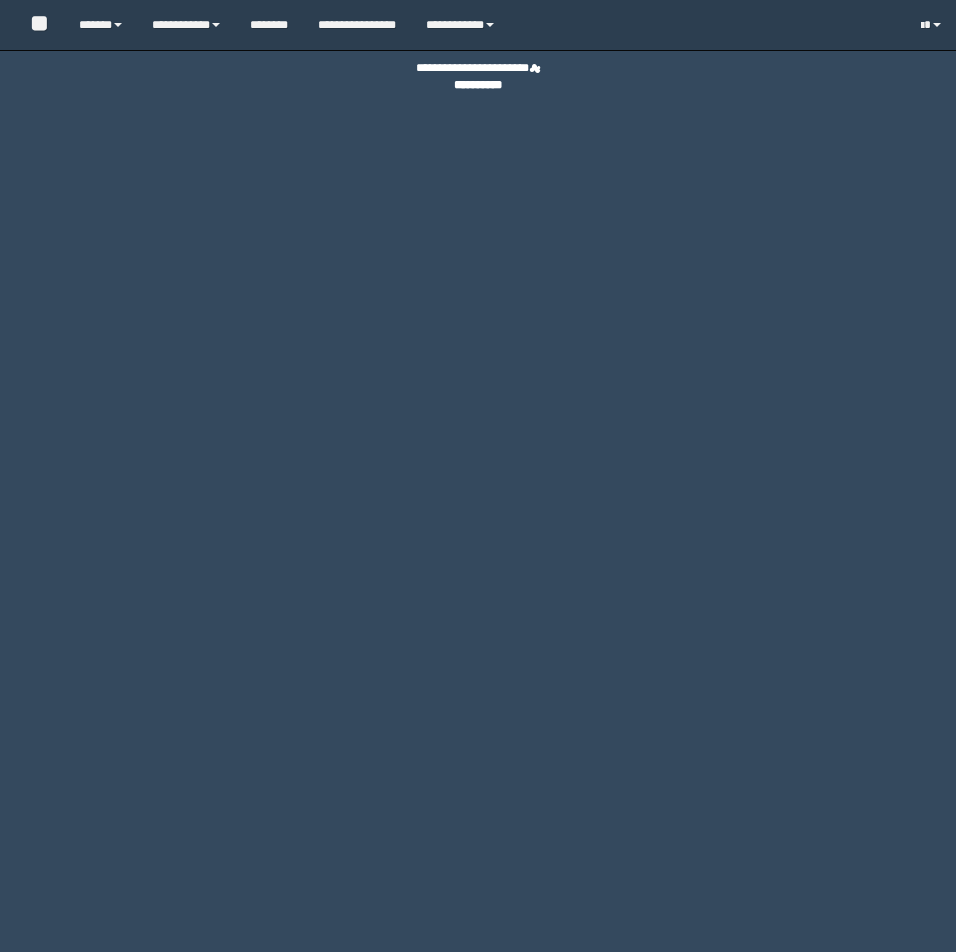 scroll, scrollTop: 0, scrollLeft: 0, axis: both 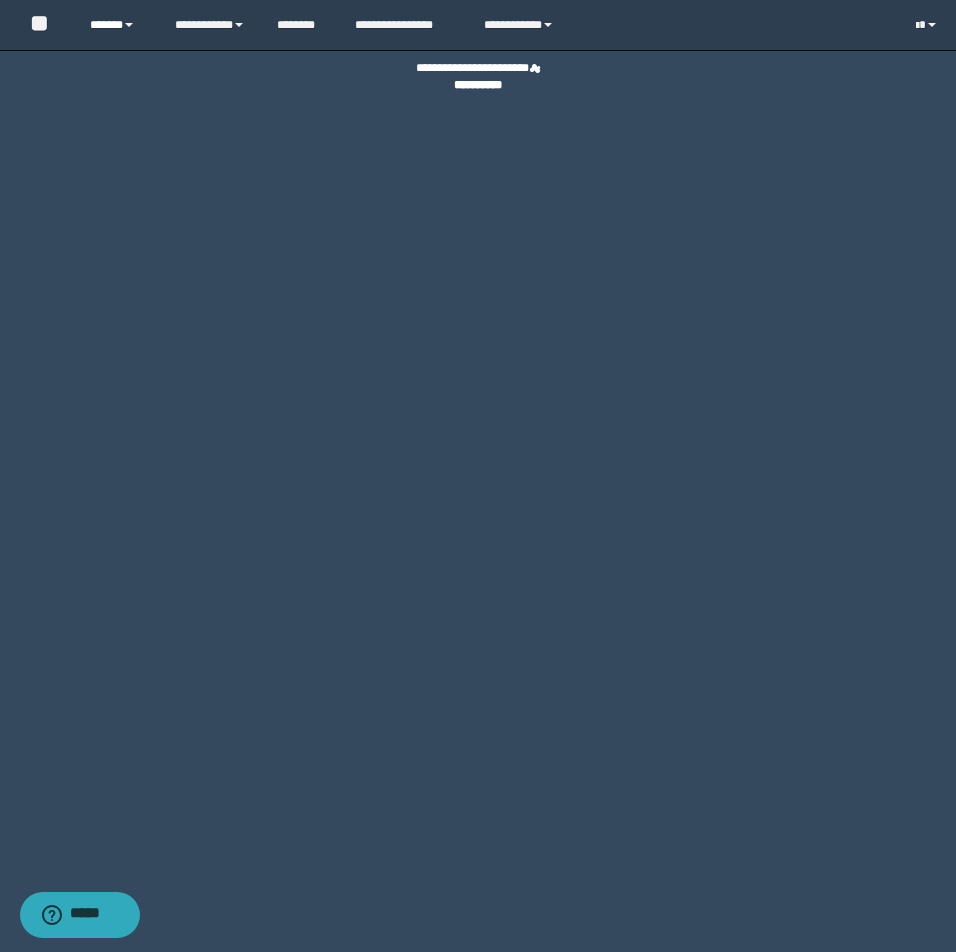 click on "******" at bounding box center [117, 25] 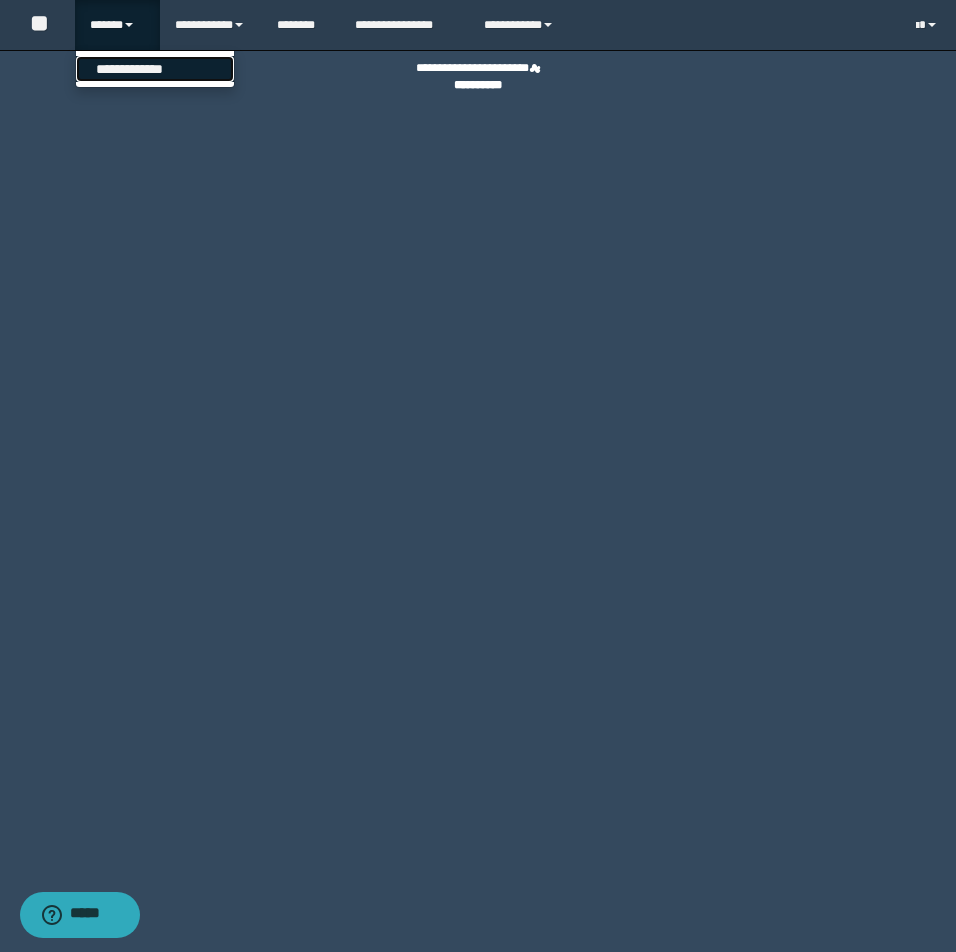 click on "**********" at bounding box center [155, 69] 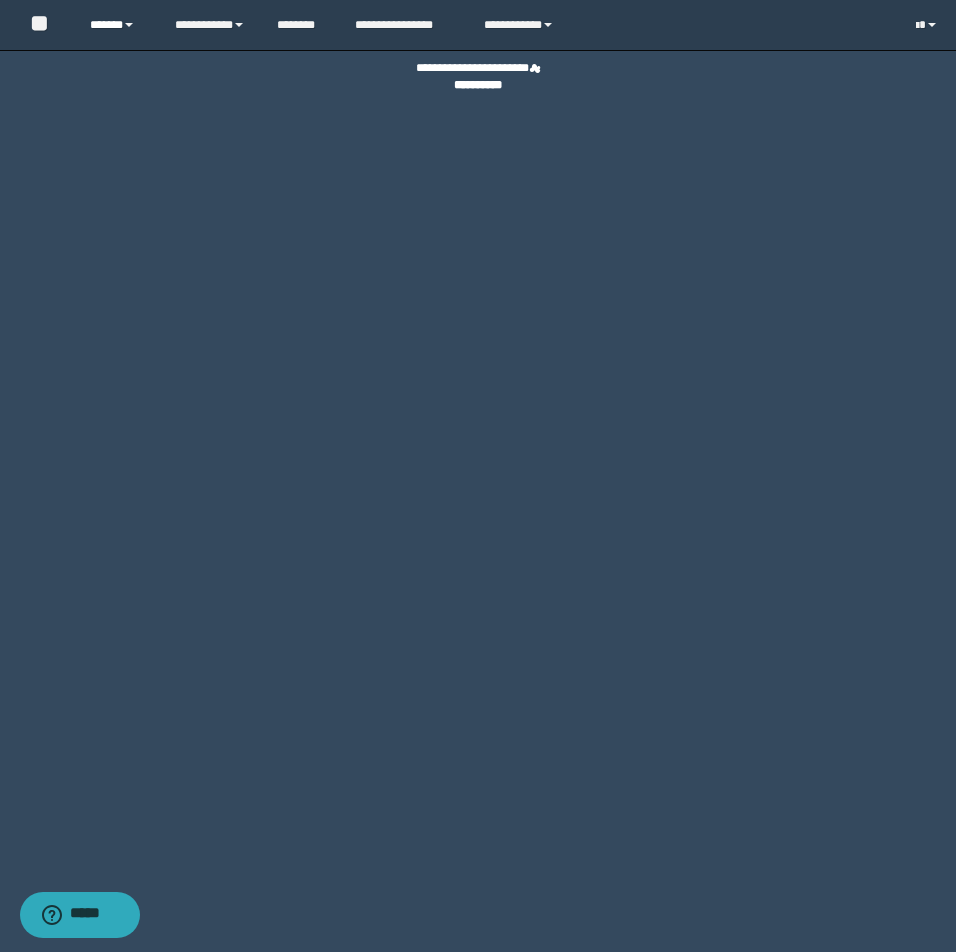 click on "******" at bounding box center (117, 25) 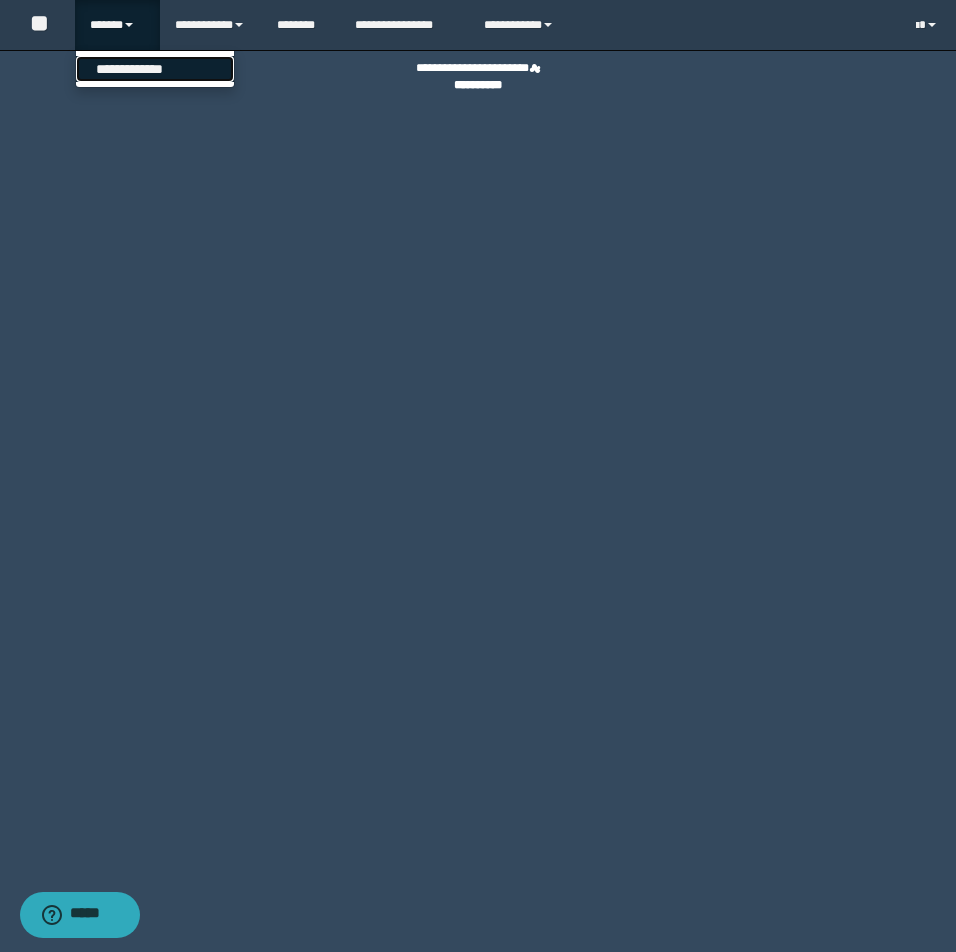 click on "**********" at bounding box center (155, 69) 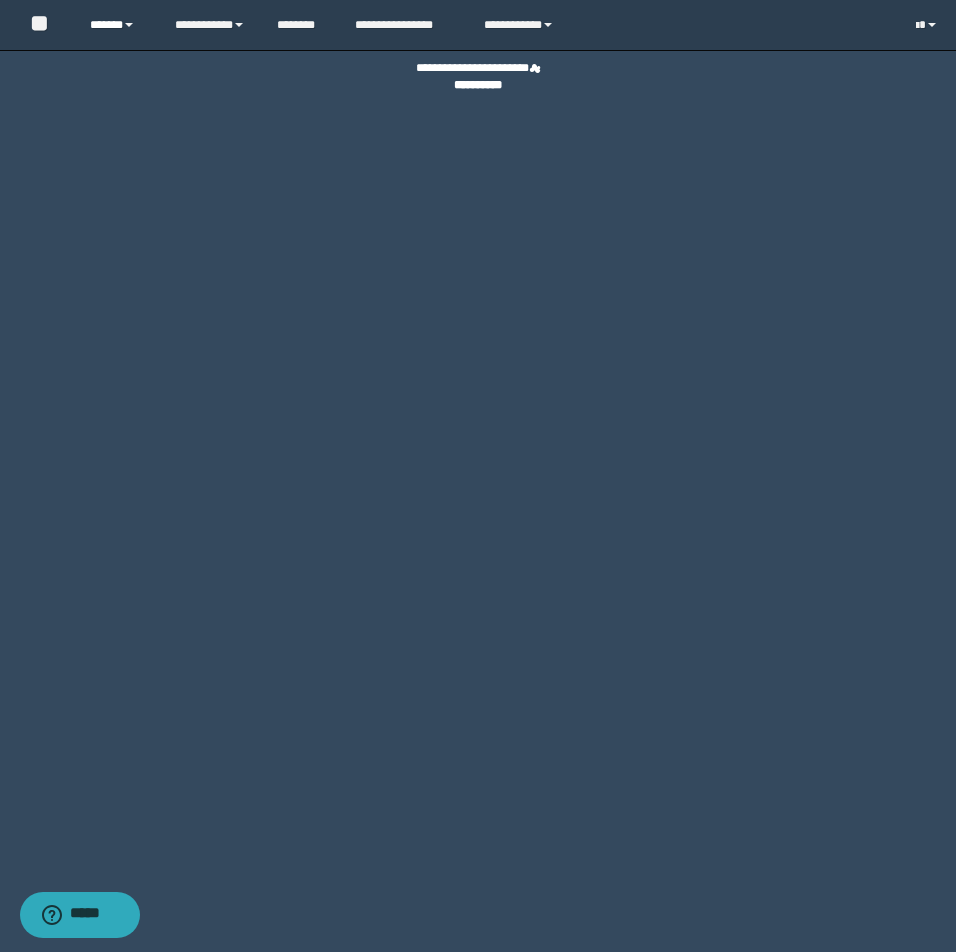 click on "******" at bounding box center (117, 25) 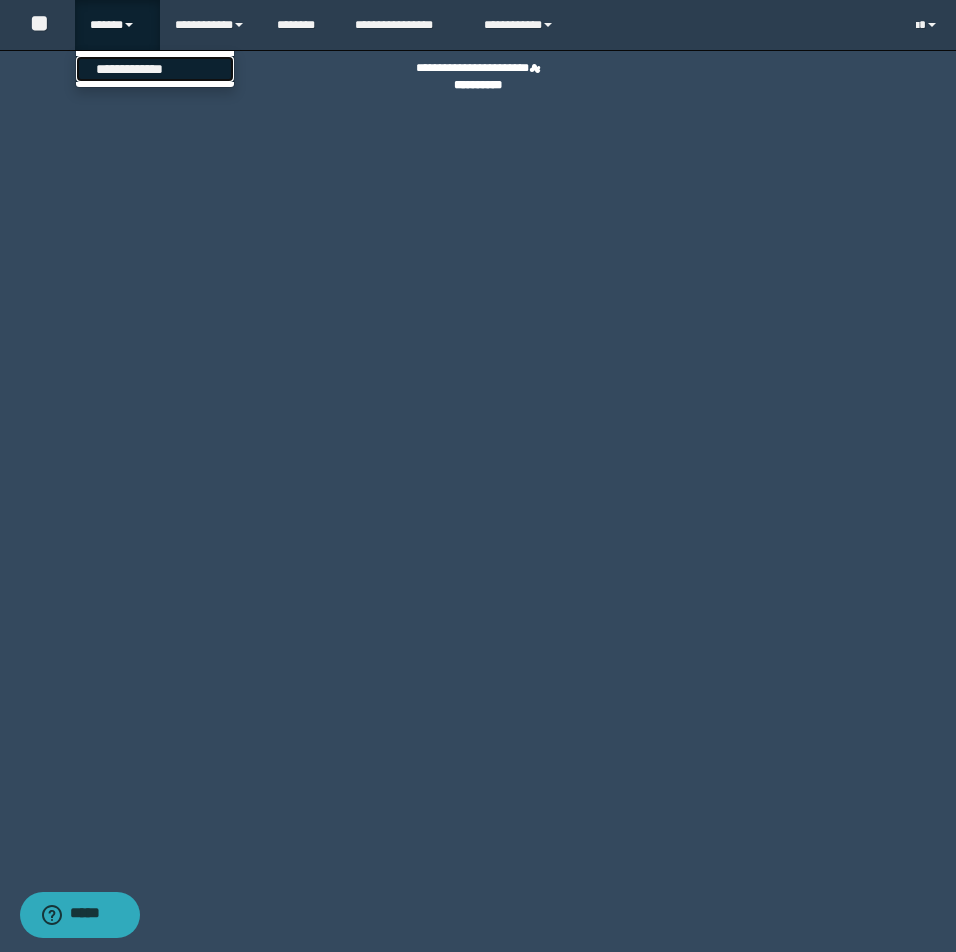 click on "**********" at bounding box center (155, 69) 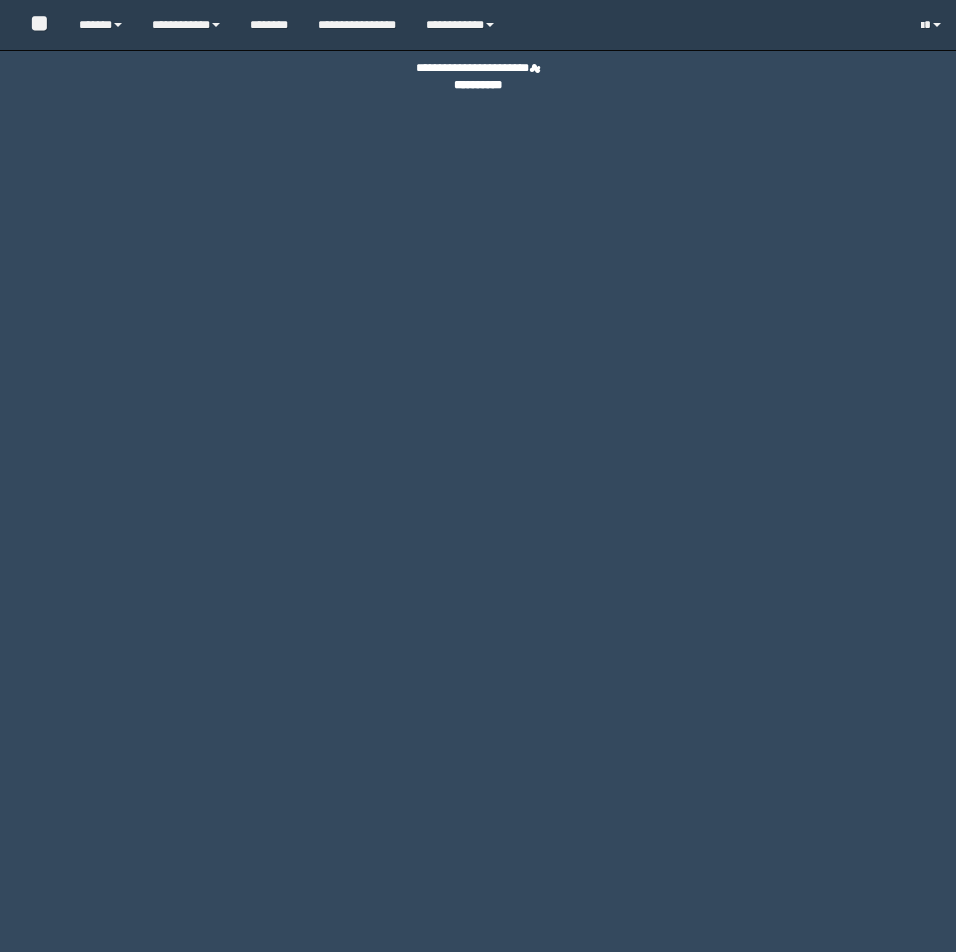 scroll, scrollTop: 0, scrollLeft: 0, axis: both 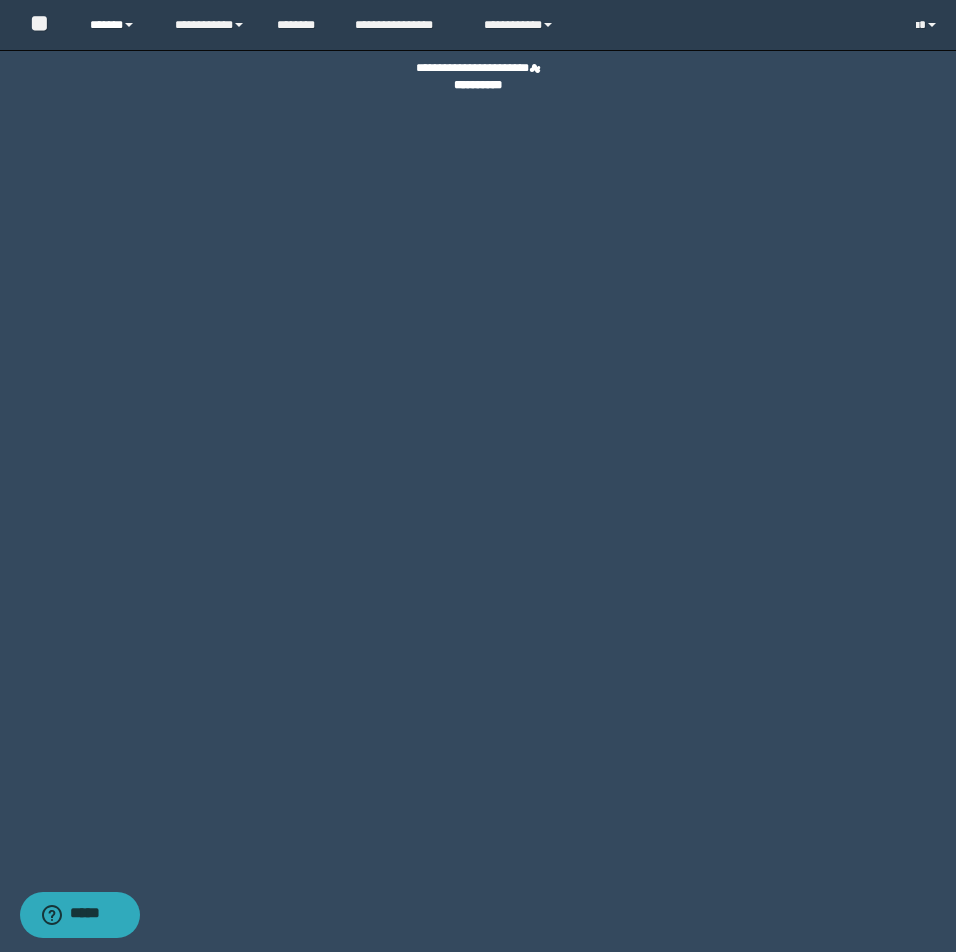 click on "******" at bounding box center (117, 25) 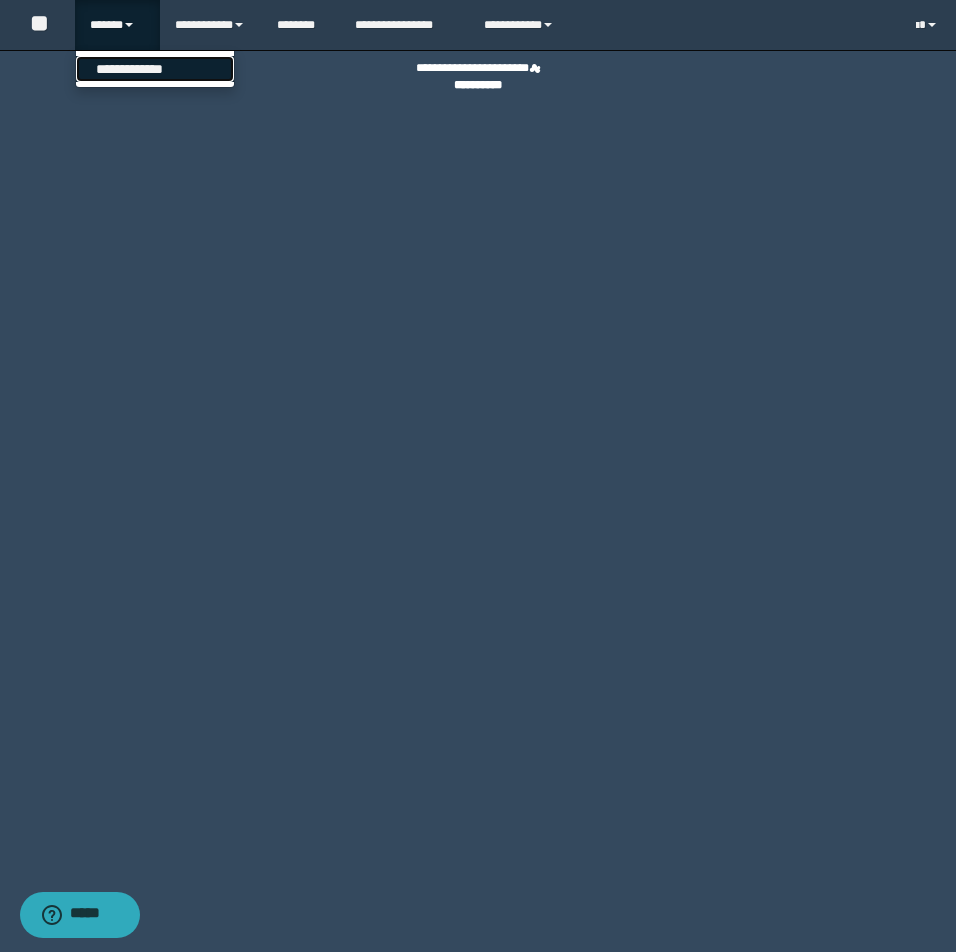 click on "**********" at bounding box center [155, 69] 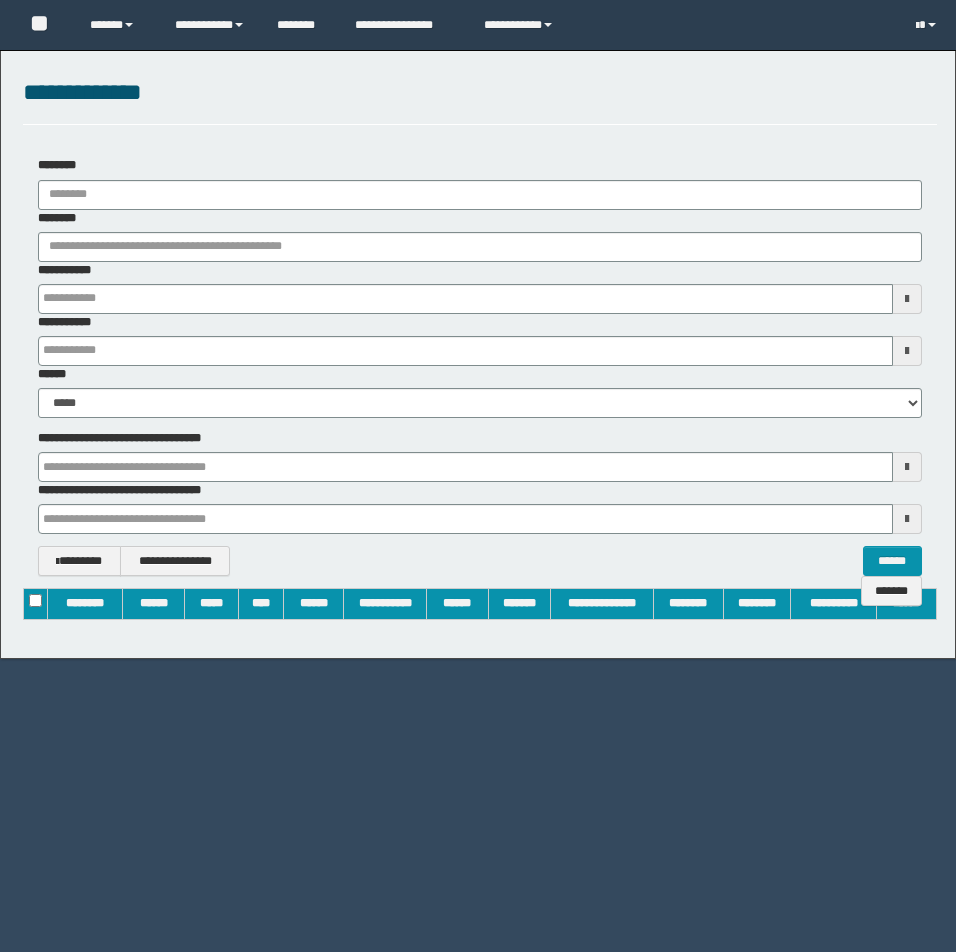 scroll, scrollTop: 0, scrollLeft: 0, axis: both 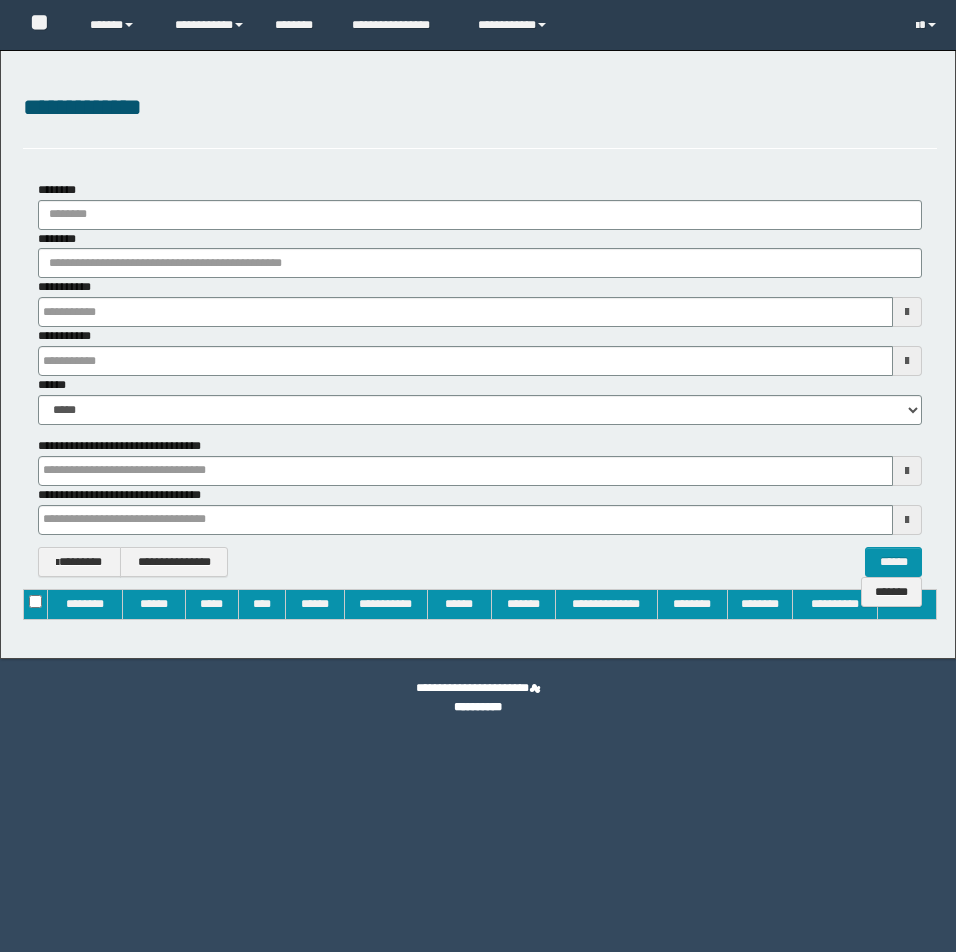type on "**********" 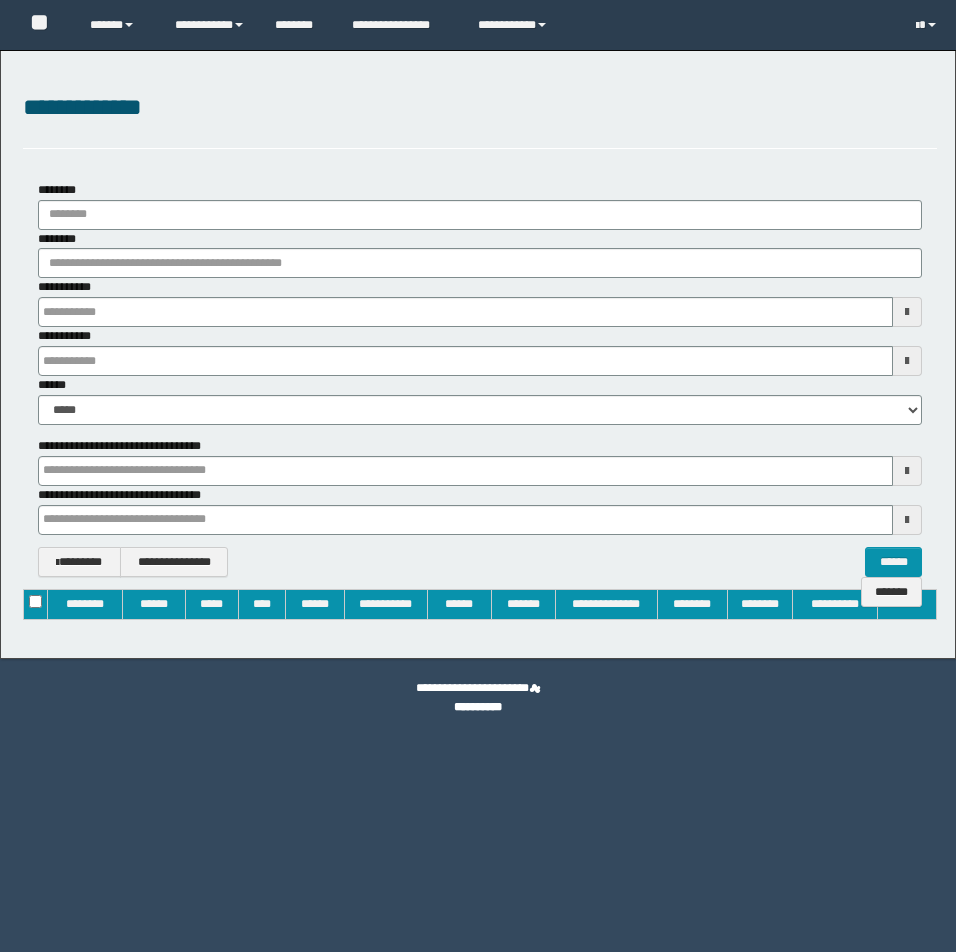 type on "**********" 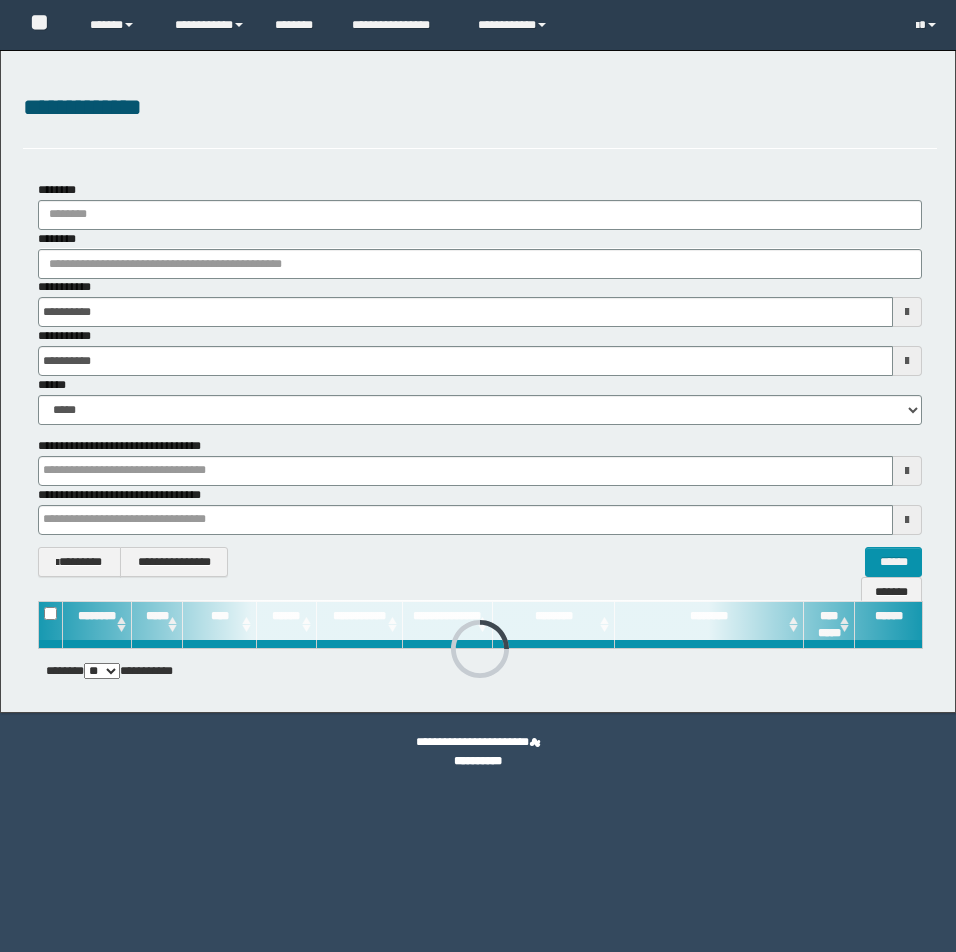 scroll, scrollTop: 0, scrollLeft: 0, axis: both 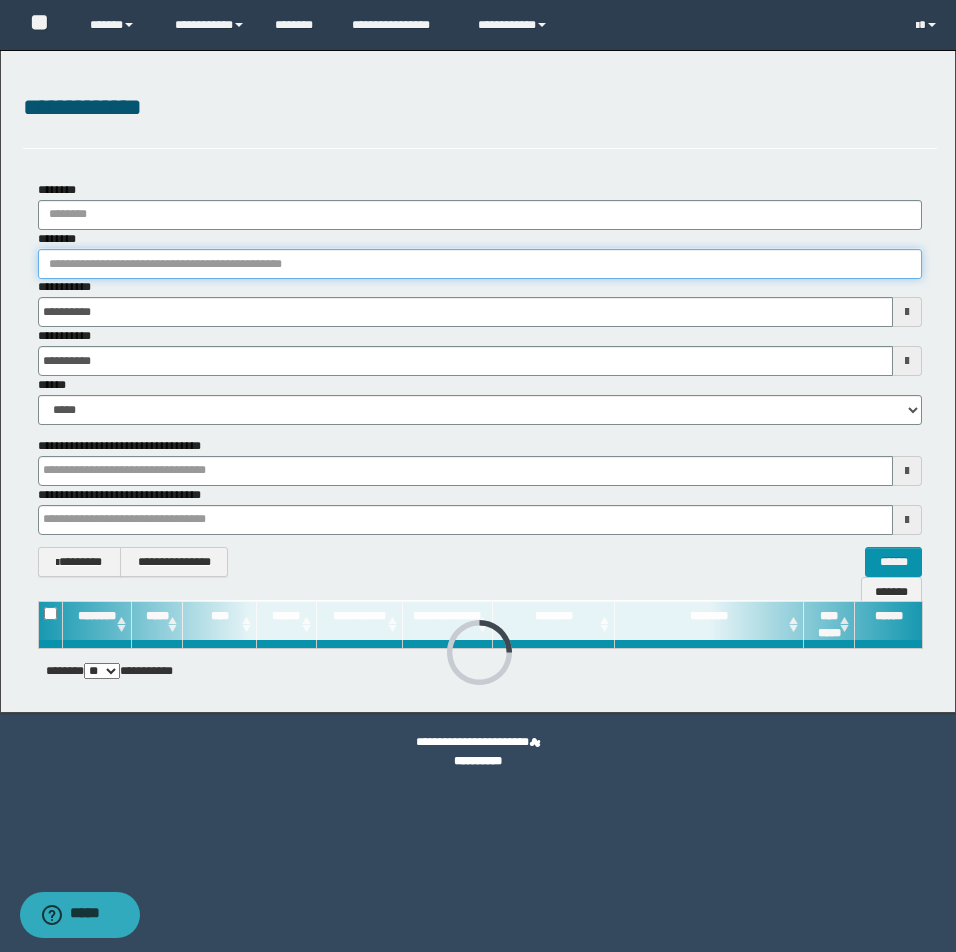 click on "********" at bounding box center (480, 264) 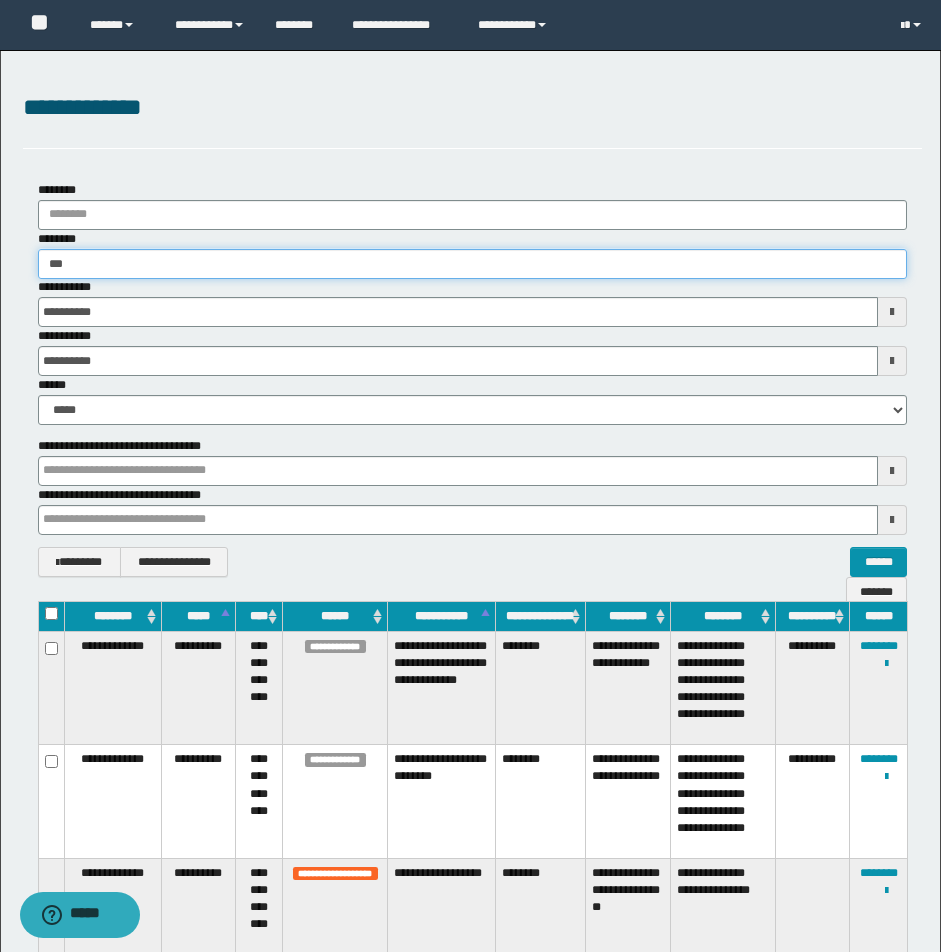 type on "****" 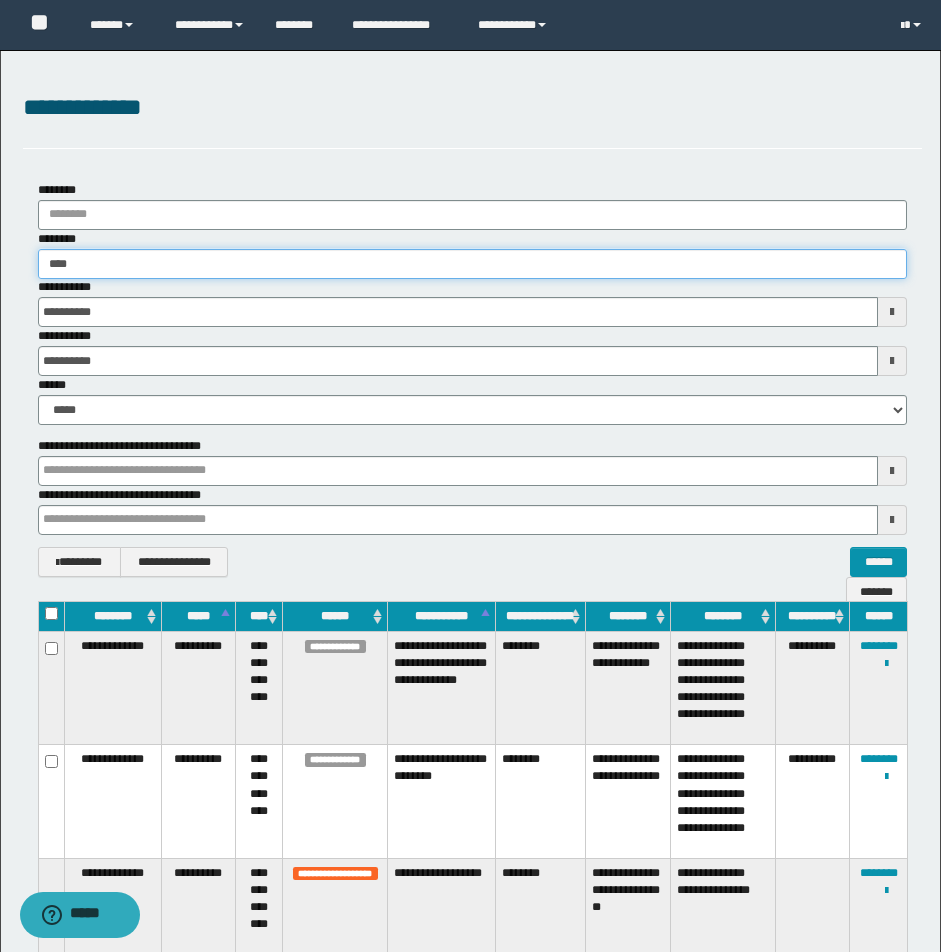 type on "****" 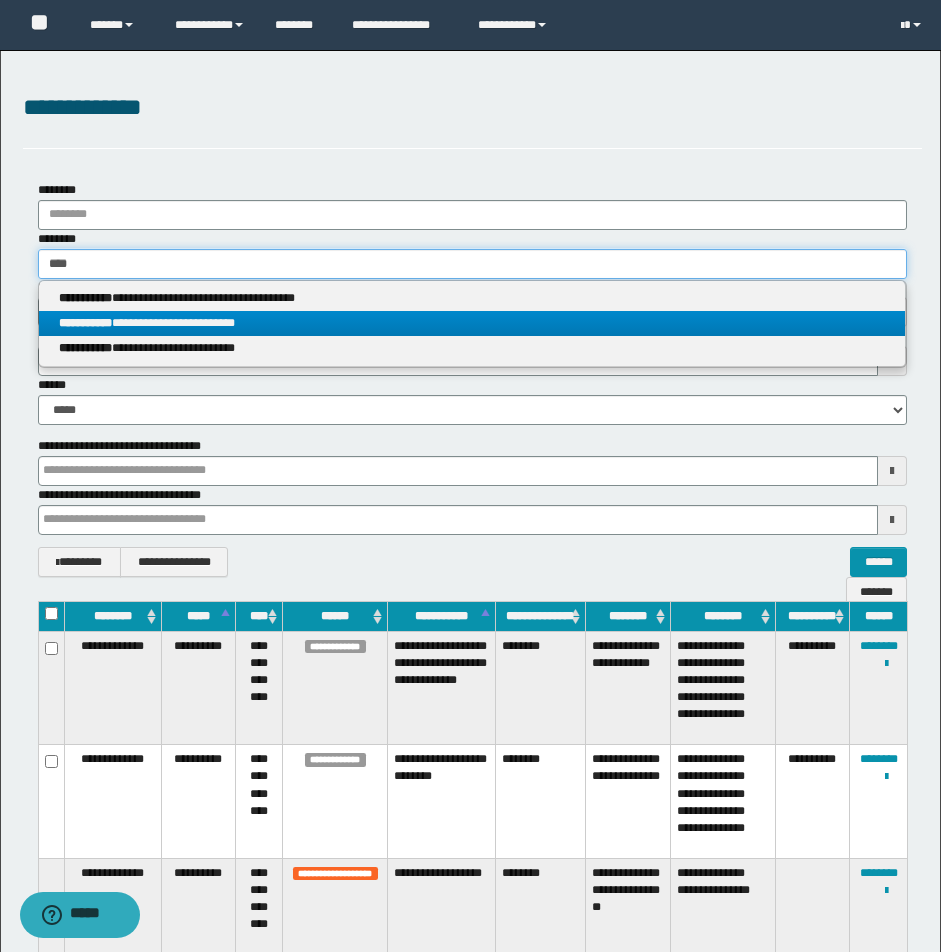 type on "****" 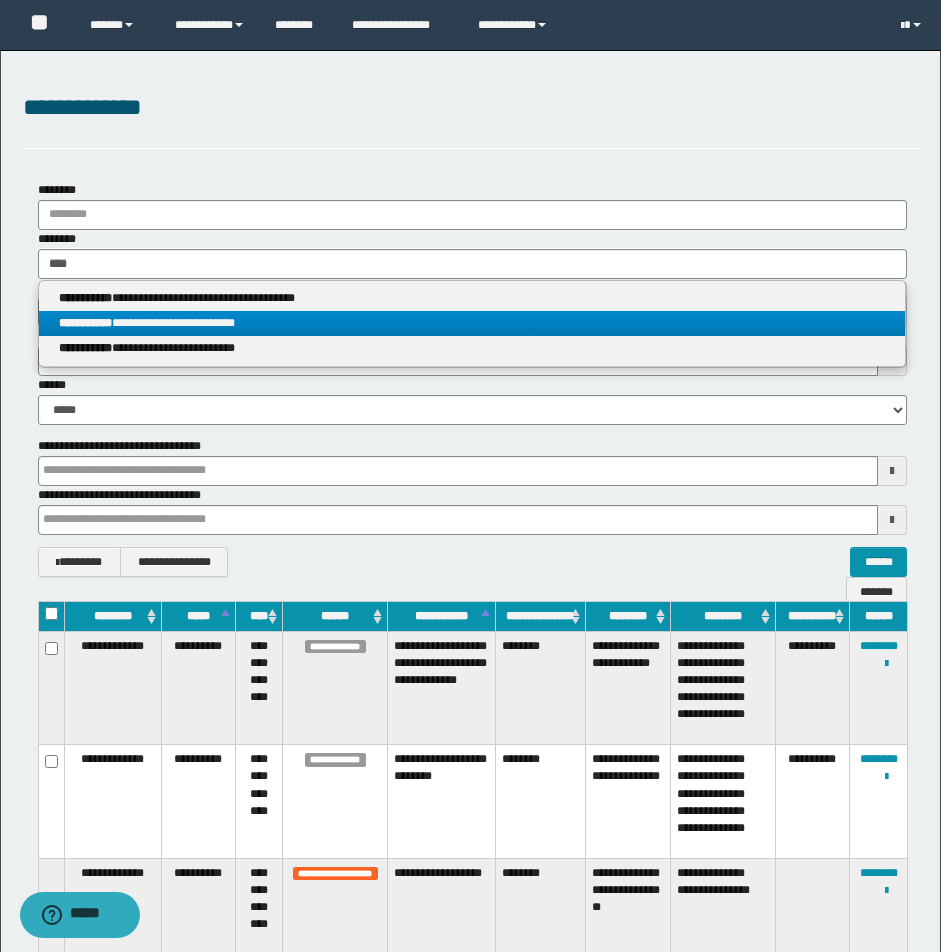 click on "**********" at bounding box center [472, 323] 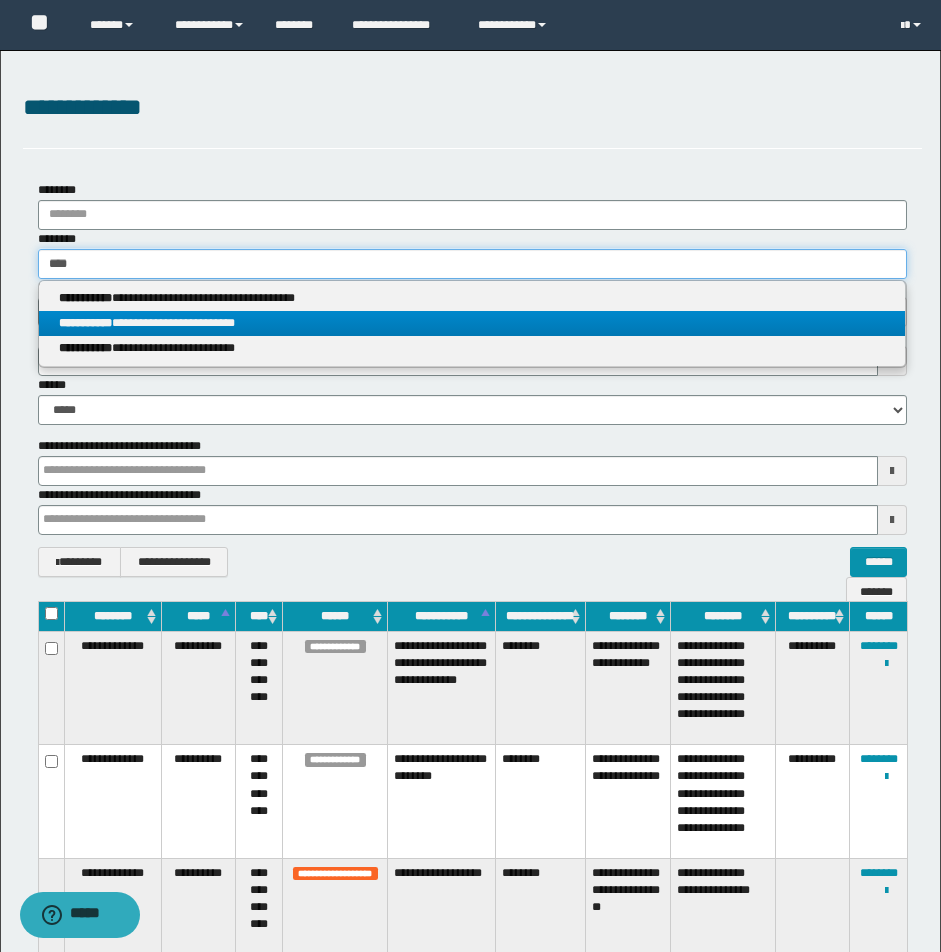 type 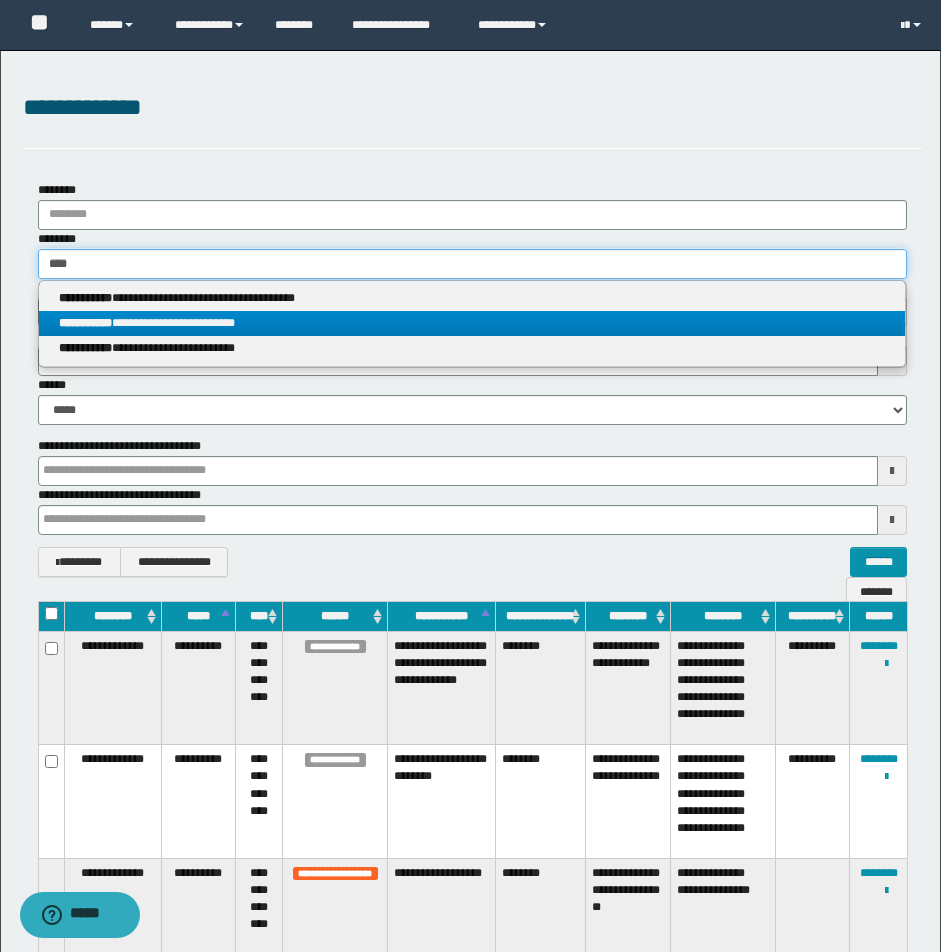 type 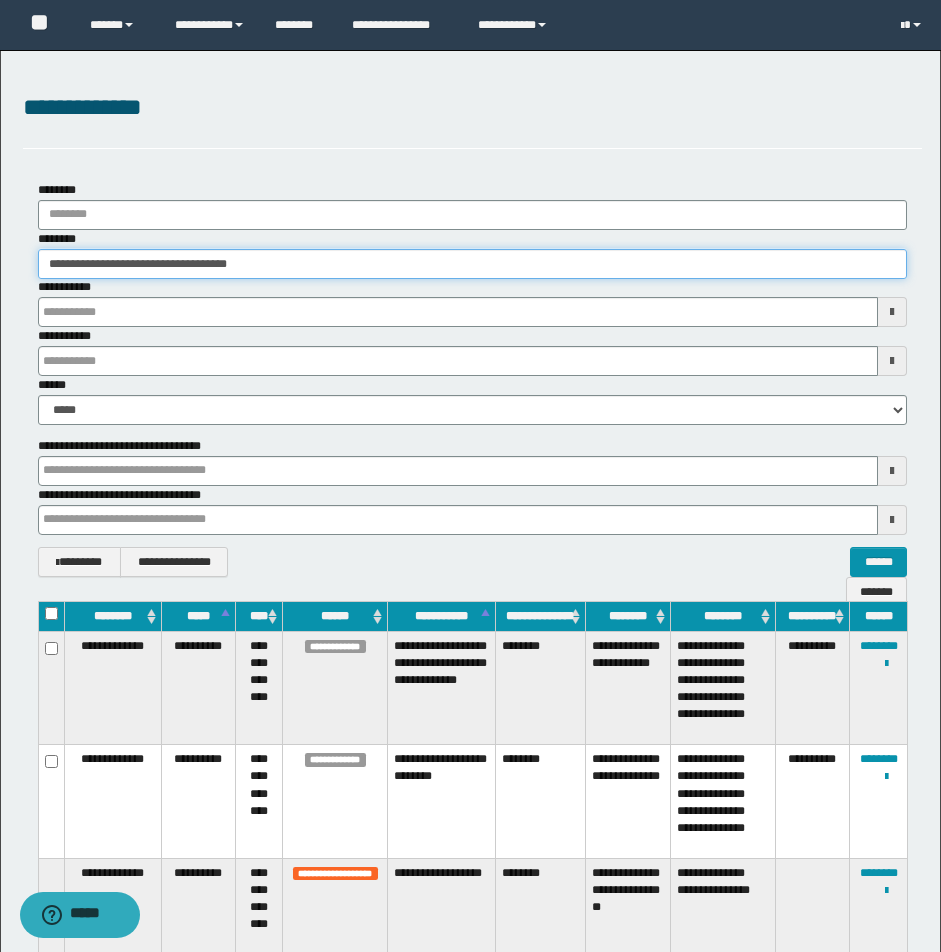 type 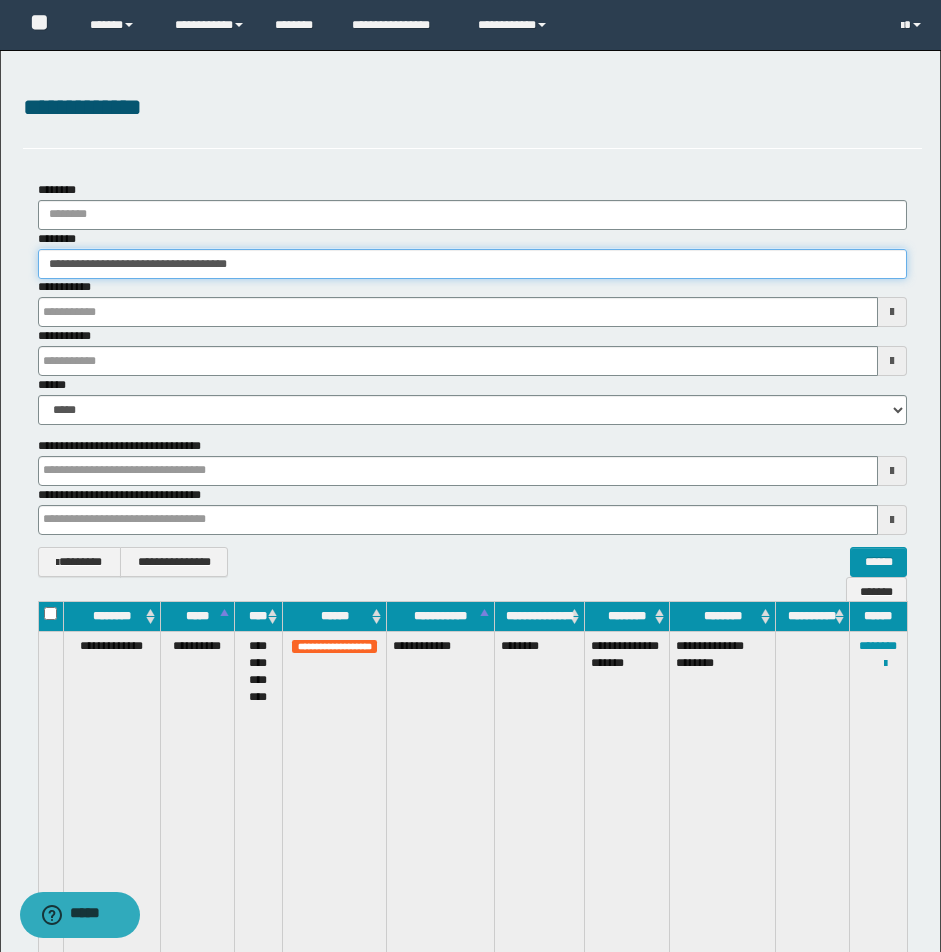 type 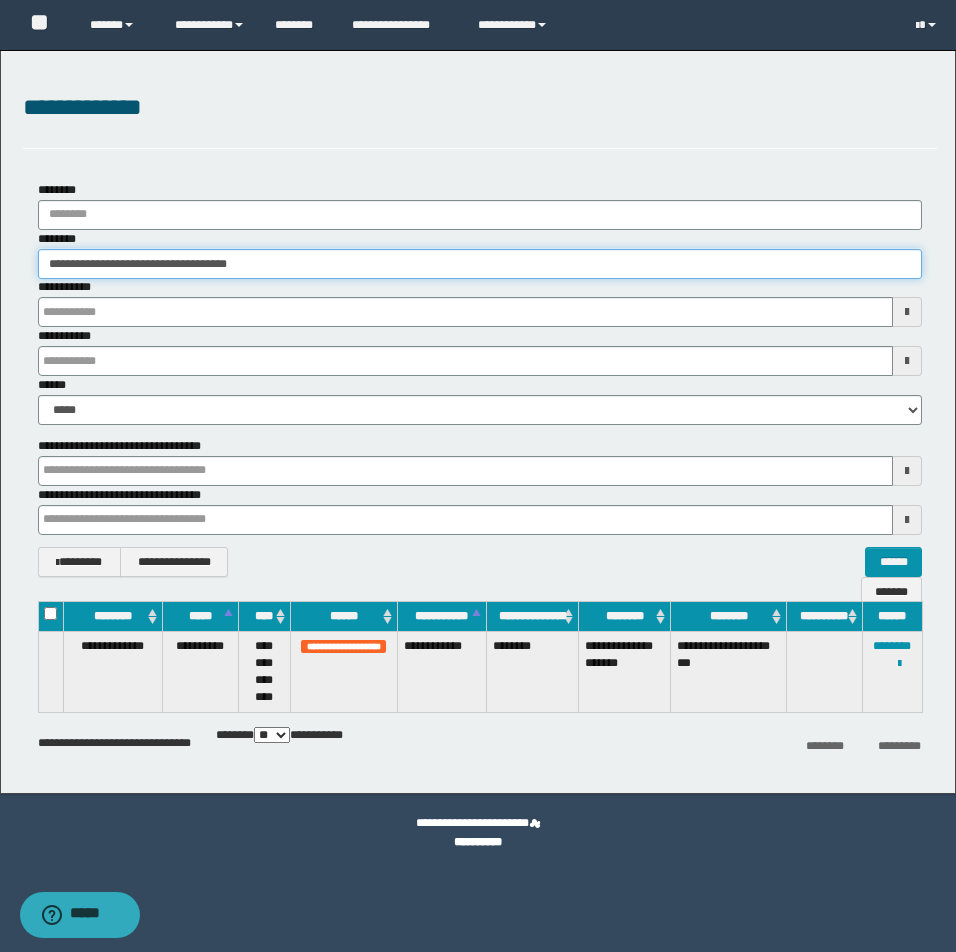 type 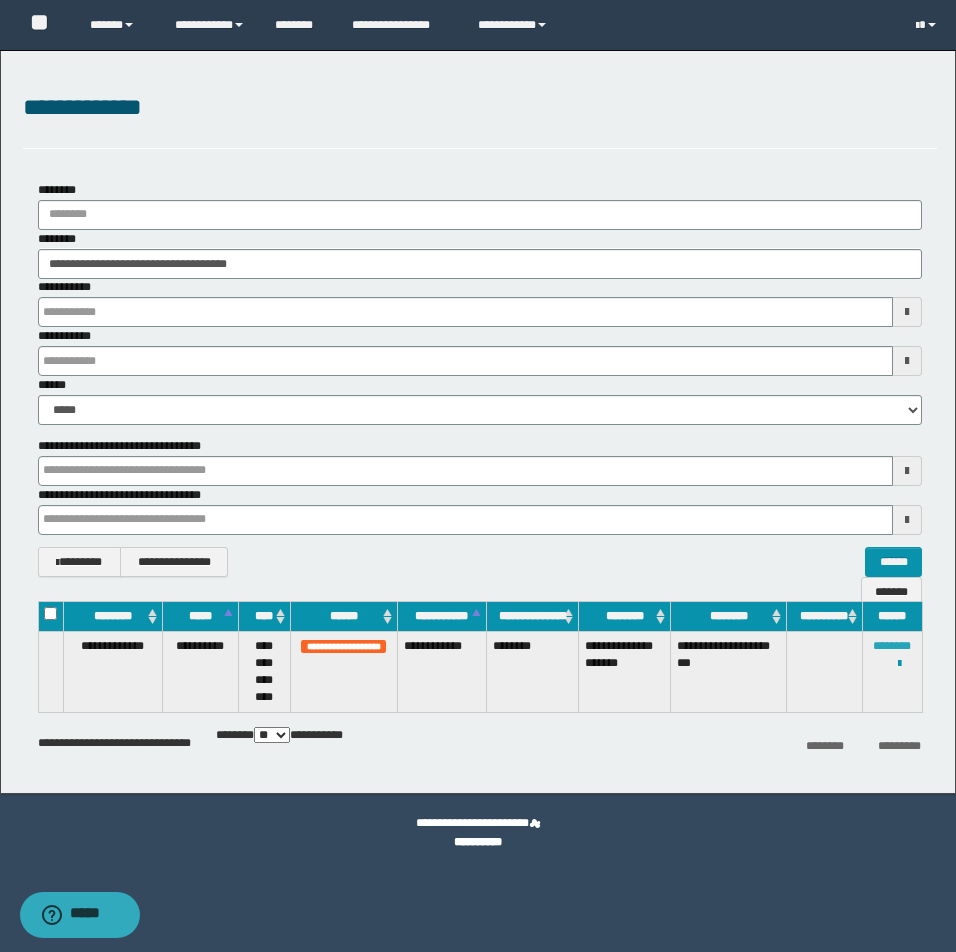 click on "********" at bounding box center [892, 646] 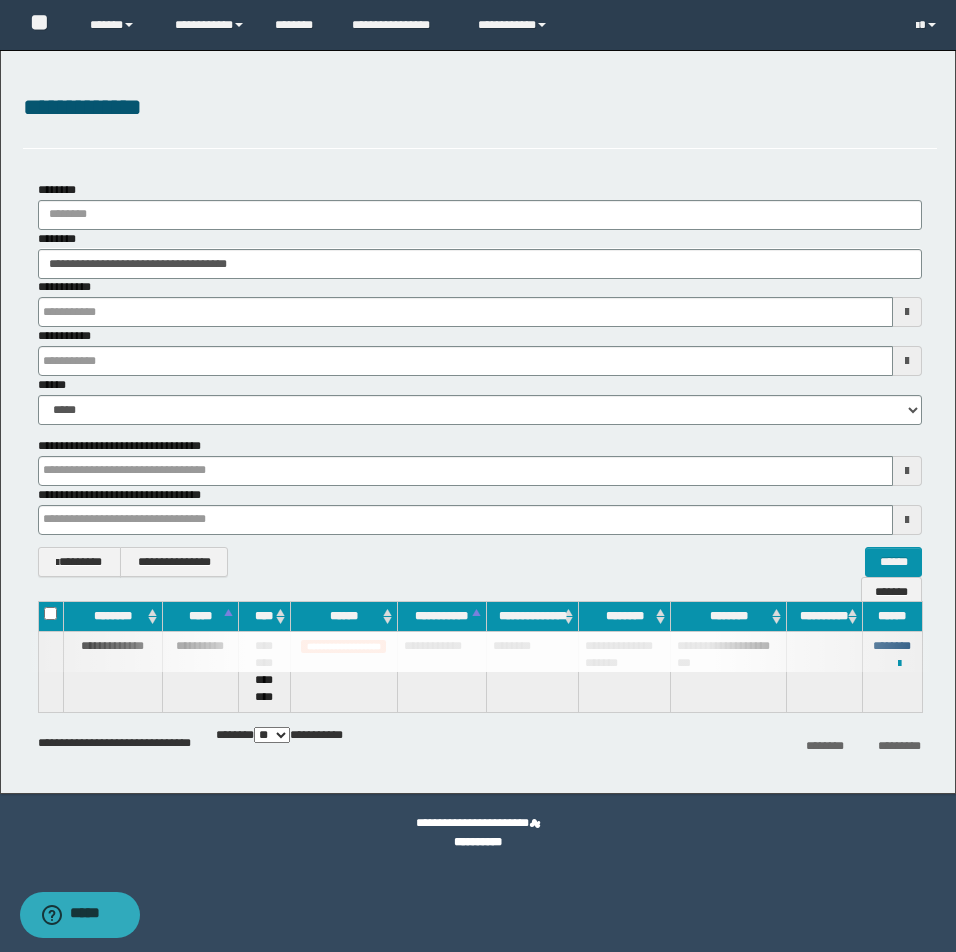 type 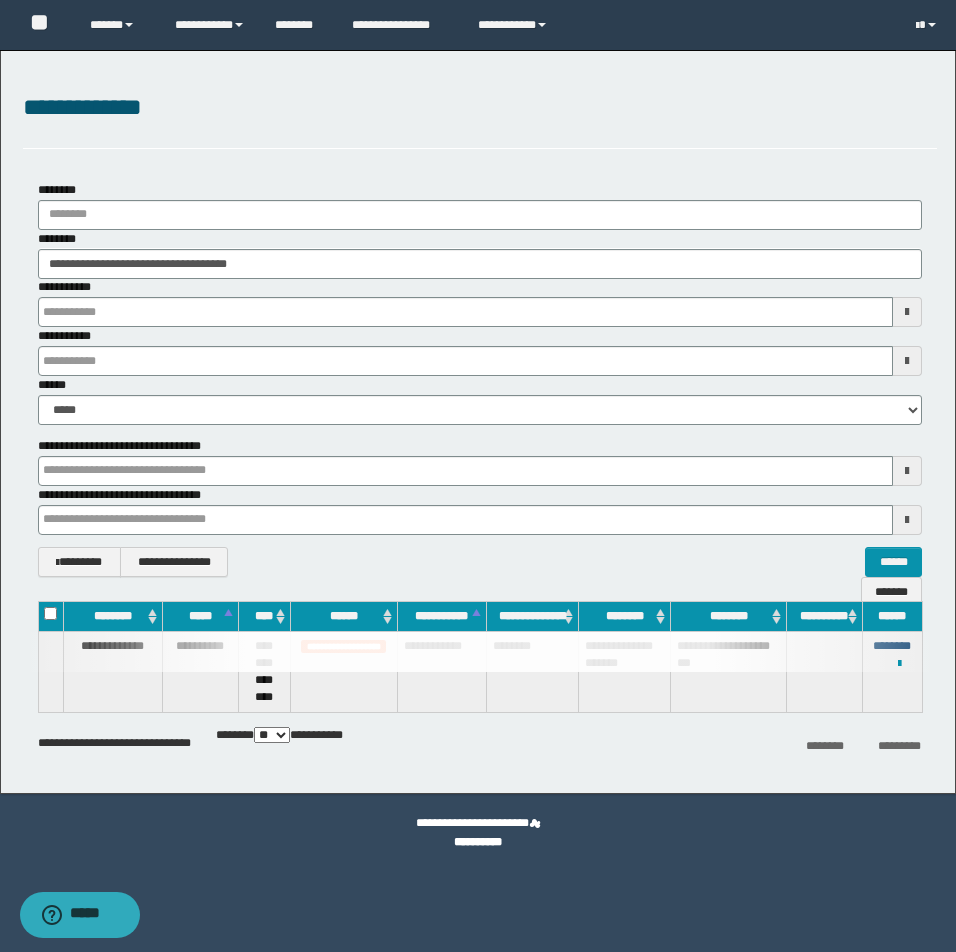 type 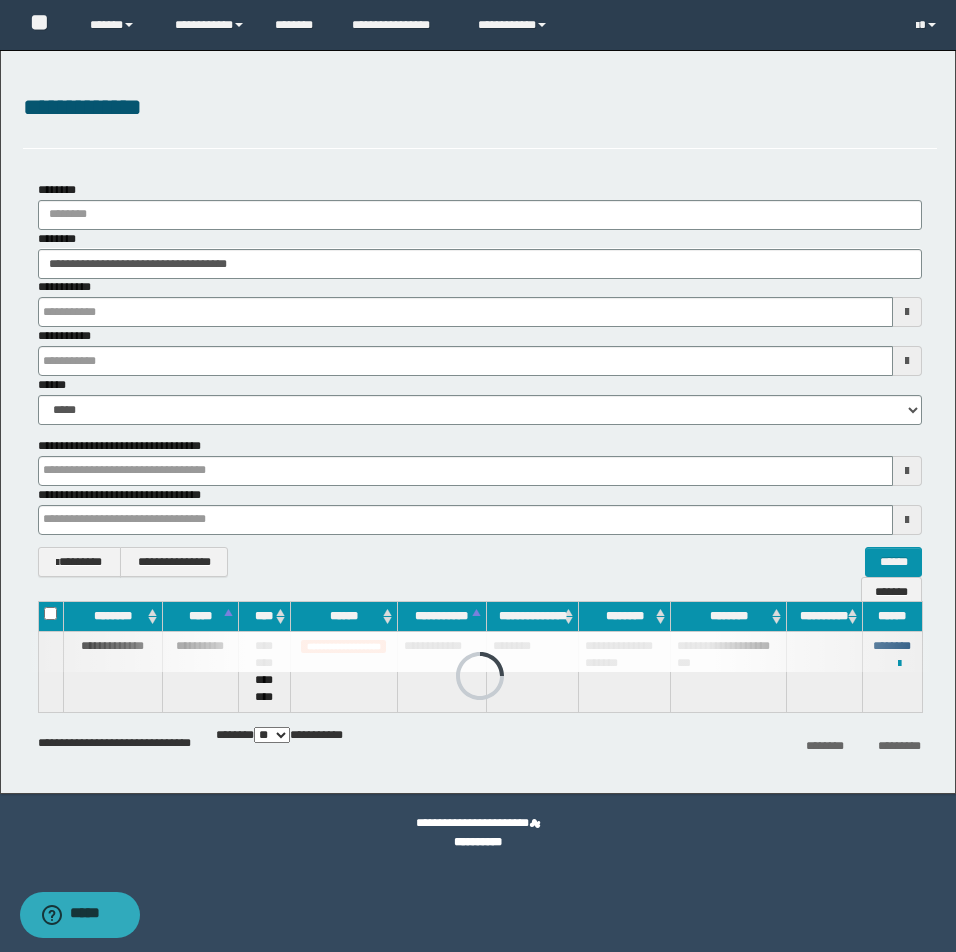 type 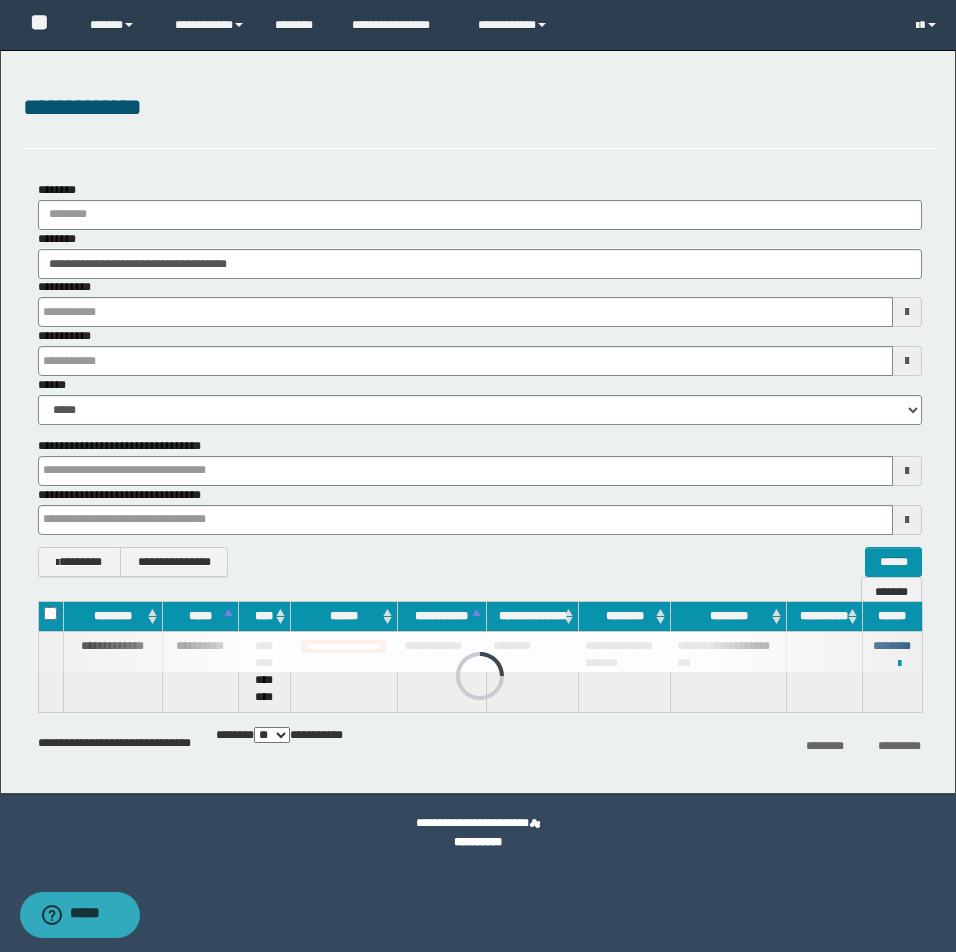 type 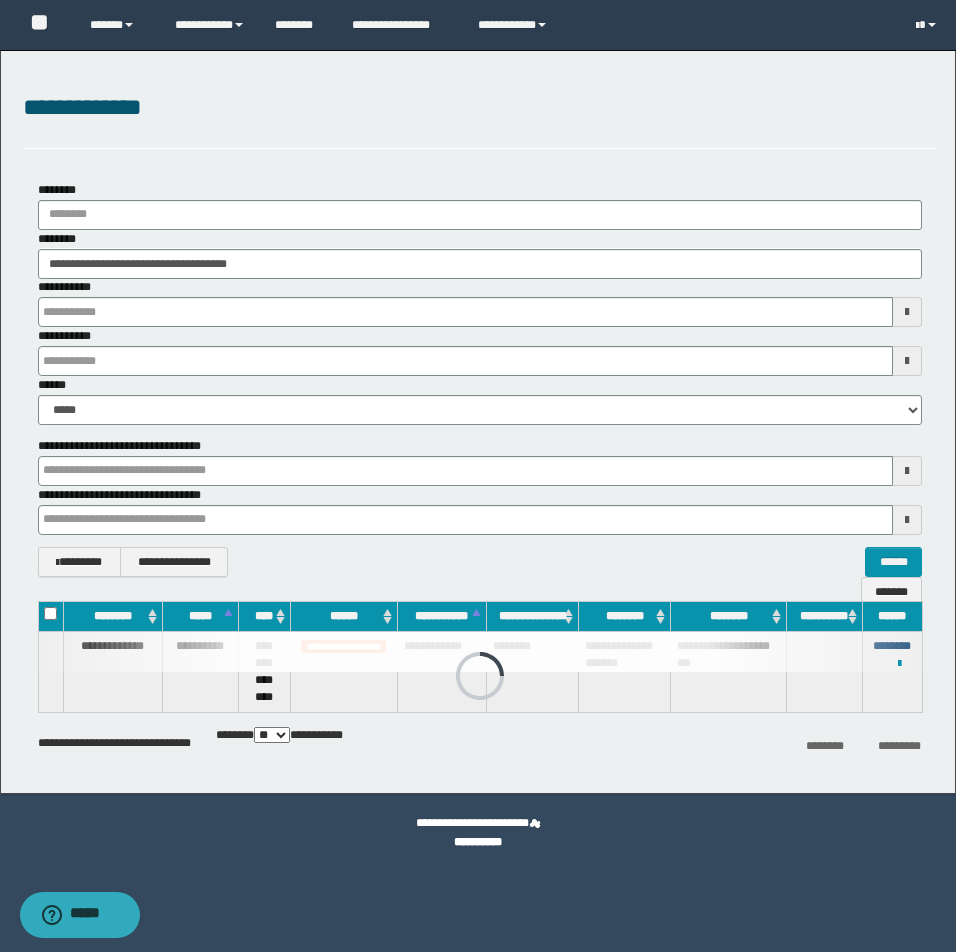 type 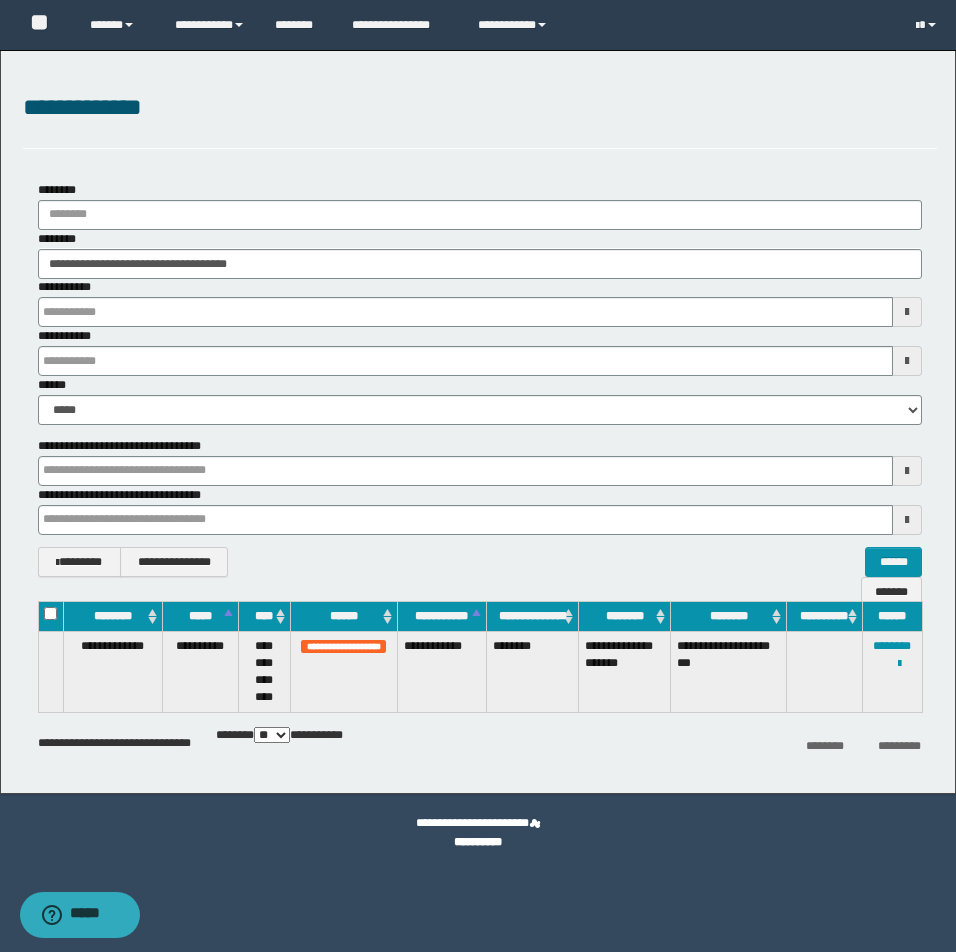 type 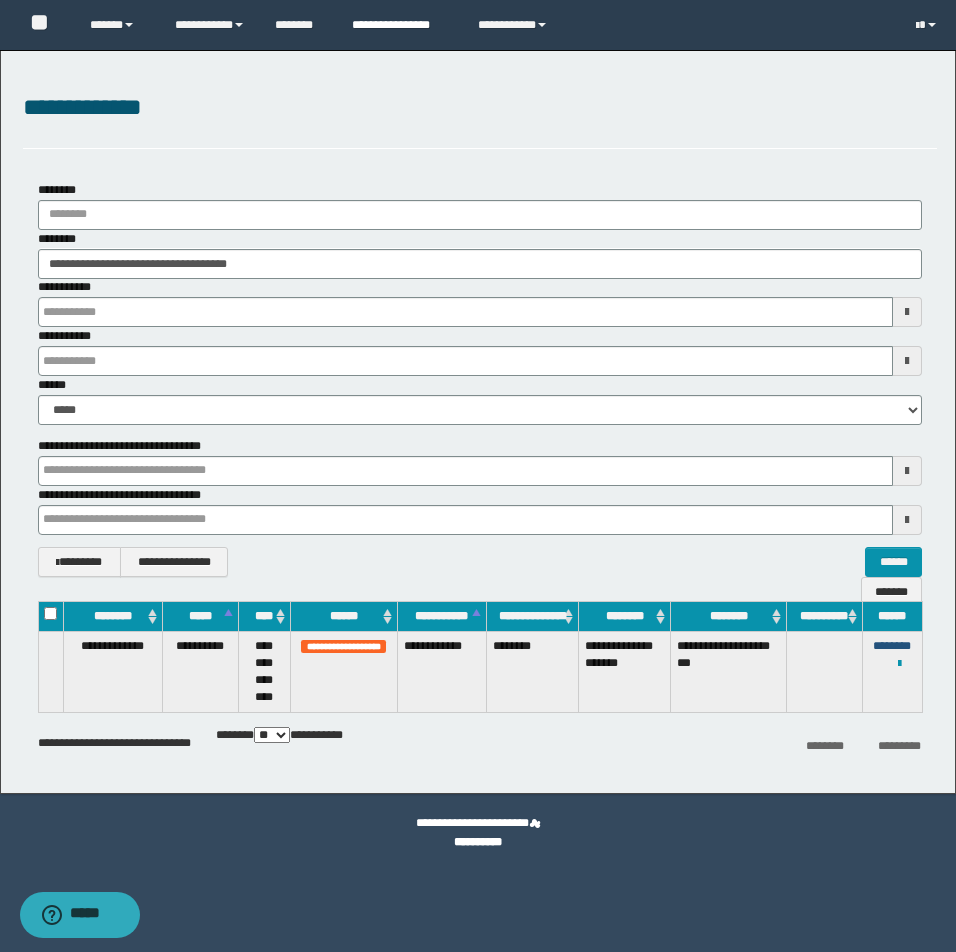 type 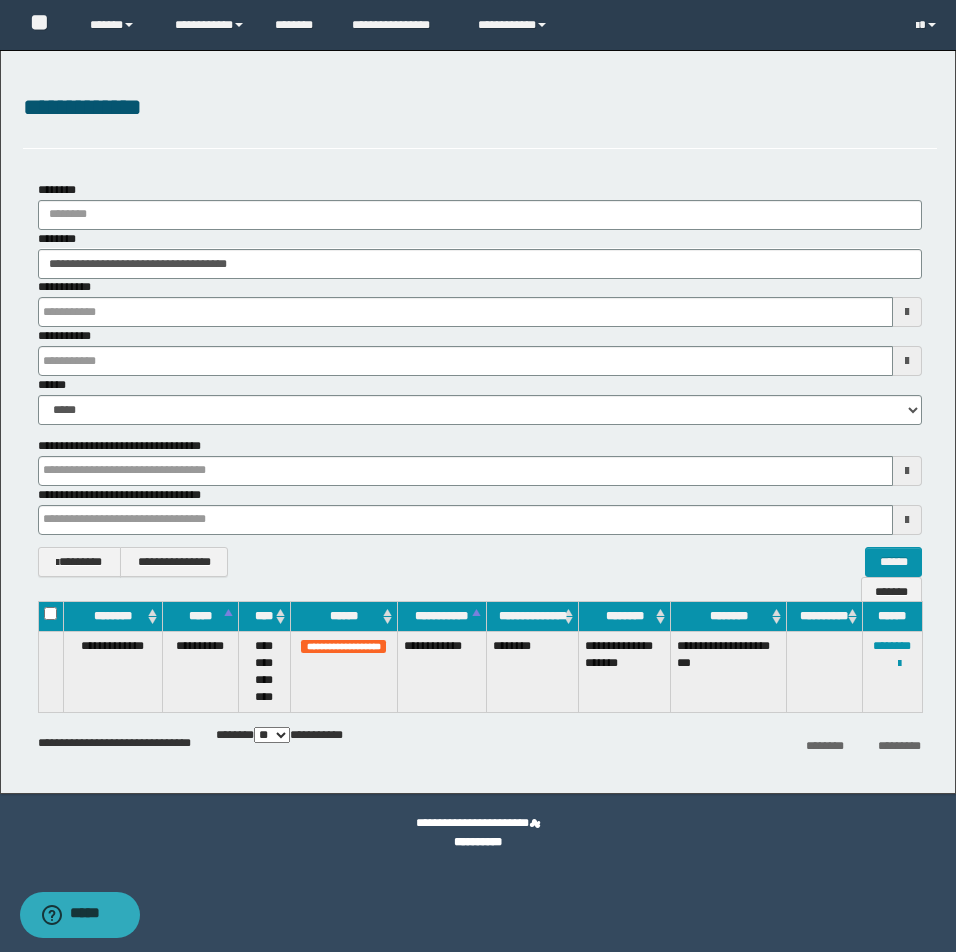 click on "**********" at bounding box center (480, 302) 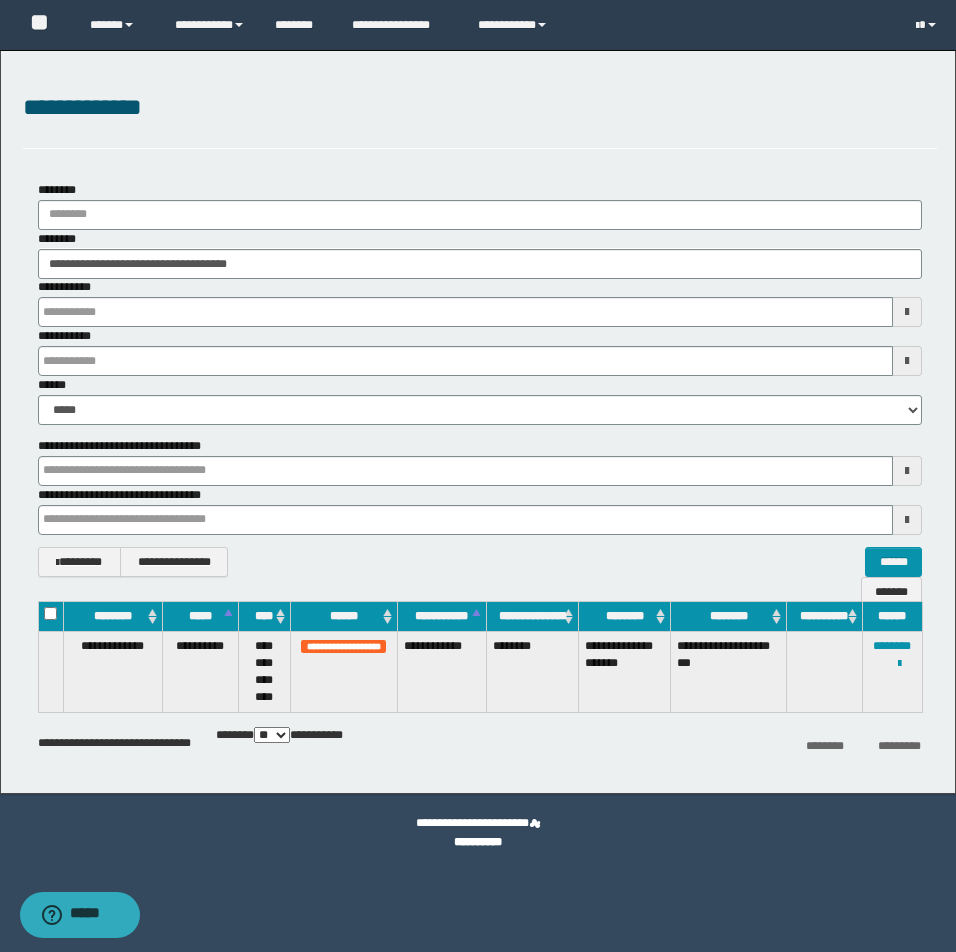 type 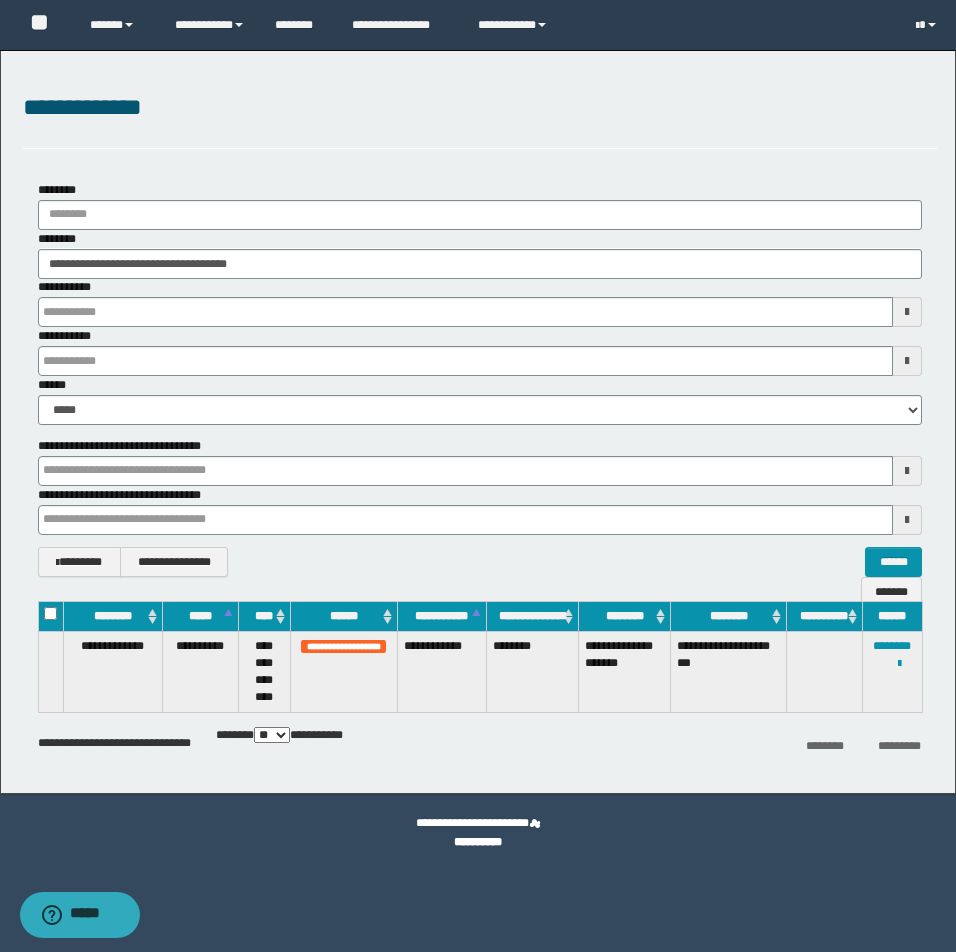 click at bounding box center [0, 0] 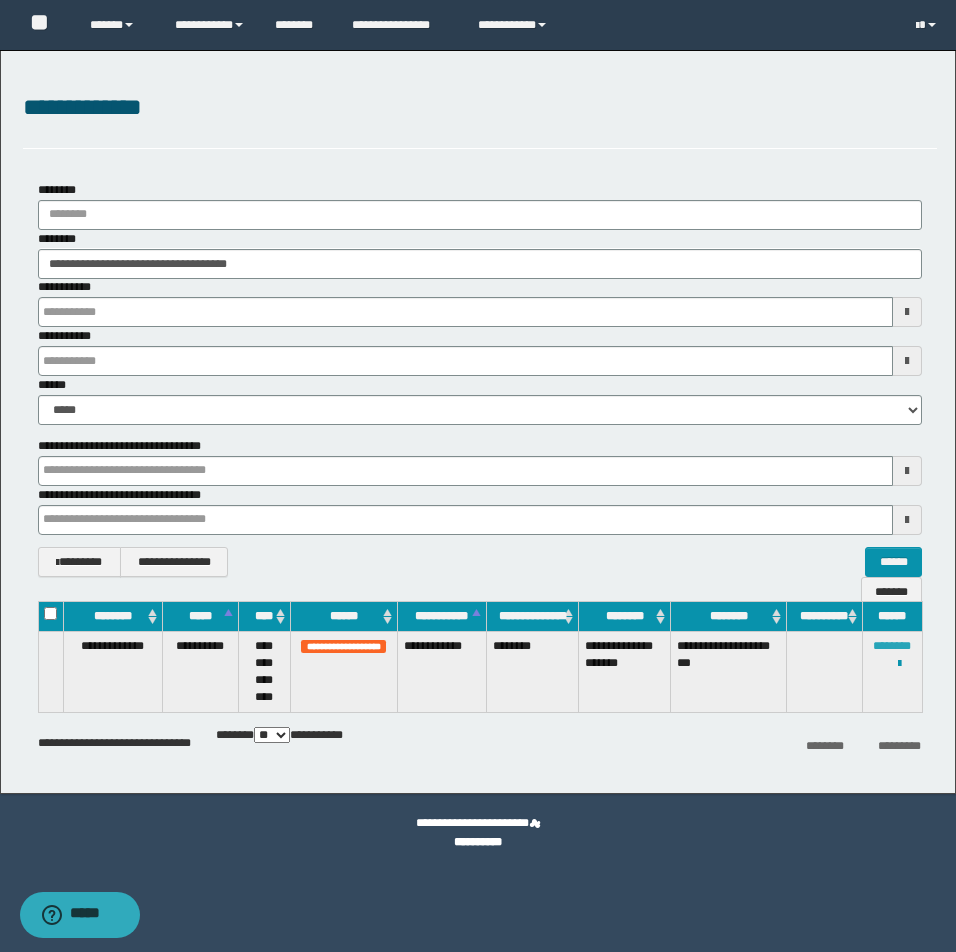 click on "********" at bounding box center [892, 646] 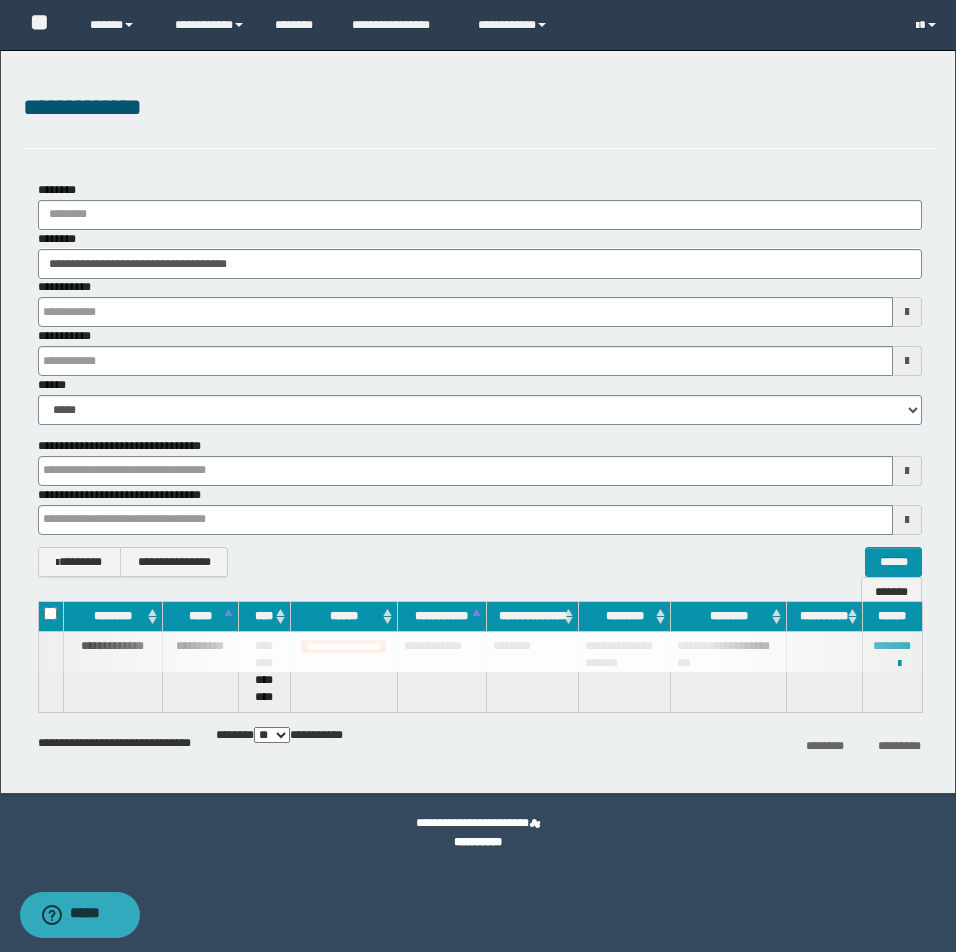 type 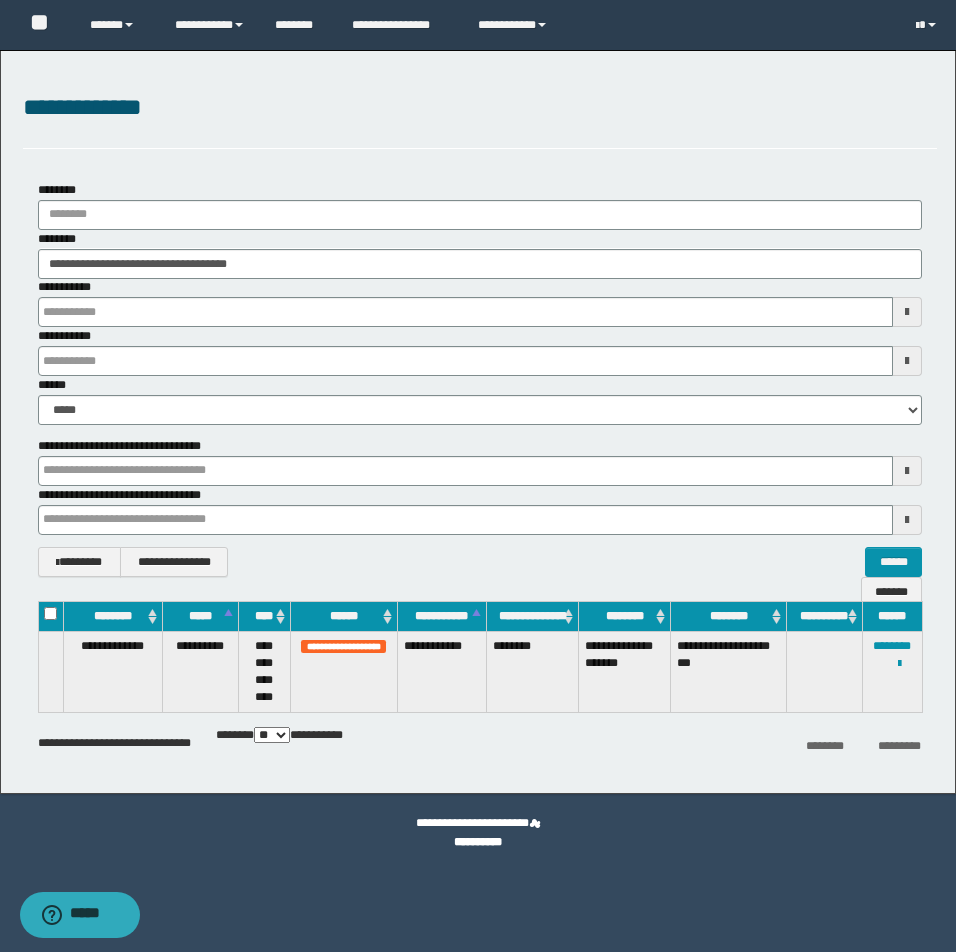 type 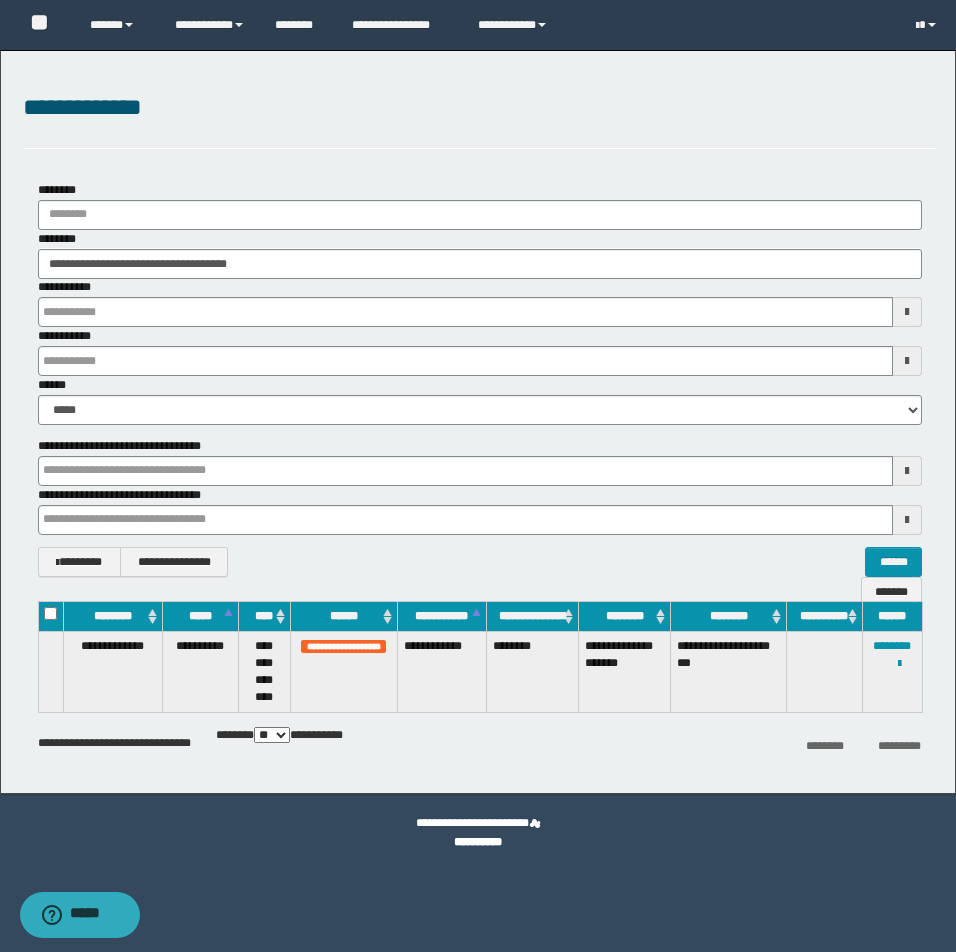 type 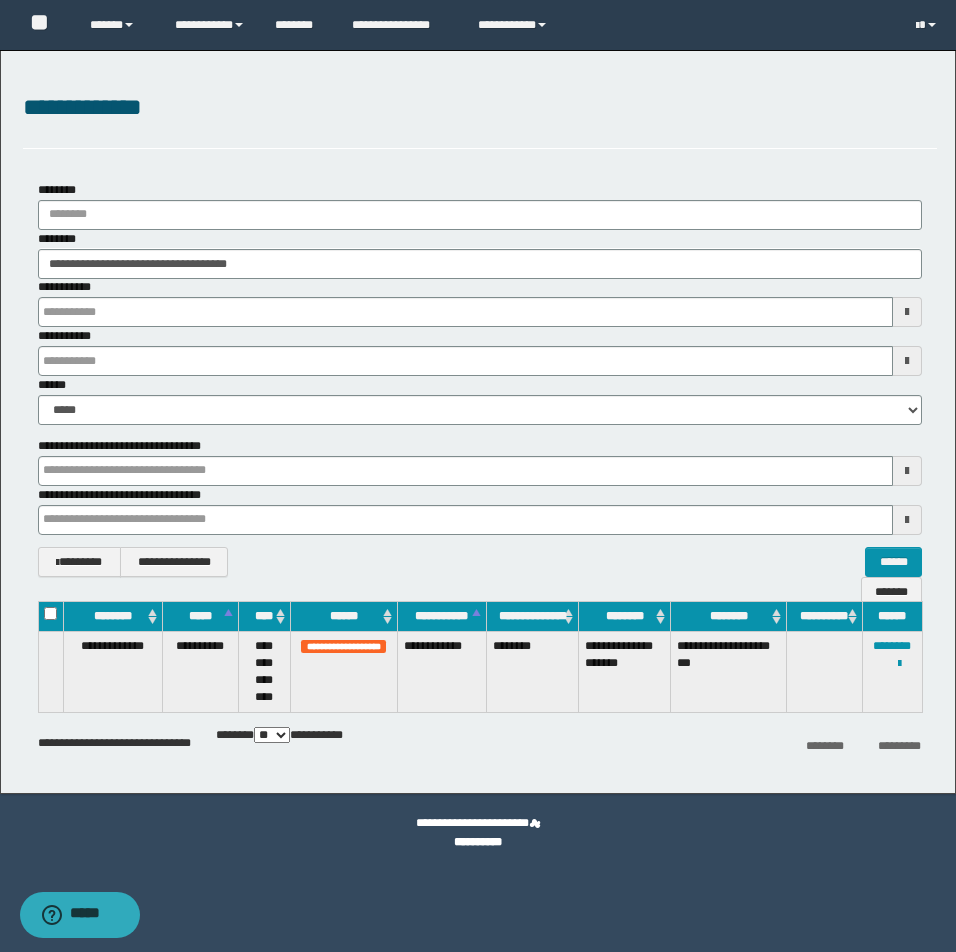 type 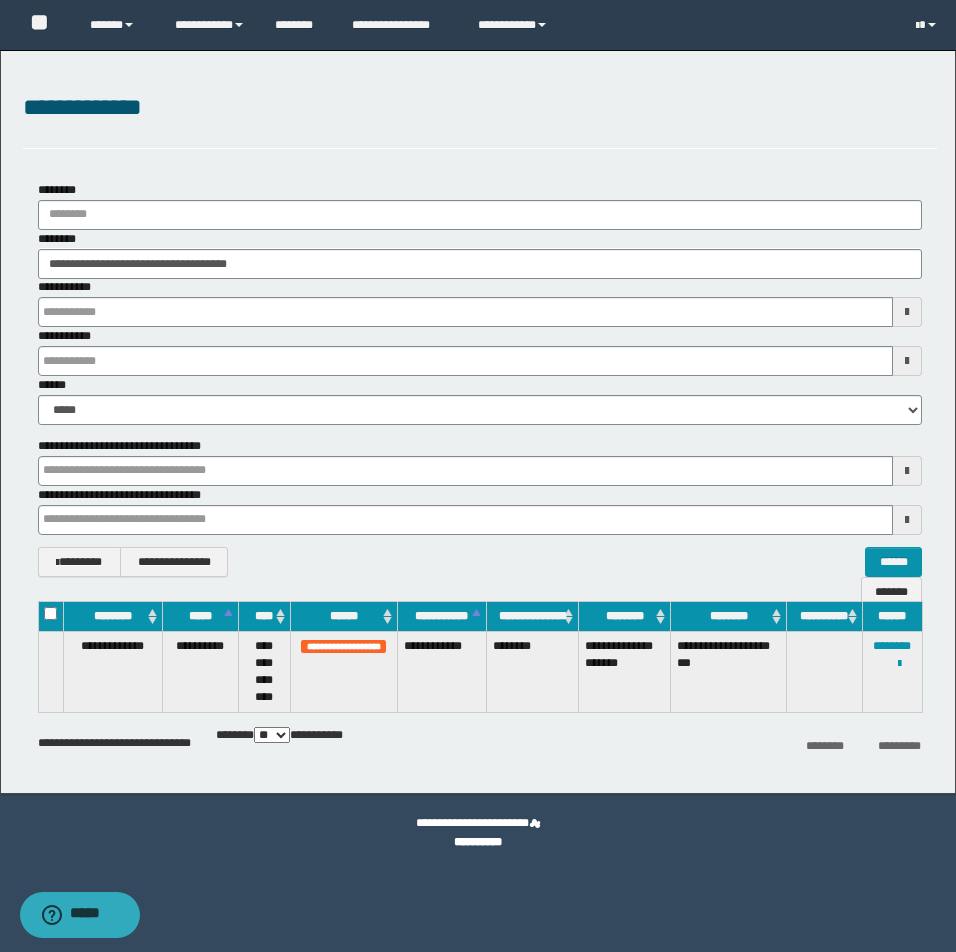 type 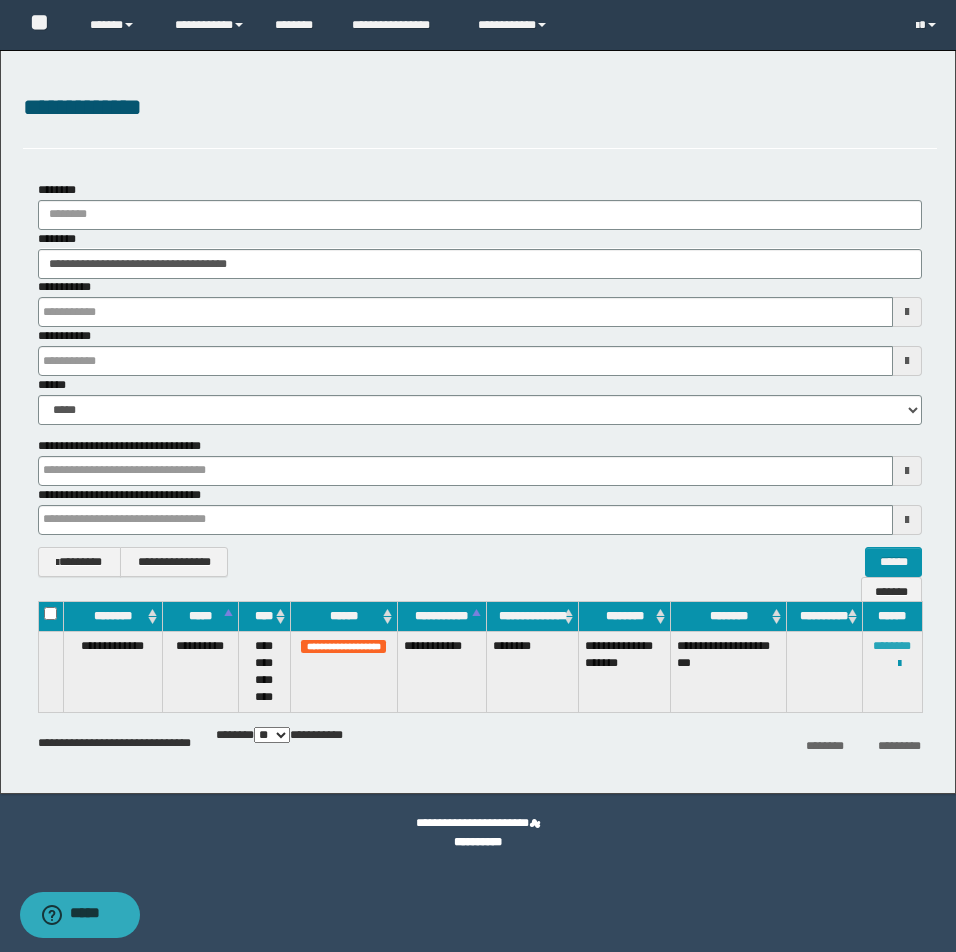 click on "********" at bounding box center (892, 646) 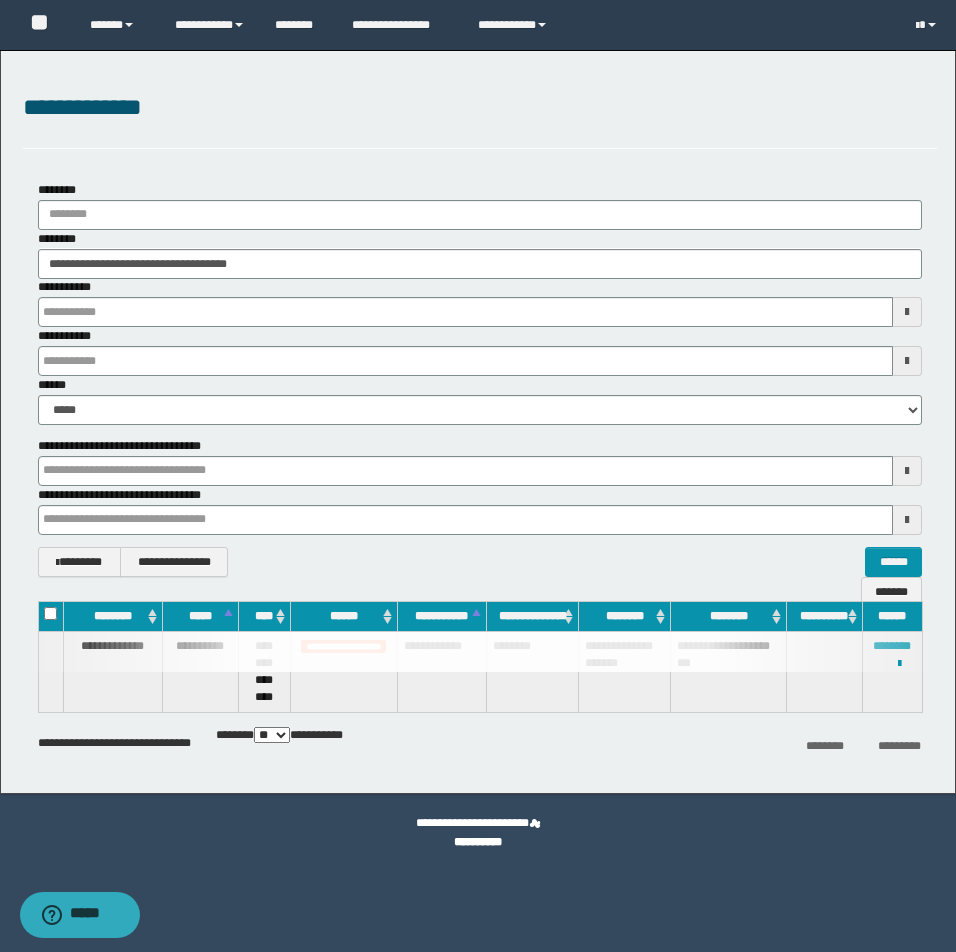 type 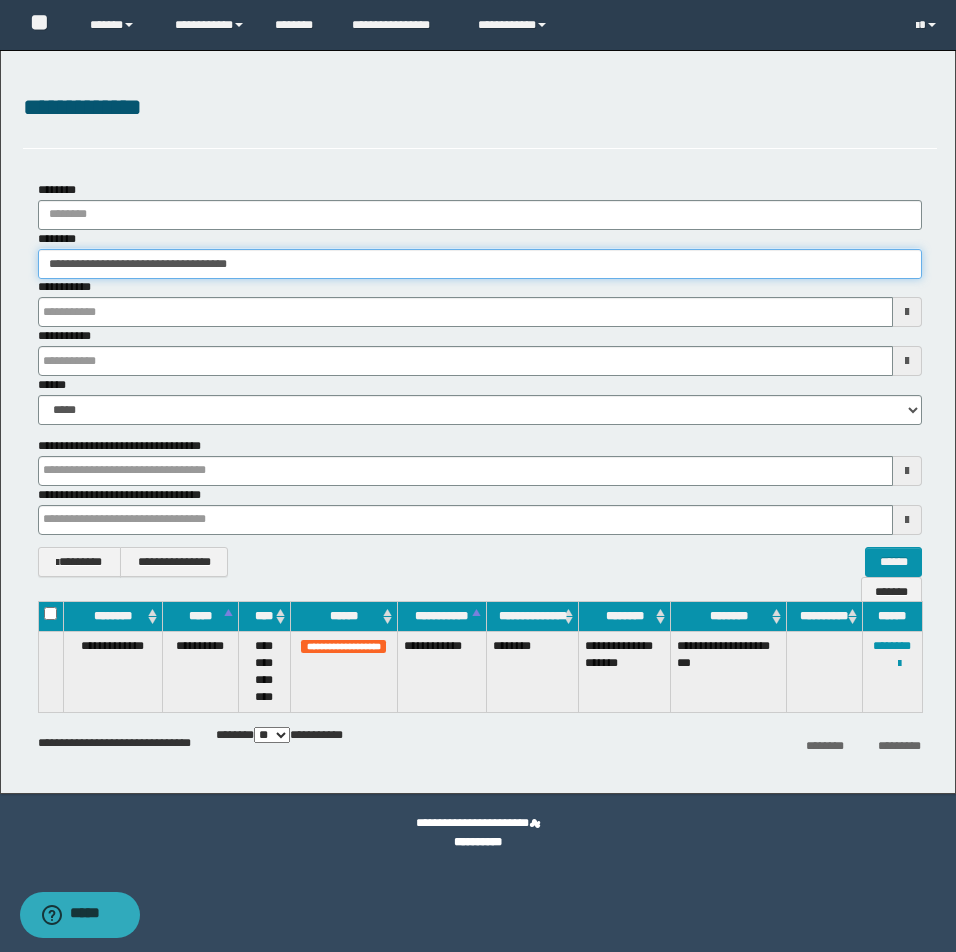 click on "**********" at bounding box center (480, 264) 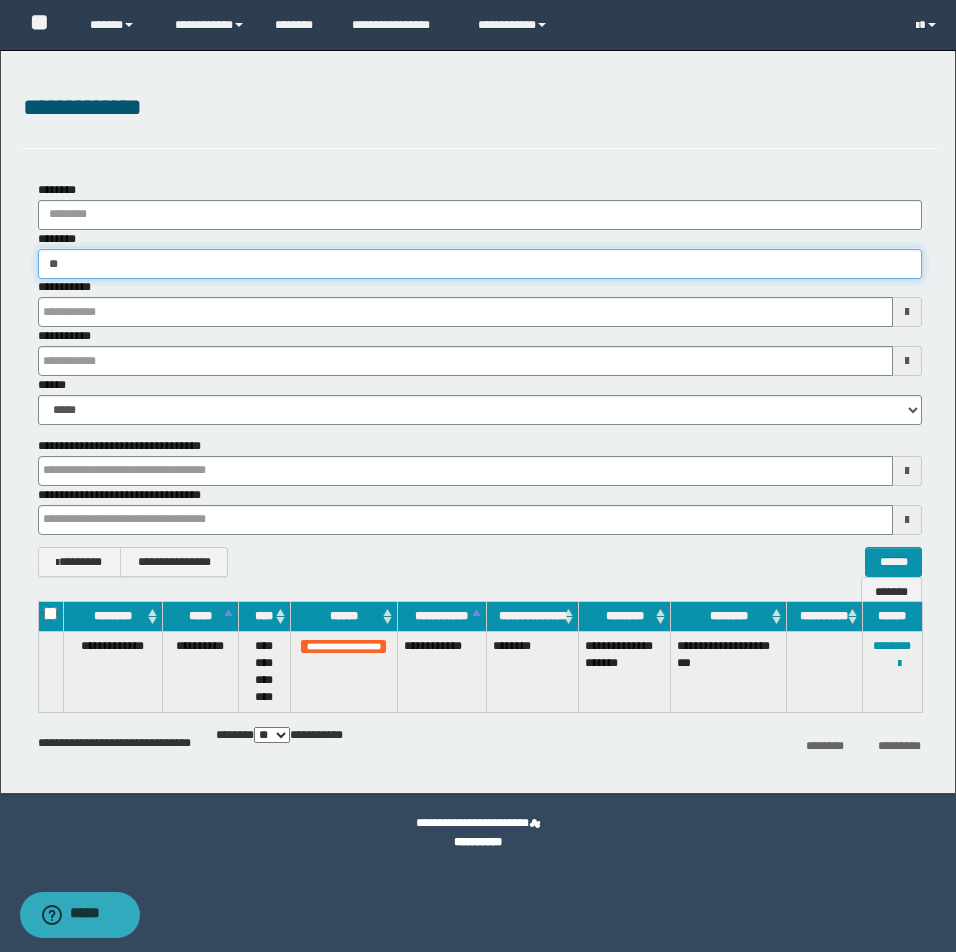 type on "*" 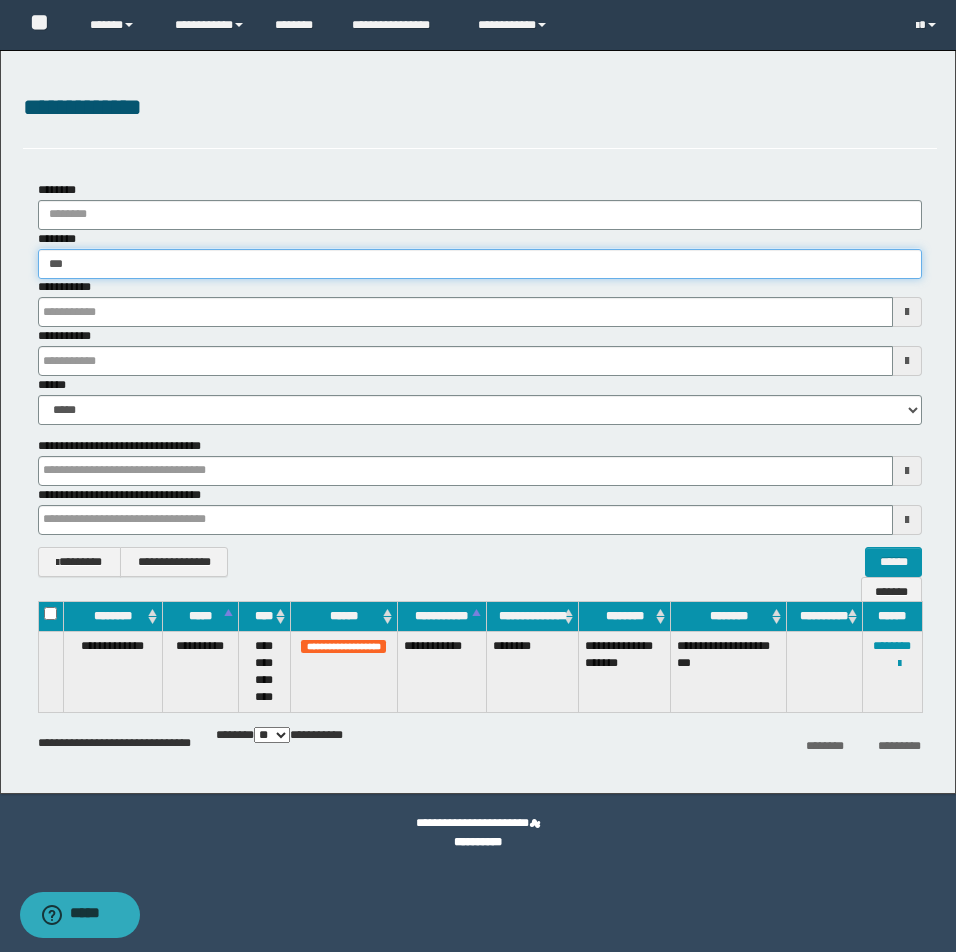type on "****" 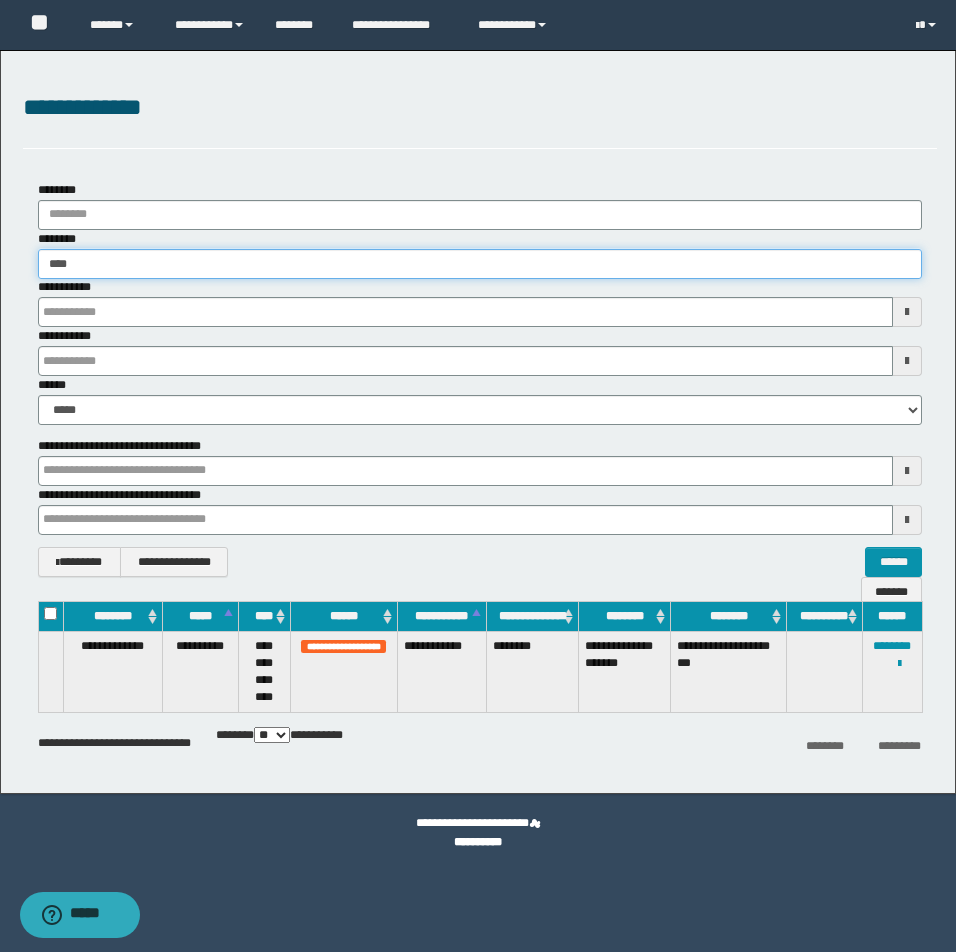 type on "****" 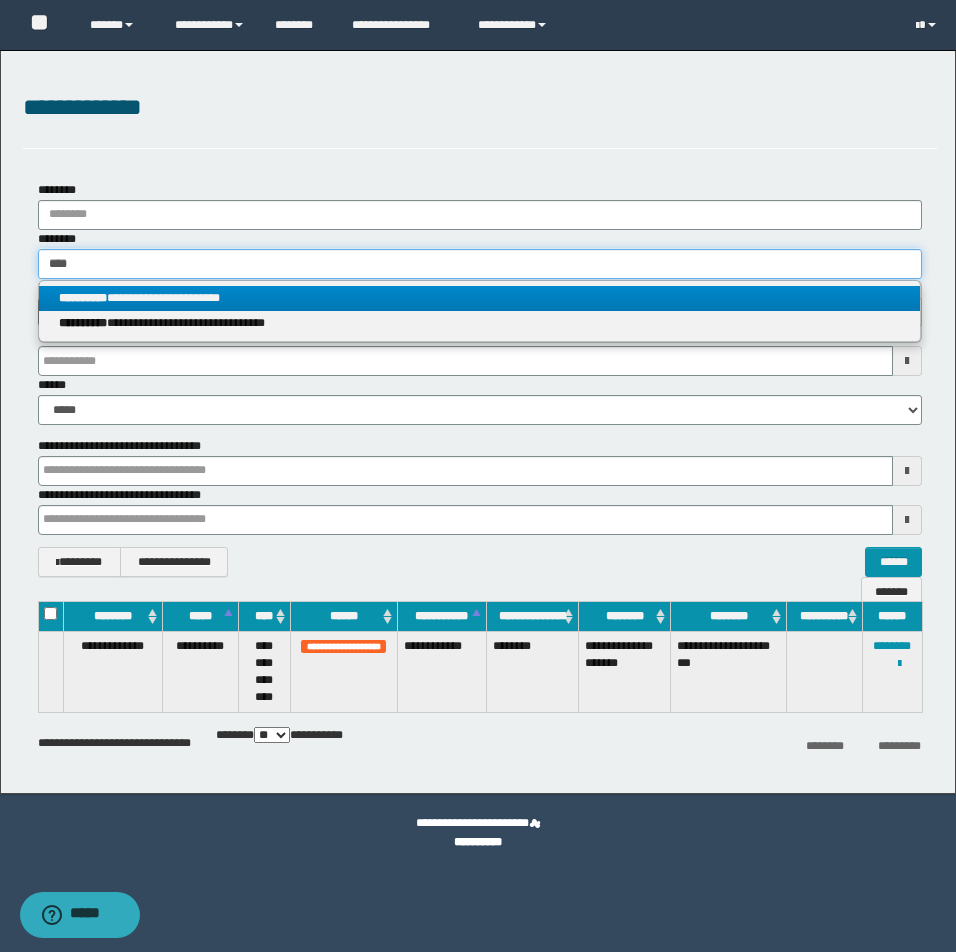 type on "****" 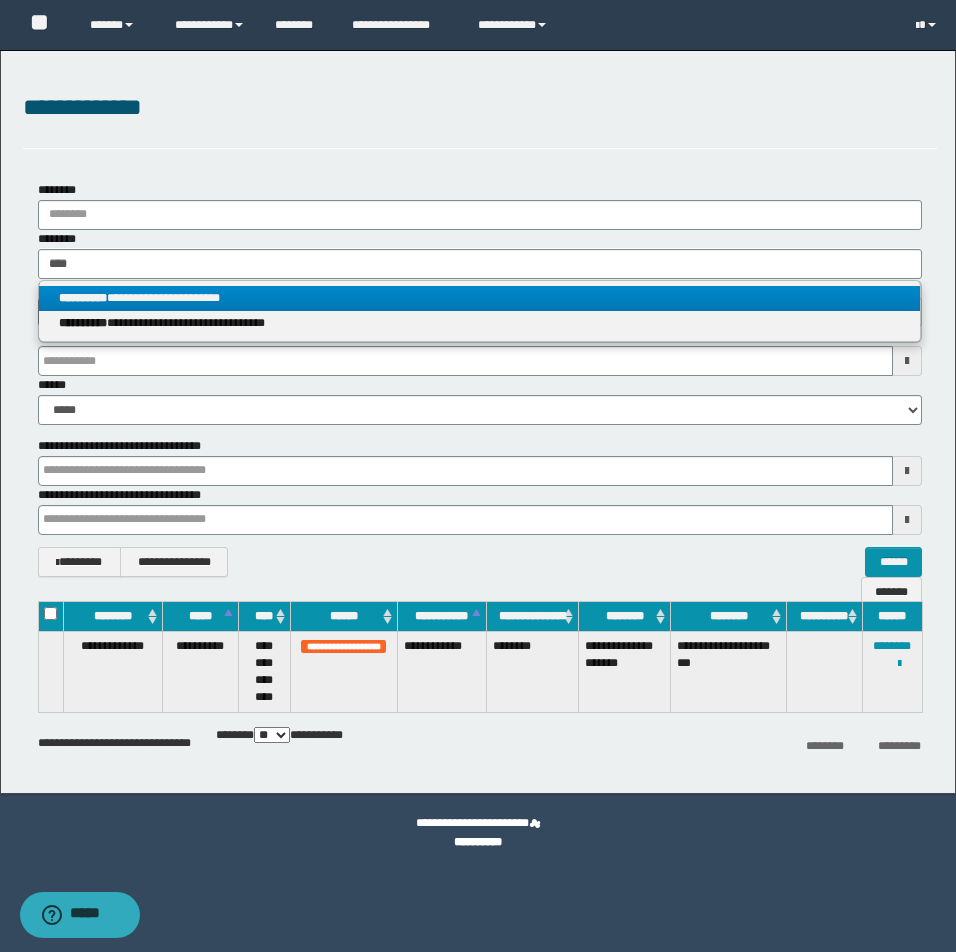 click on "**********" at bounding box center (479, 298) 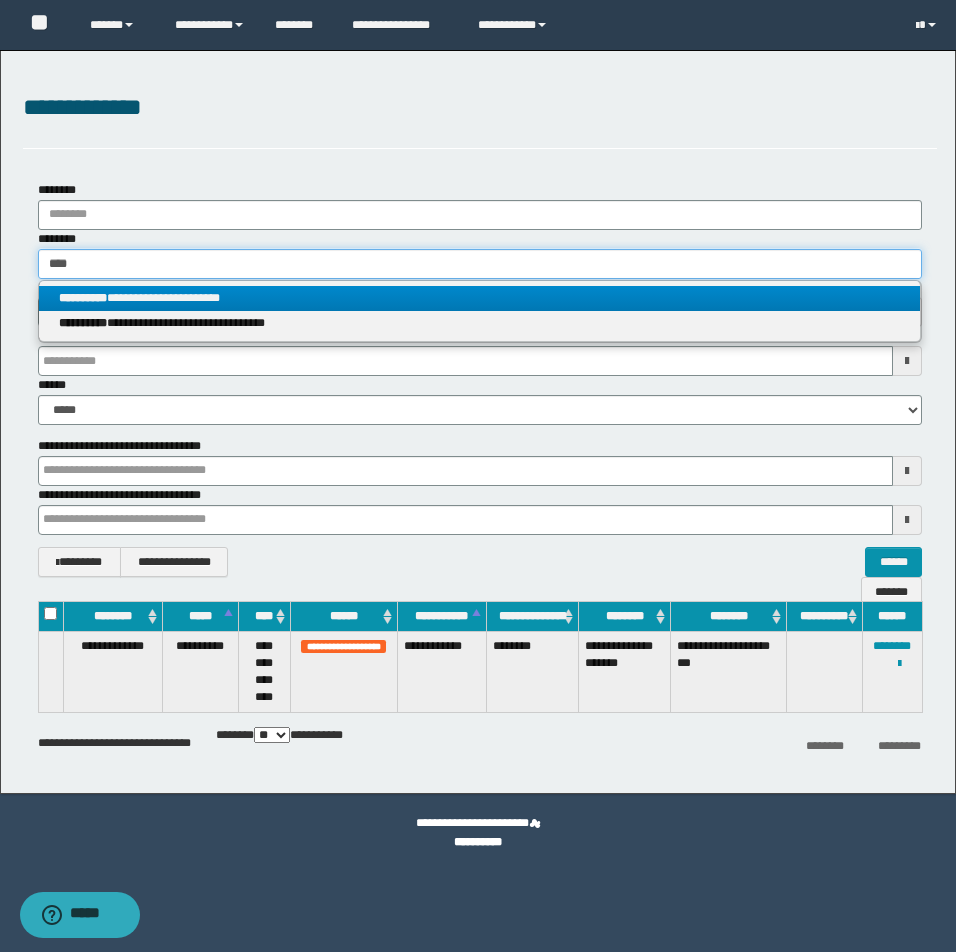 type 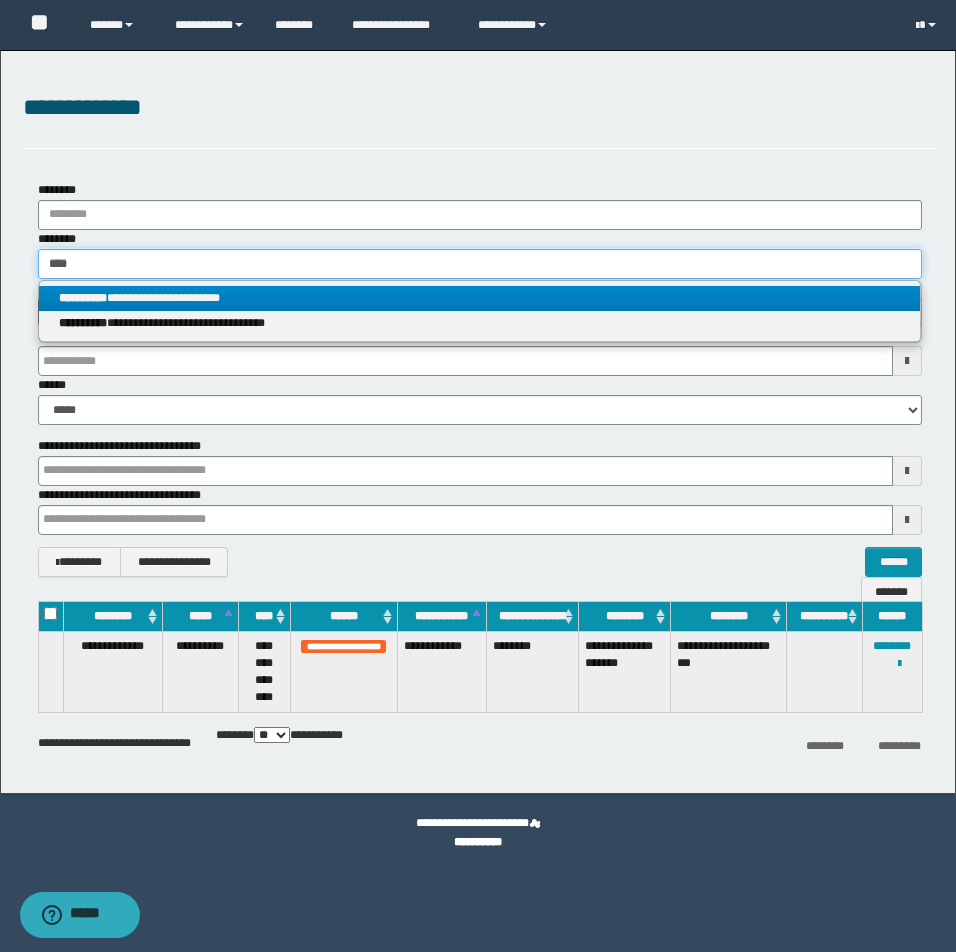 type 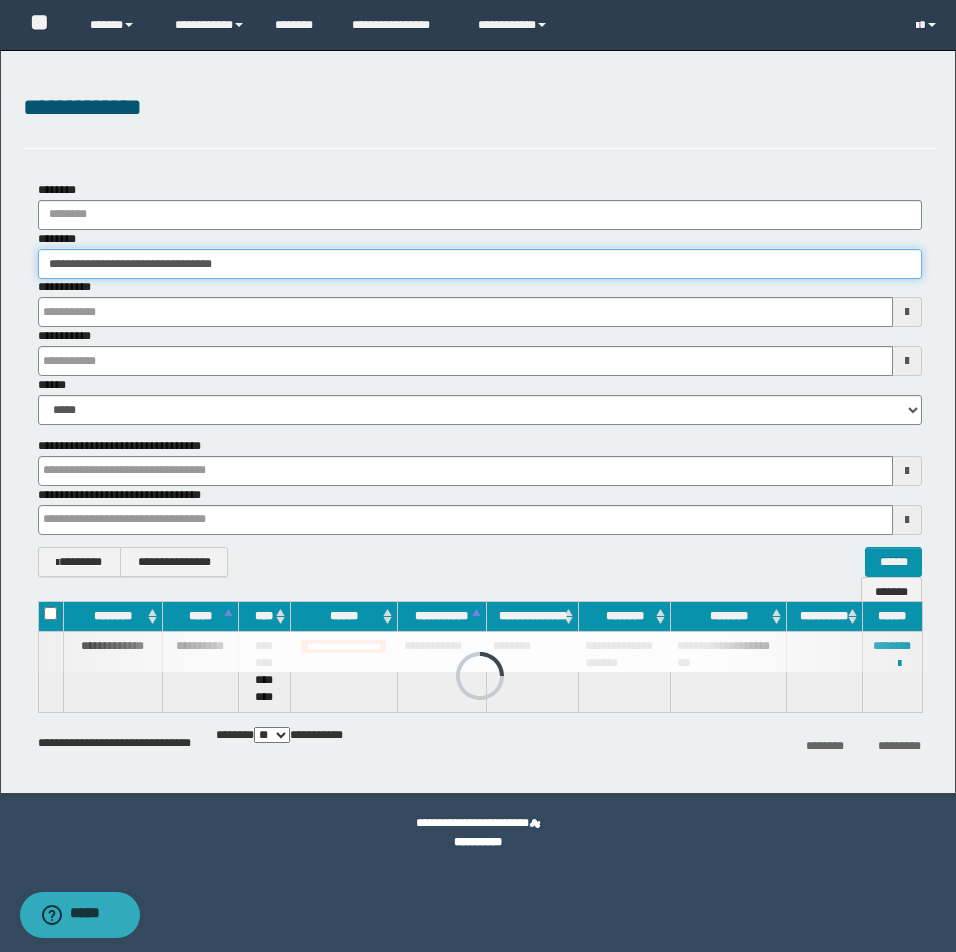 type 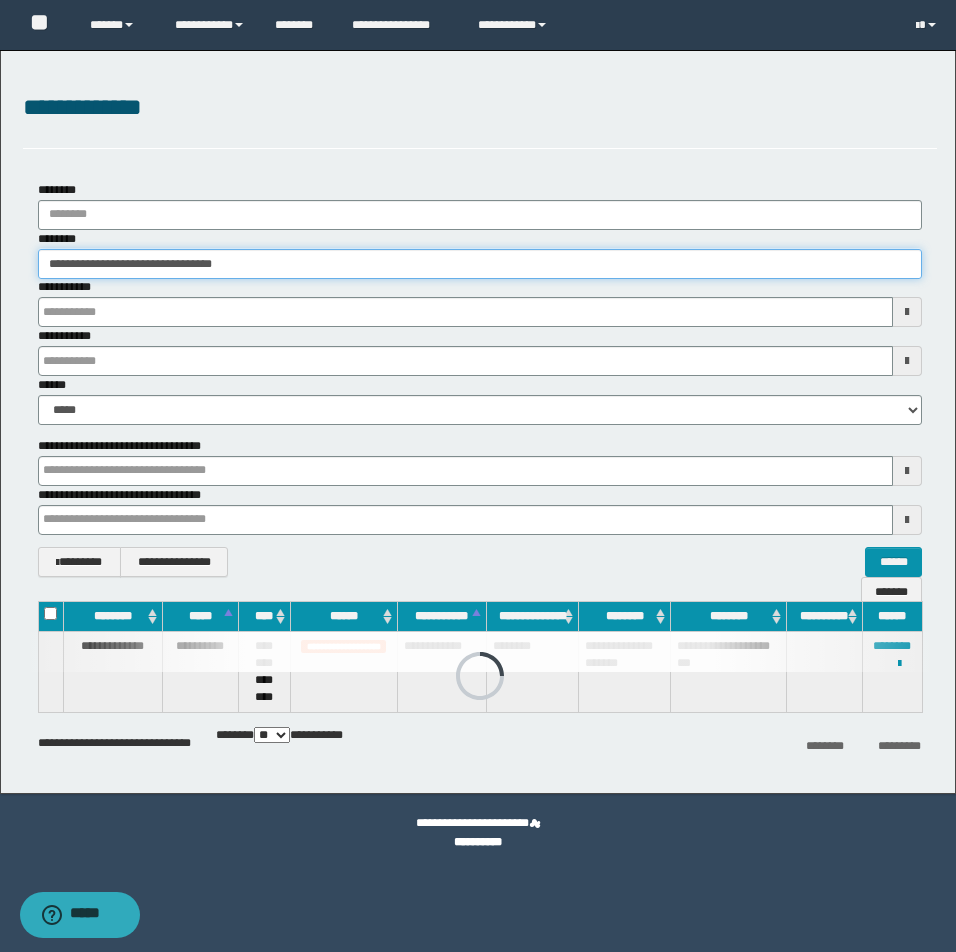 type 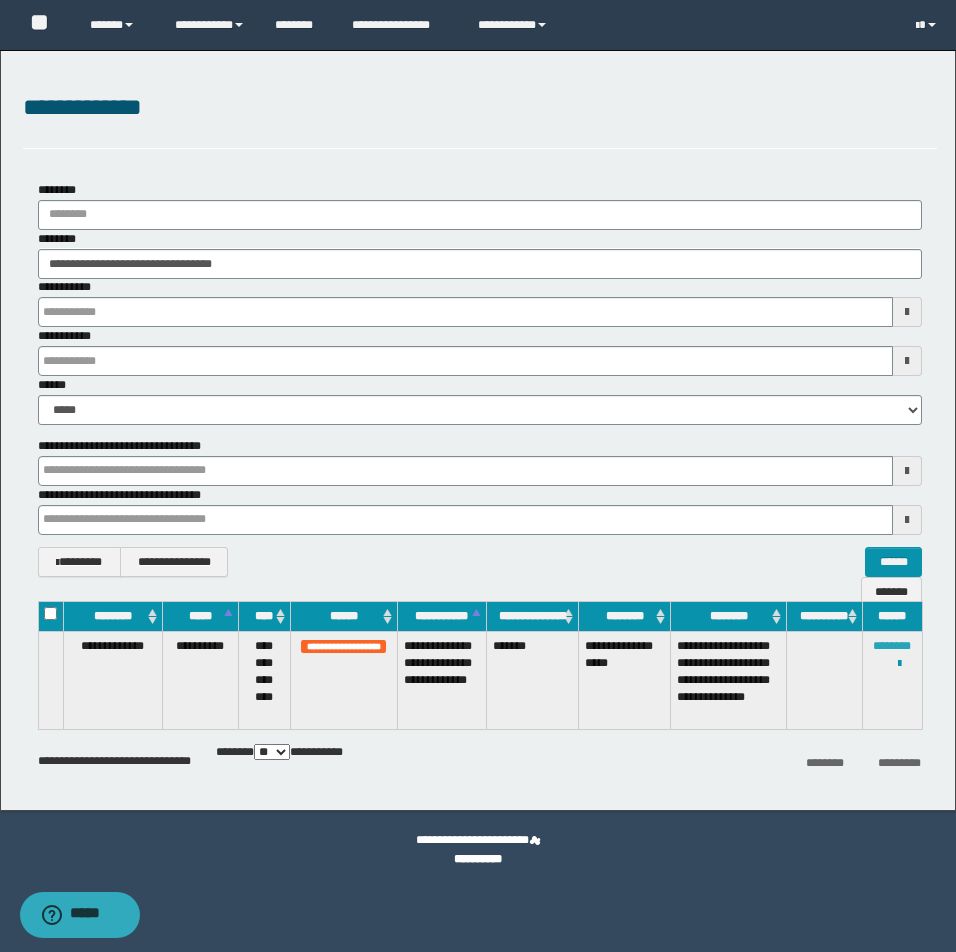click on "********" at bounding box center (892, 646) 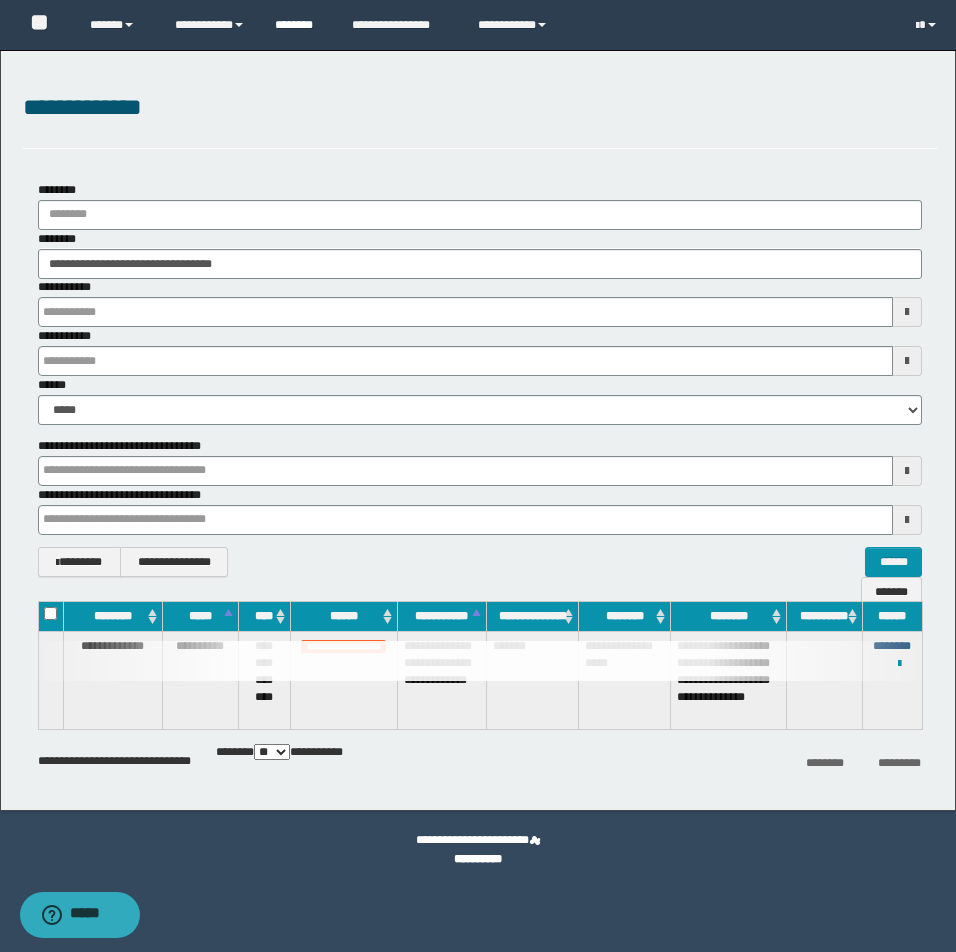 type 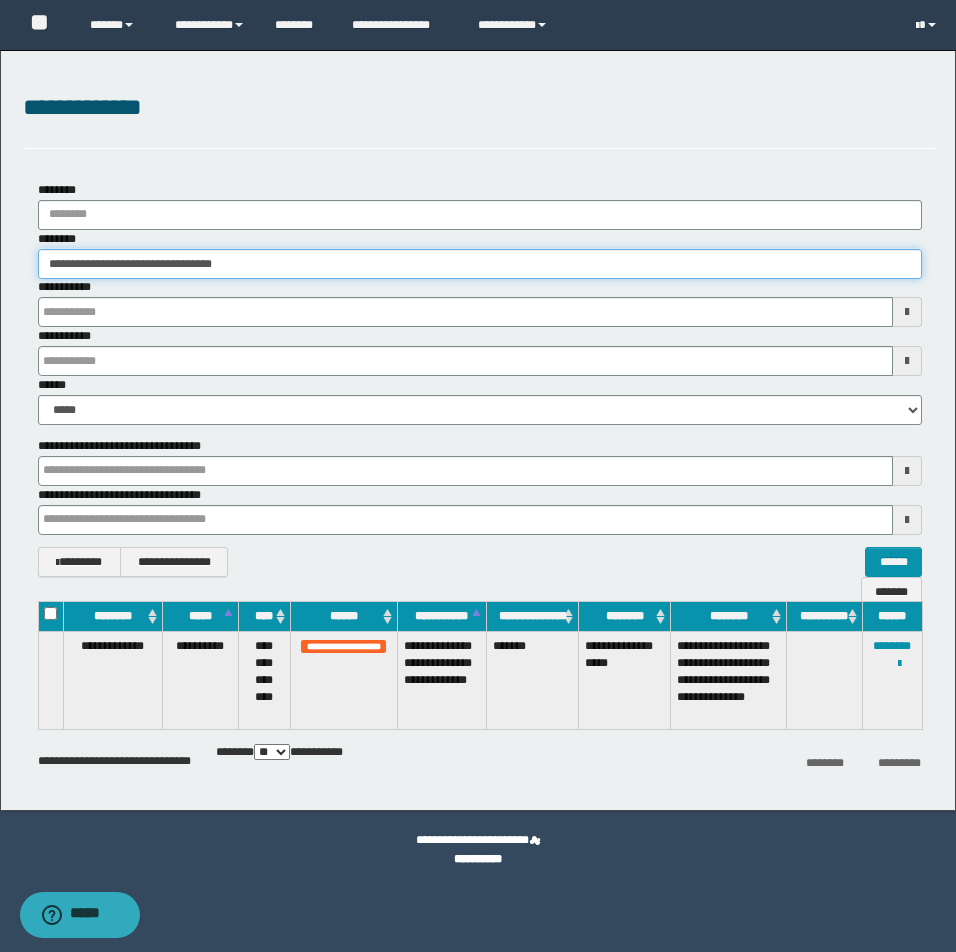 click on "**********" at bounding box center (480, 264) 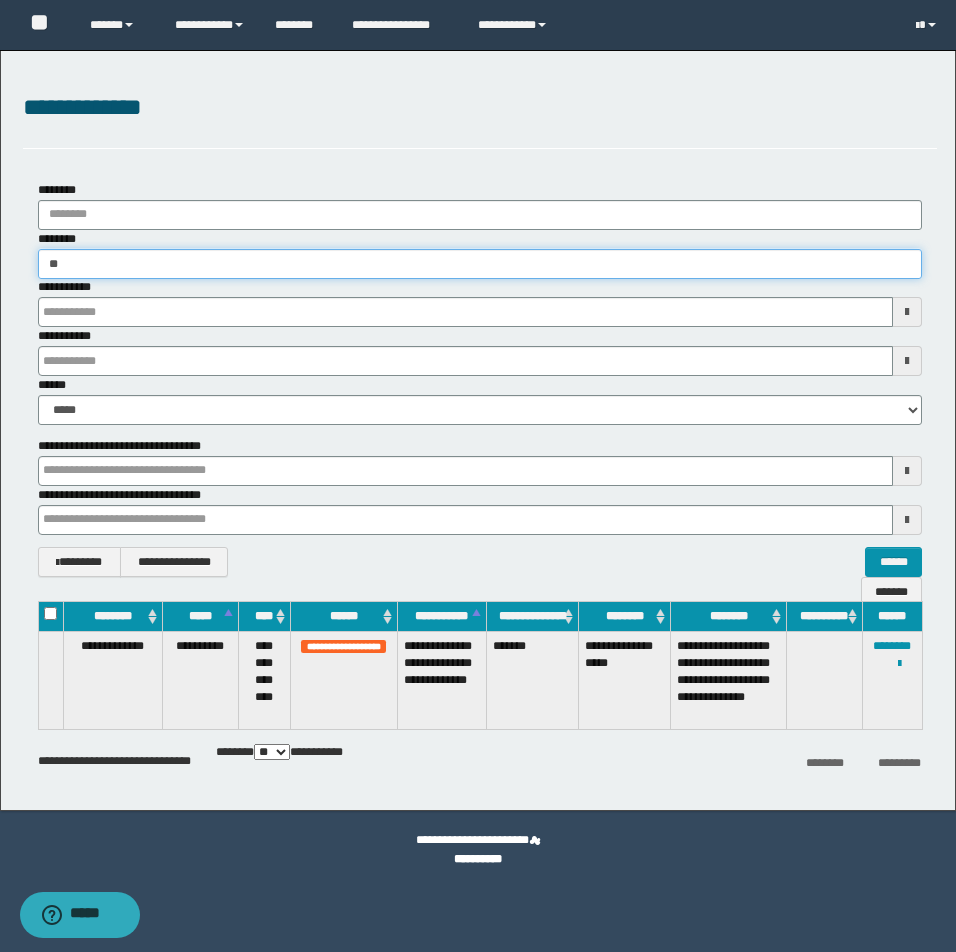 type on "*" 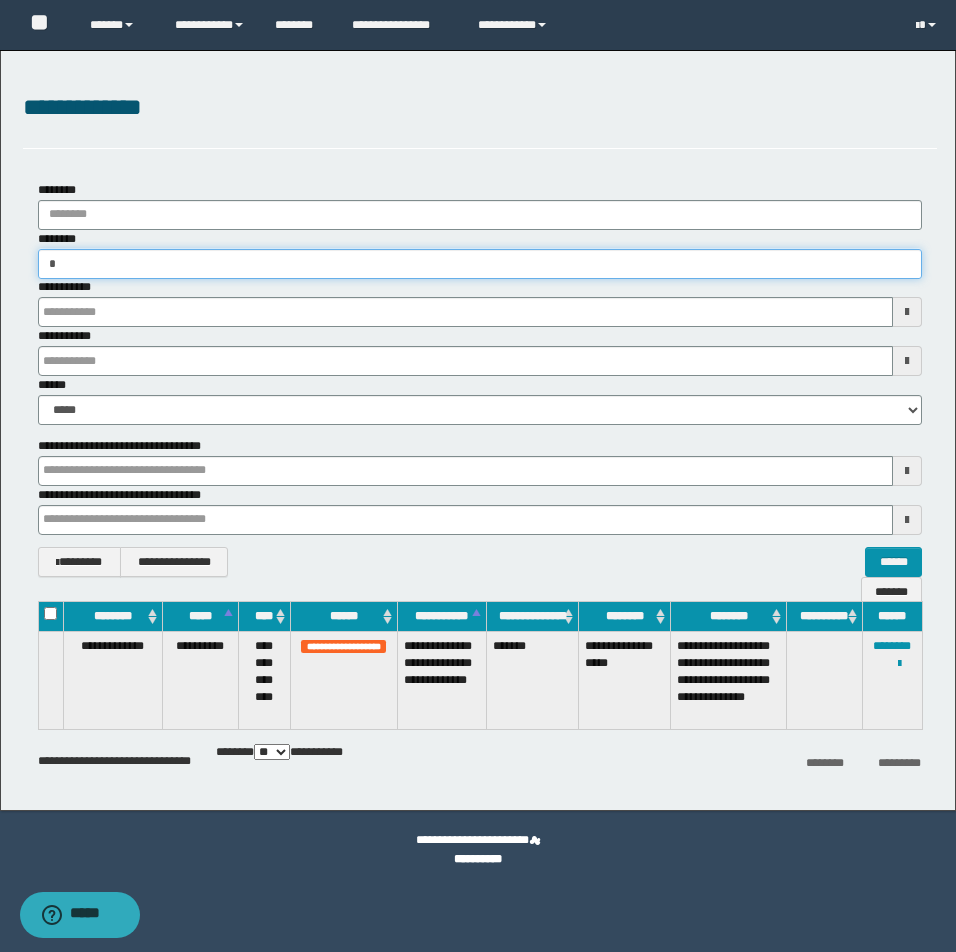 type on "**" 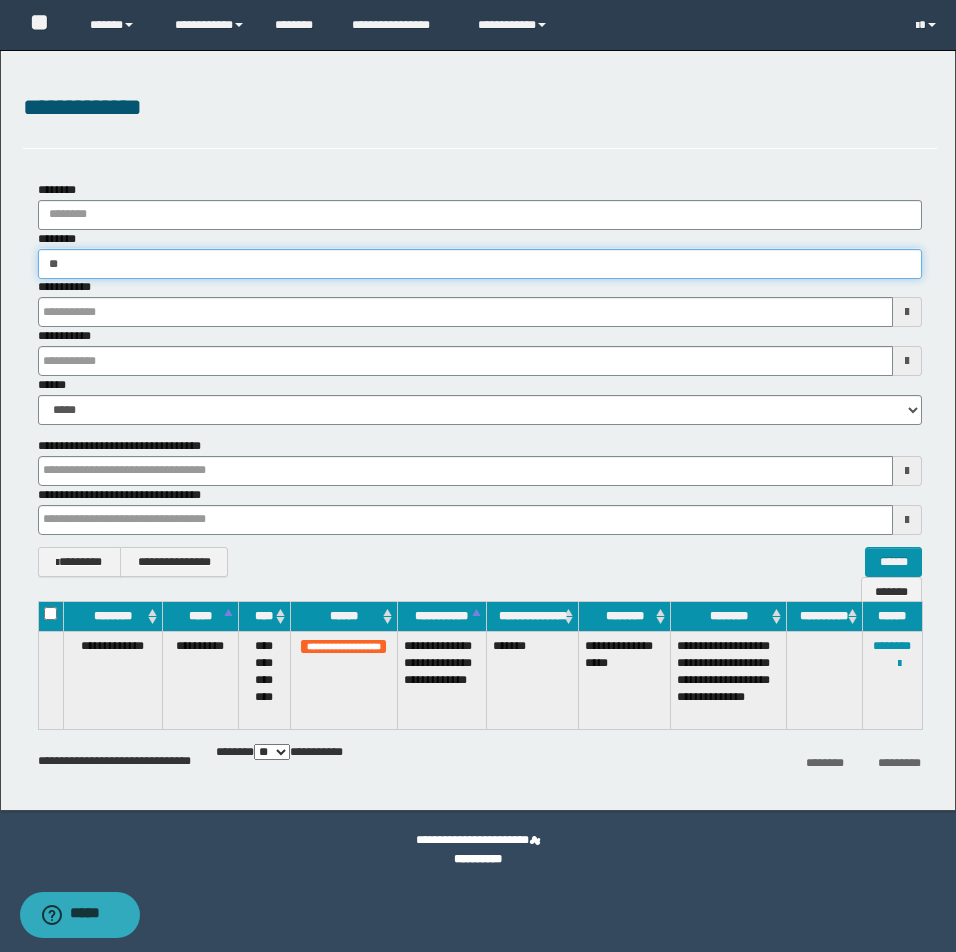 type on "**" 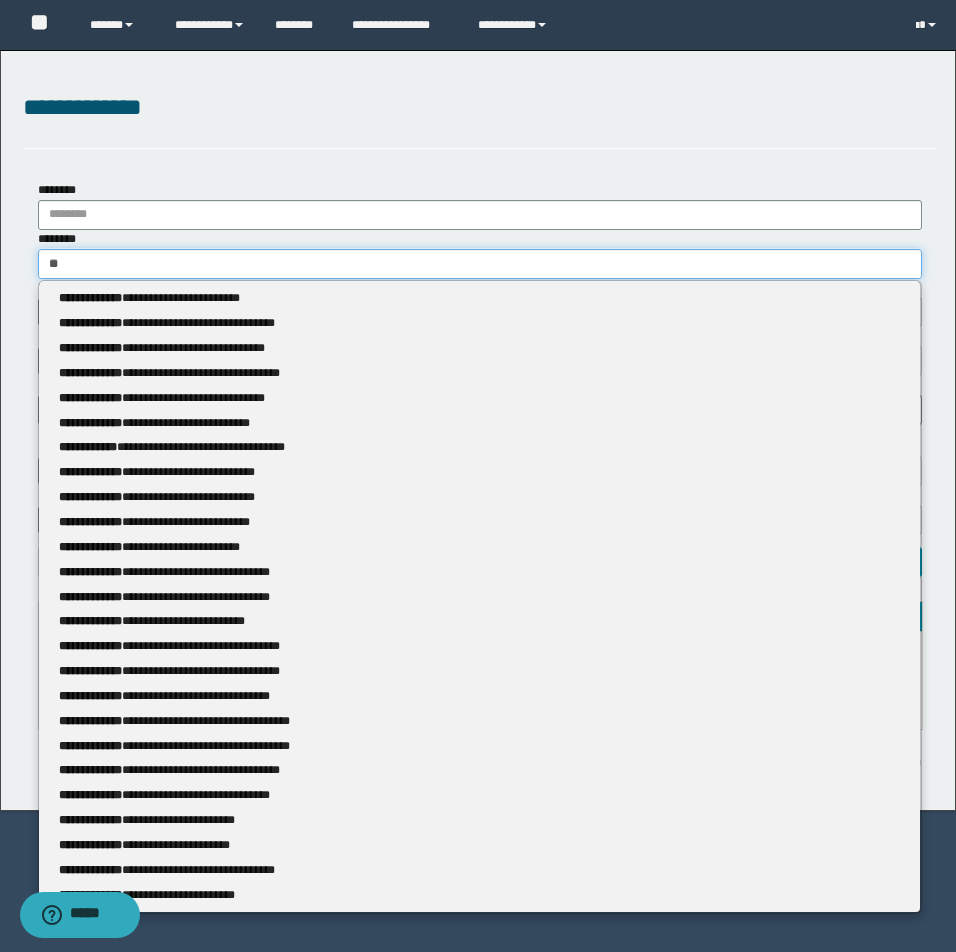 type 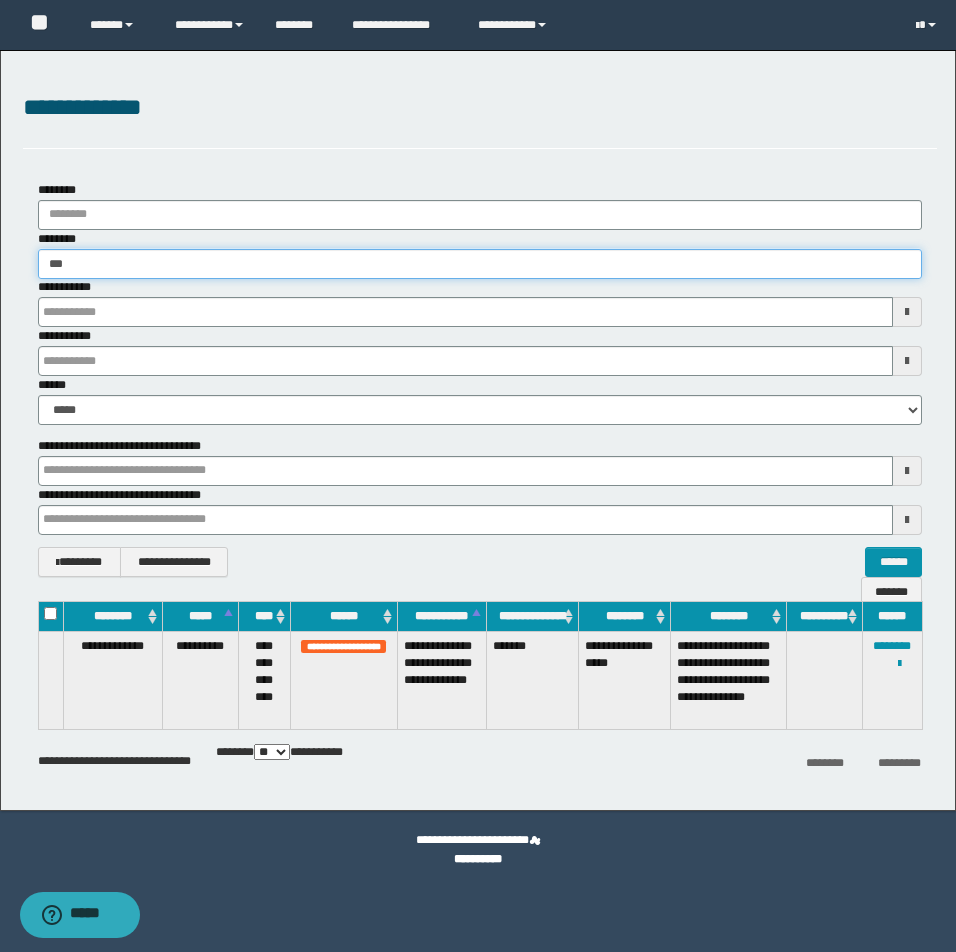 type on "**" 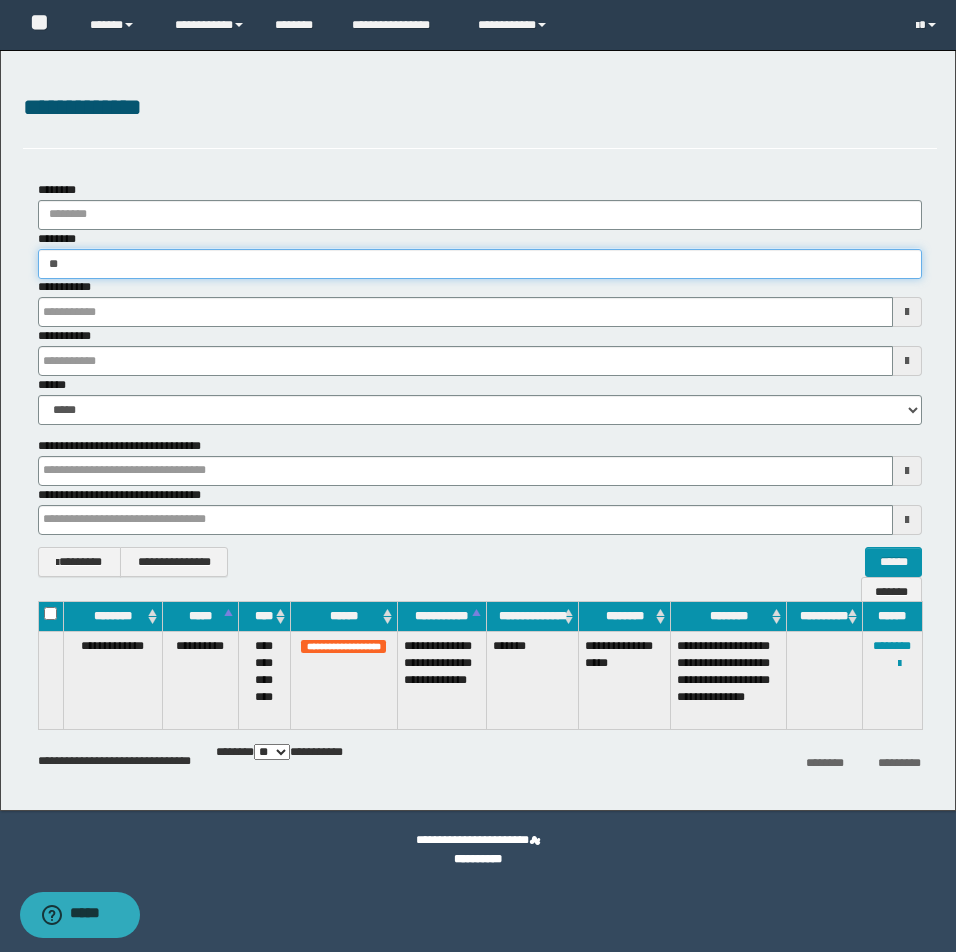 type on "**" 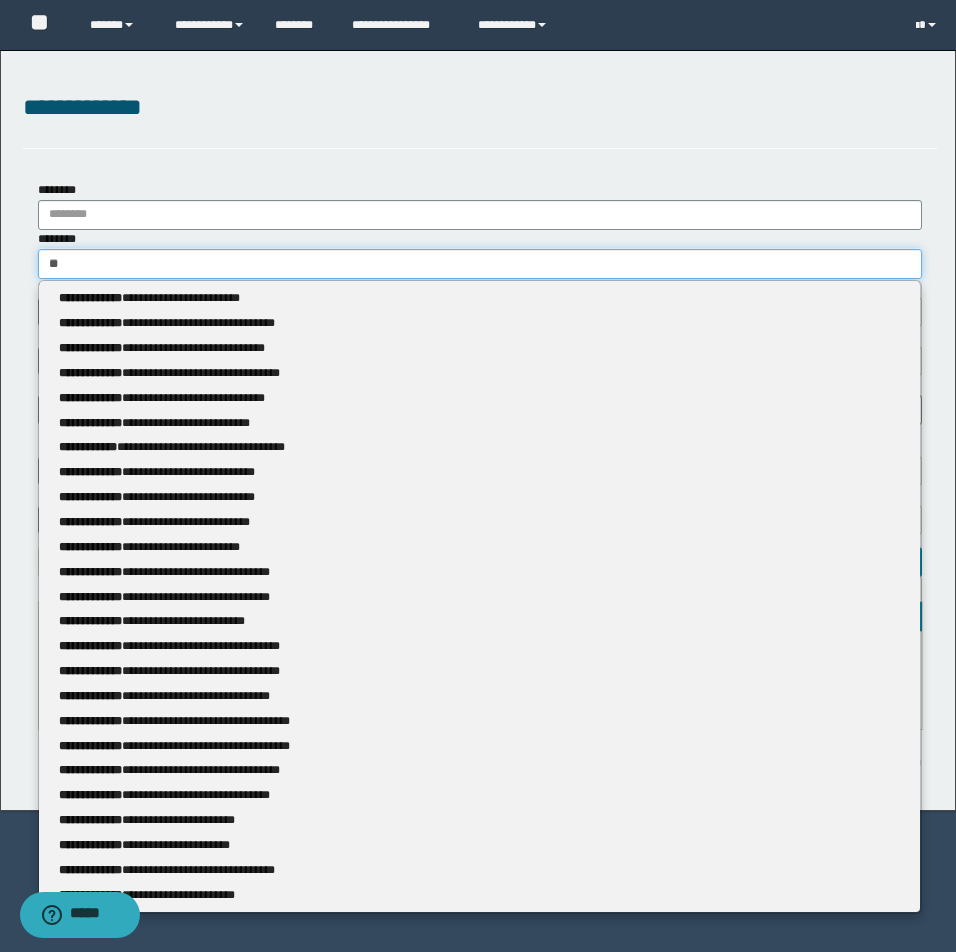 type 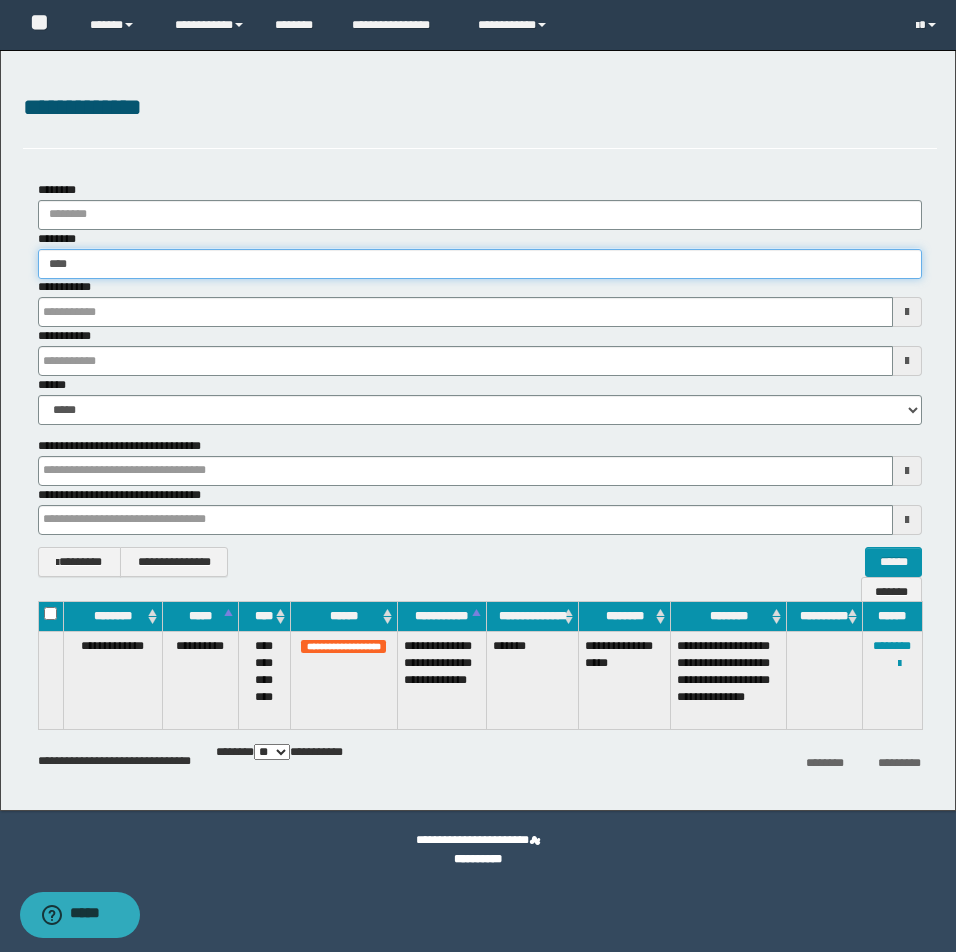 type on "*****" 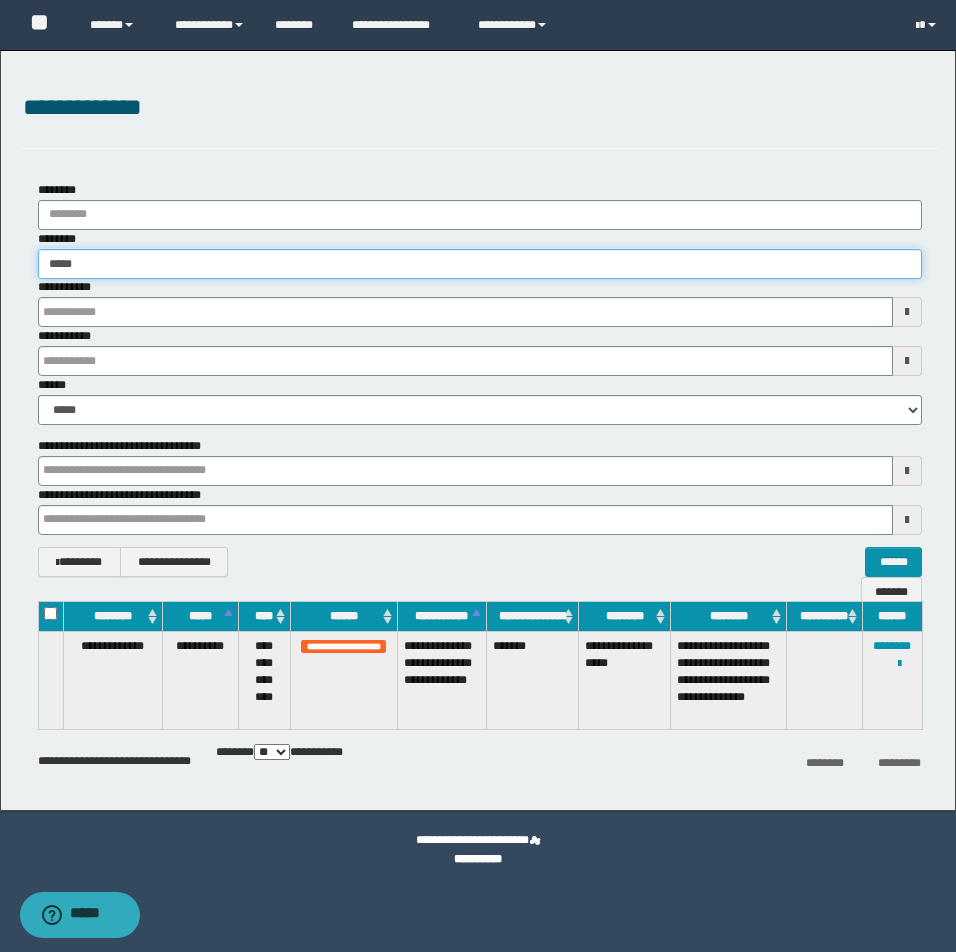 type on "*****" 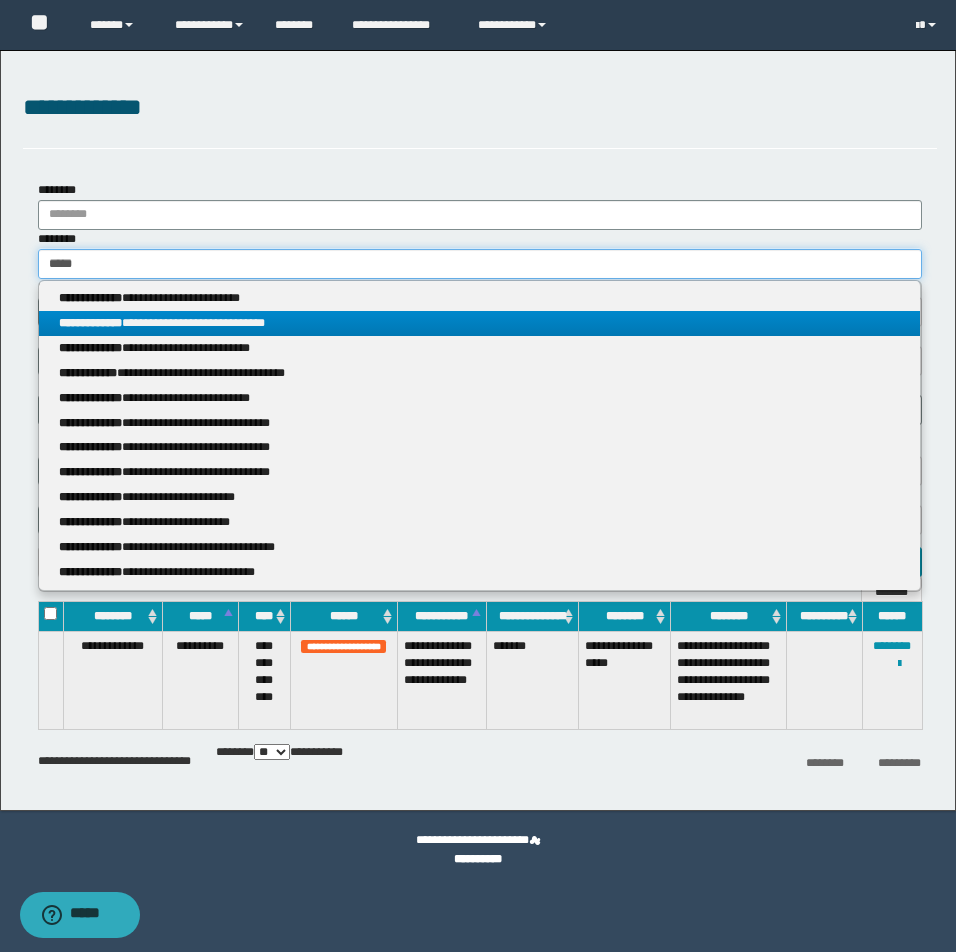 type on "*****" 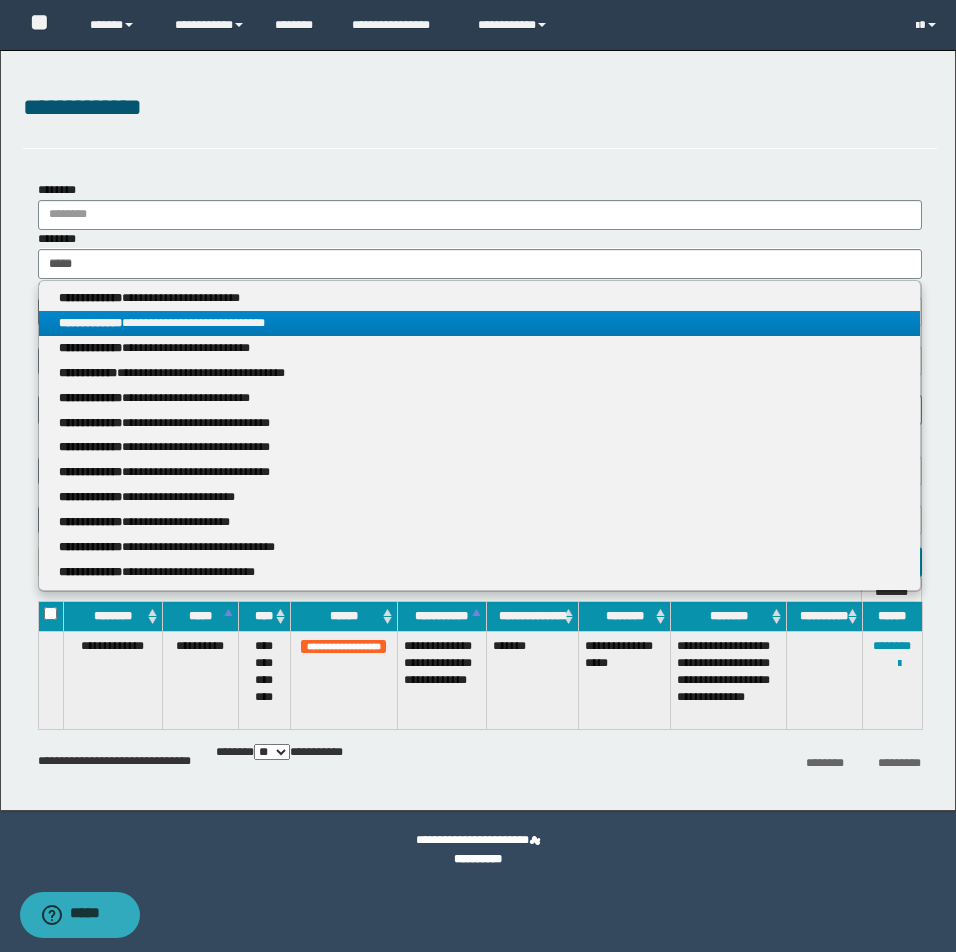 click on "**********" at bounding box center [479, 323] 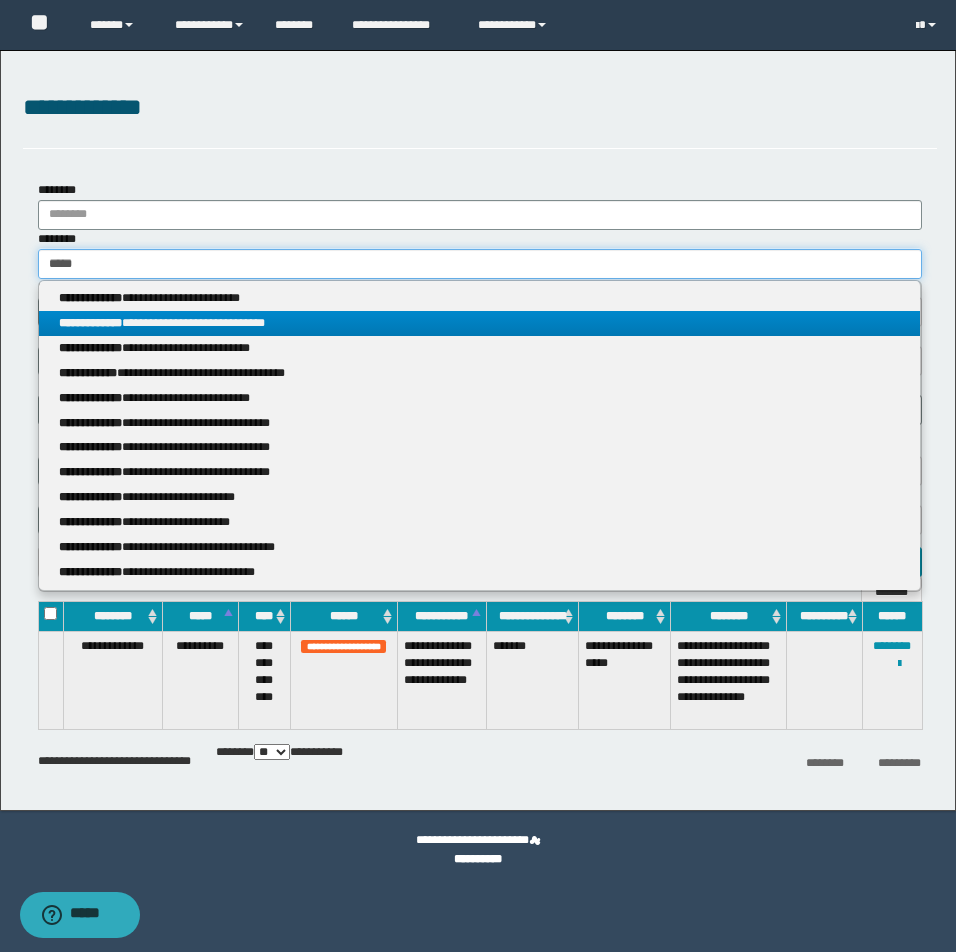 type 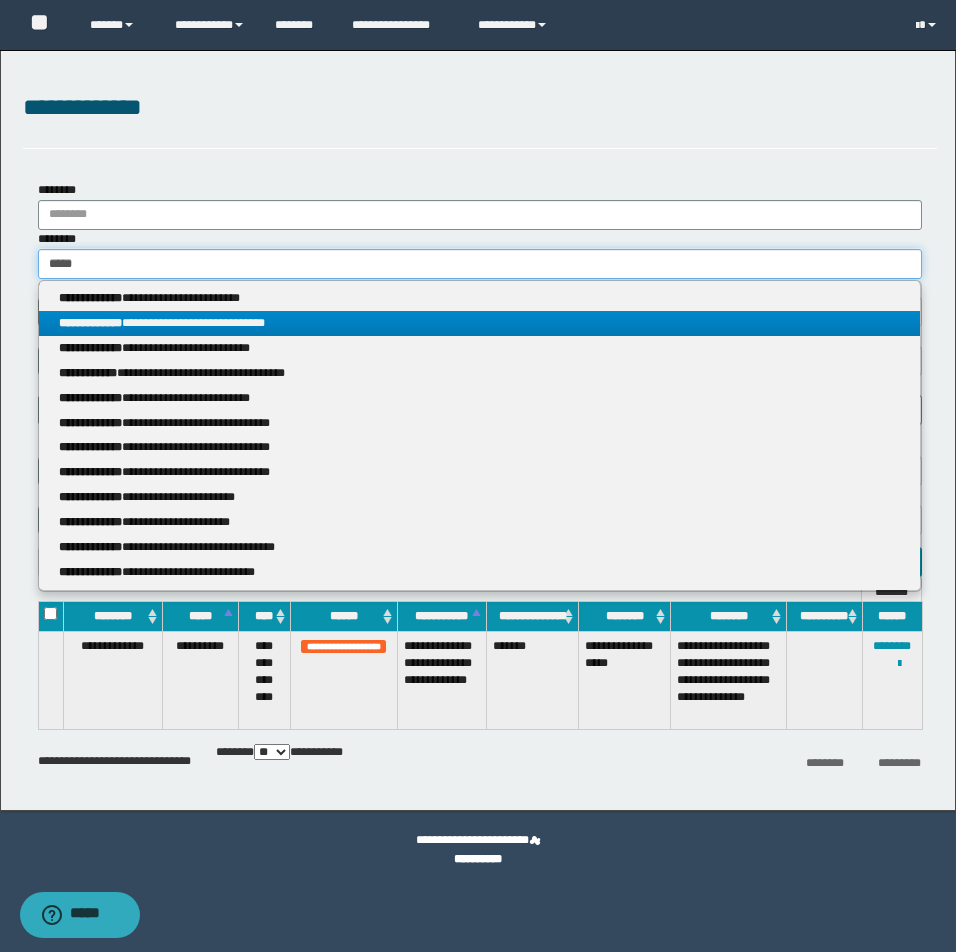 type 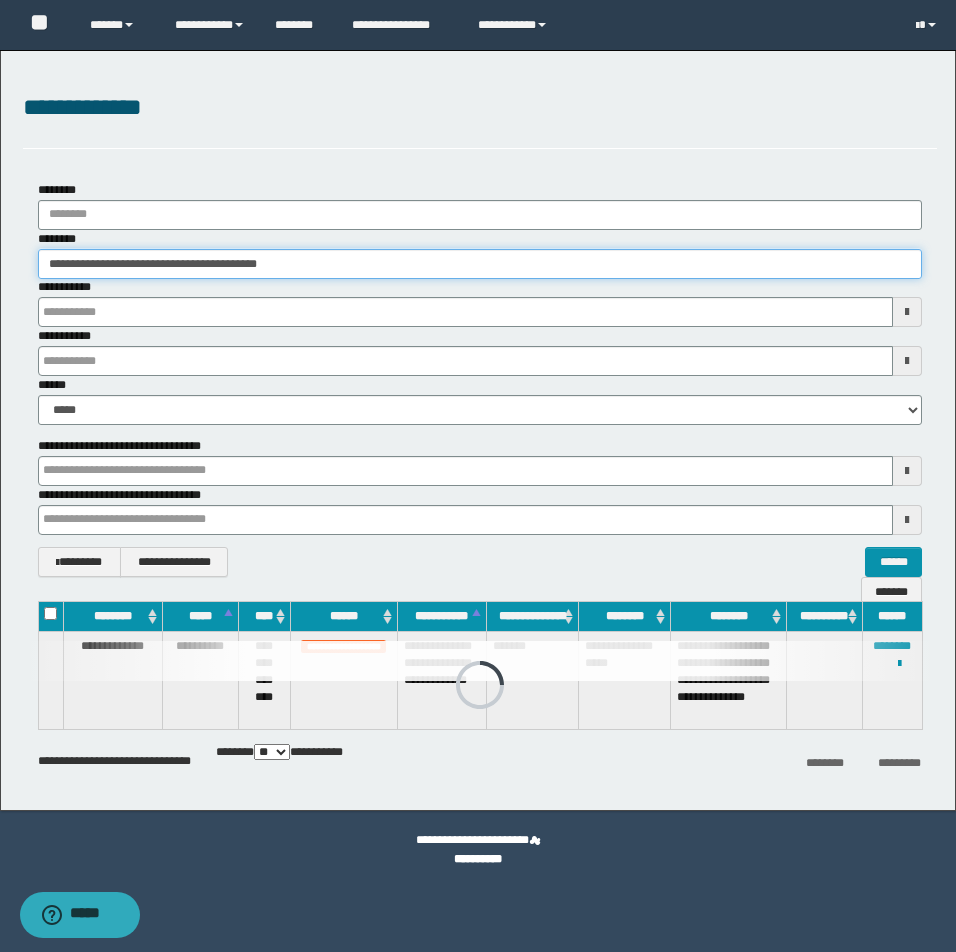 type 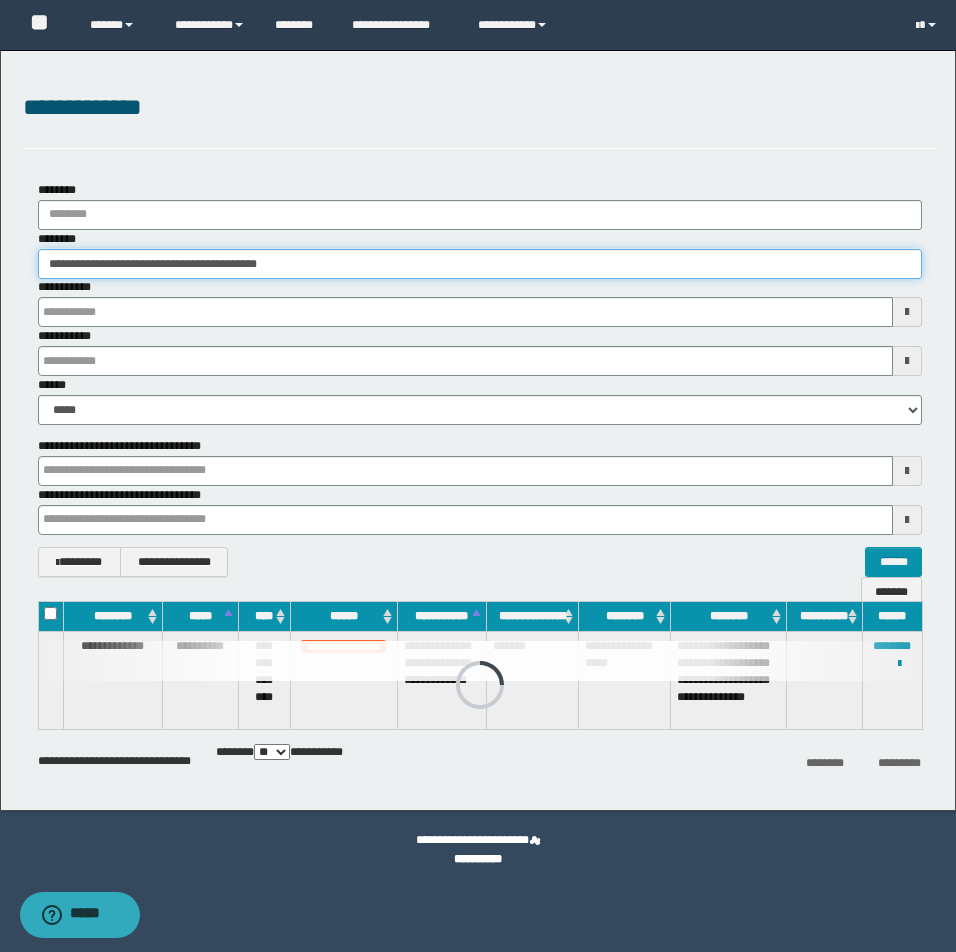 type 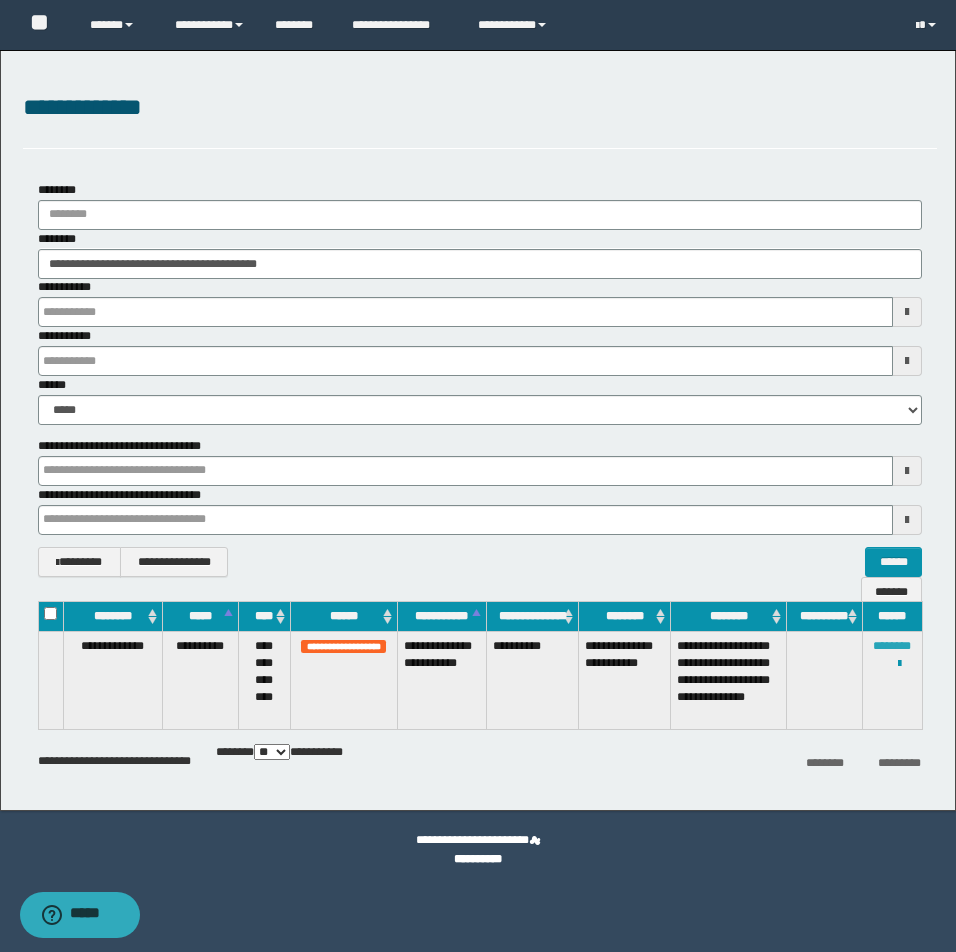 click on "********" at bounding box center [892, 646] 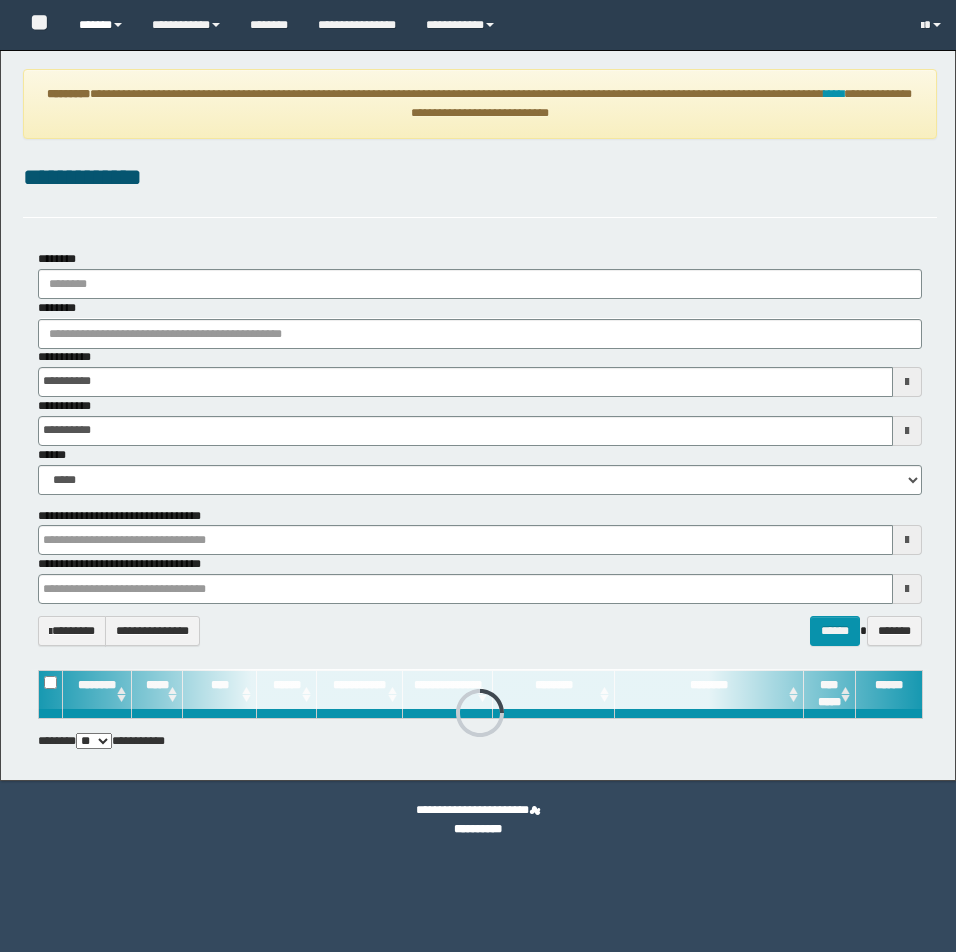 scroll, scrollTop: 0, scrollLeft: 0, axis: both 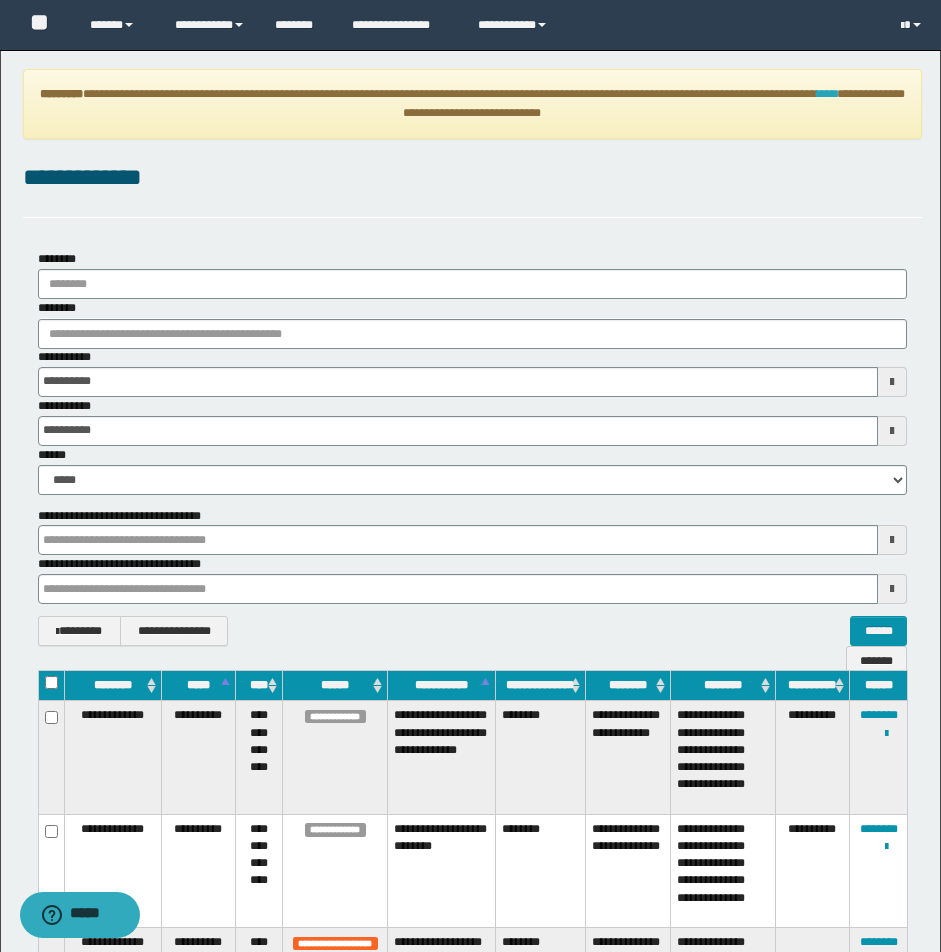 click on "****" at bounding box center [827, 94] 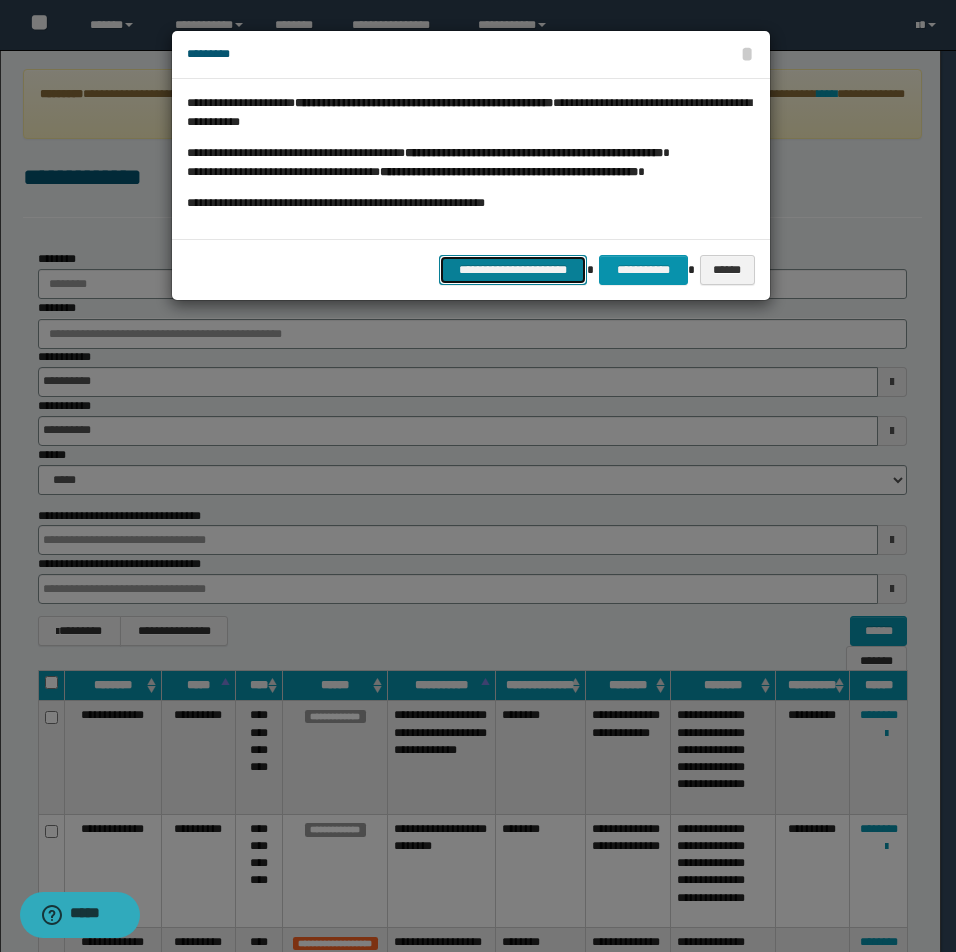 click on "**********" at bounding box center (513, 270) 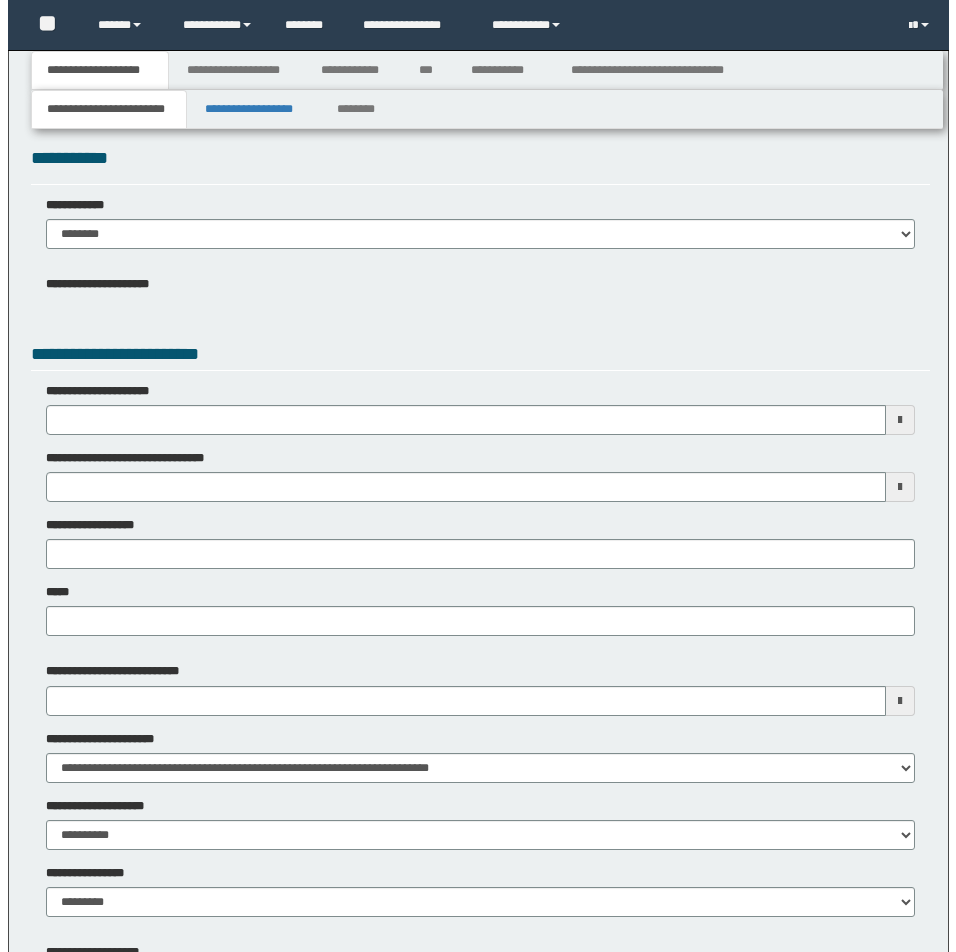scroll, scrollTop: 0, scrollLeft: 0, axis: both 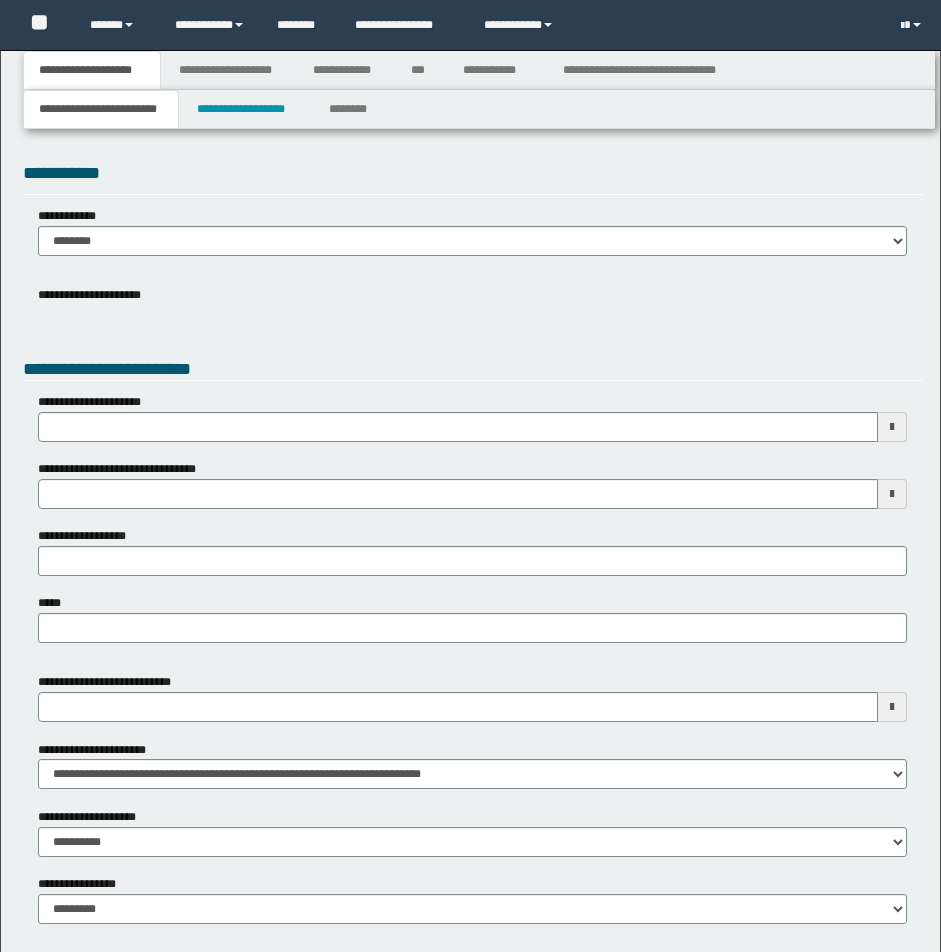 type 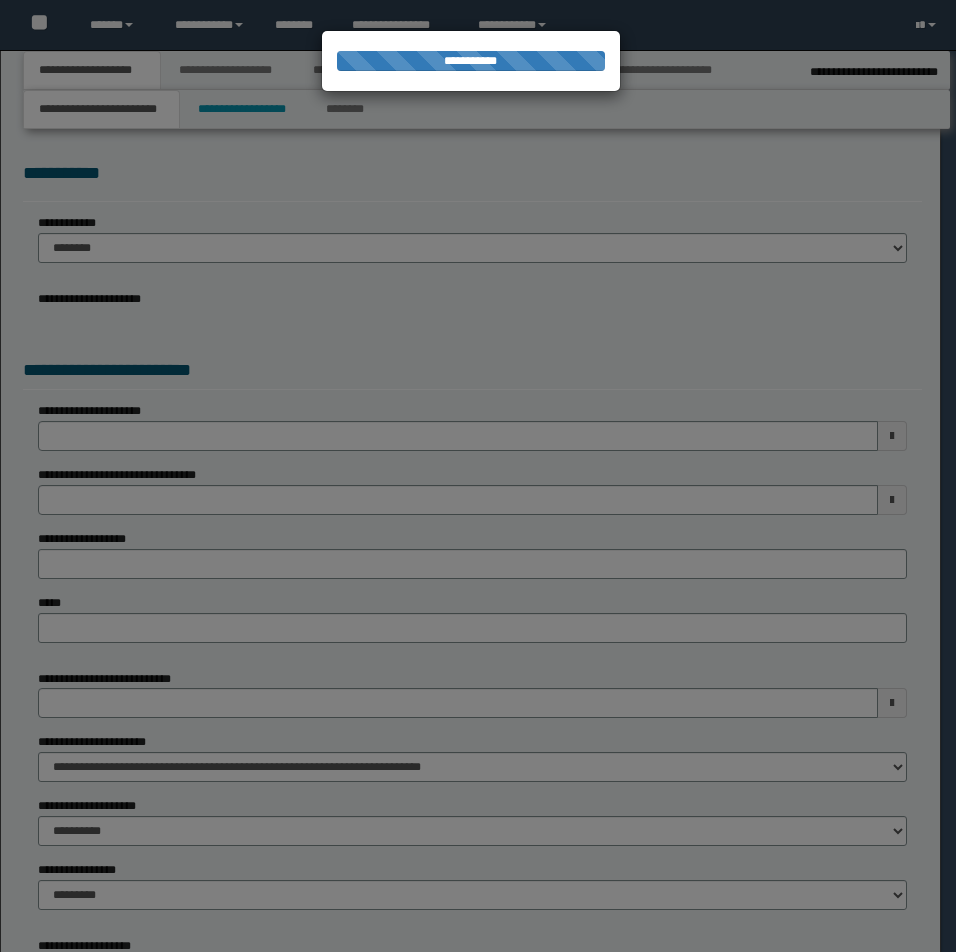 type on "**********" 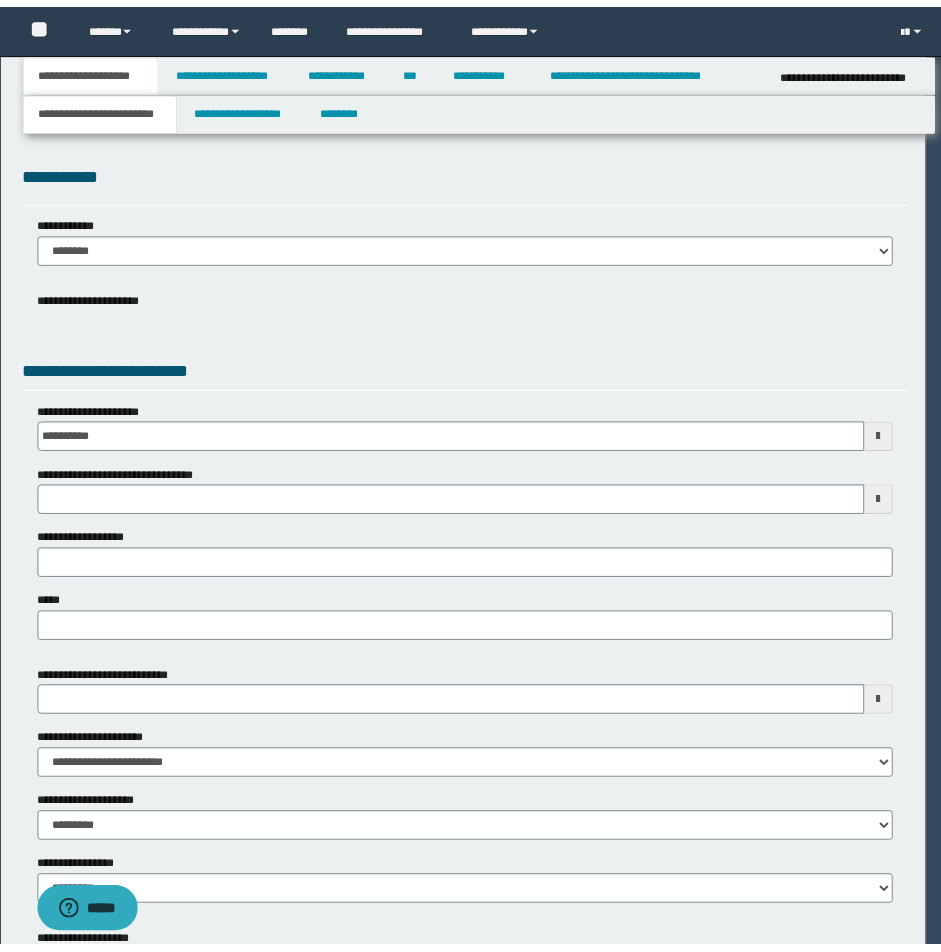 scroll, scrollTop: 0, scrollLeft: 0, axis: both 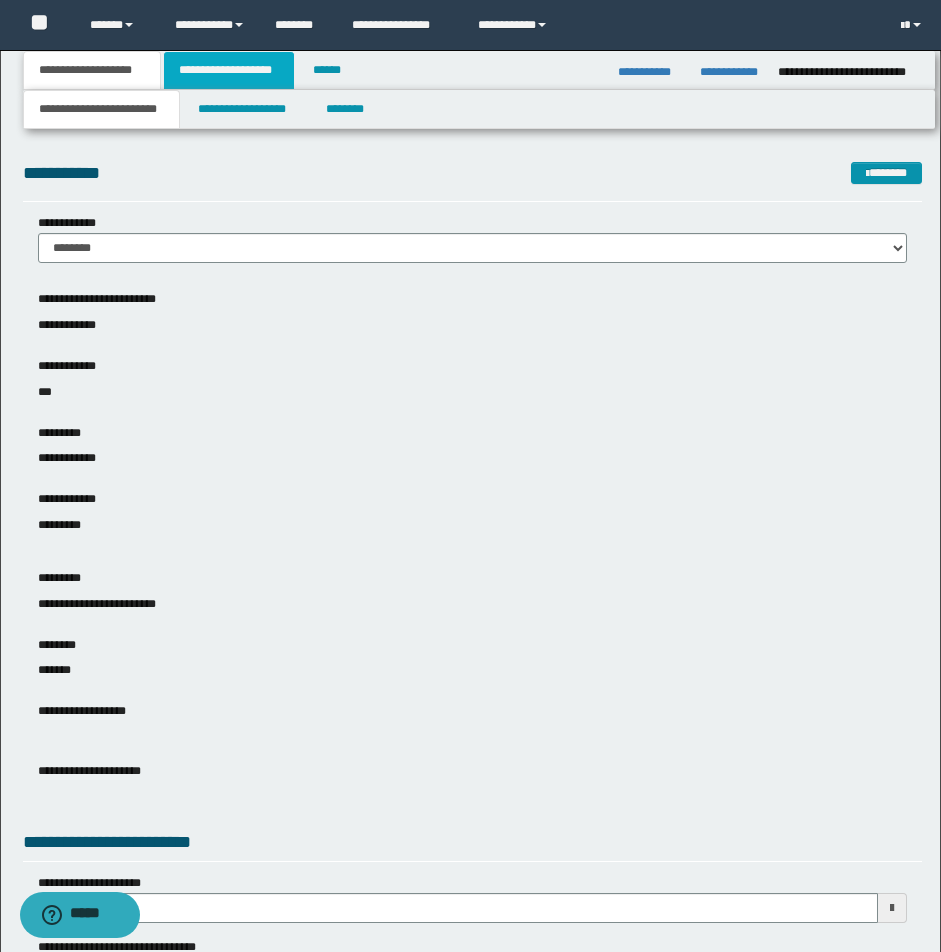 click on "**********" at bounding box center [229, 70] 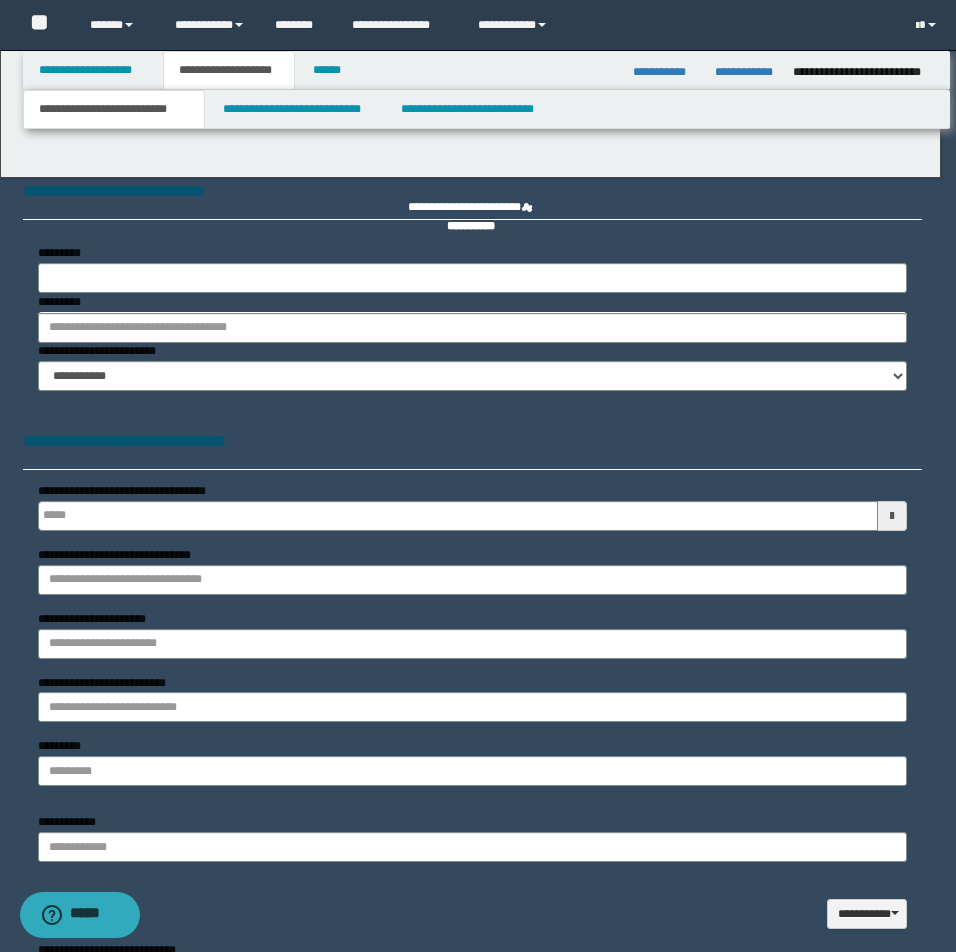 type 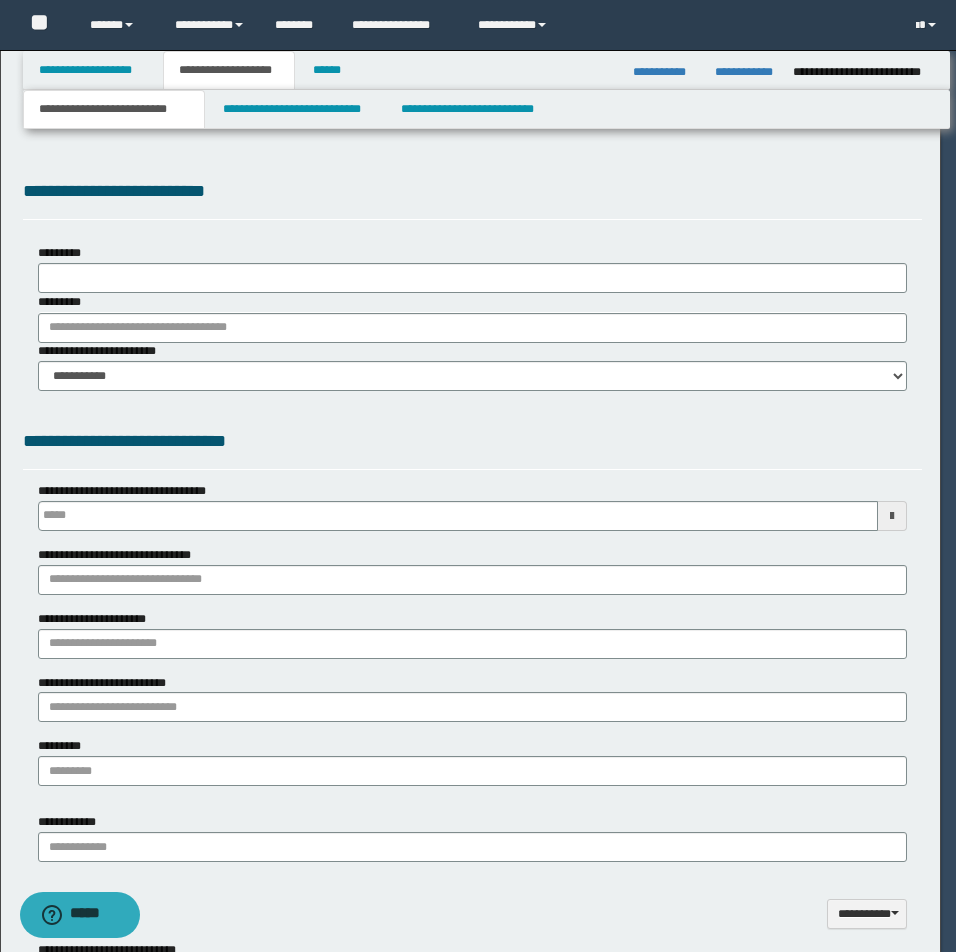select on "*" 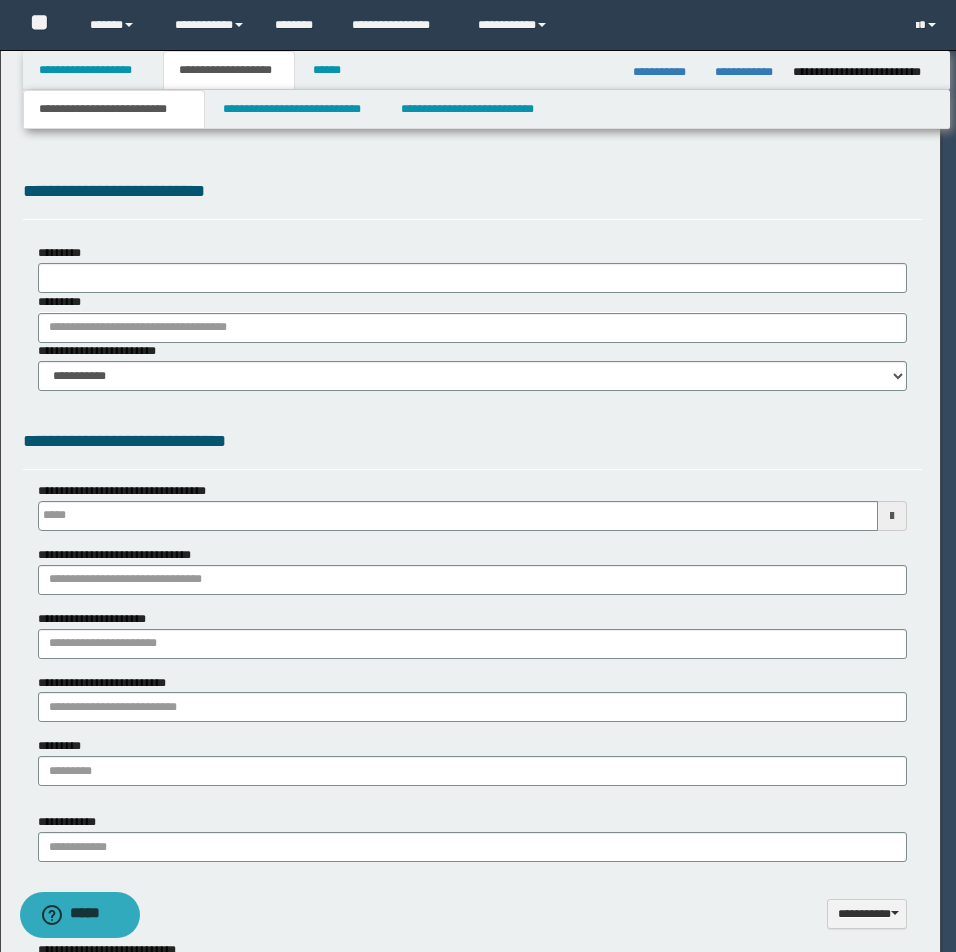 type 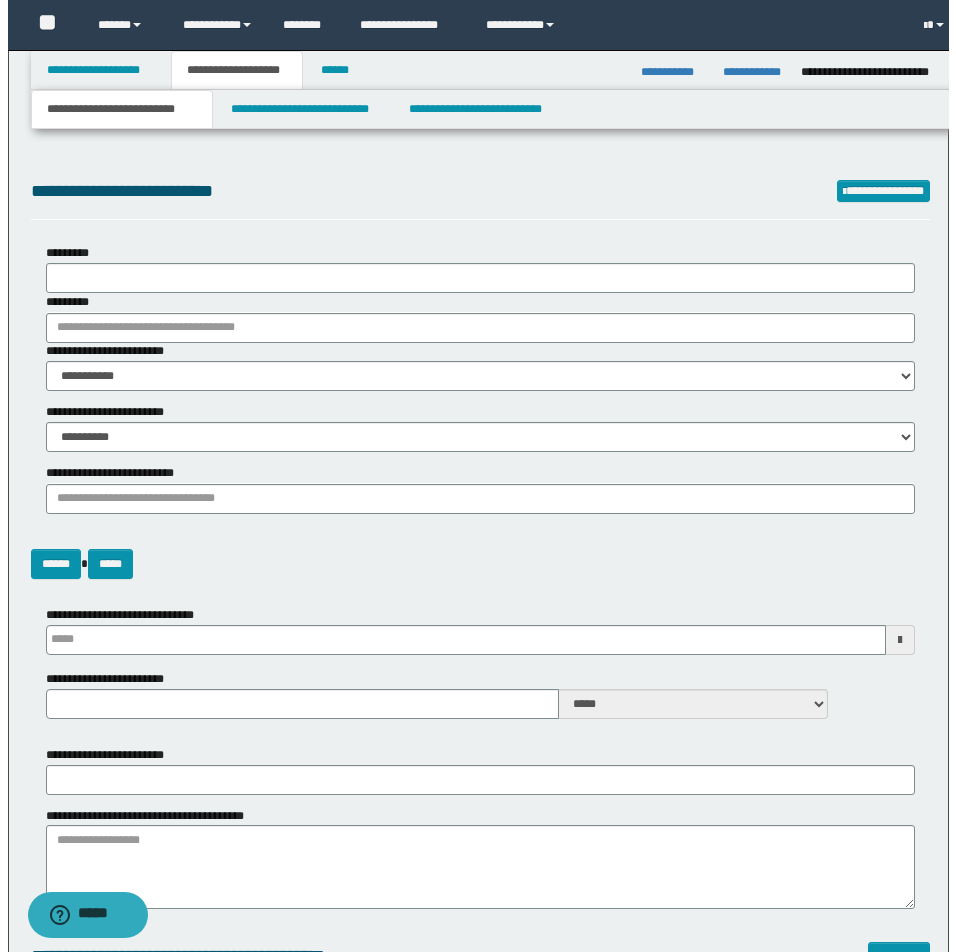 scroll, scrollTop: 0, scrollLeft: 0, axis: both 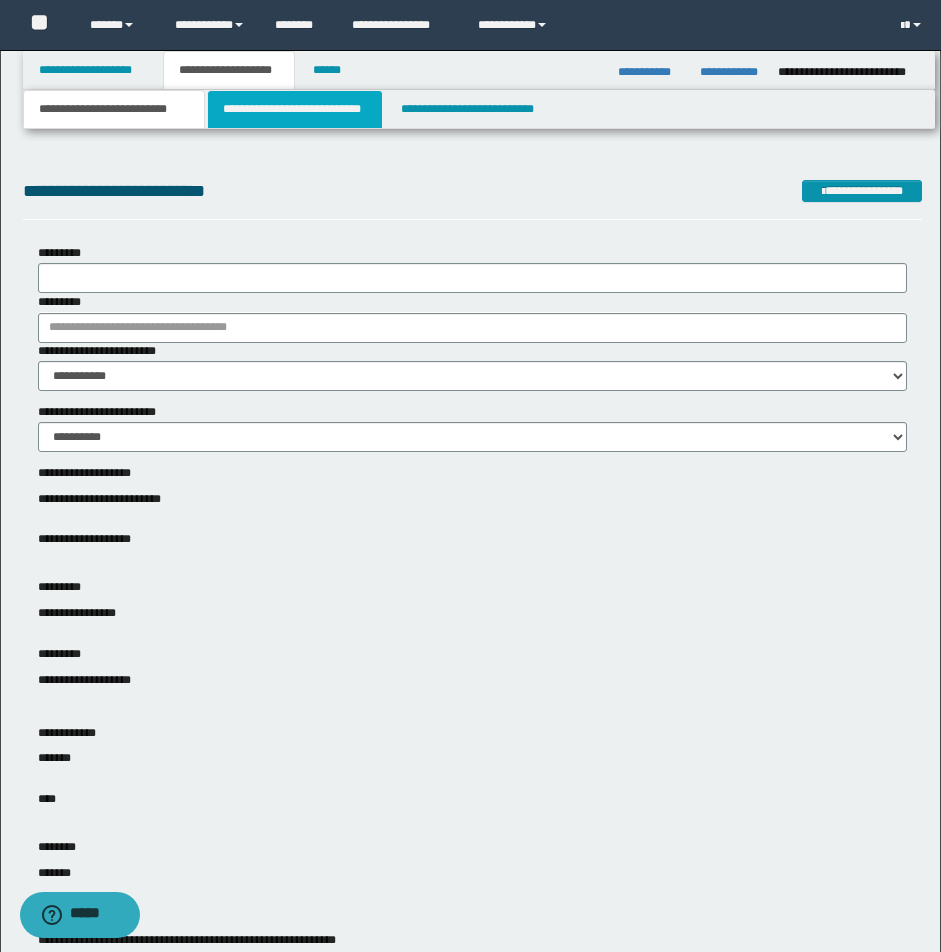 click on "**********" at bounding box center [295, 109] 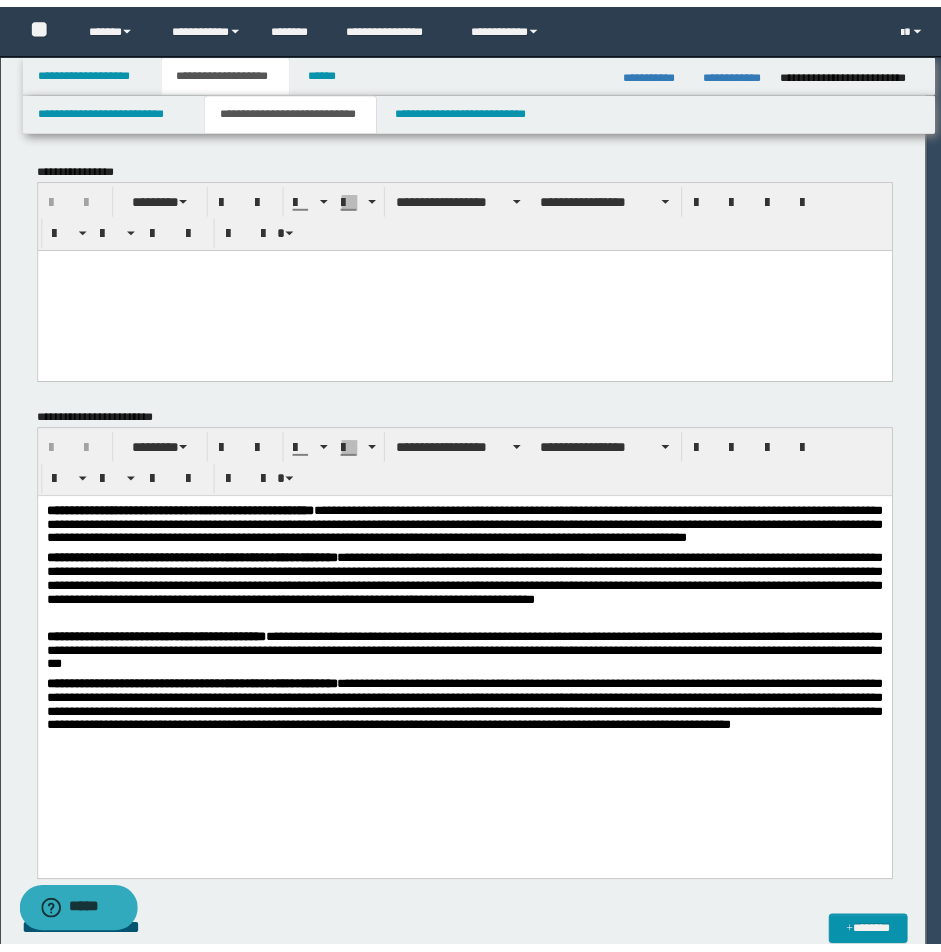 scroll, scrollTop: 0, scrollLeft: 0, axis: both 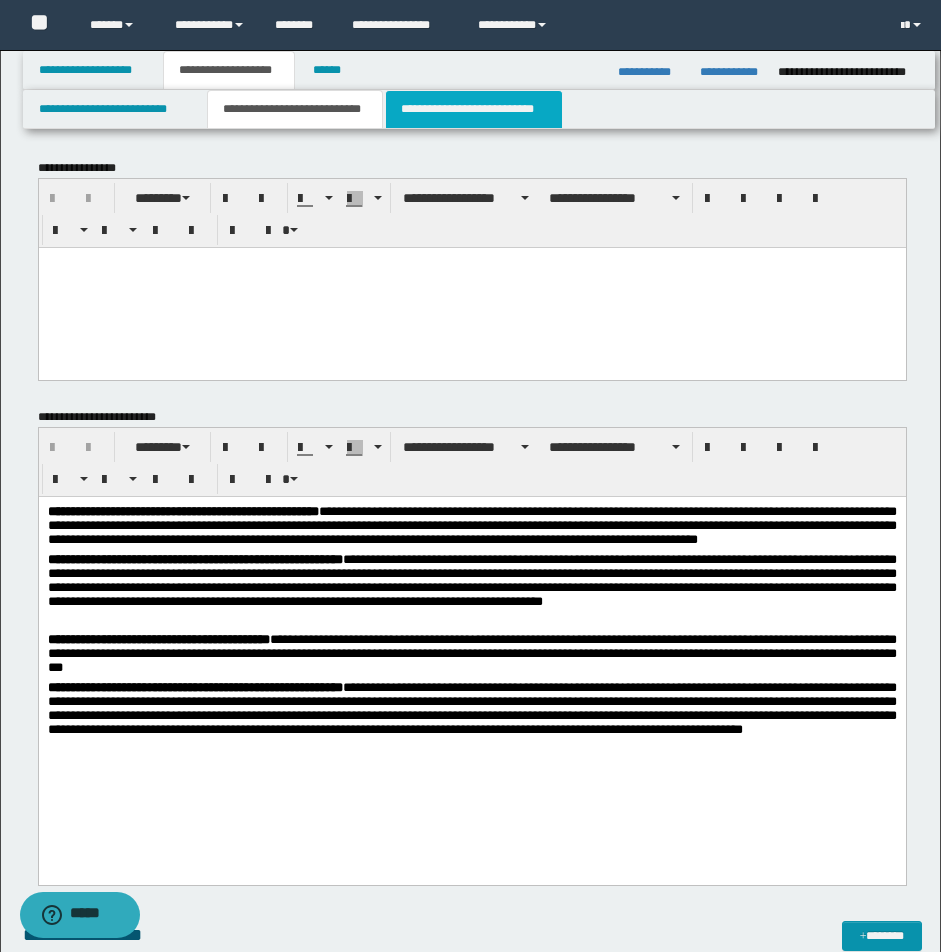 click on "**********" at bounding box center [474, 109] 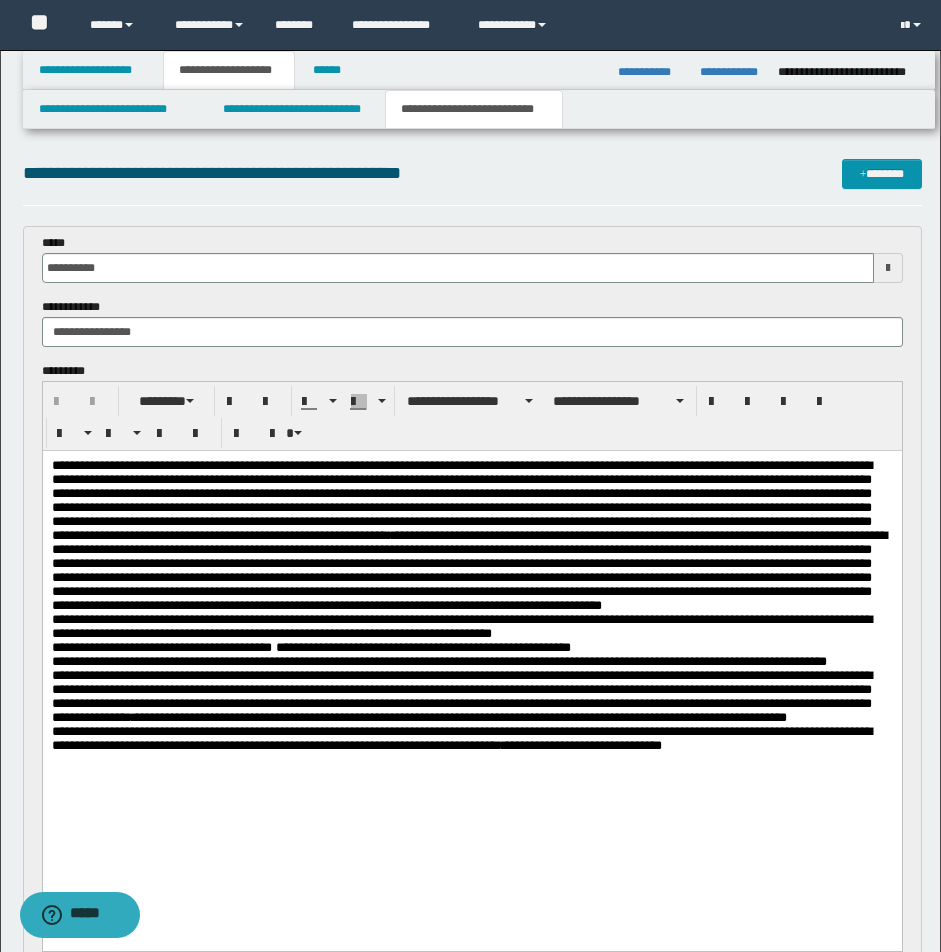 scroll, scrollTop: 0, scrollLeft: 0, axis: both 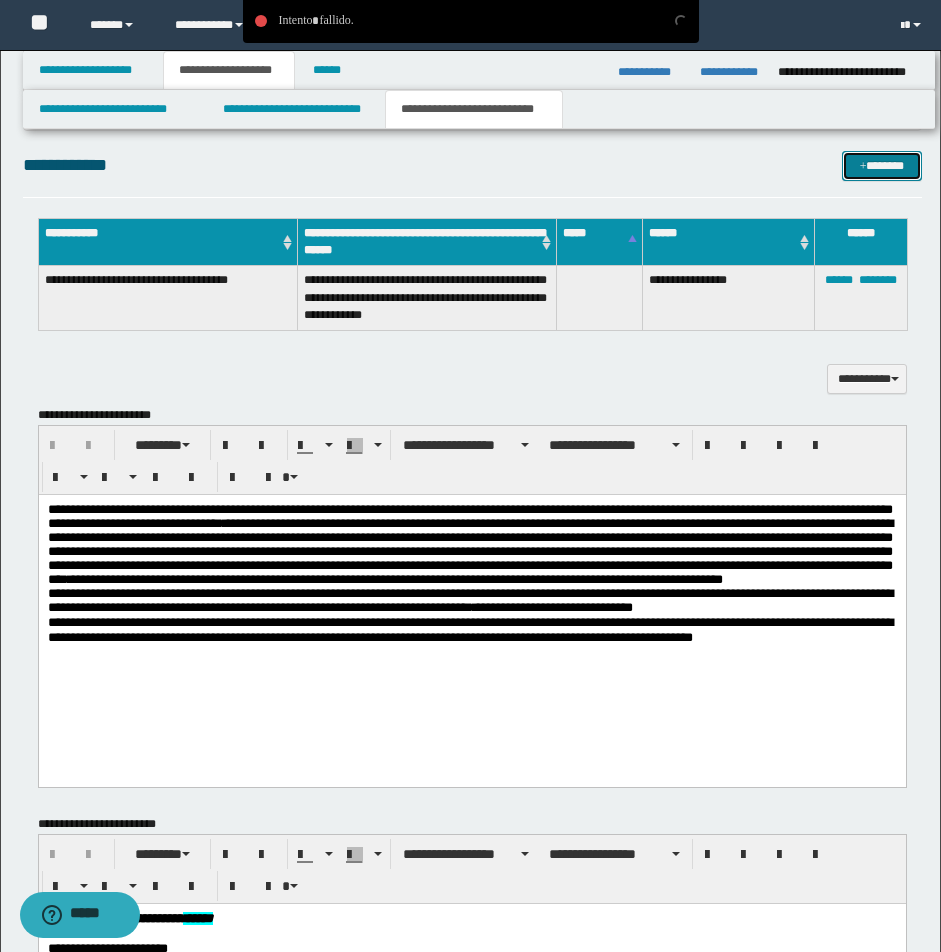 click on "*******" at bounding box center [882, 166] 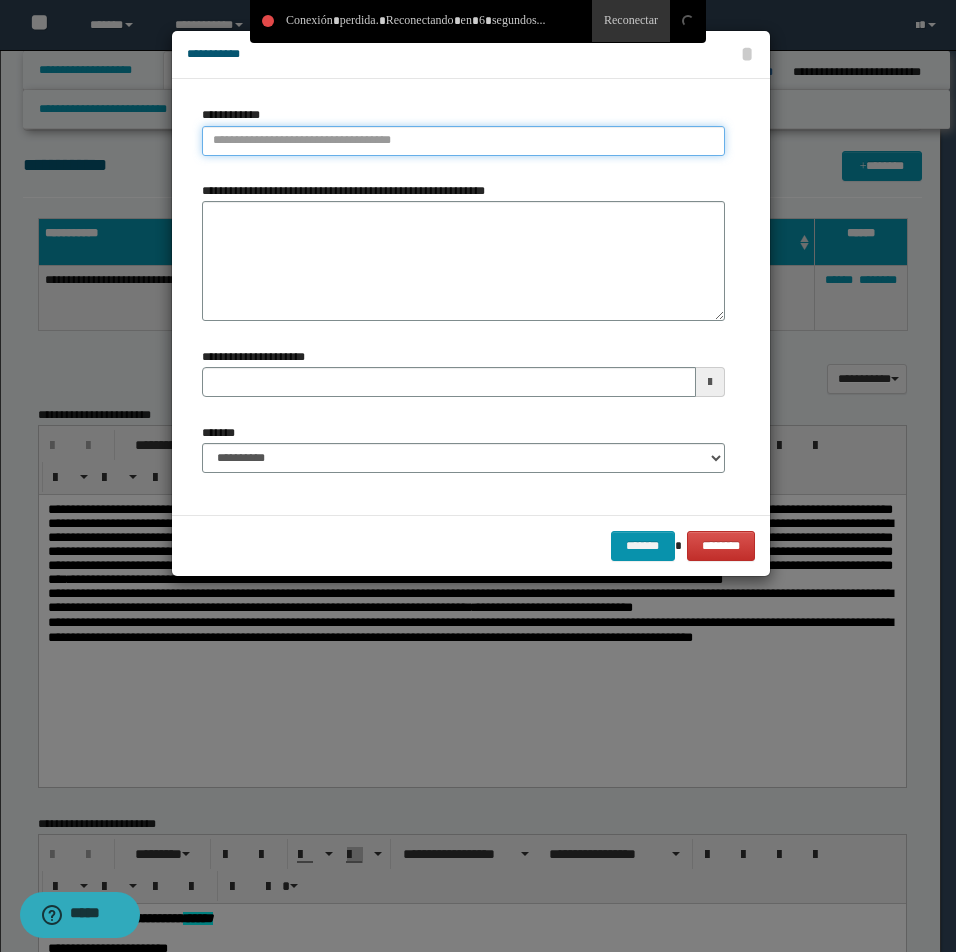click on "**********" at bounding box center (463, 141) 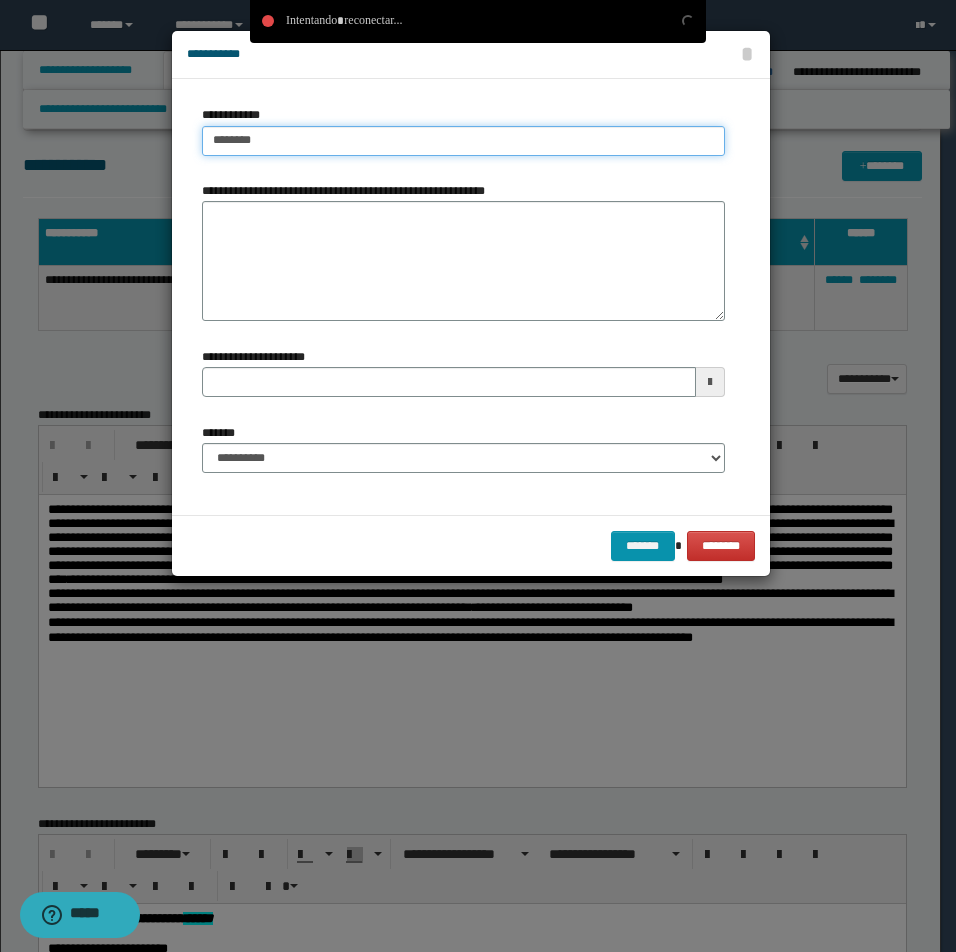 type on "********" 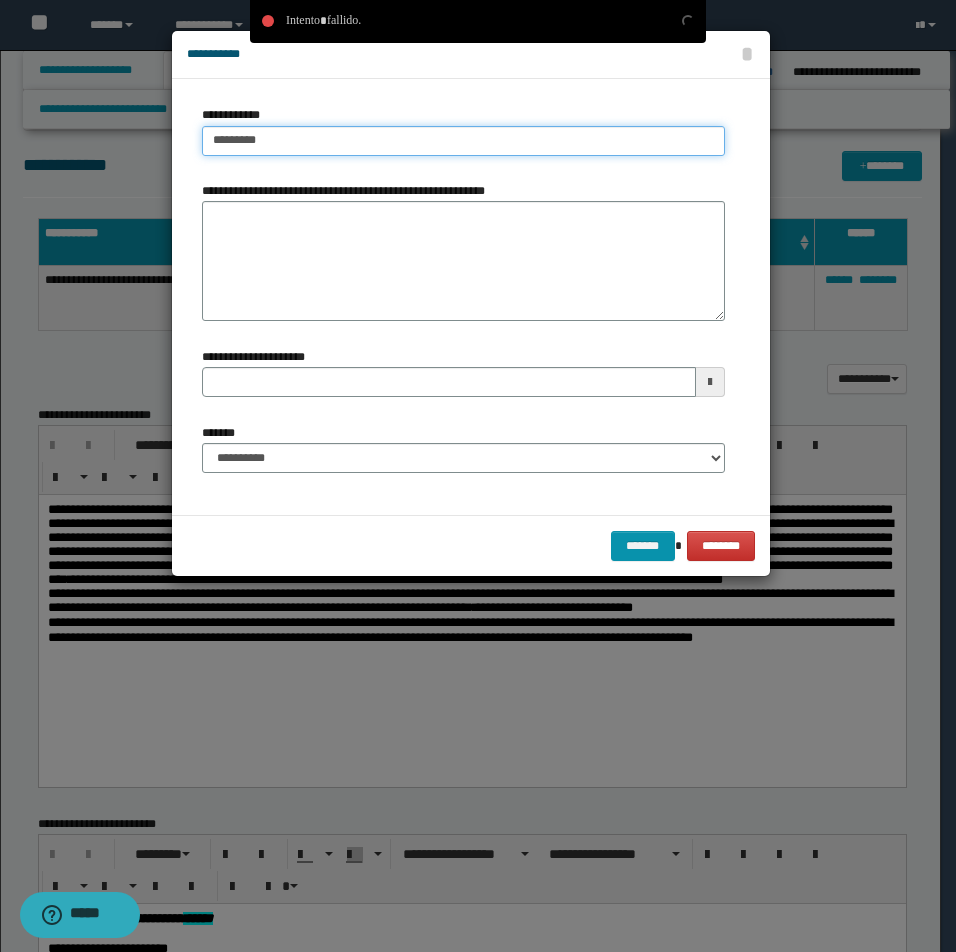 type 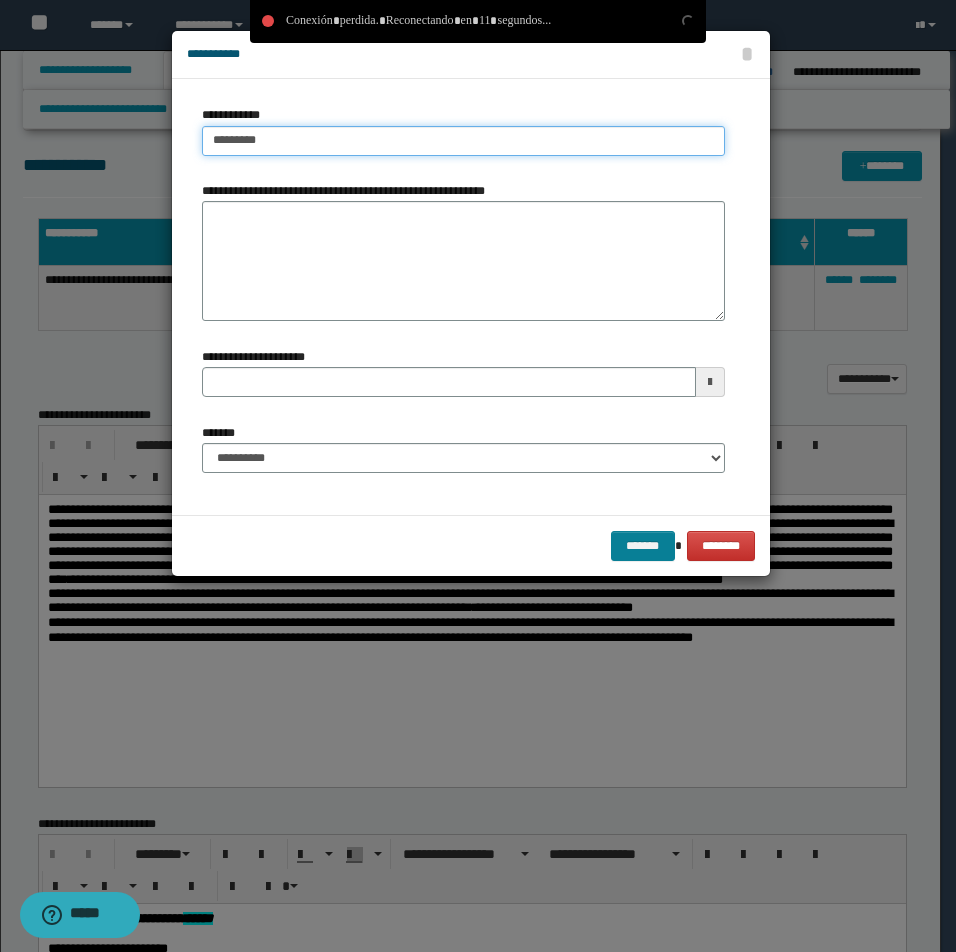 type on "********" 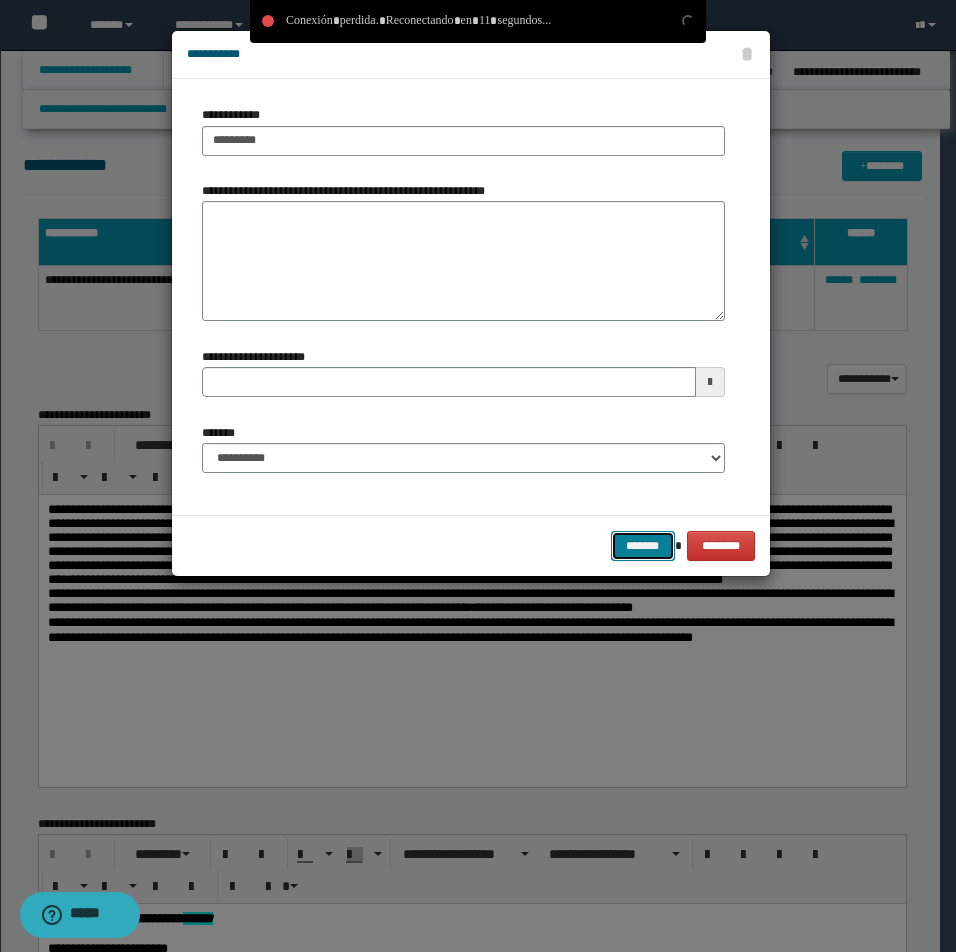 click on "*******" at bounding box center [643, 546] 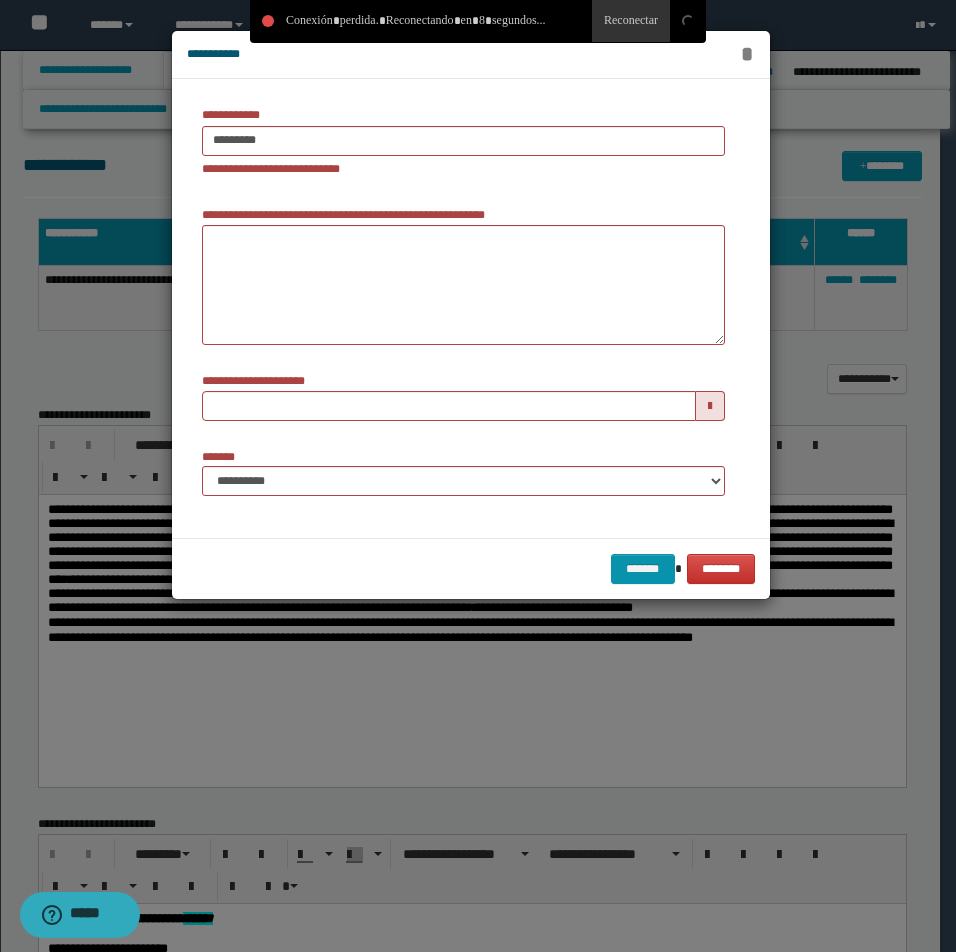 click on "*" at bounding box center [747, 54] 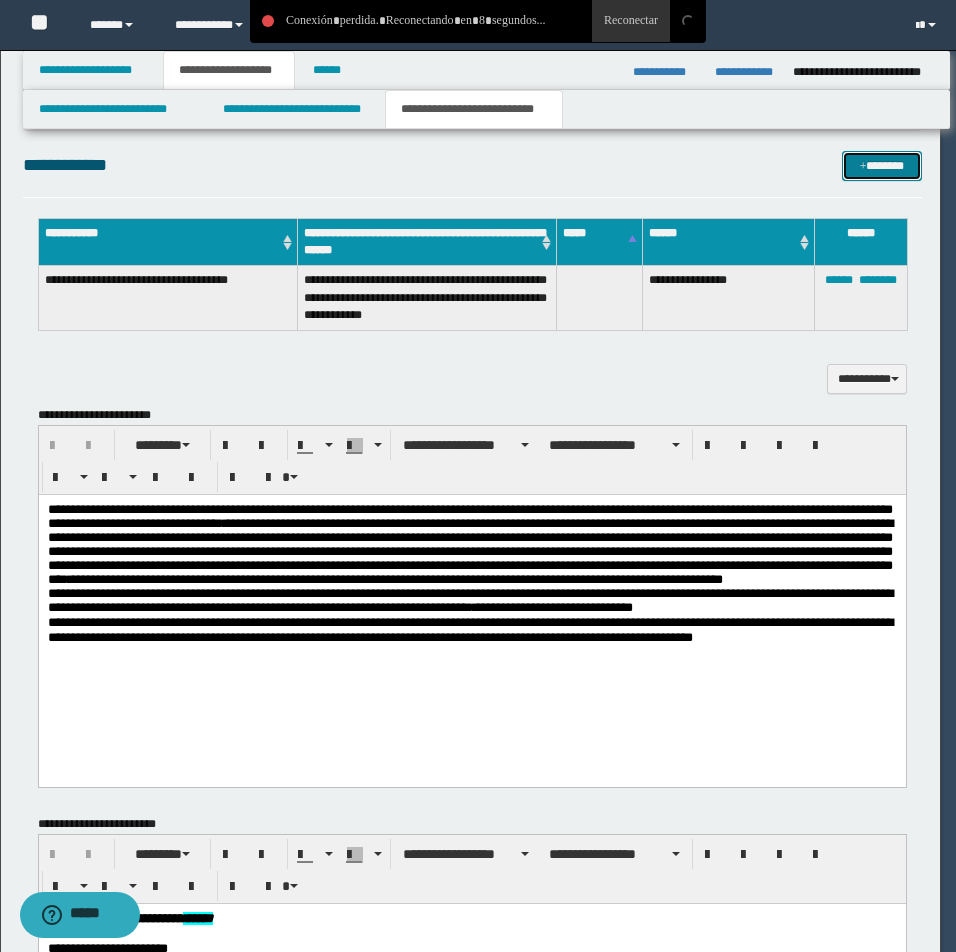 type 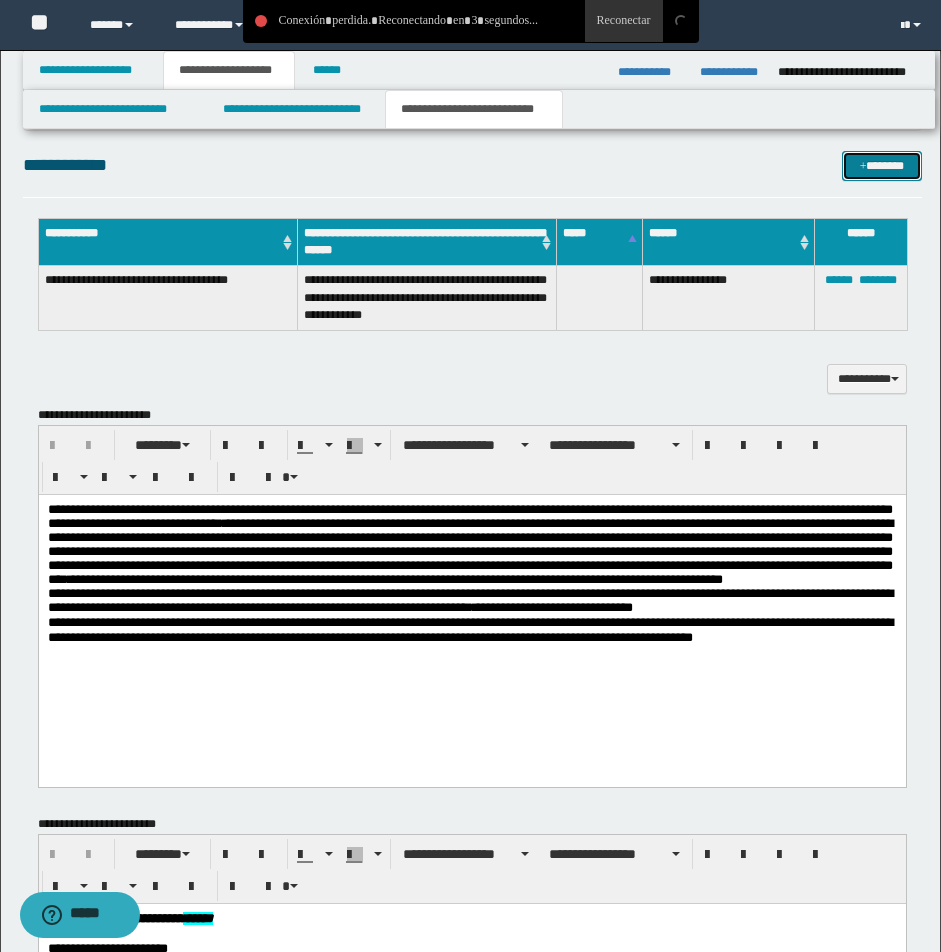 click on "*******" at bounding box center (882, 166) 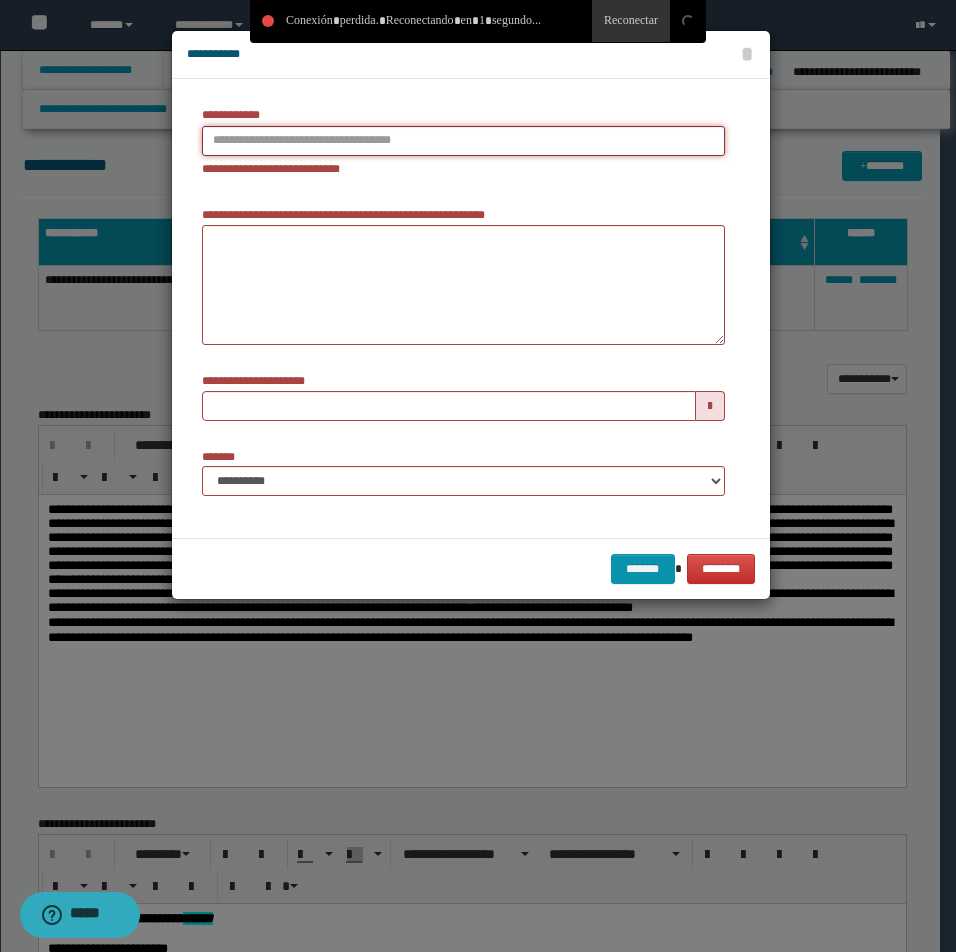 click on "**********" at bounding box center [463, 141] 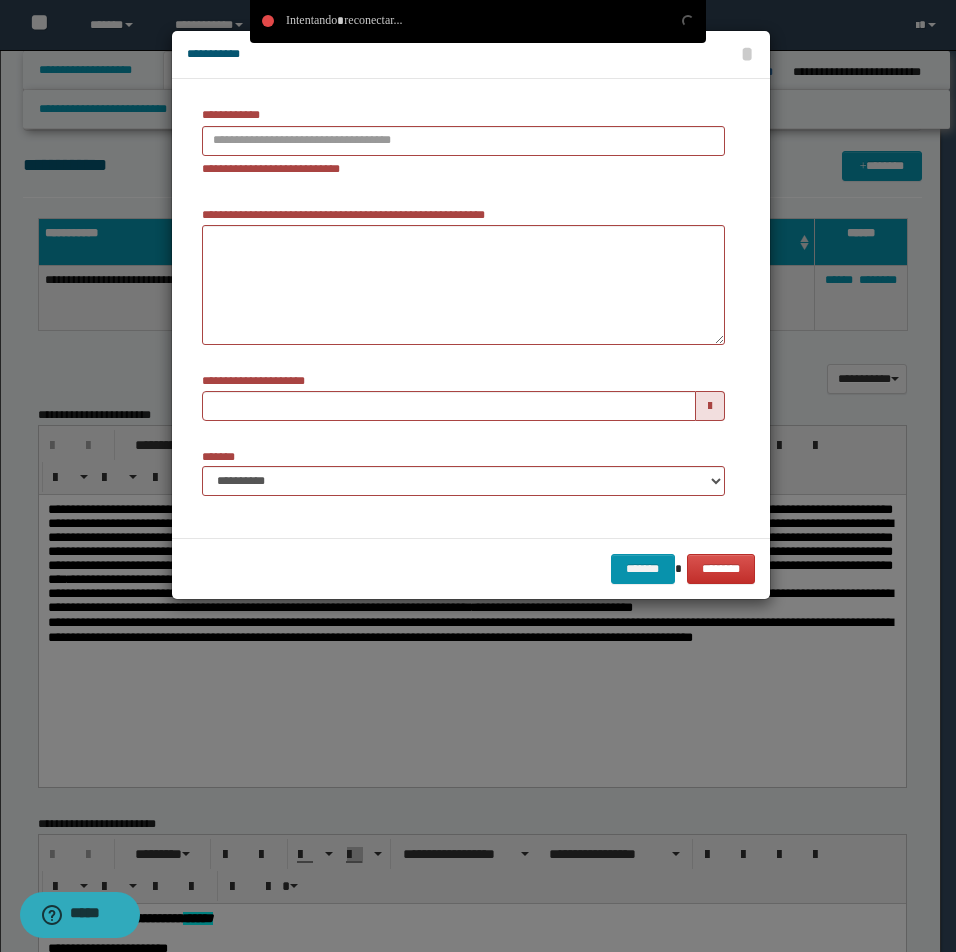 type on "********" 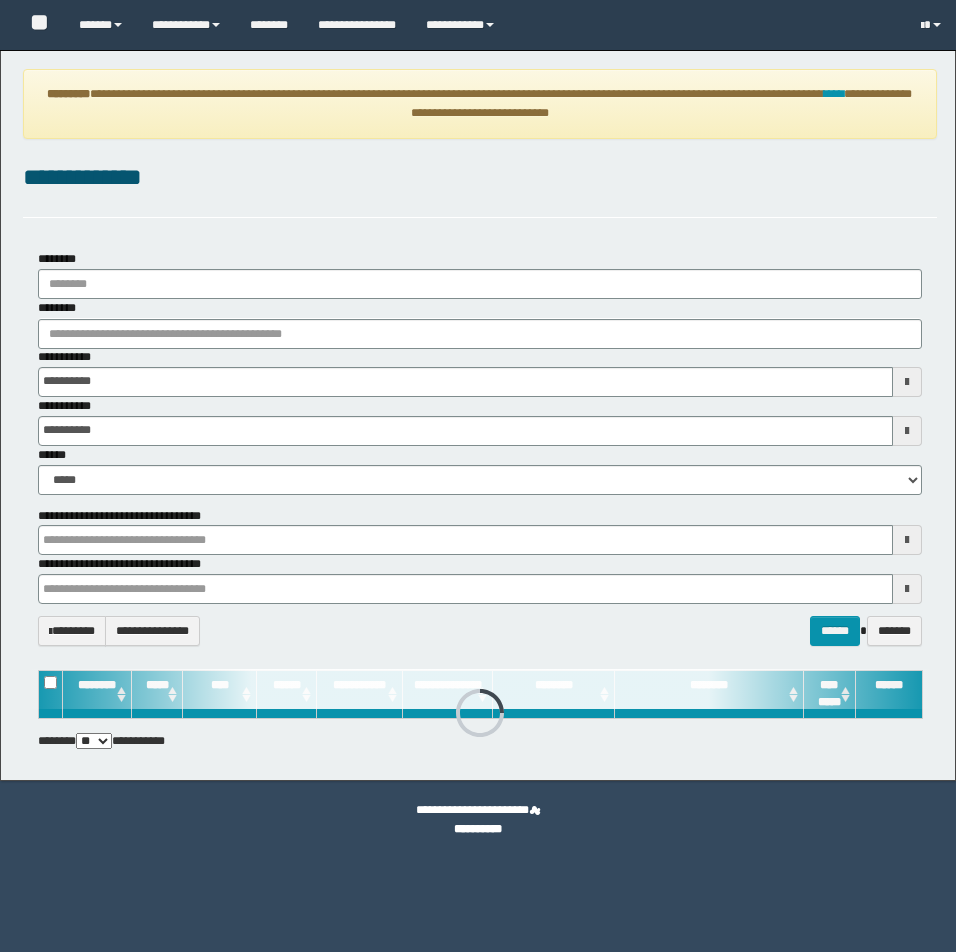 scroll, scrollTop: 0, scrollLeft: 0, axis: both 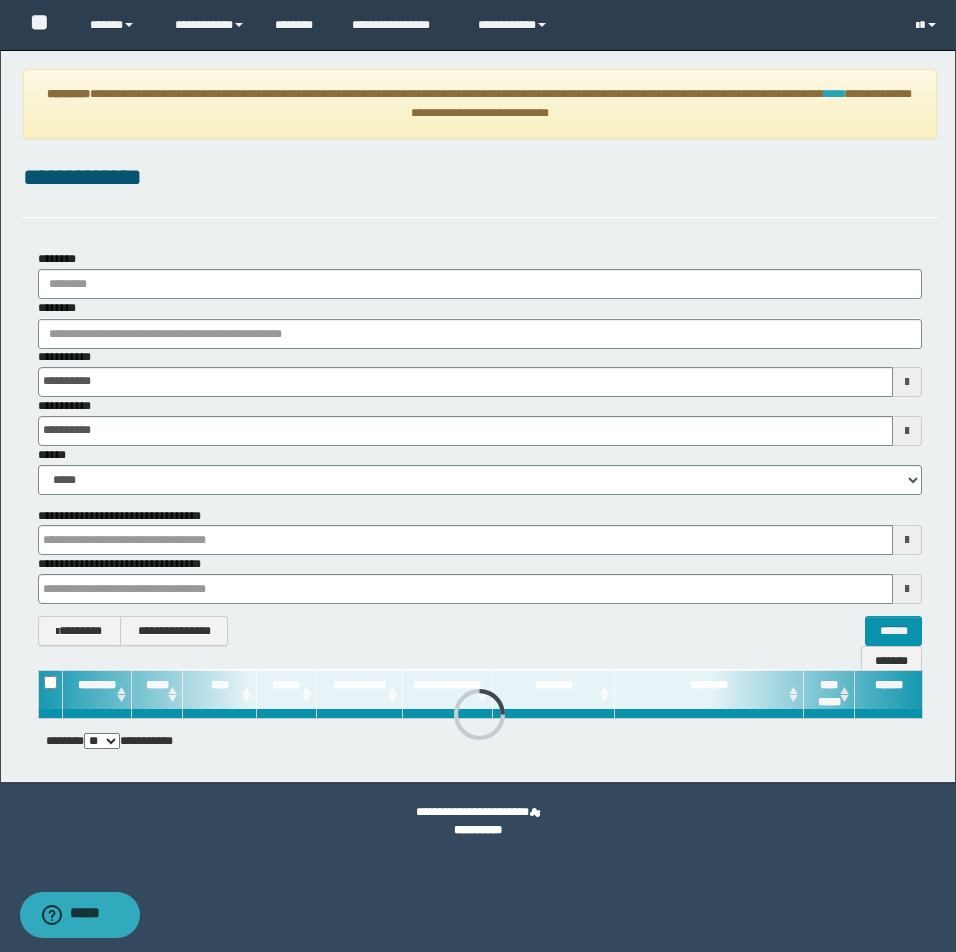 click on "****" at bounding box center [834, 94] 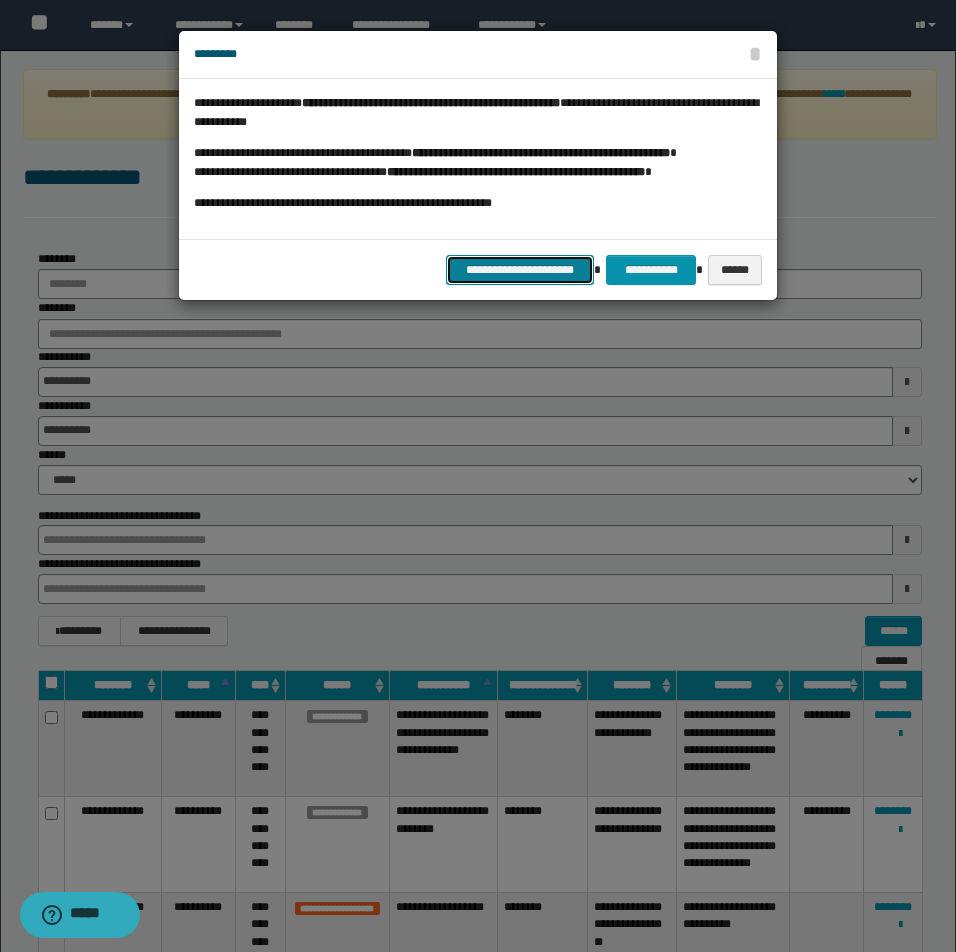 click on "**********" at bounding box center [520, 270] 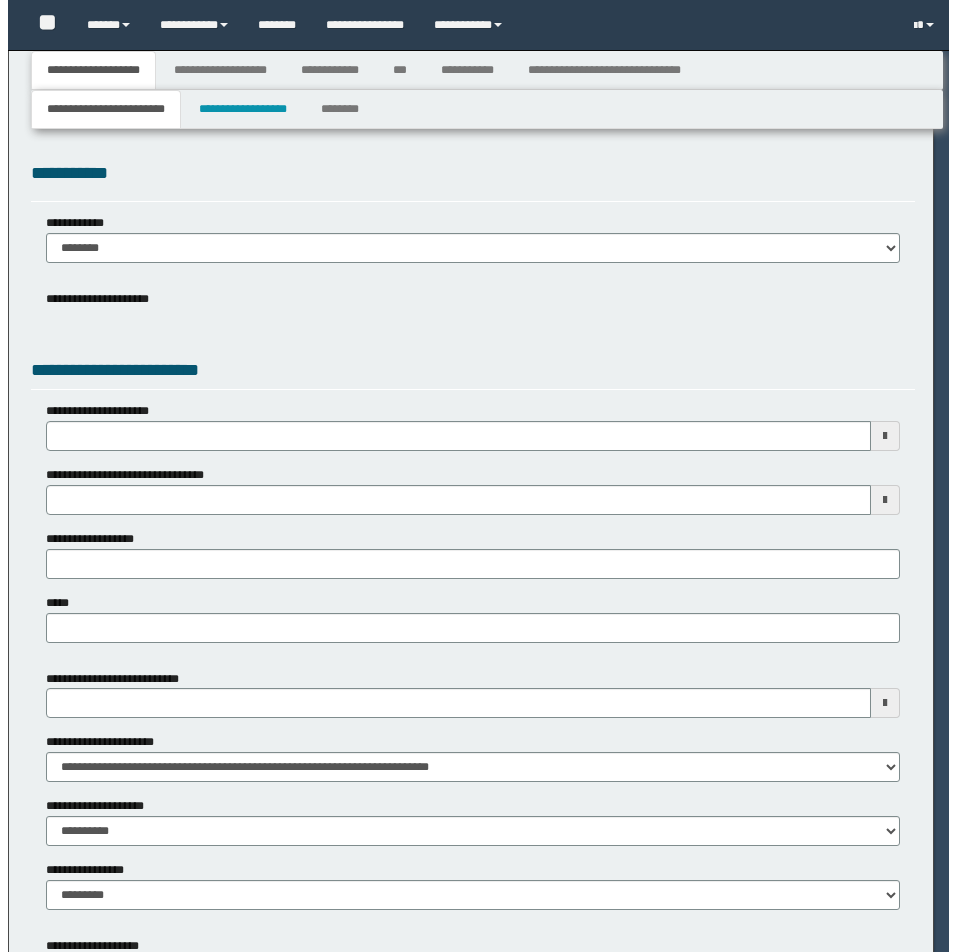 scroll, scrollTop: 0, scrollLeft: 0, axis: both 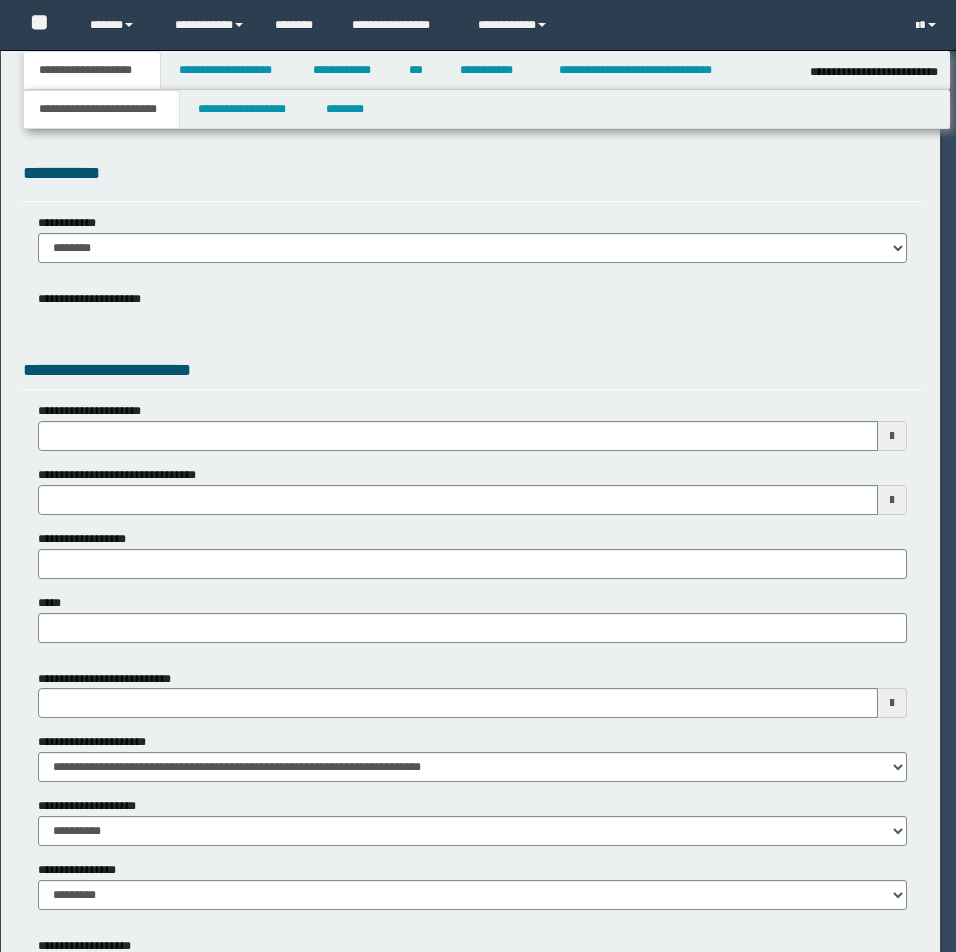 select on "*" 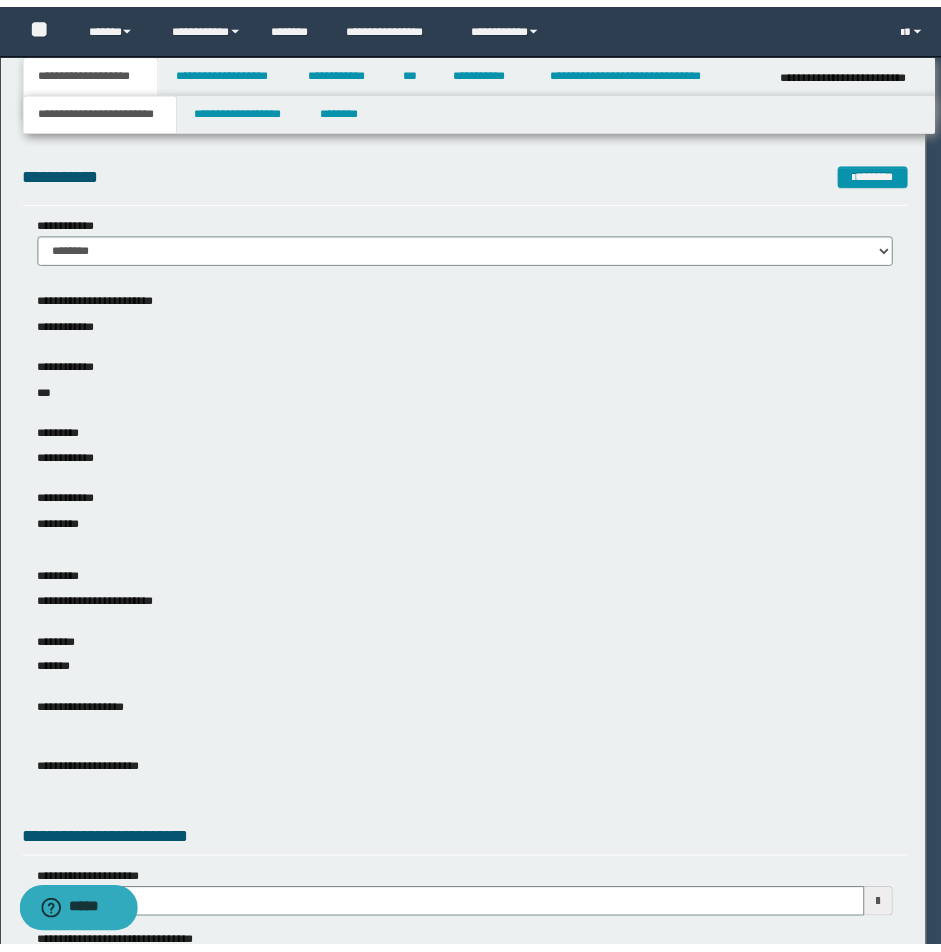 scroll, scrollTop: 0, scrollLeft: 0, axis: both 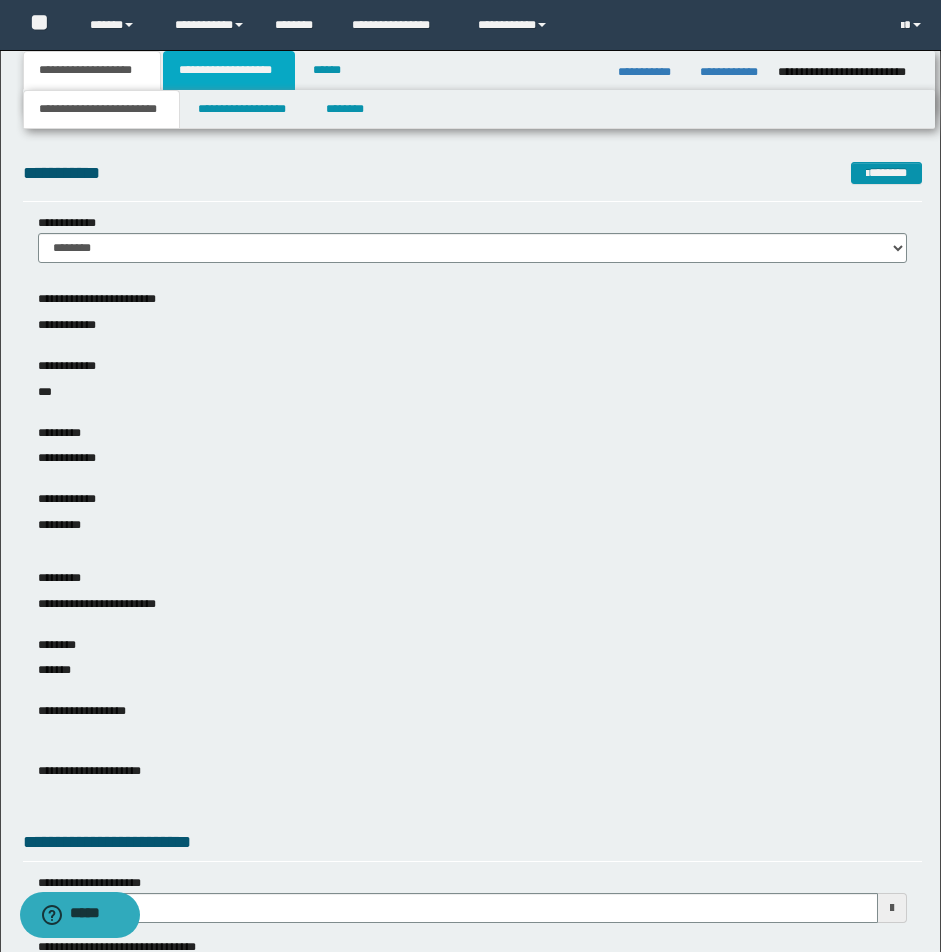 click on "**********" at bounding box center (229, 70) 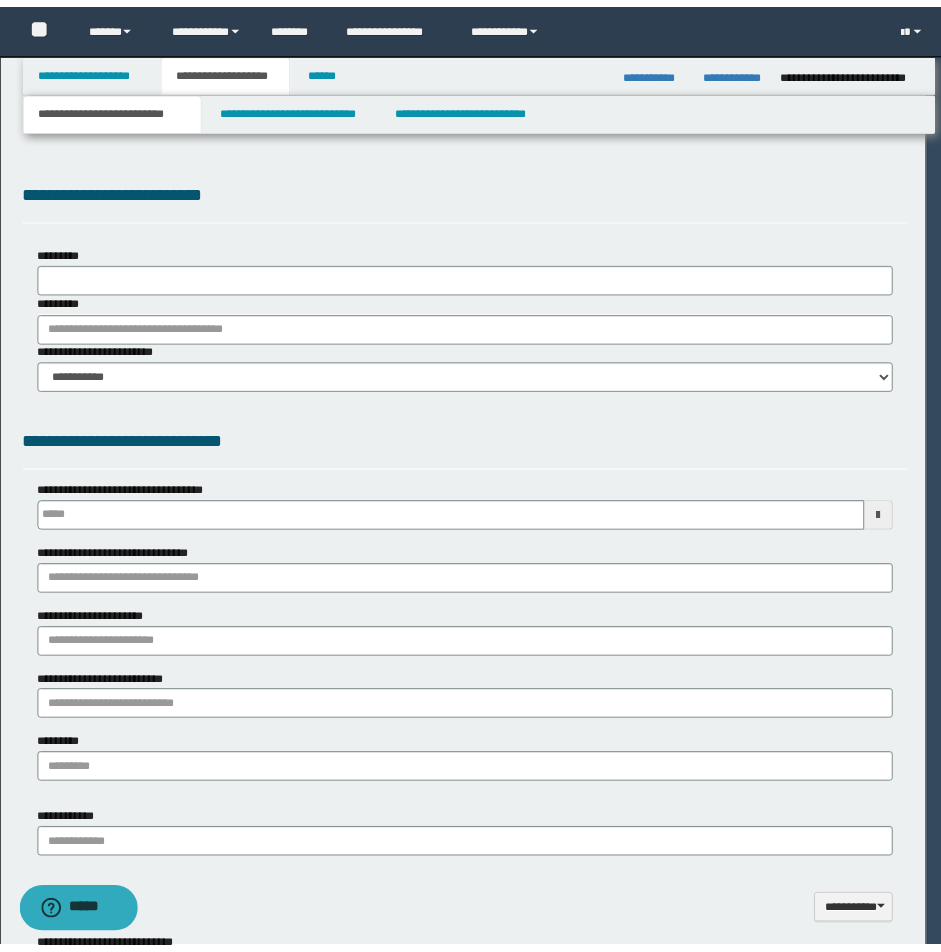 scroll, scrollTop: 0, scrollLeft: 0, axis: both 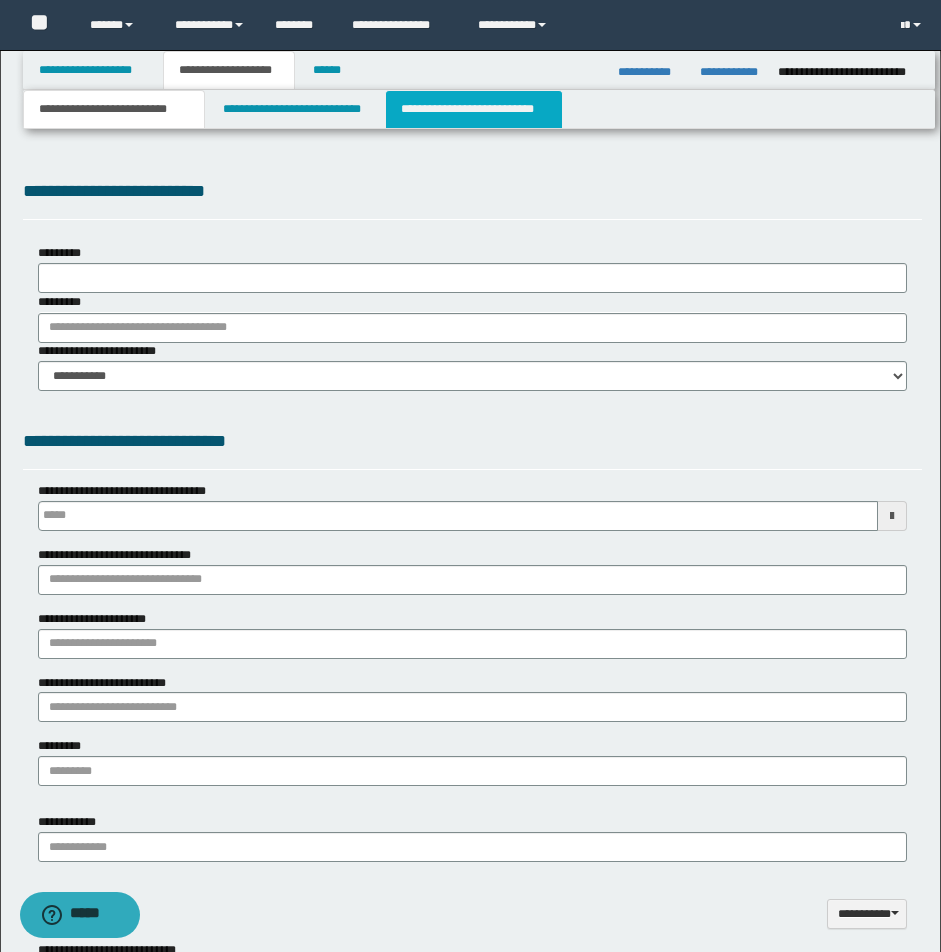 click on "**********" at bounding box center (474, 109) 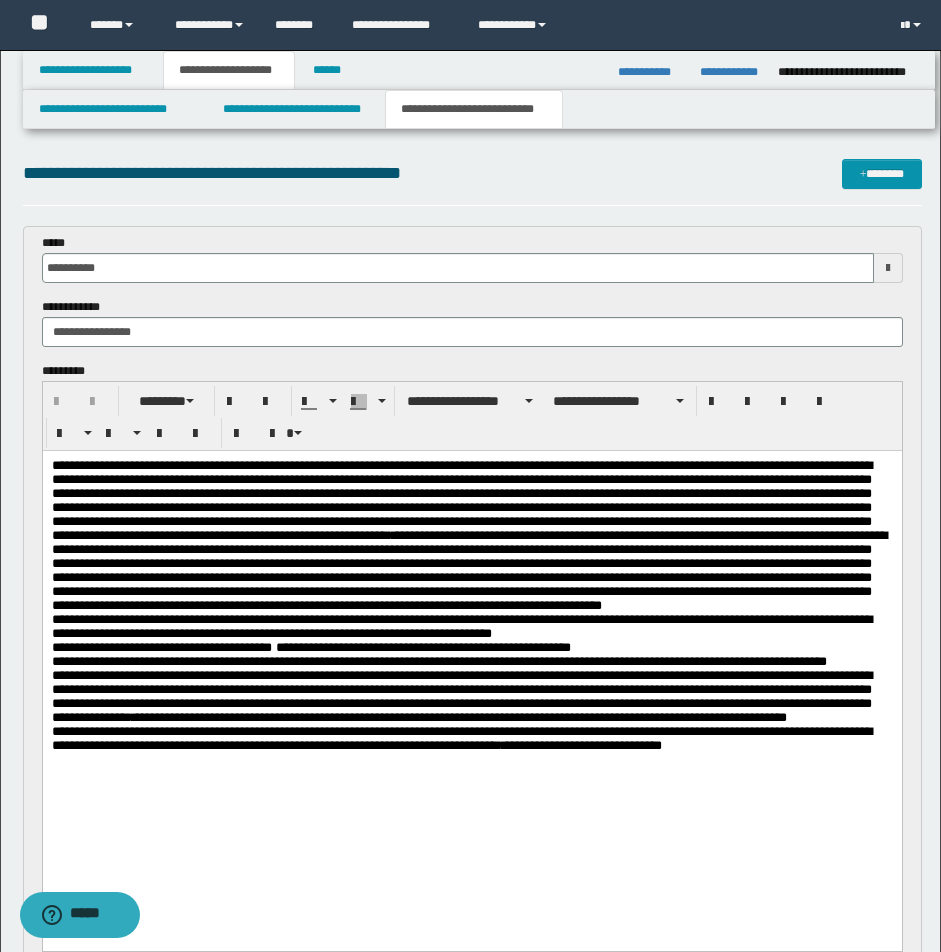 scroll, scrollTop: 0, scrollLeft: 0, axis: both 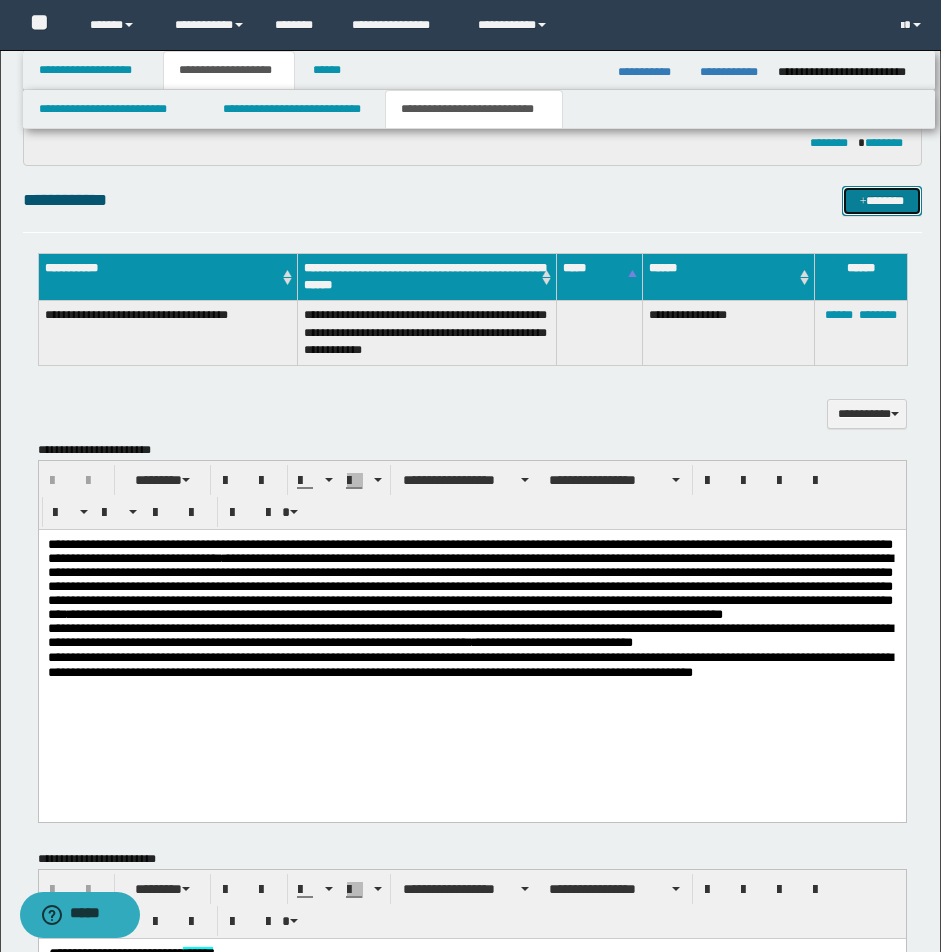click on "*******" at bounding box center (882, 201) 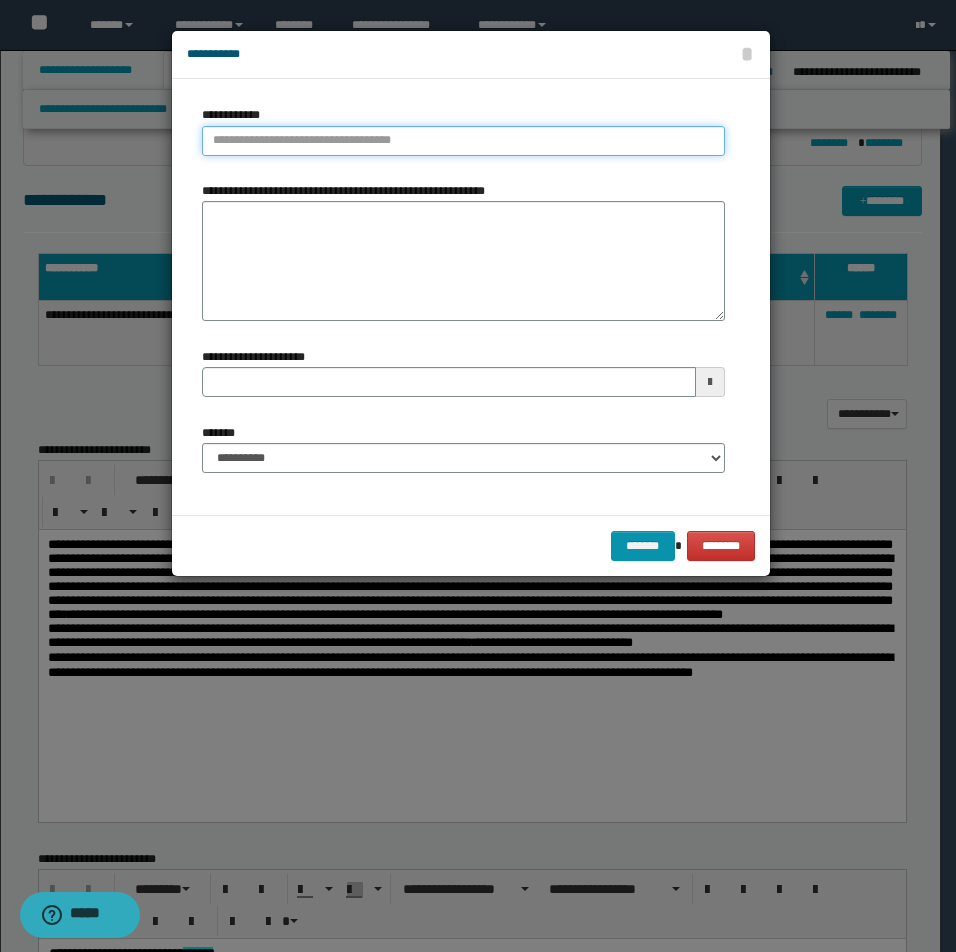 click on "**********" at bounding box center [463, 141] 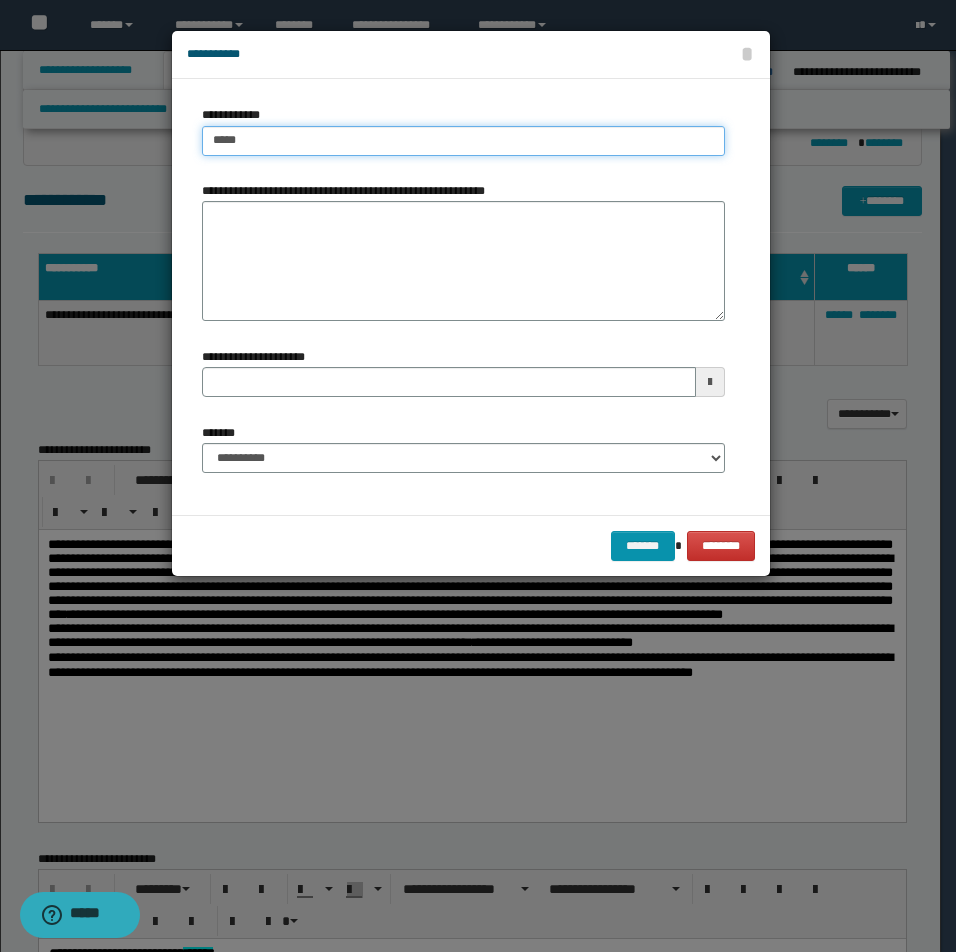 type on "******" 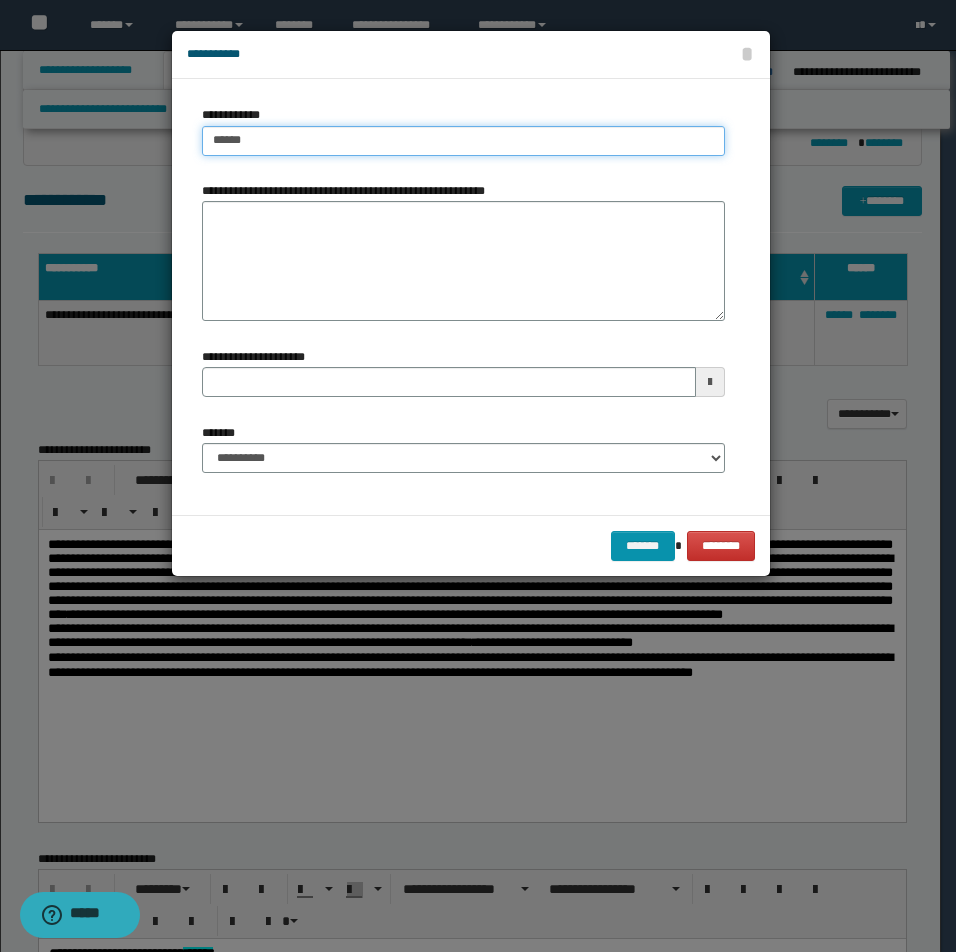 type 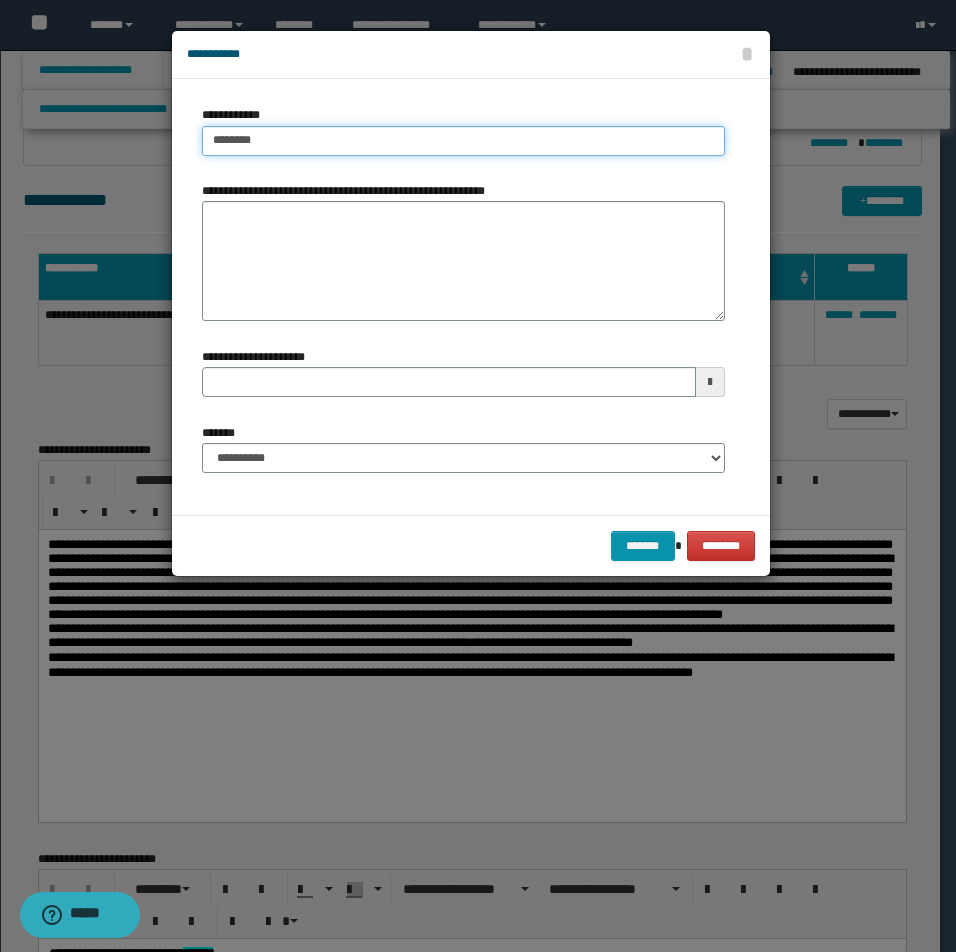 type on "********" 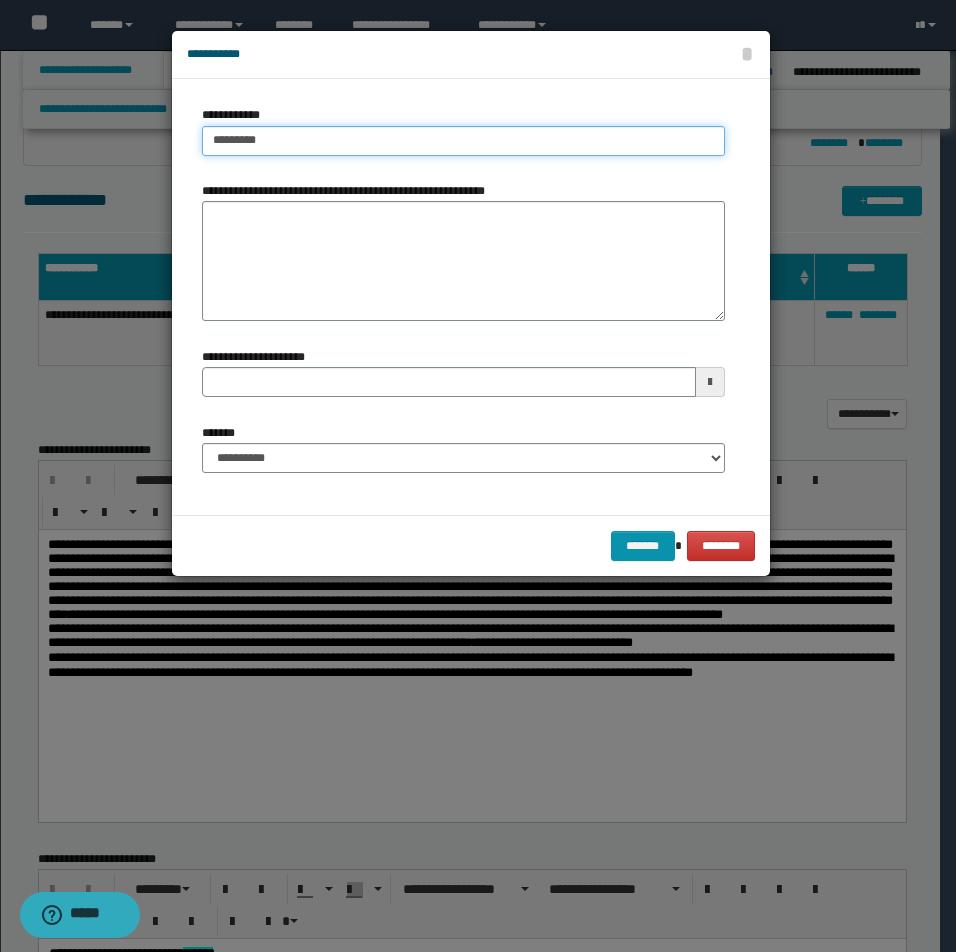 type on "**********" 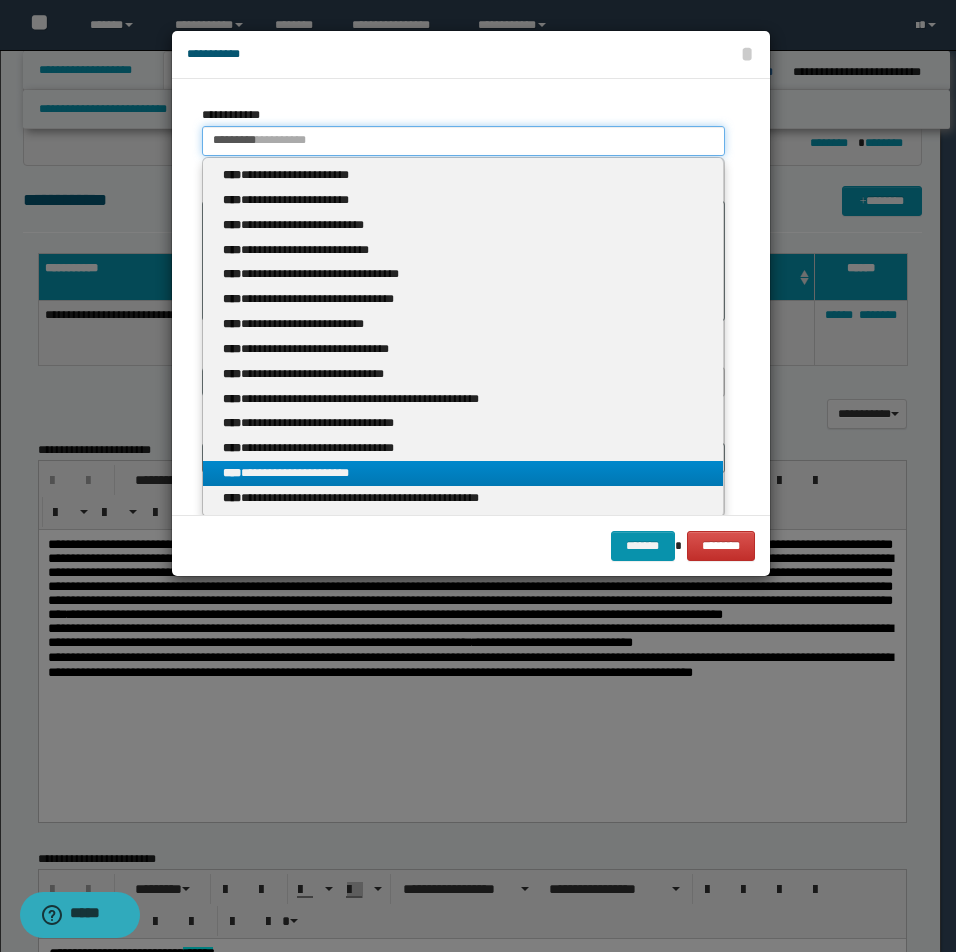 type on "********" 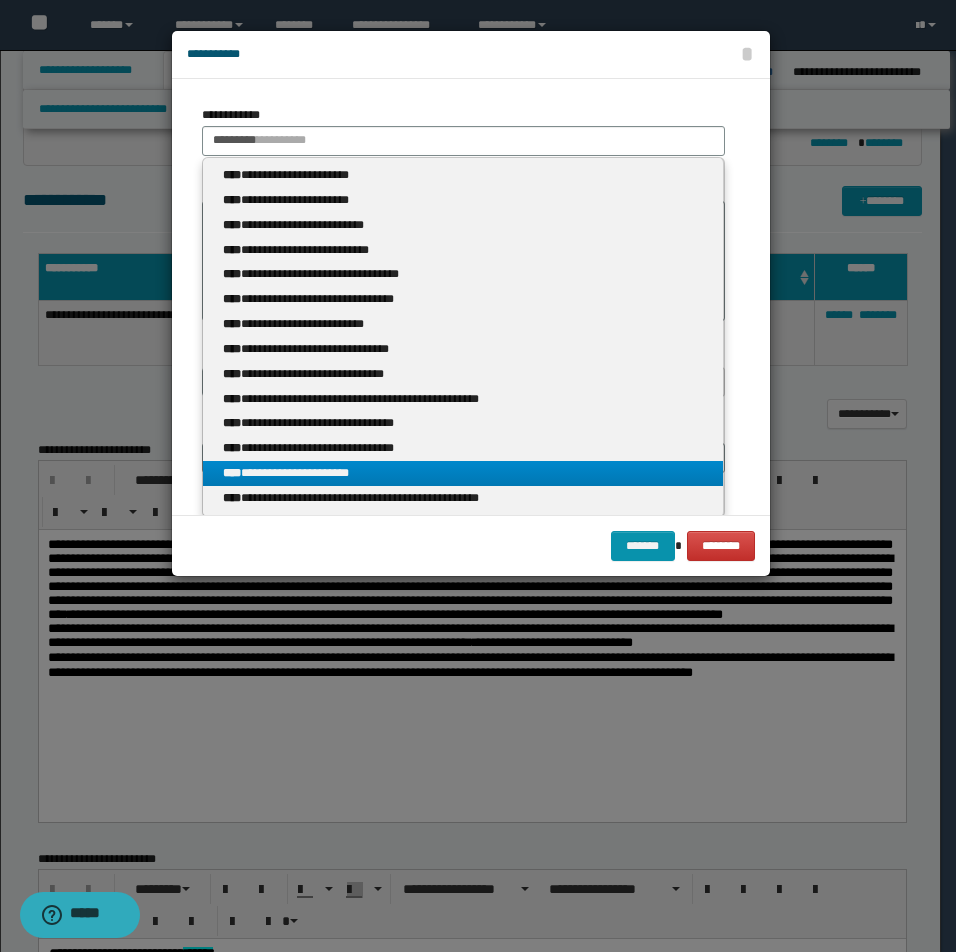 click on "**********" at bounding box center (463, 473) 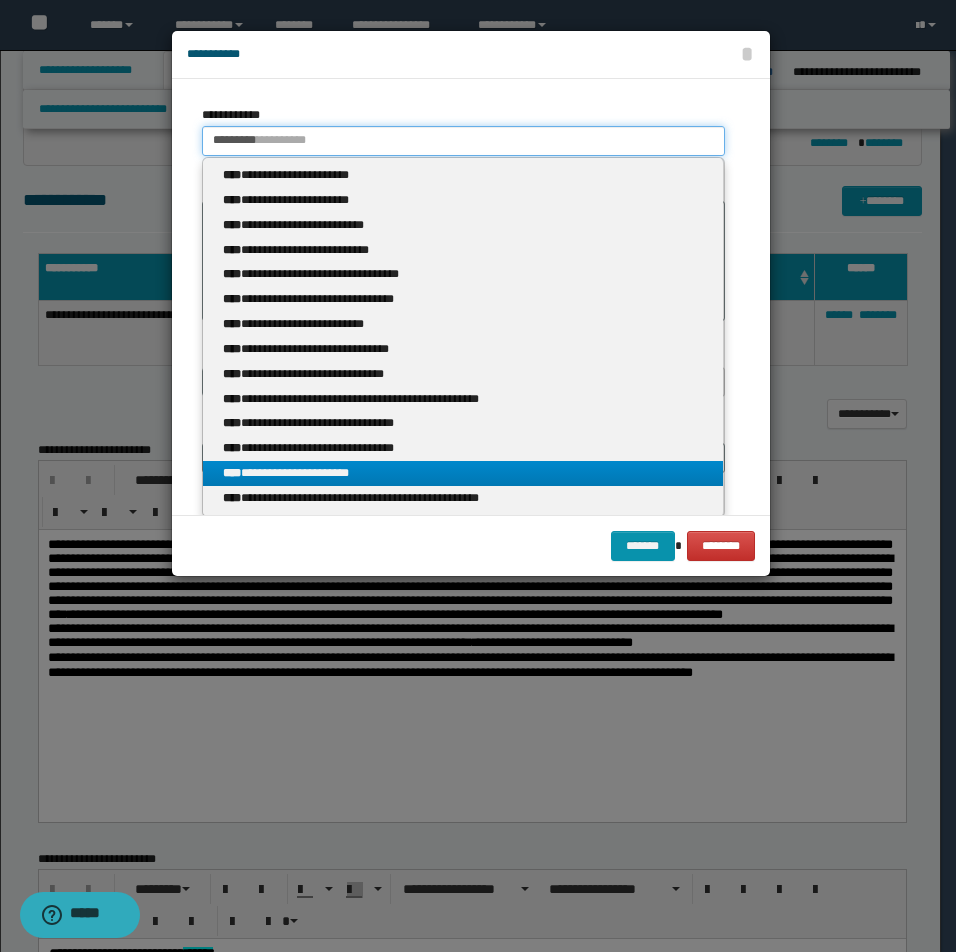 type 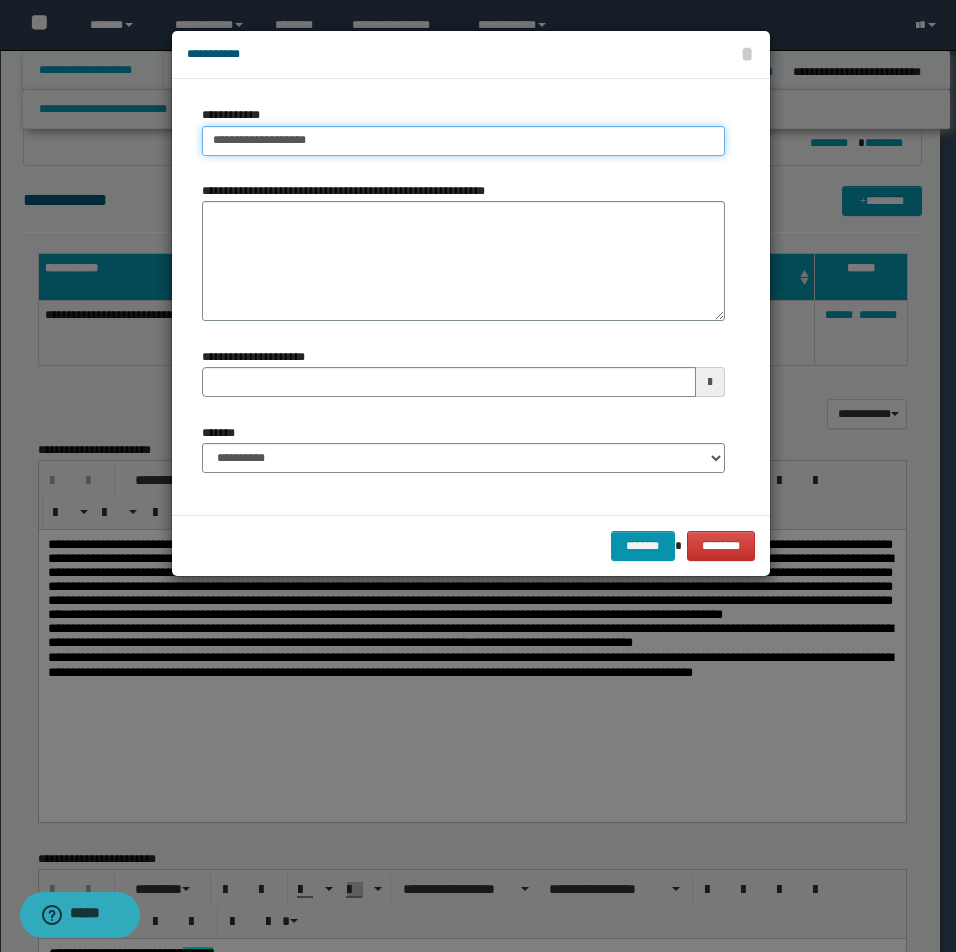 type 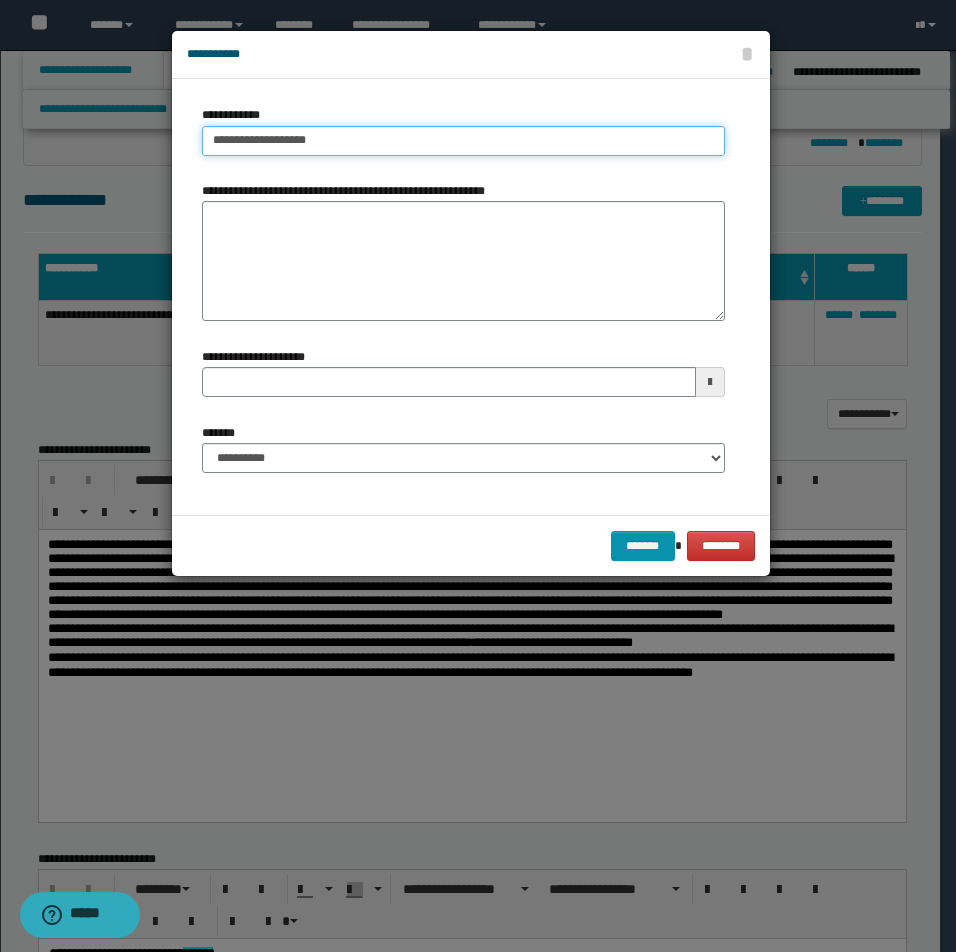 drag, startPoint x: 205, startPoint y: 135, endPoint x: 395, endPoint y: 153, distance: 190.85072 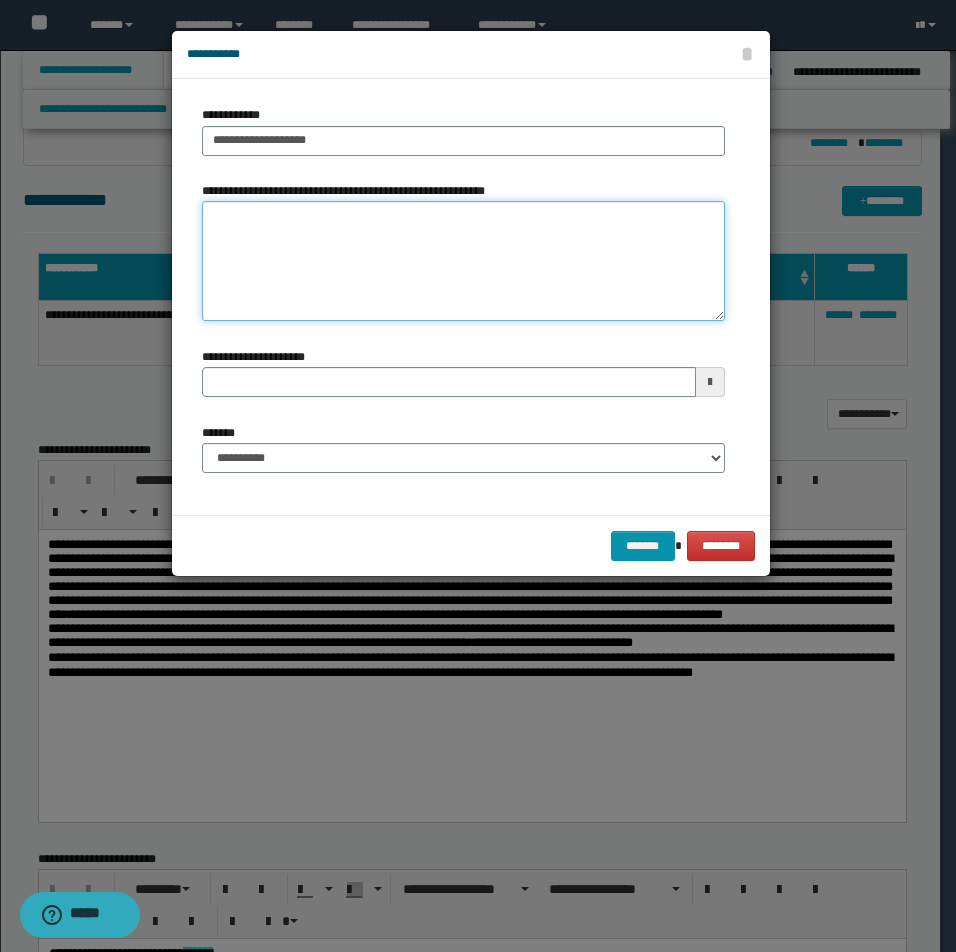 click on "**********" at bounding box center (463, 261) 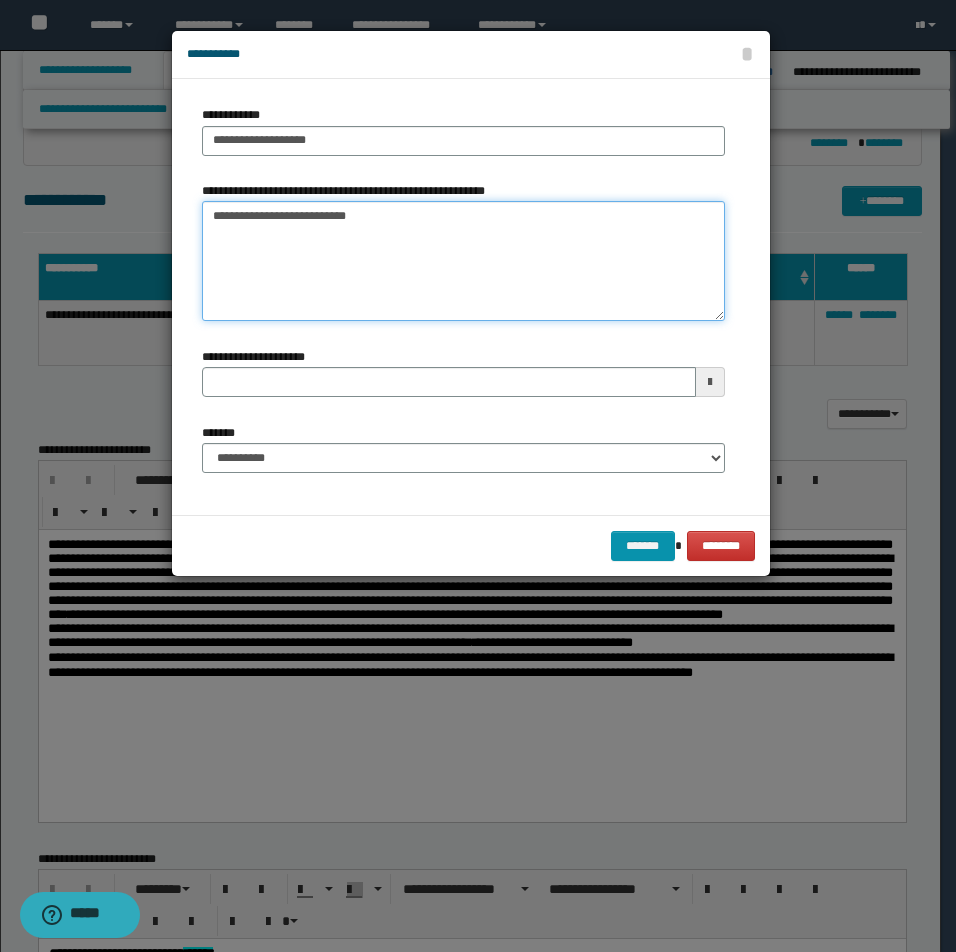 type on "**********" 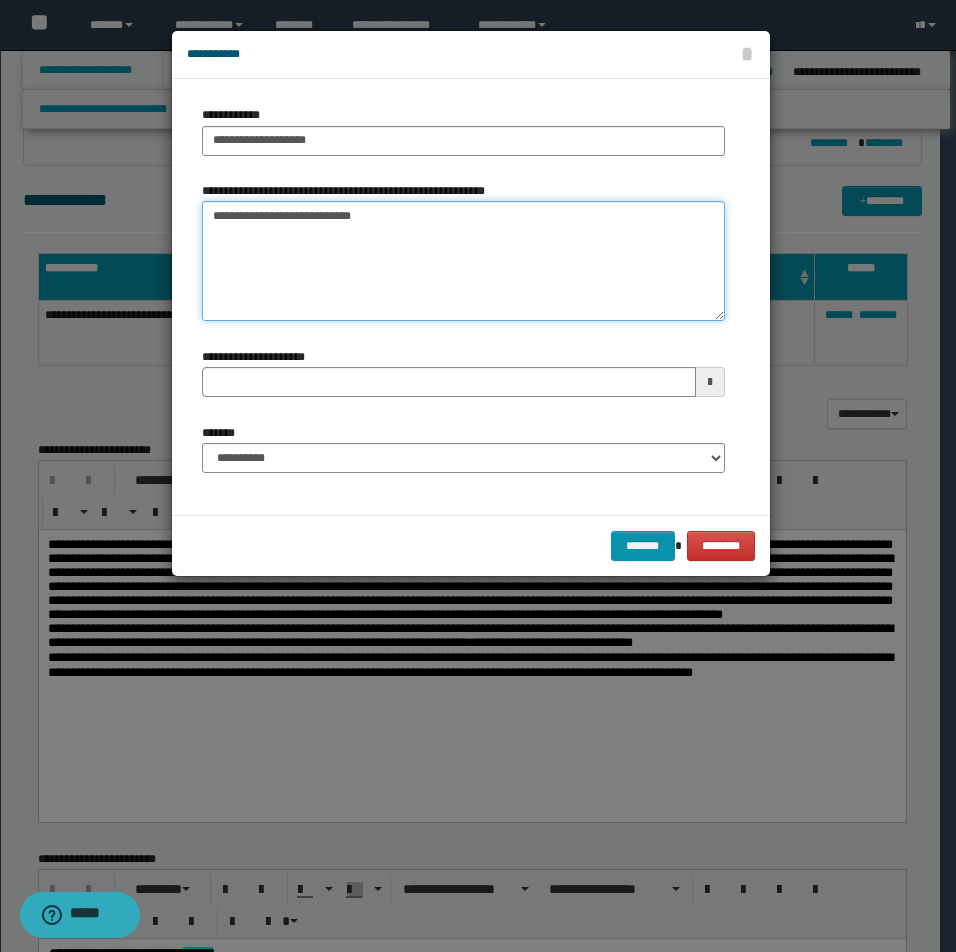type 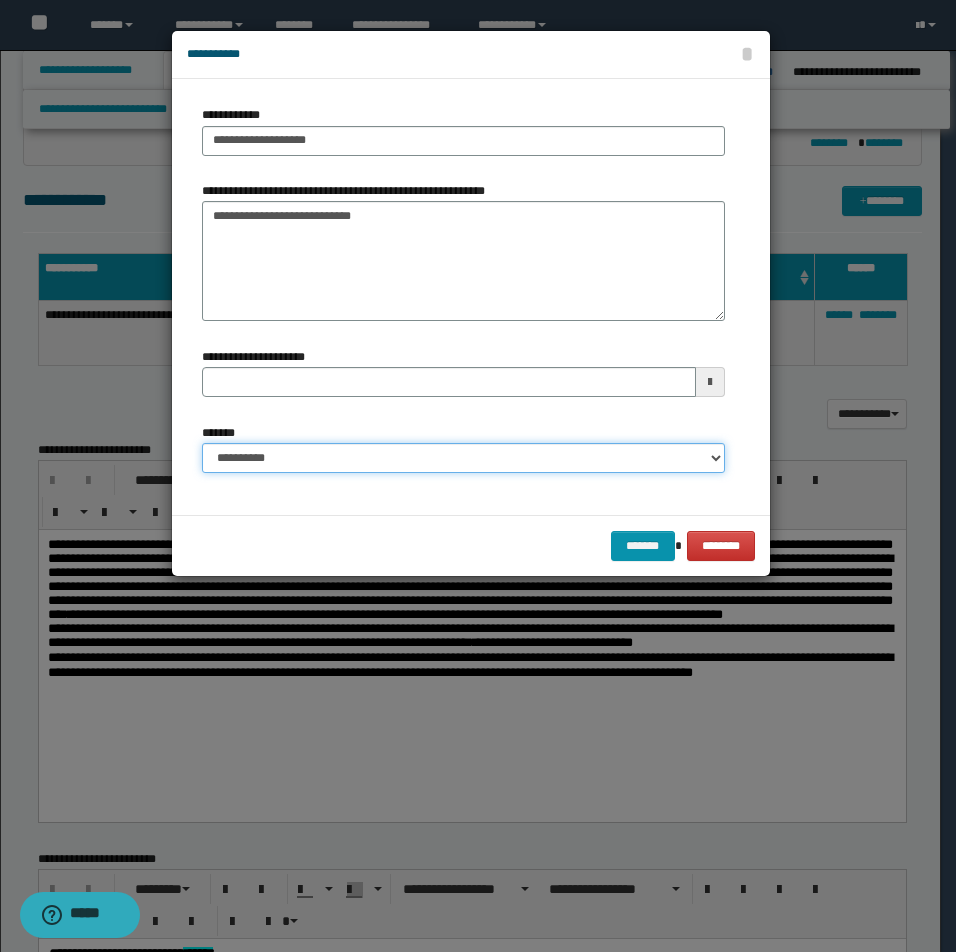 click on "**********" at bounding box center (463, 458) 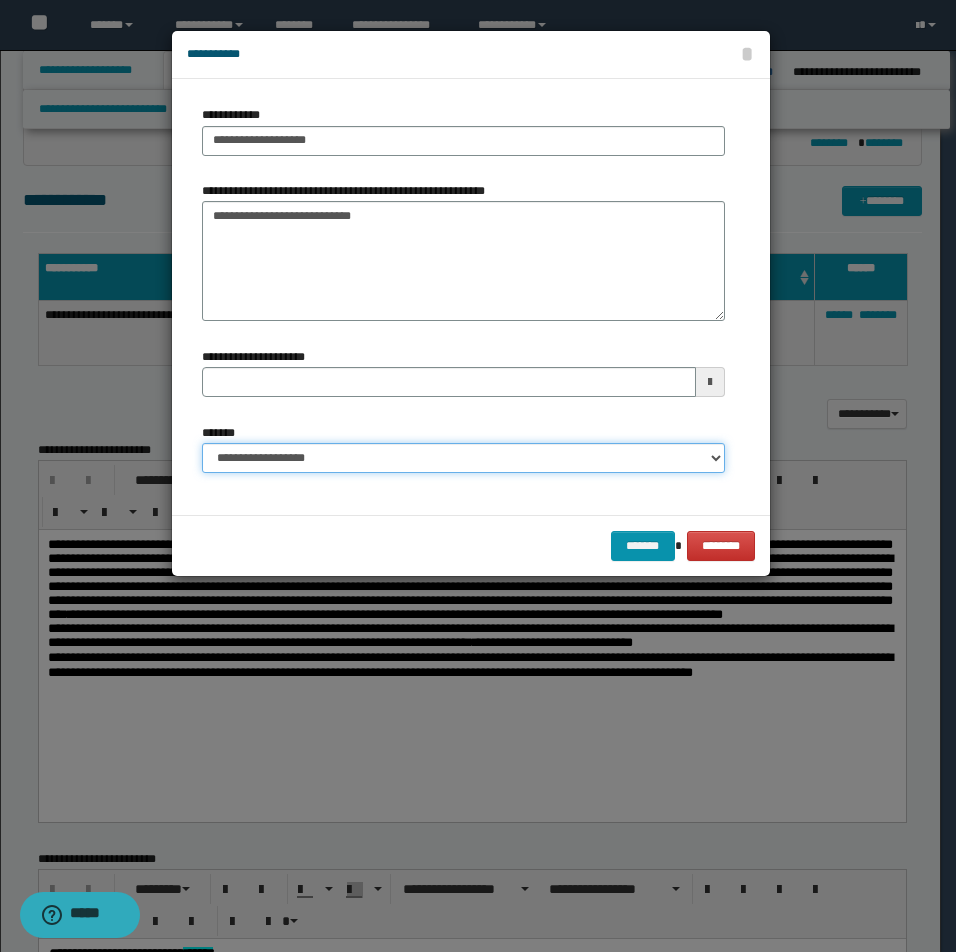 click on "**********" at bounding box center [463, 458] 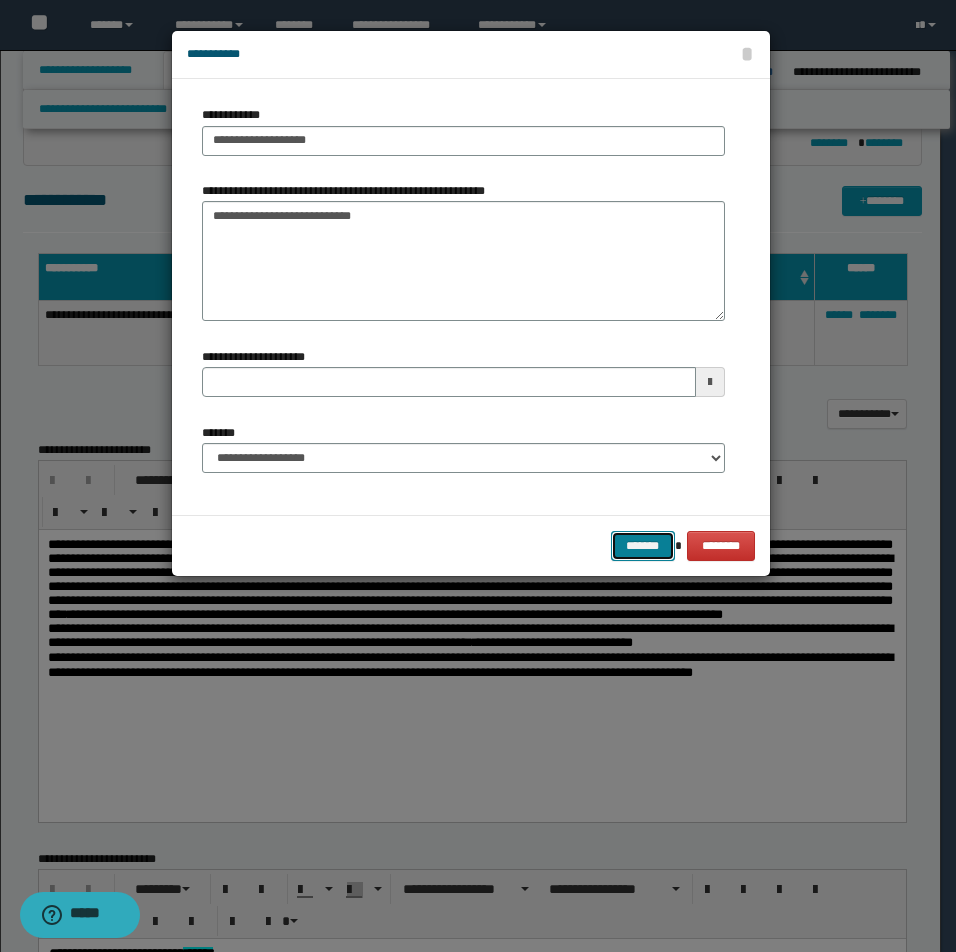 click on "*******" at bounding box center (643, 546) 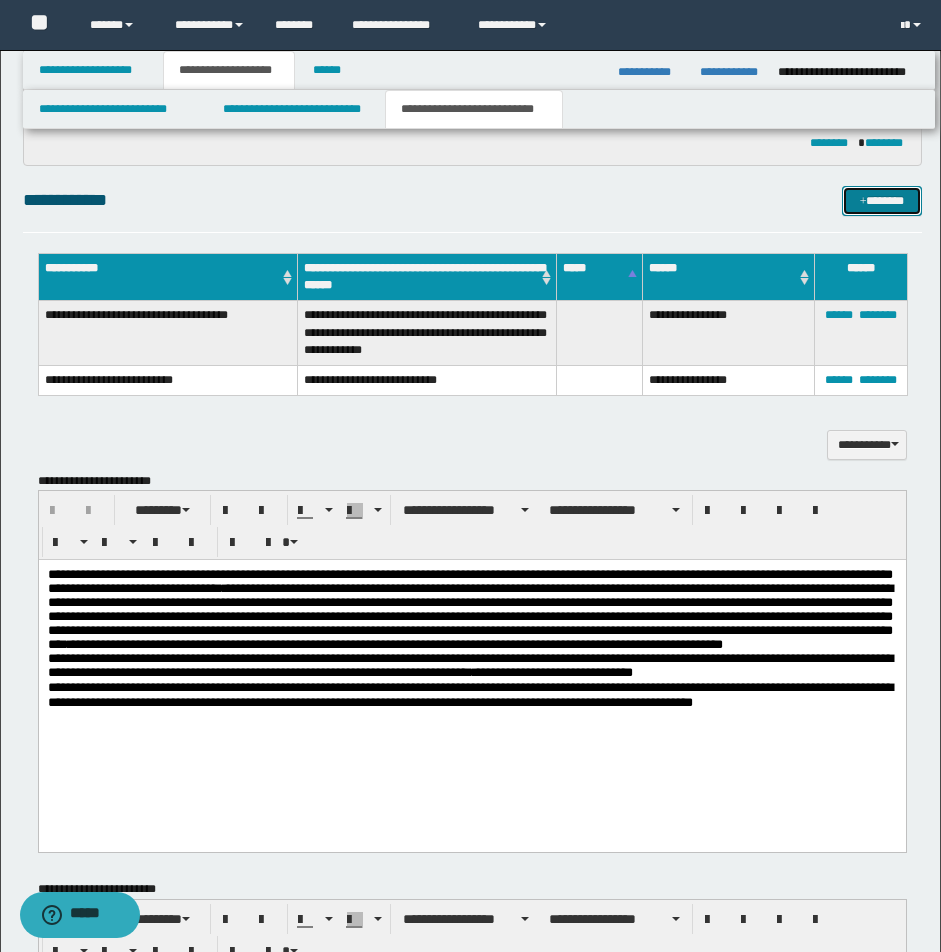 click on "*******" at bounding box center [882, 201] 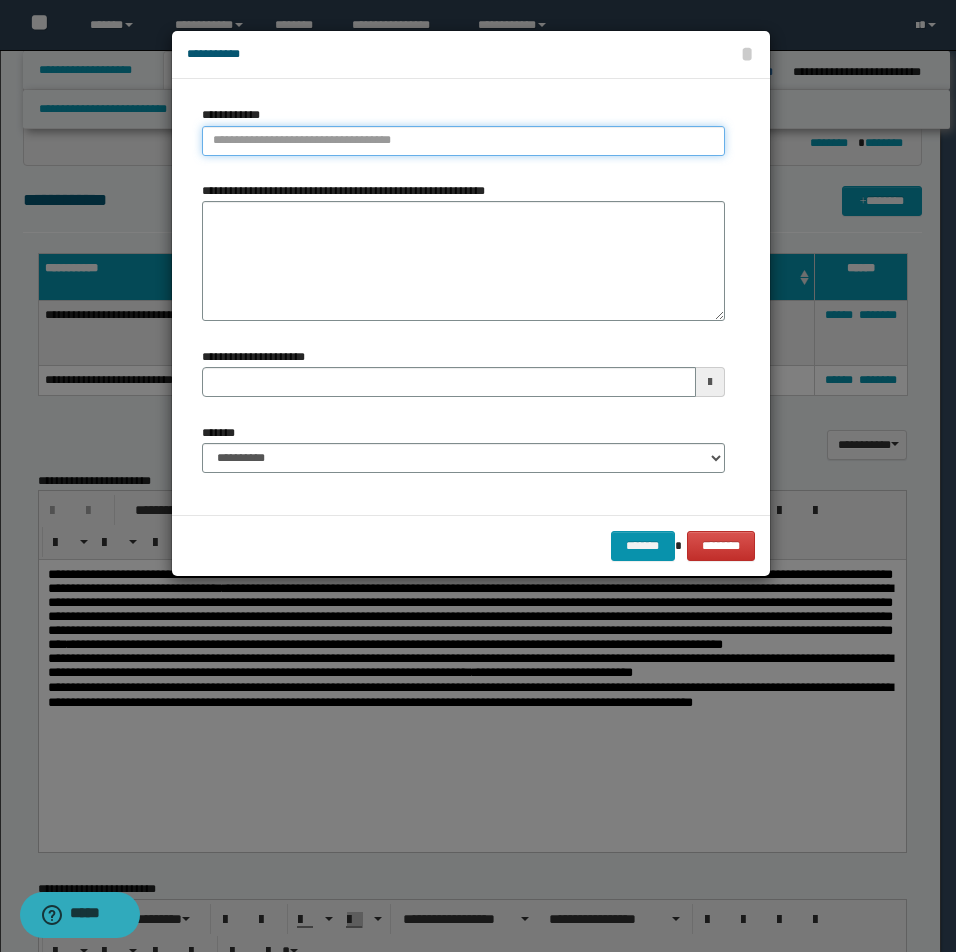 type on "**********" 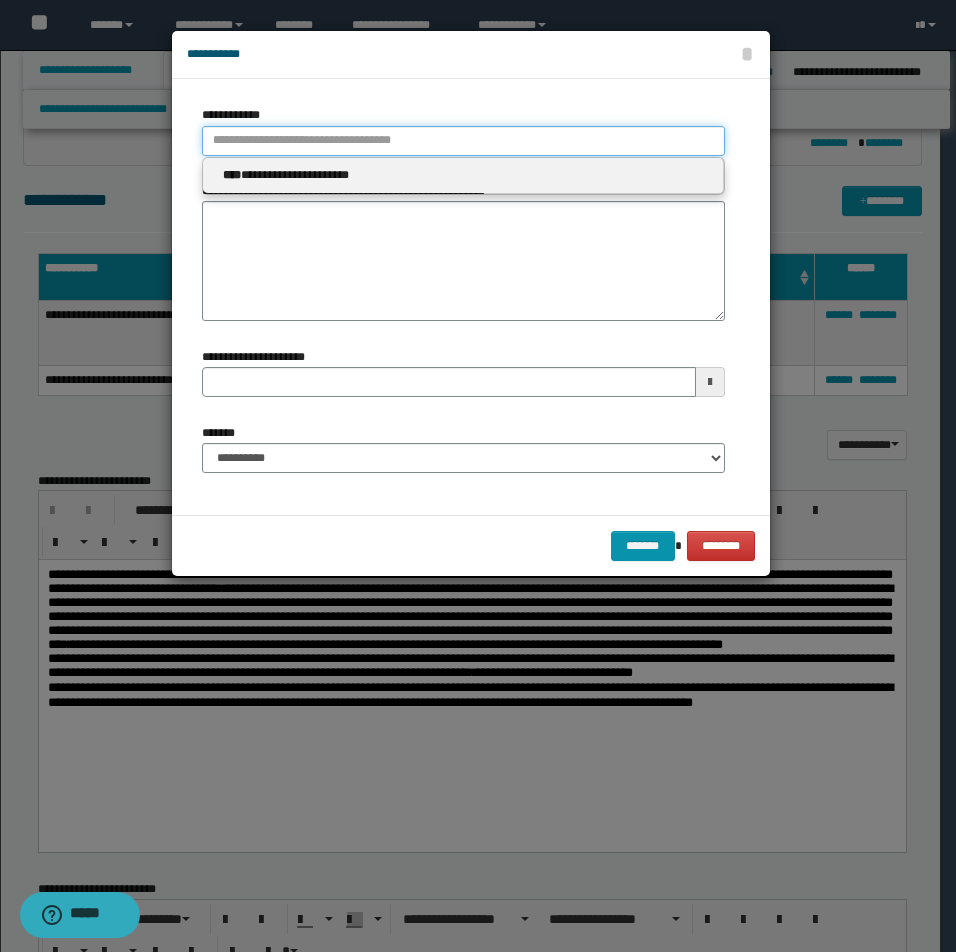click on "**********" at bounding box center [463, 141] 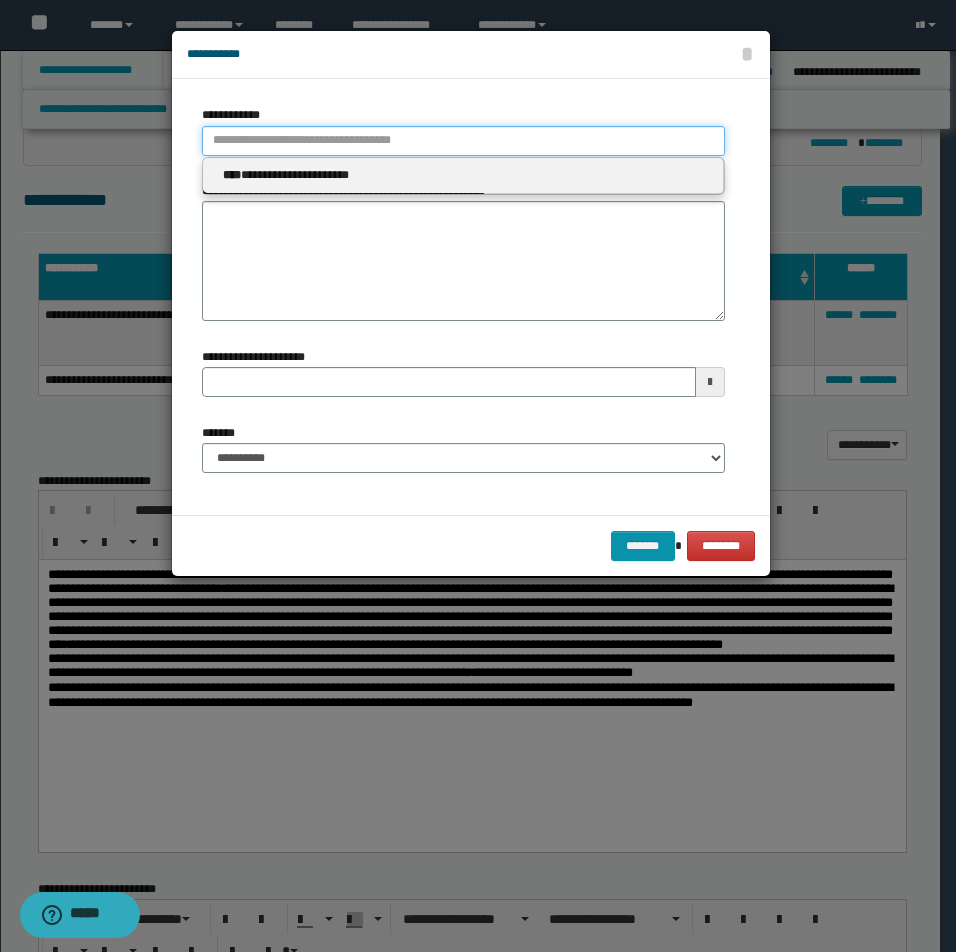 type 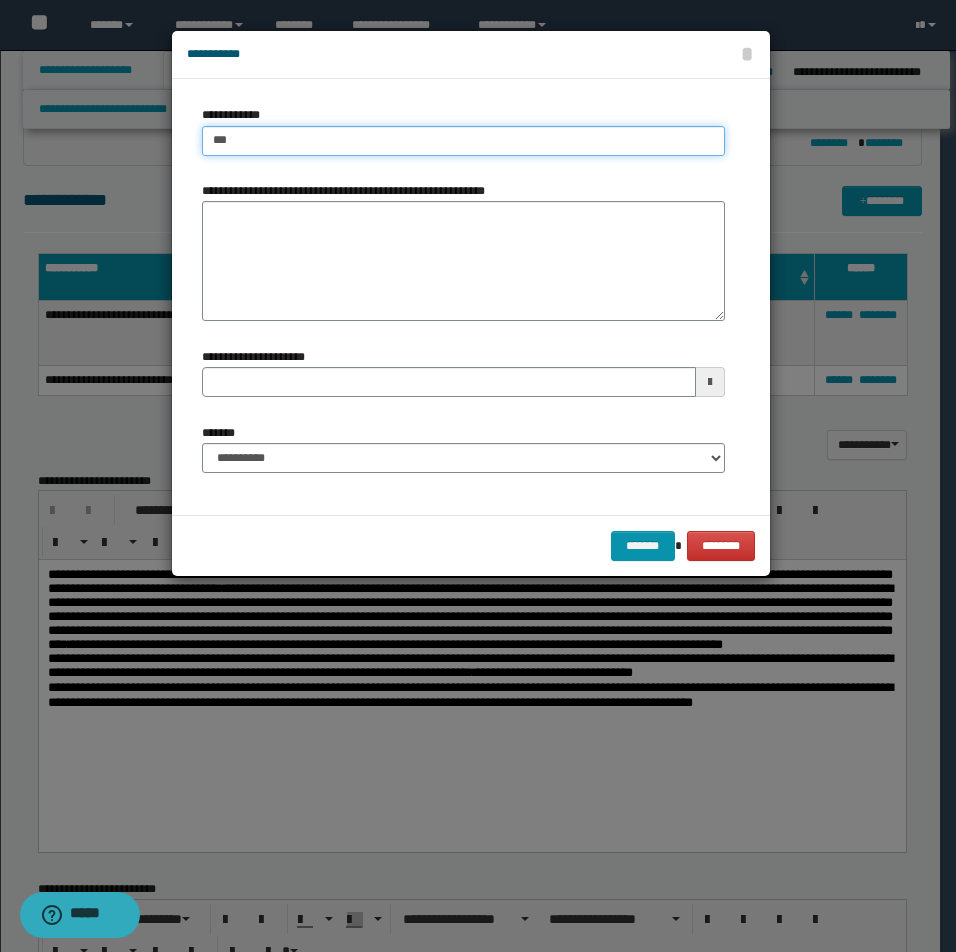 type on "****" 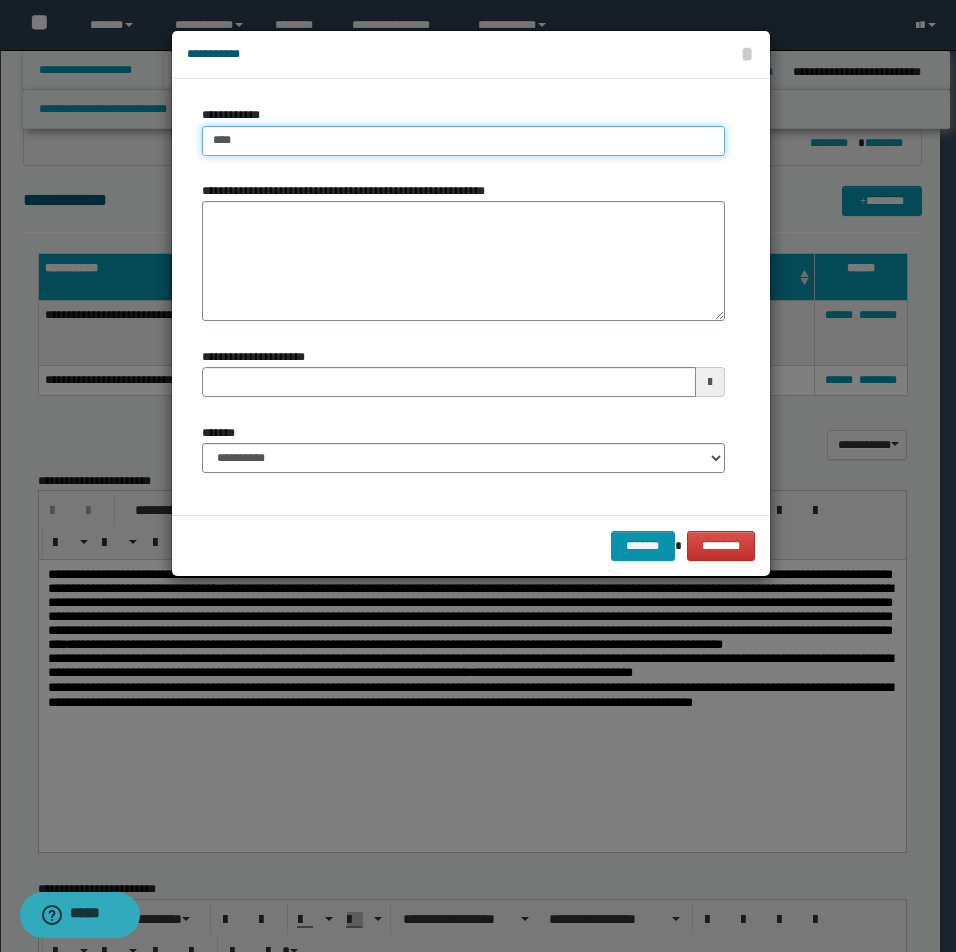 type on "****" 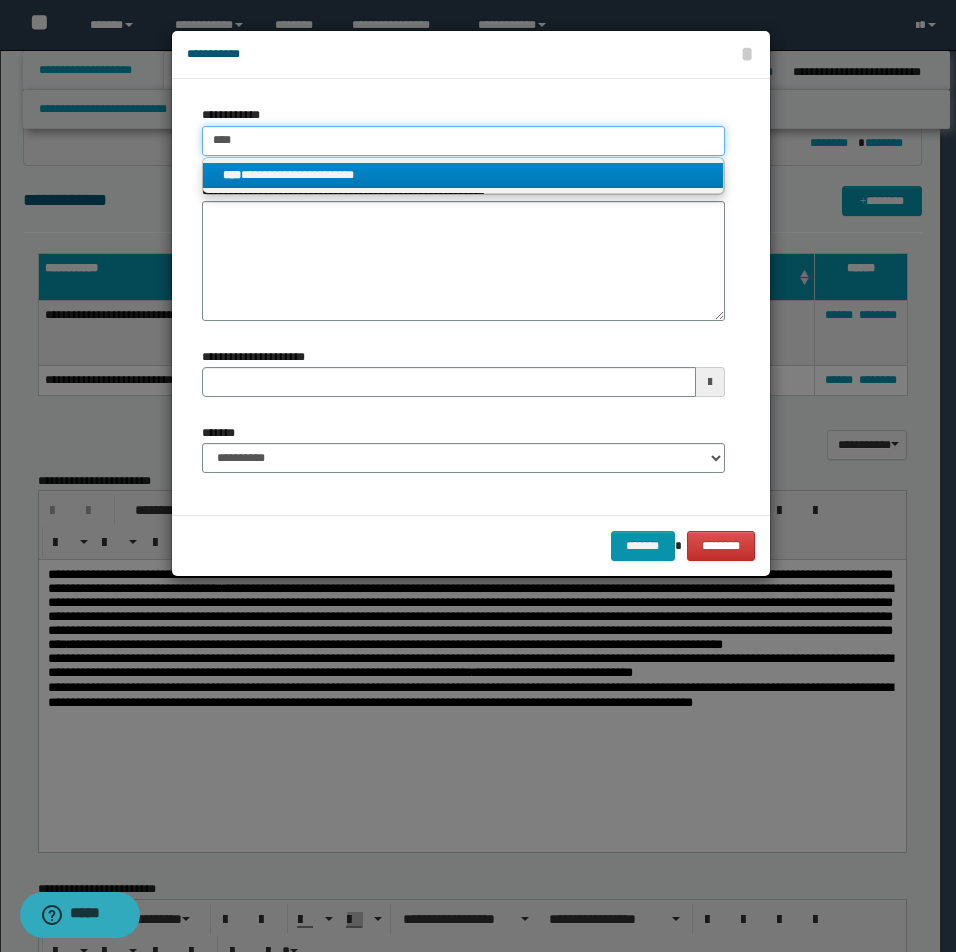 type on "****" 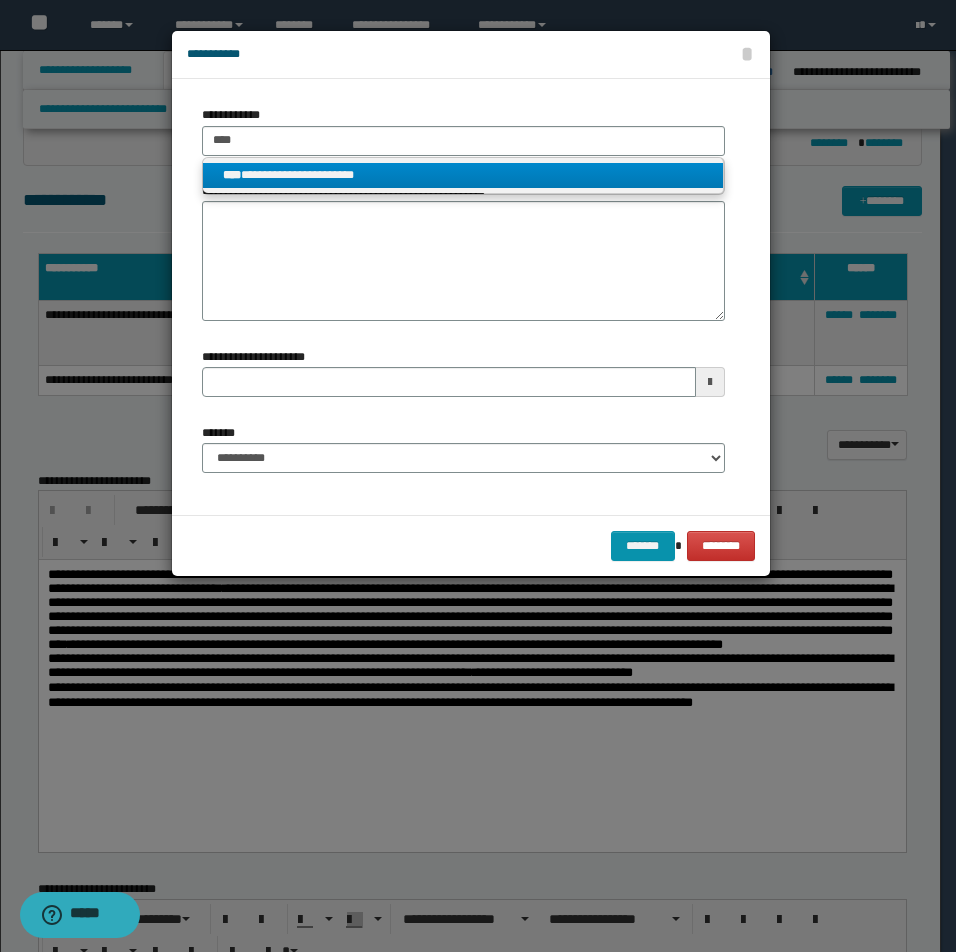 drag, startPoint x: 295, startPoint y: 170, endPoint x: 239, endPoint y: 151, distance: 59.135437 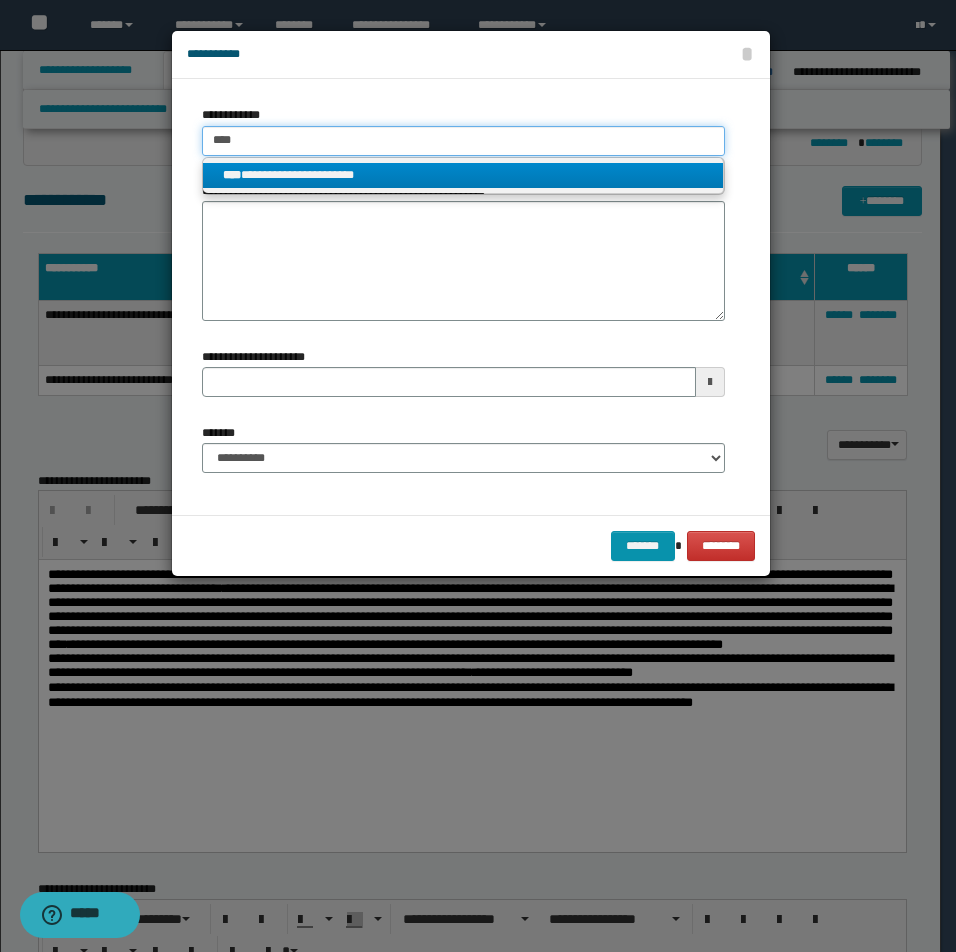 type 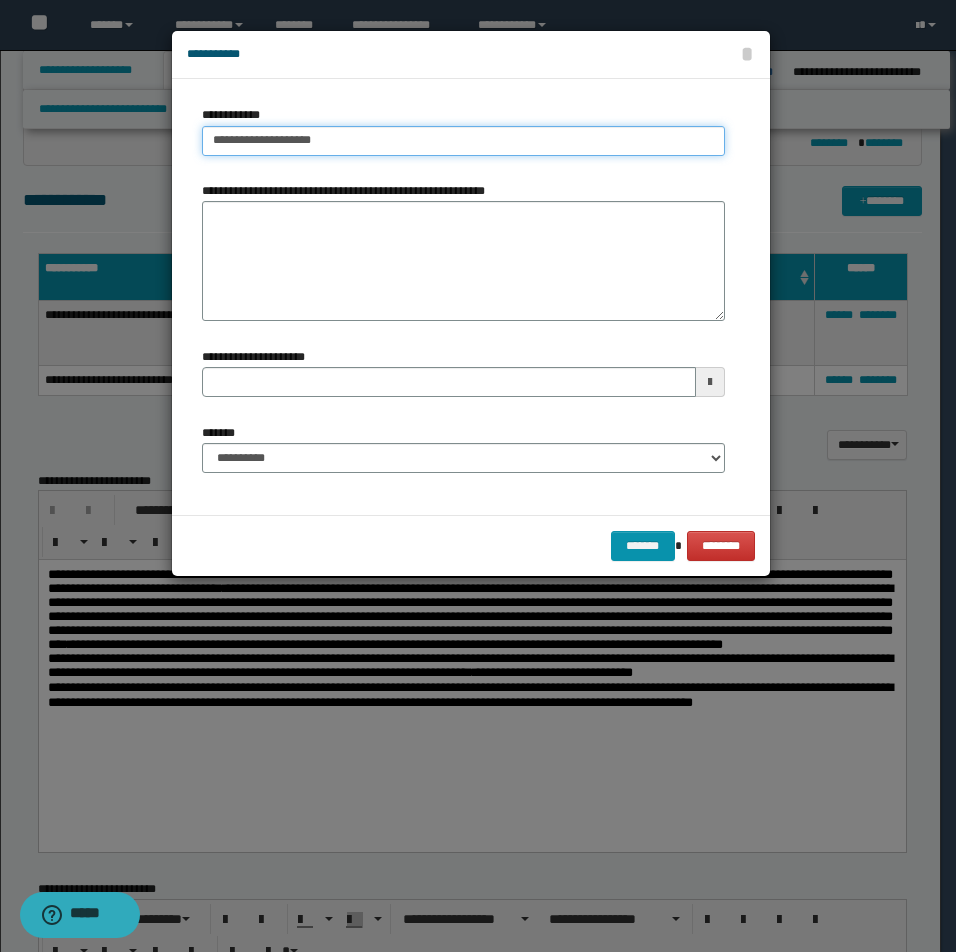drag, startPoint x: 212, startPoint y: 139, endPoint x: 359, endPoint y: 139, distance: 147 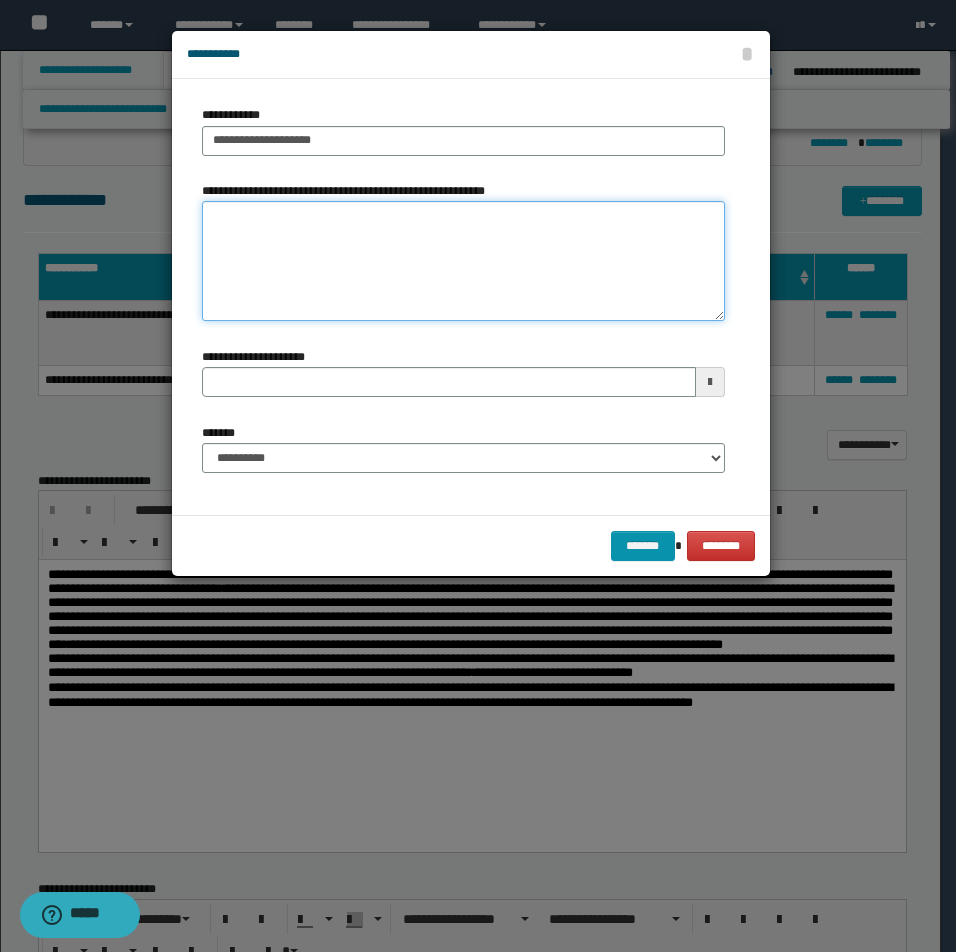 click on "**********" at bounding box center (463, 261) 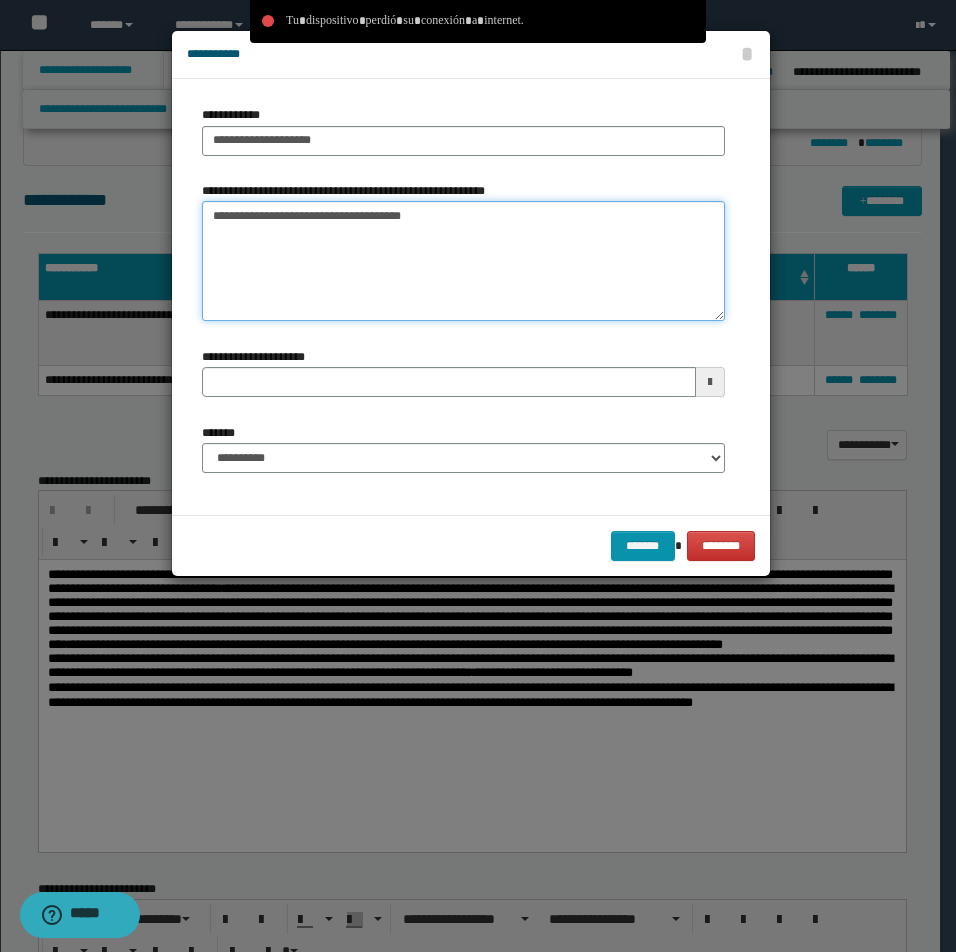 type on "**********" 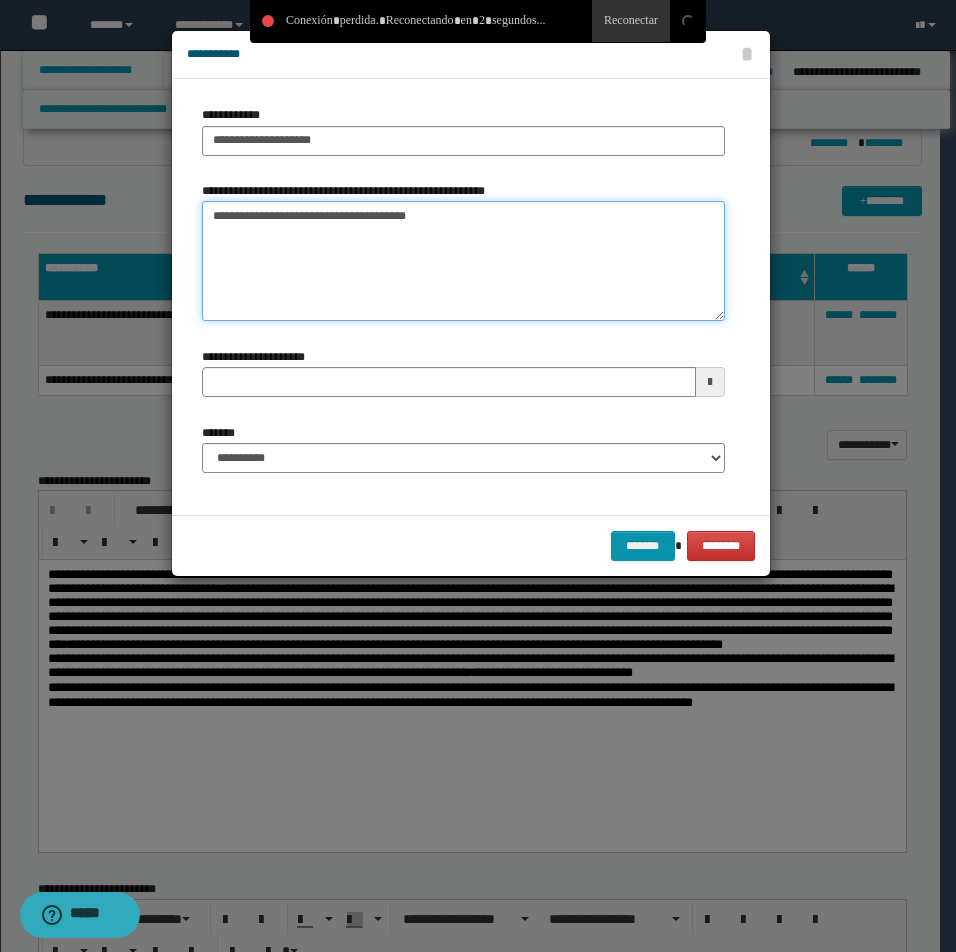 type 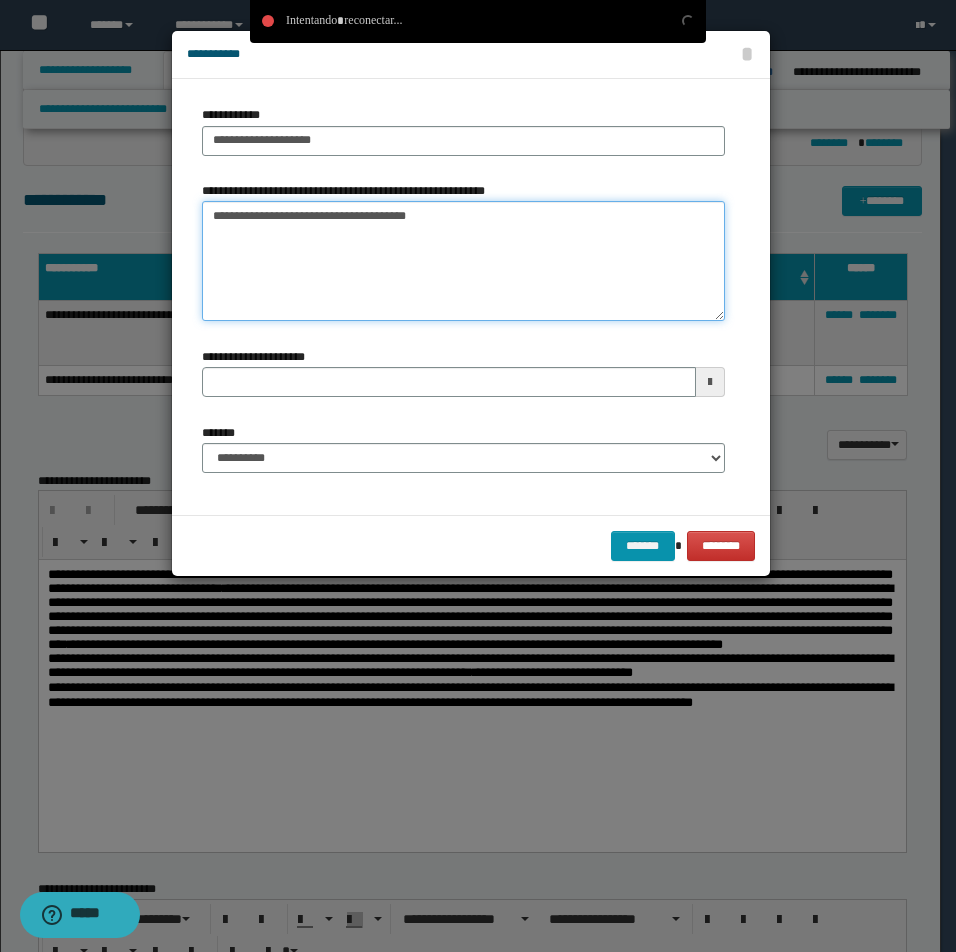 type on "**********" 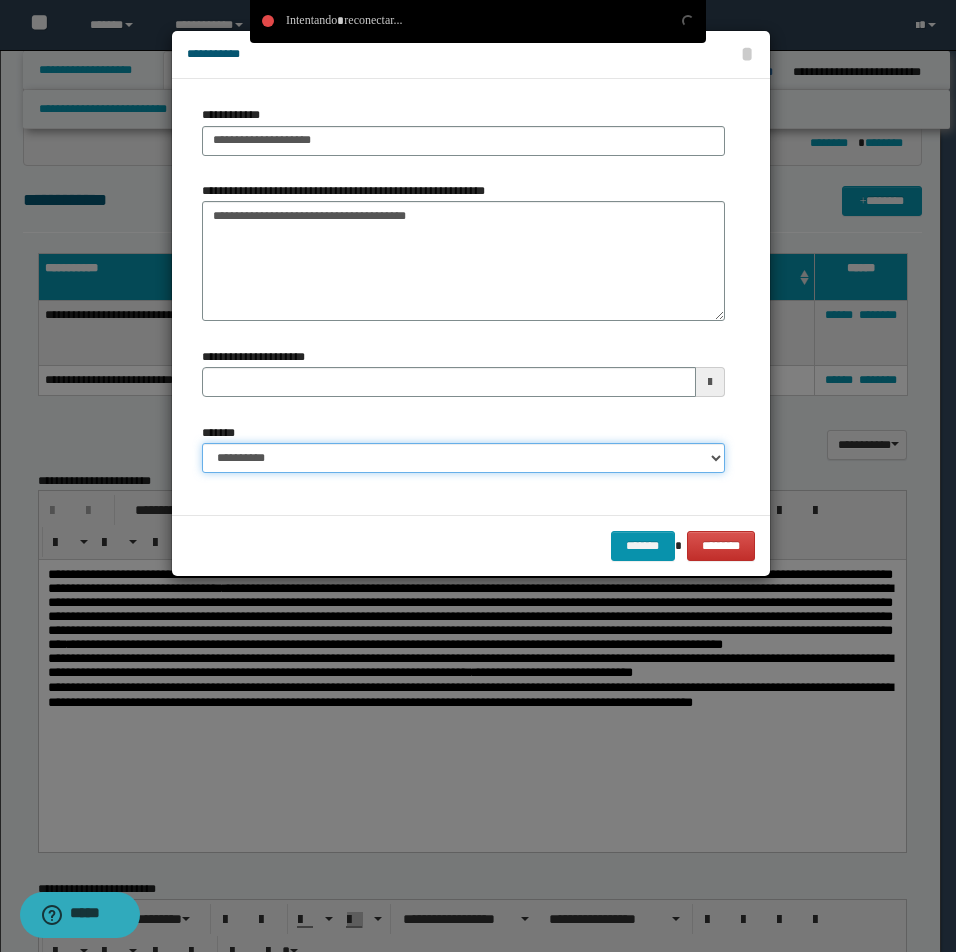 click on "**********" at bounding box center (463, 458) 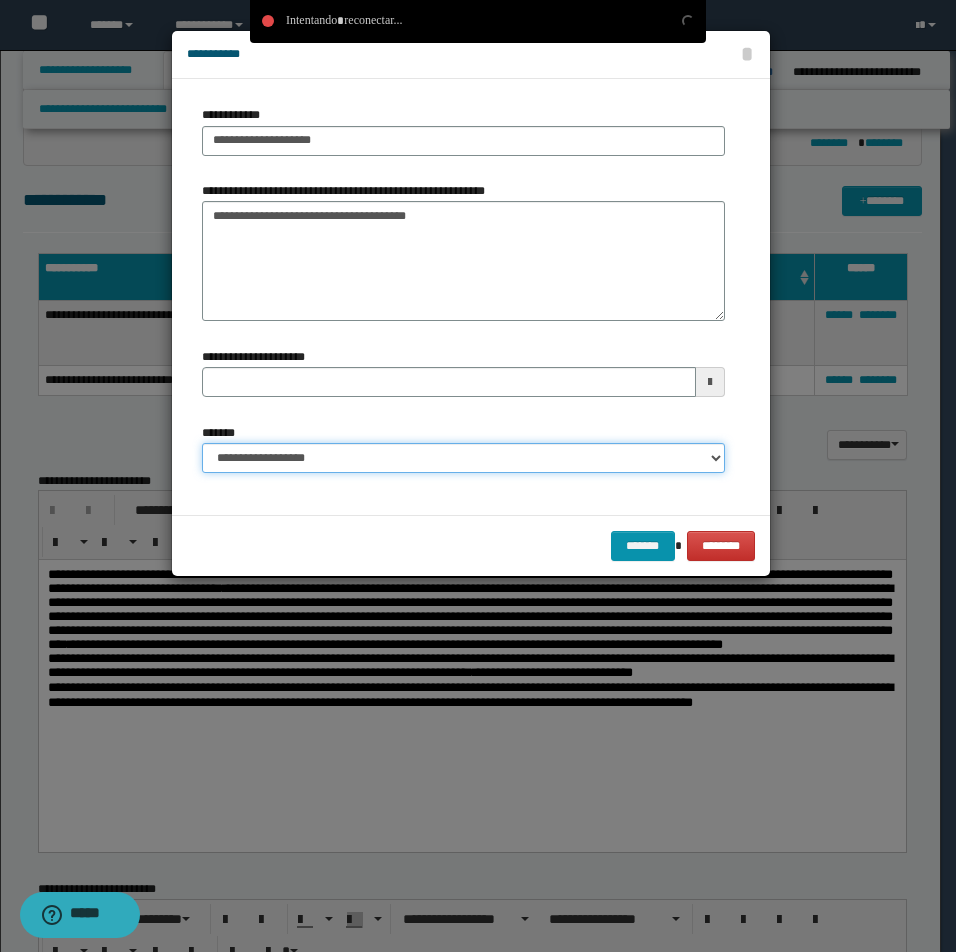 click on "**********" at bounding box center [463, 458] 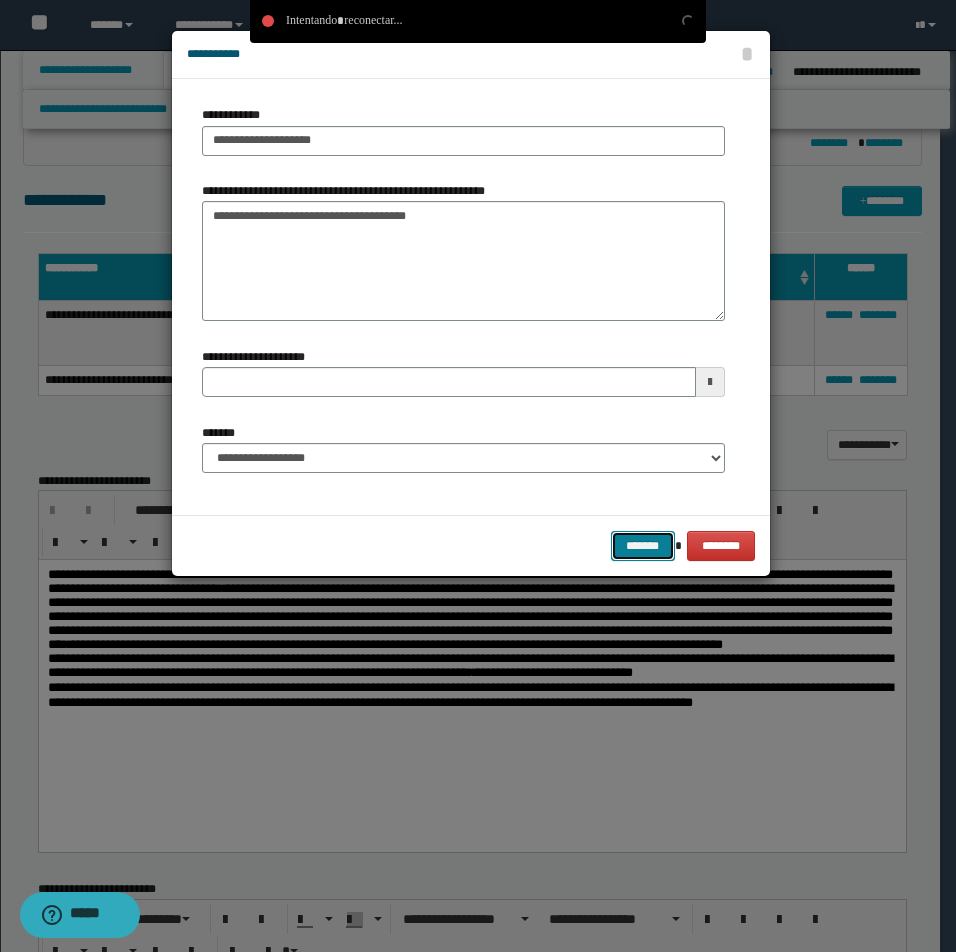 click on "*******" at bounding box center [643, 546] 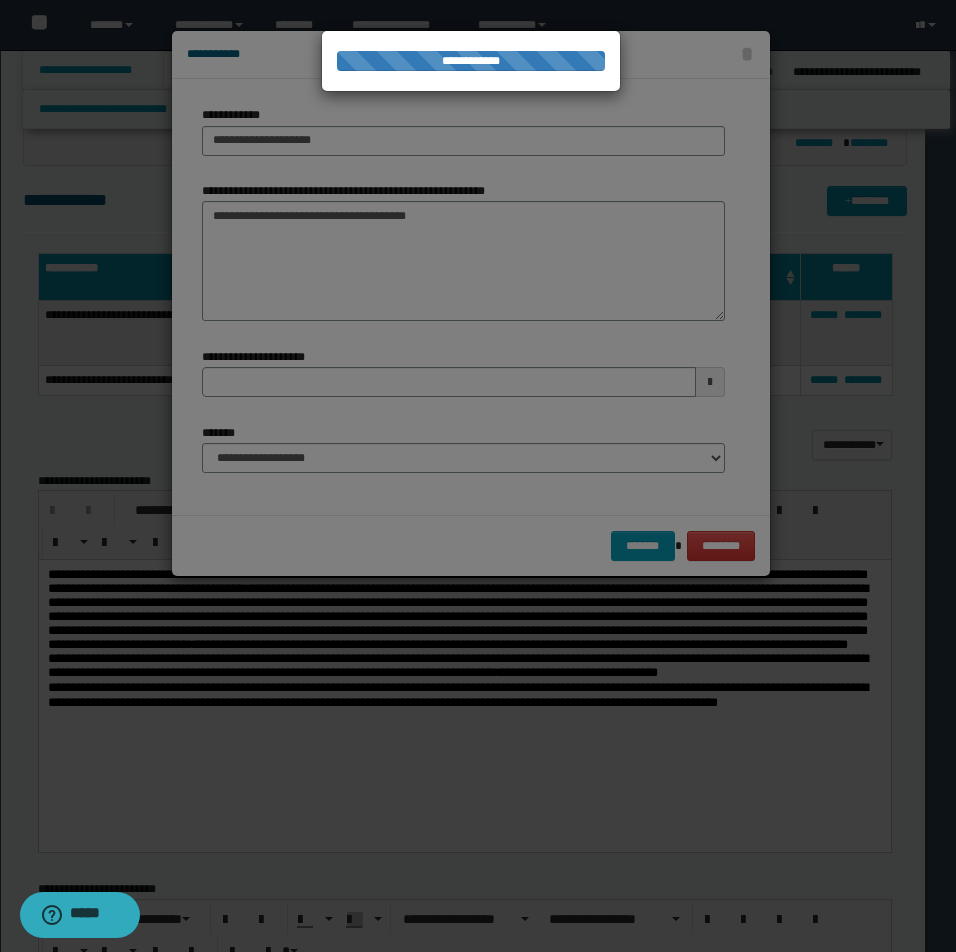 click at bounding box center [478, 476] 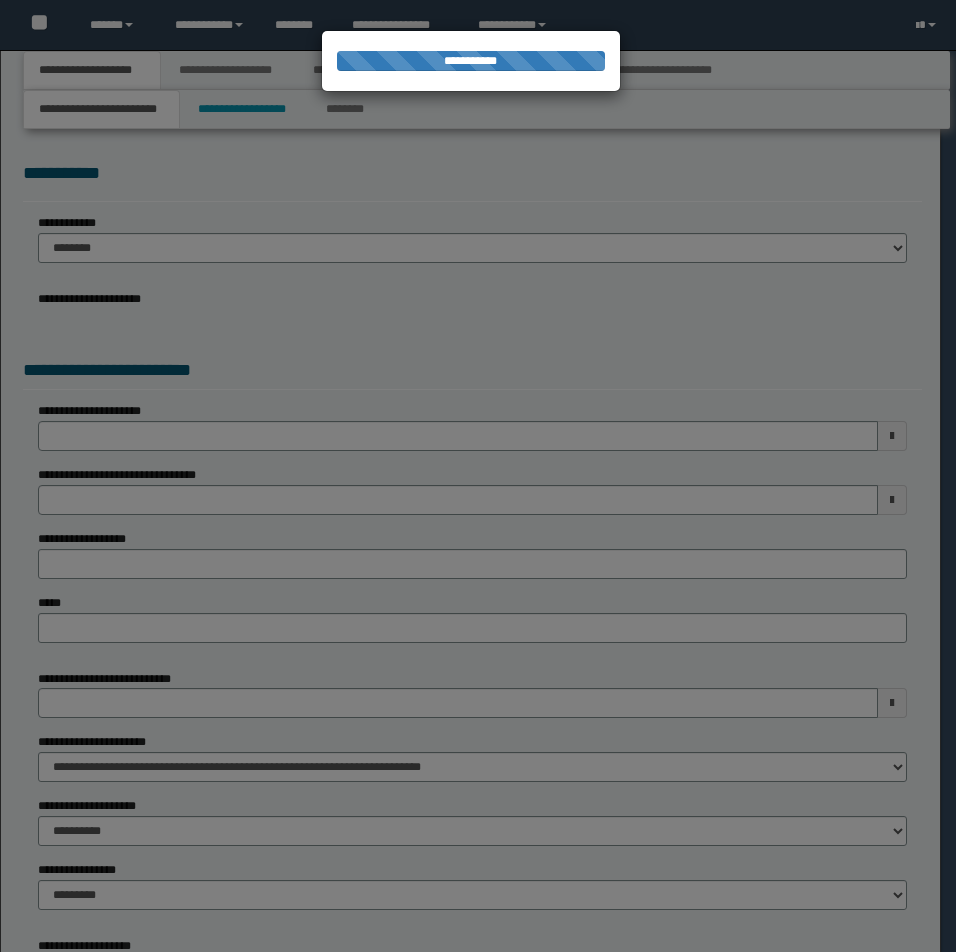 scroll, scrollTop: 0, scrollLeft: 0, axis: both 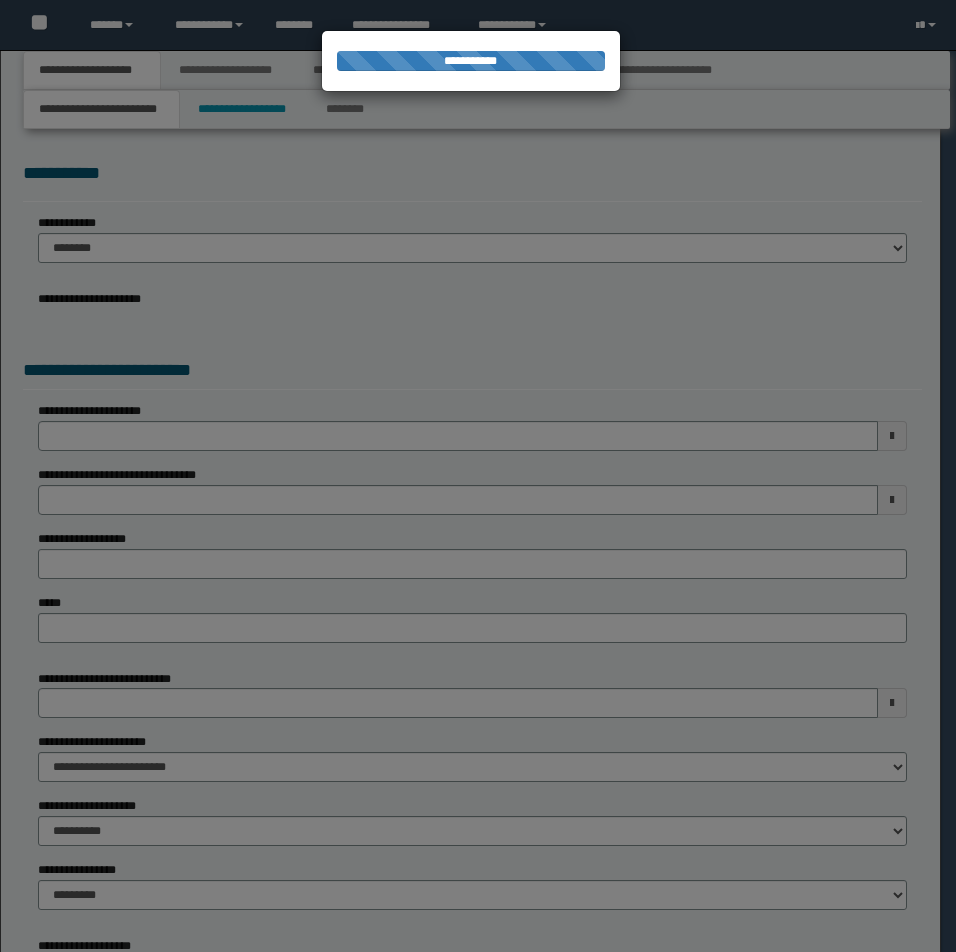 select on "*" 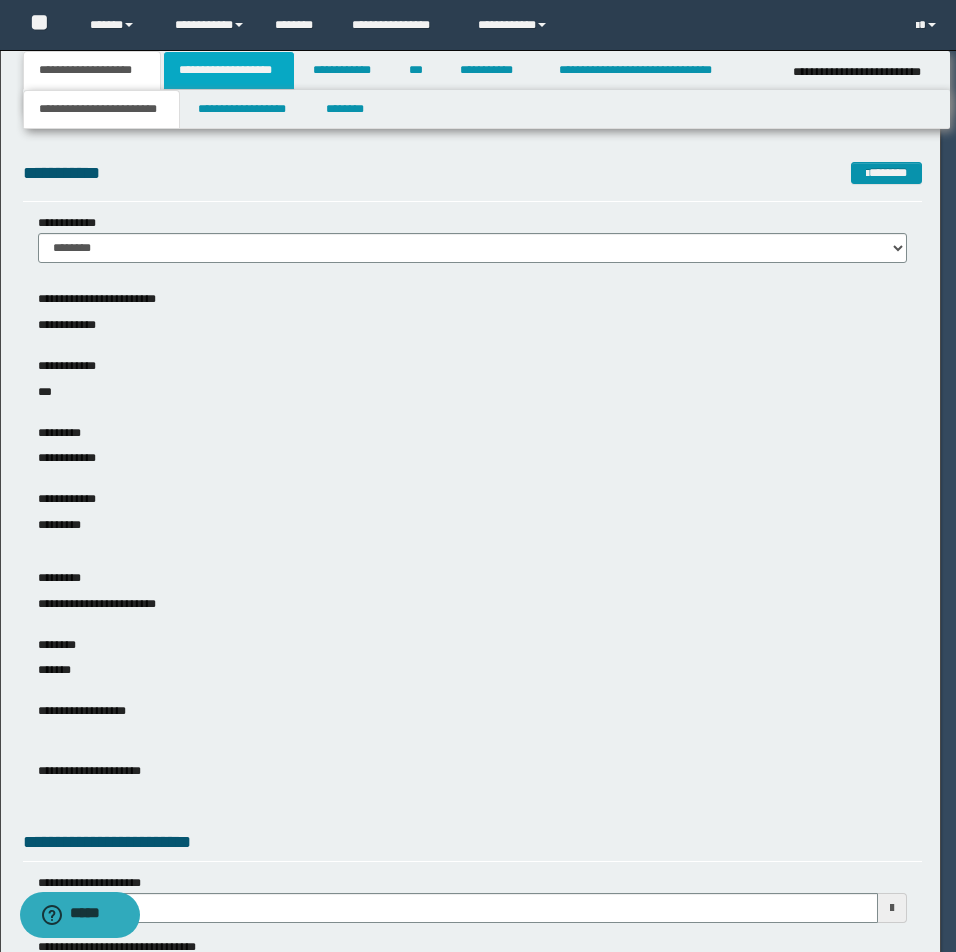 scroll, scrollTop: 0, scrollLeft: 0, axis: both 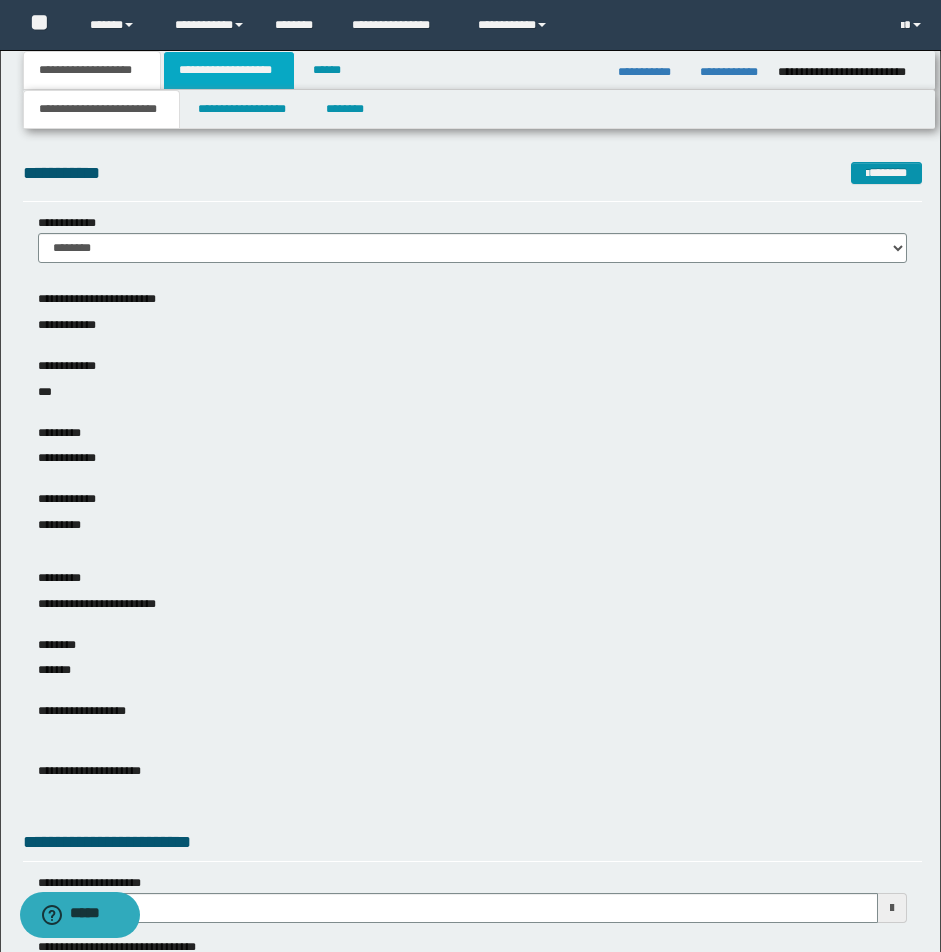 click on "**********" at bounding box center (229, 70) 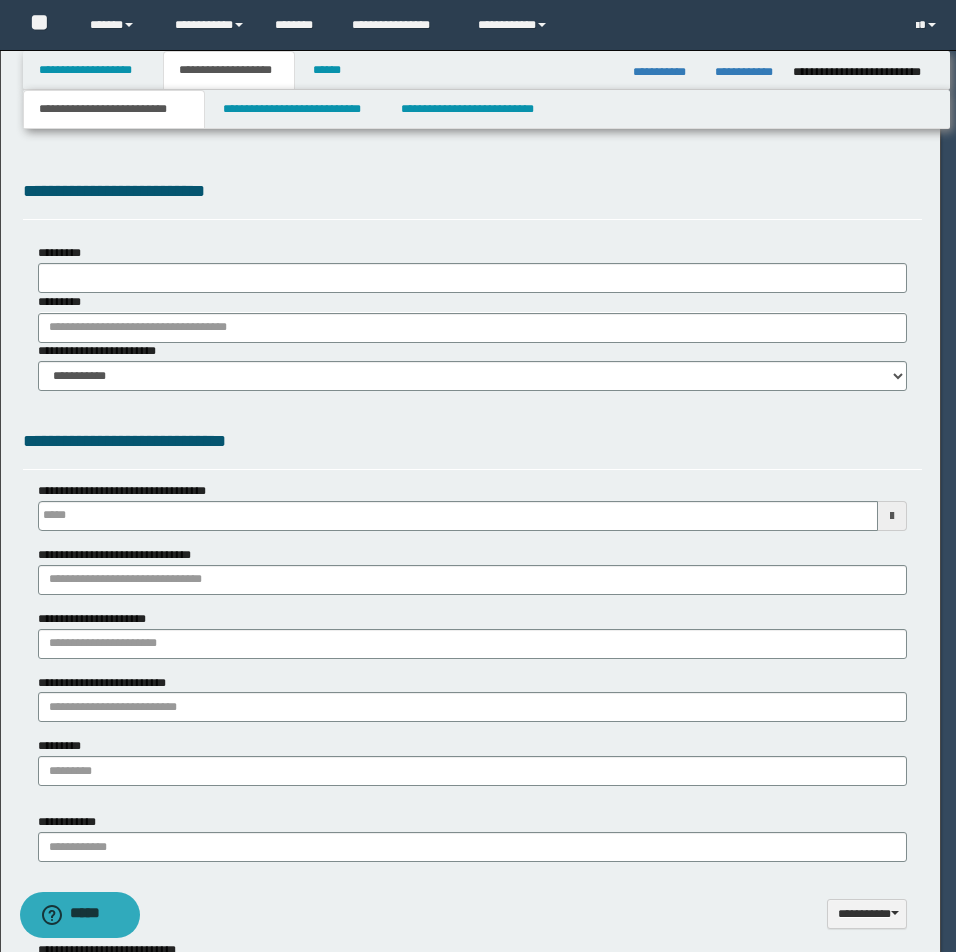 type 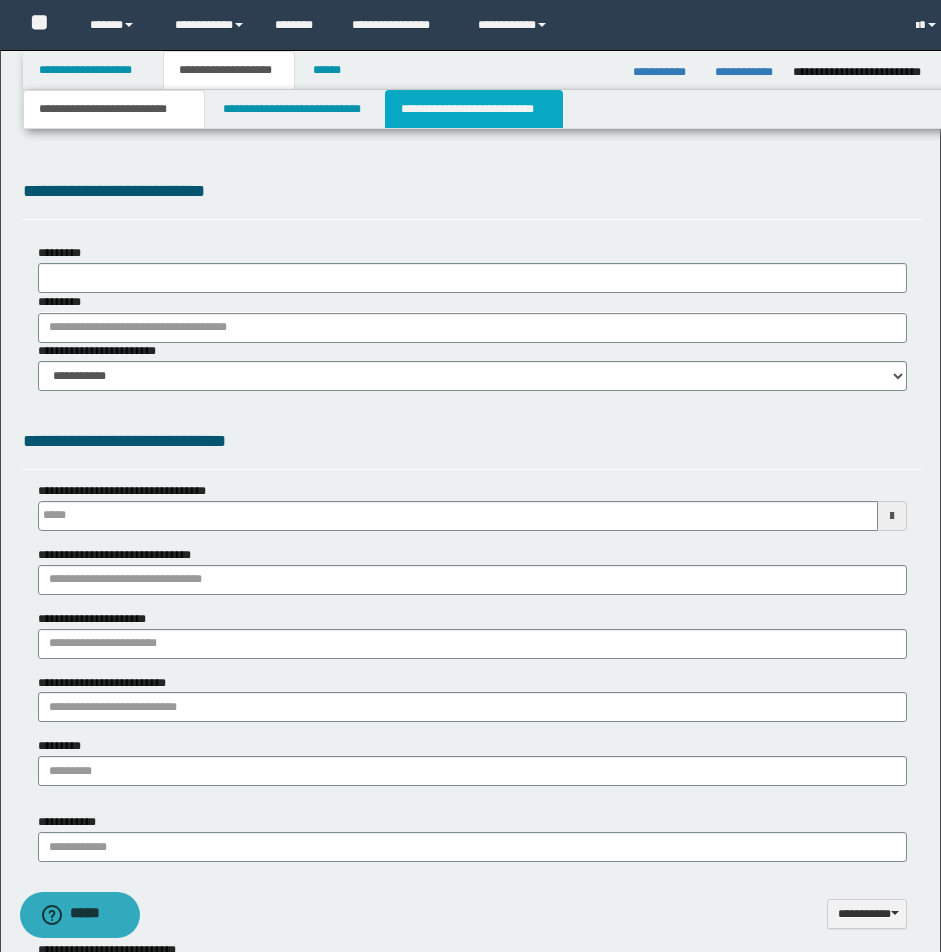 click on "**********" at bounding box center (474, 109) 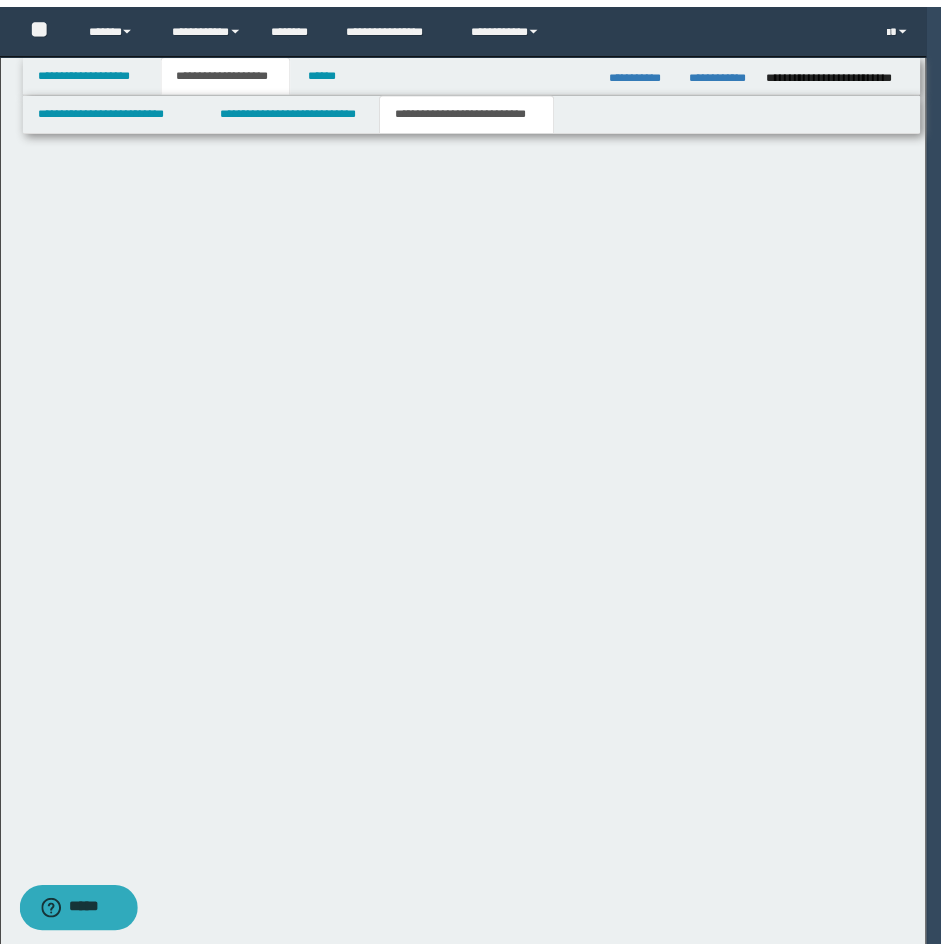 scroll, scrollTop: 0, scrollLeft: 0, axis: both 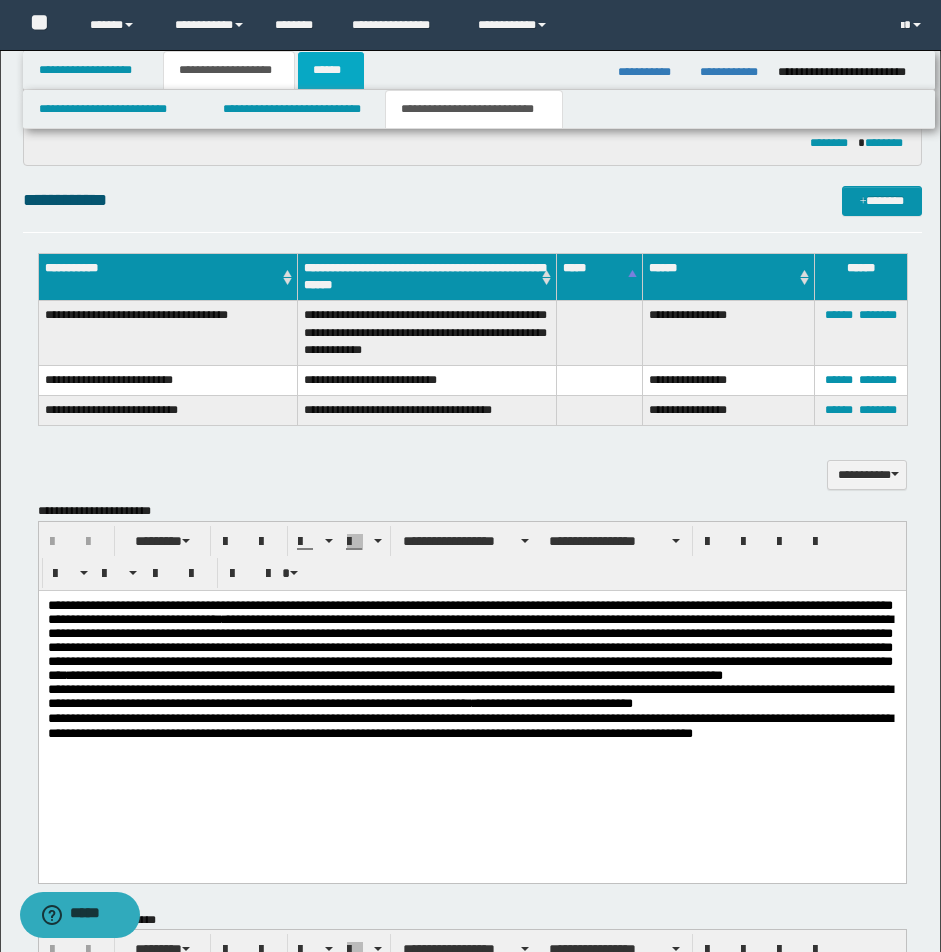 click on "******" at bounding box center (331, 70) 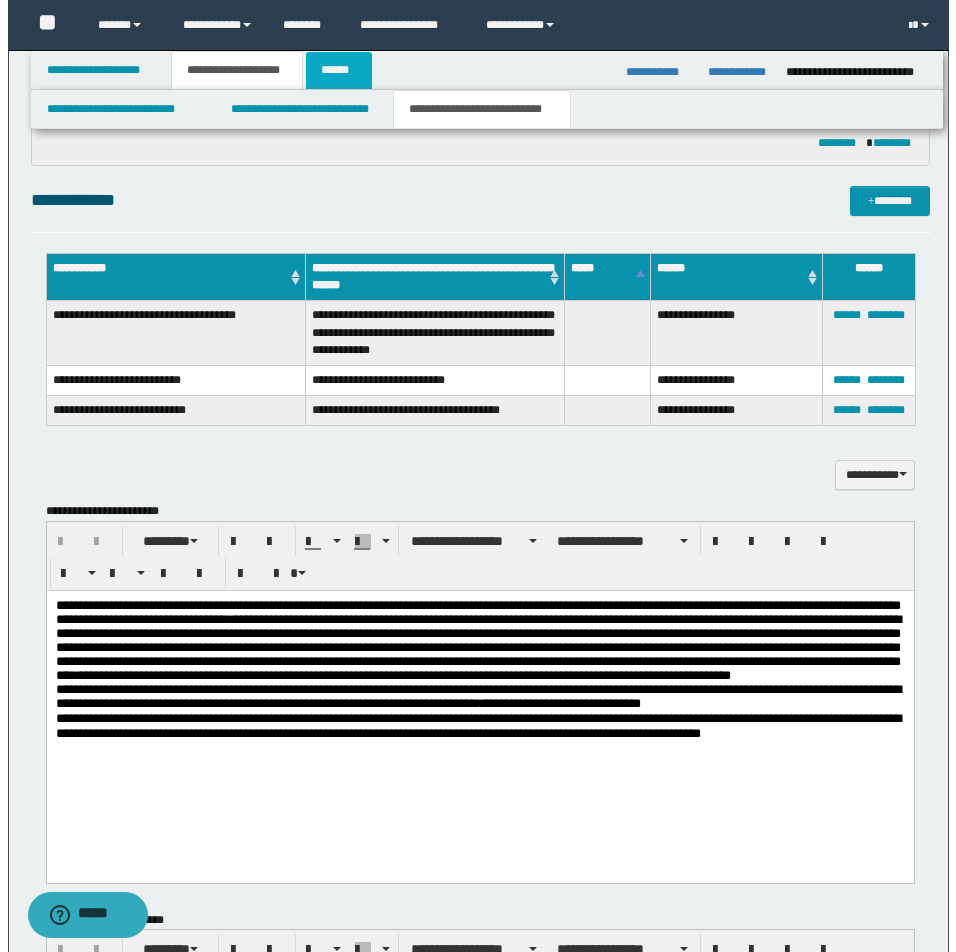 scroll, scrollTop: 0, scrollLeft: 0, axis: both 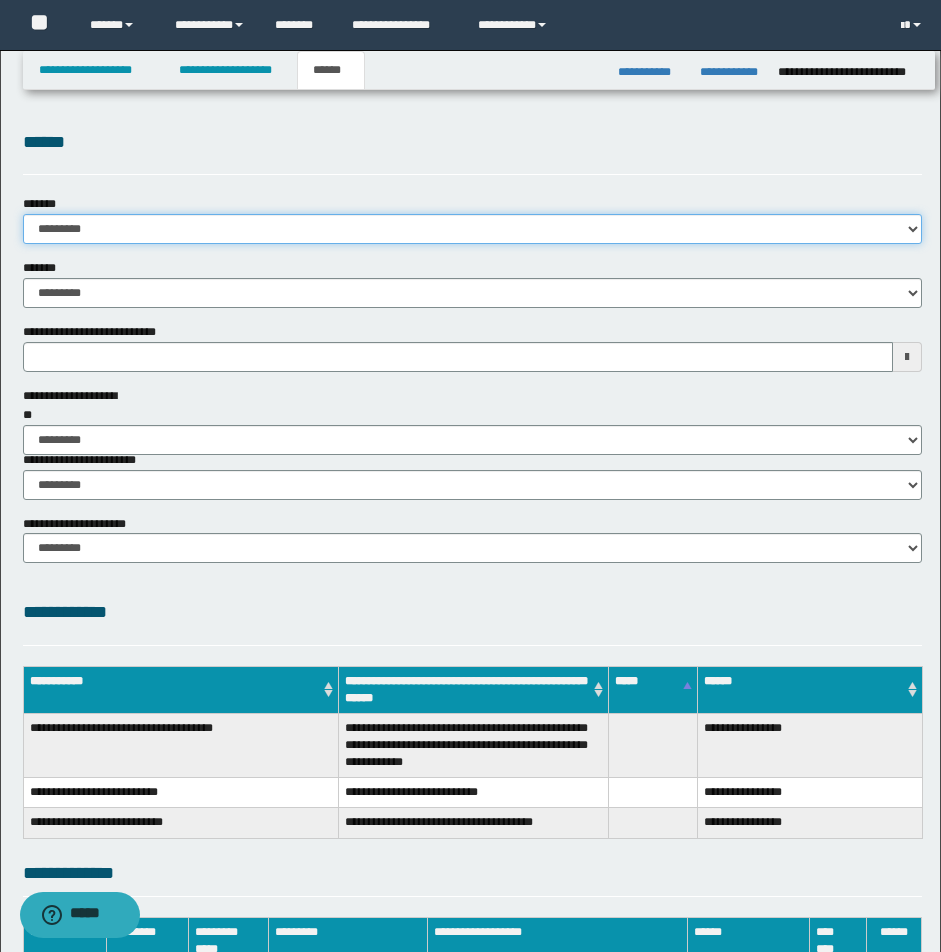 click on "**********" at bounding box center [472, 229] 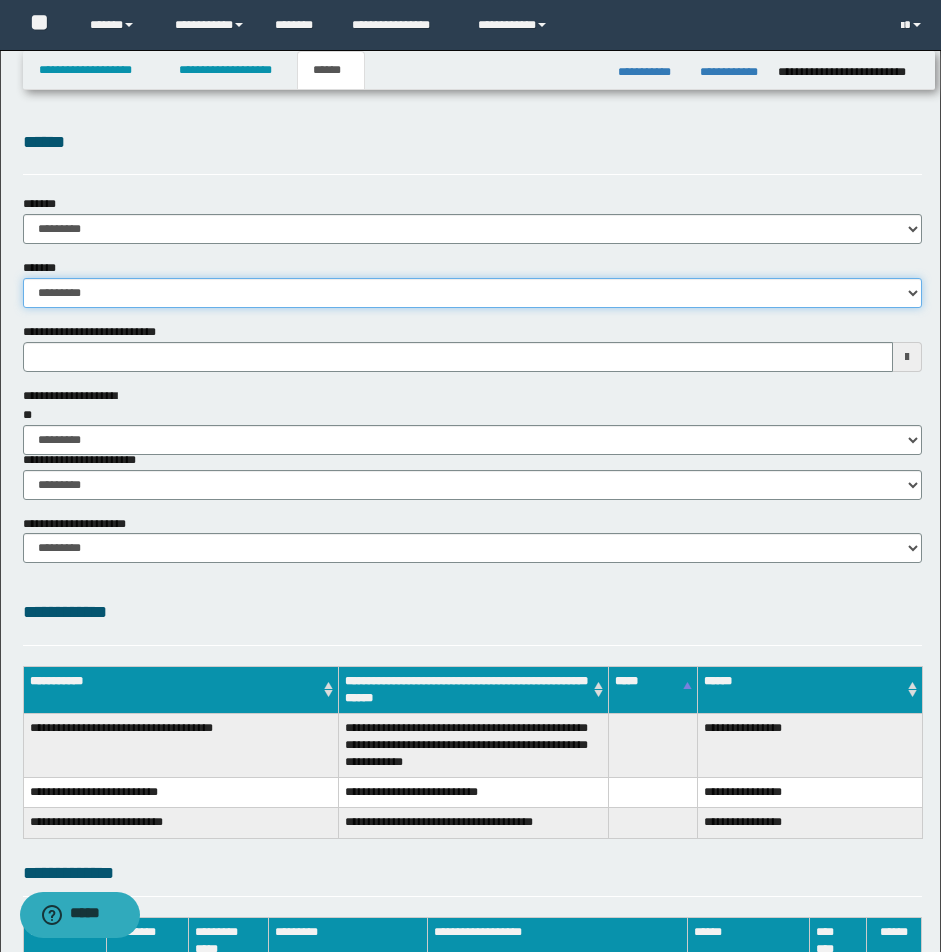 click on "**********" at bounding box center (472, 293) 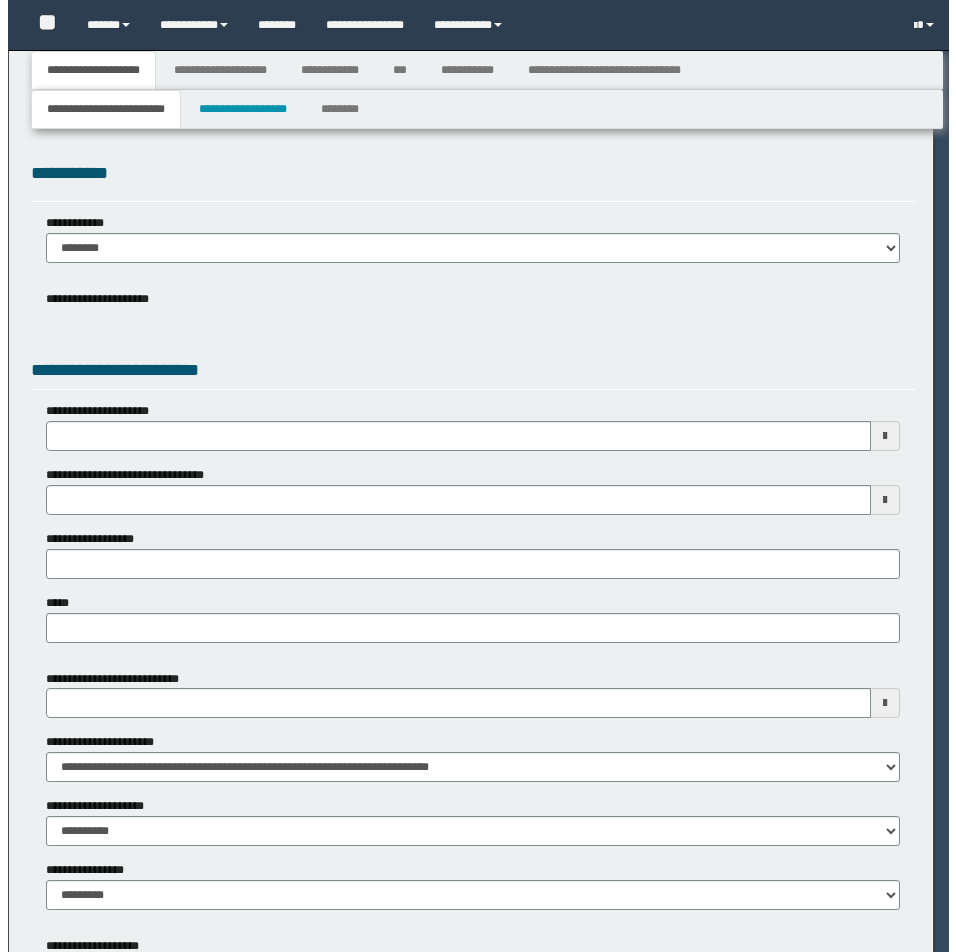 scroll, scrollTop: 0, scrollLeft: 0, axis: both 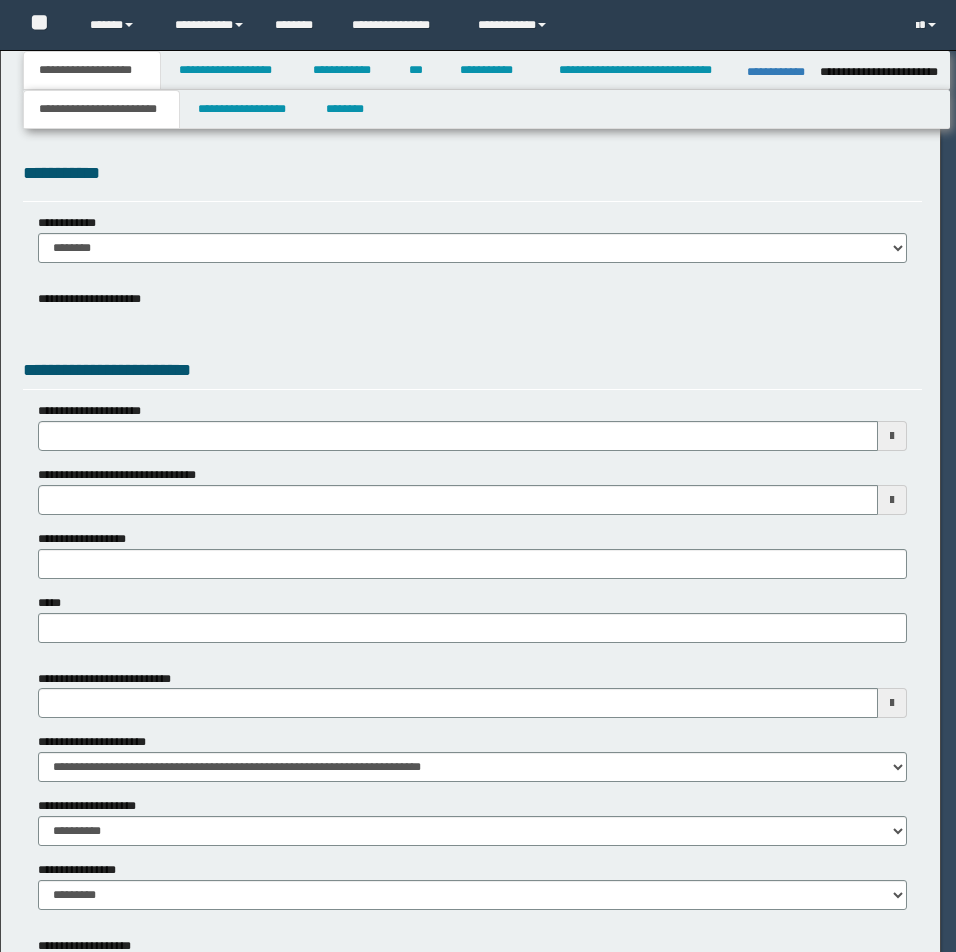 select on "**" 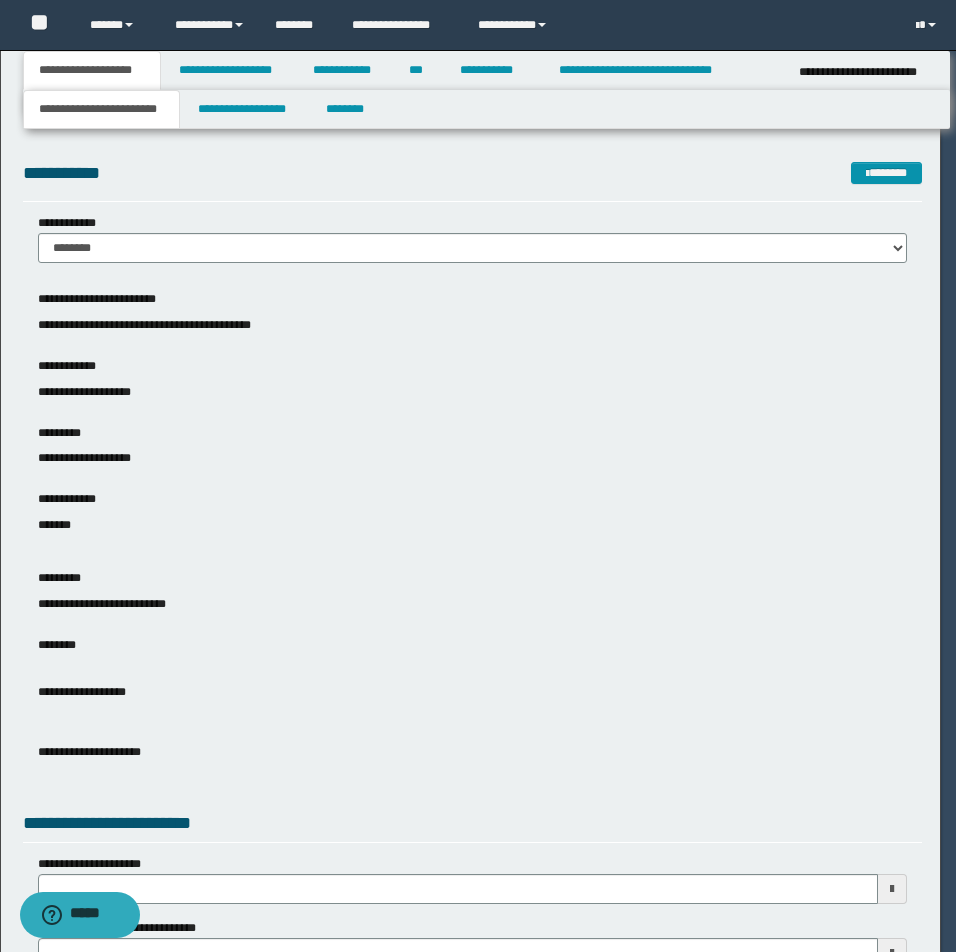 scroll, scrollTop: 0, scrollLeft: 0, axis: both 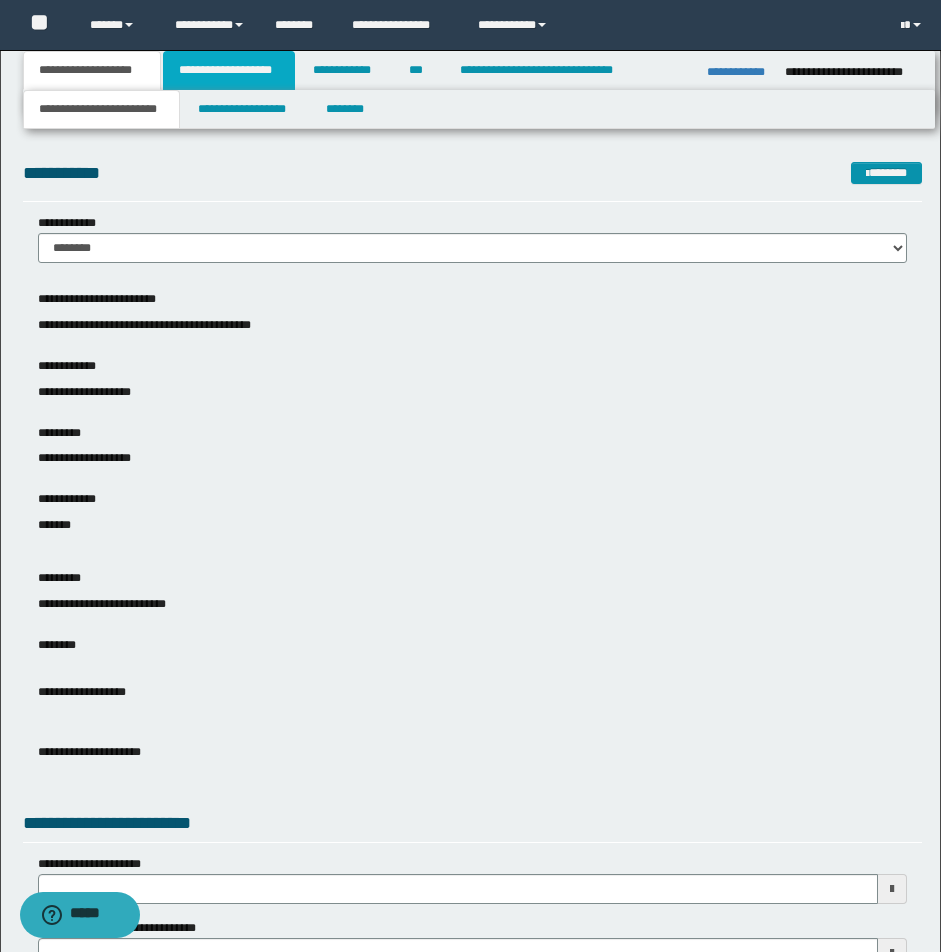 click on "**********" at bounding box center (229, 70) 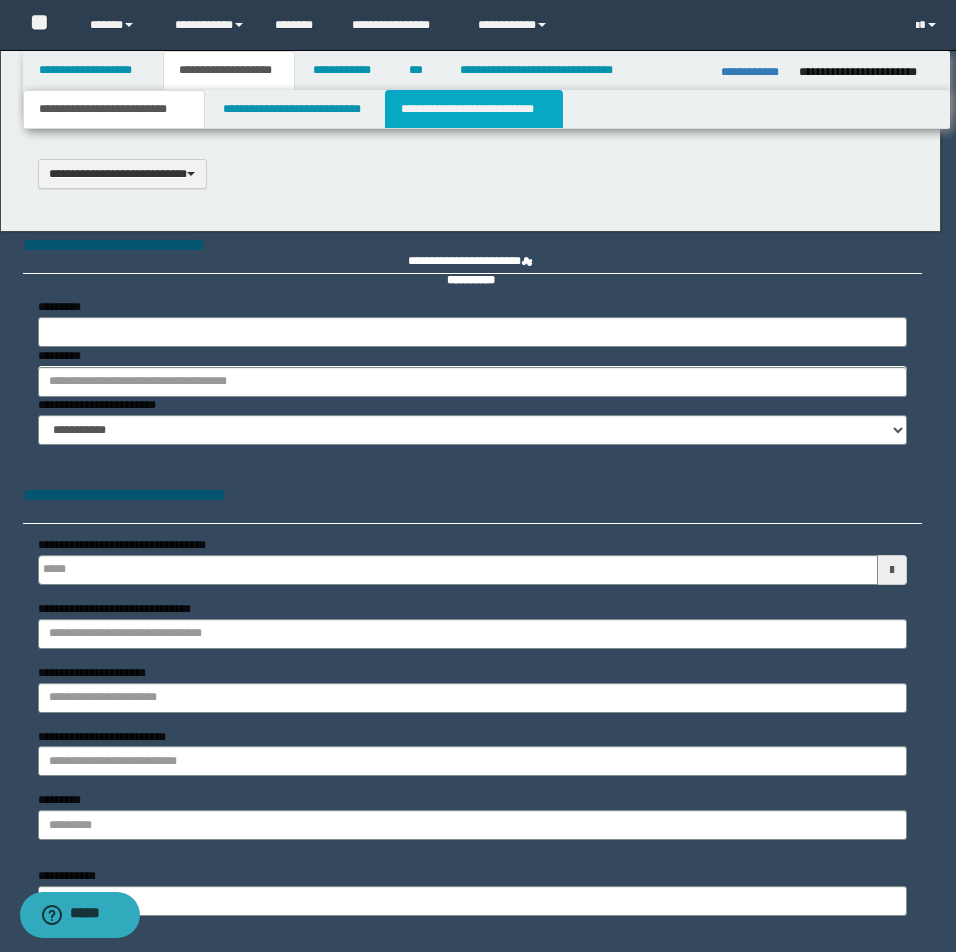 click on "**********" at bounding box center (474, 109) 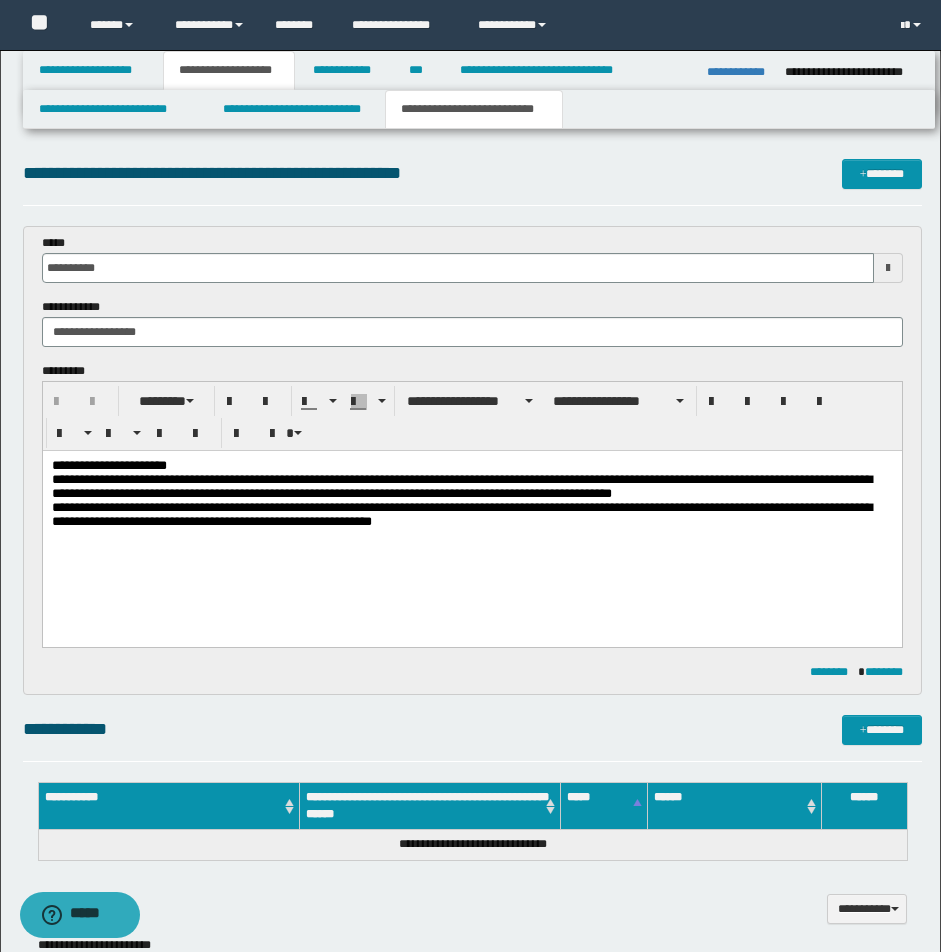 scroll, scrollTop: 0, scrollLeft: 0, axis: both 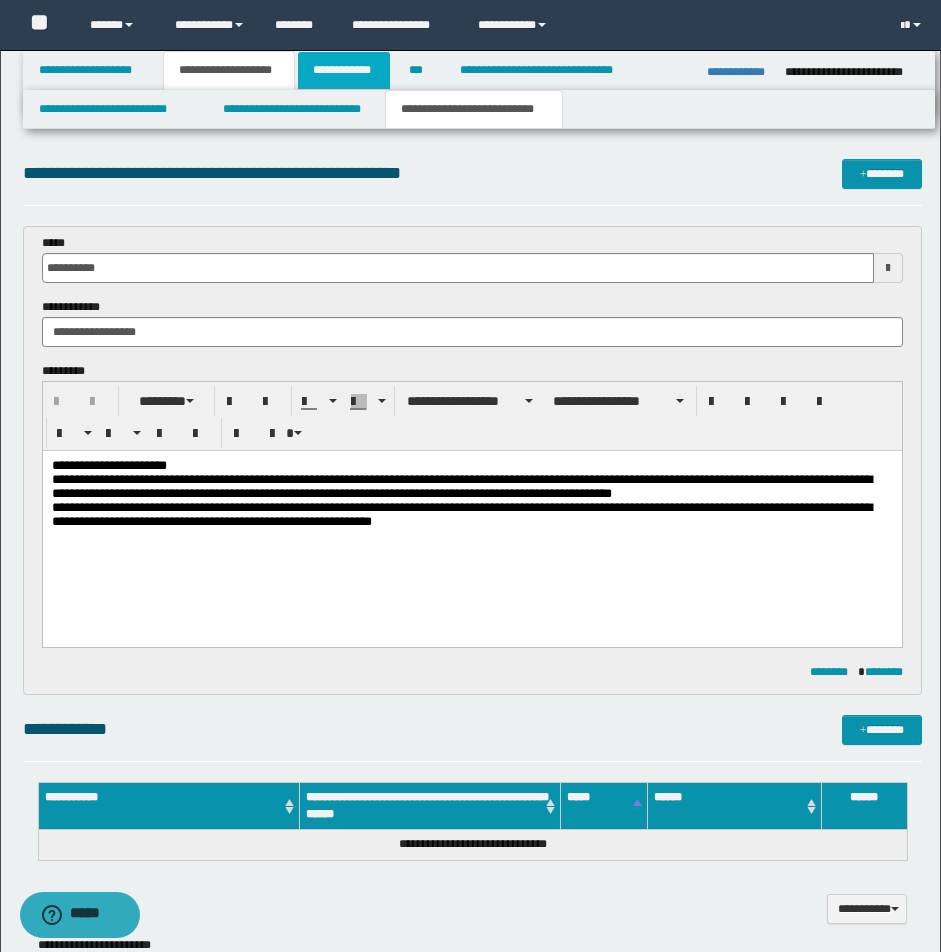 click on "**********" at bounding box center (344, 70) 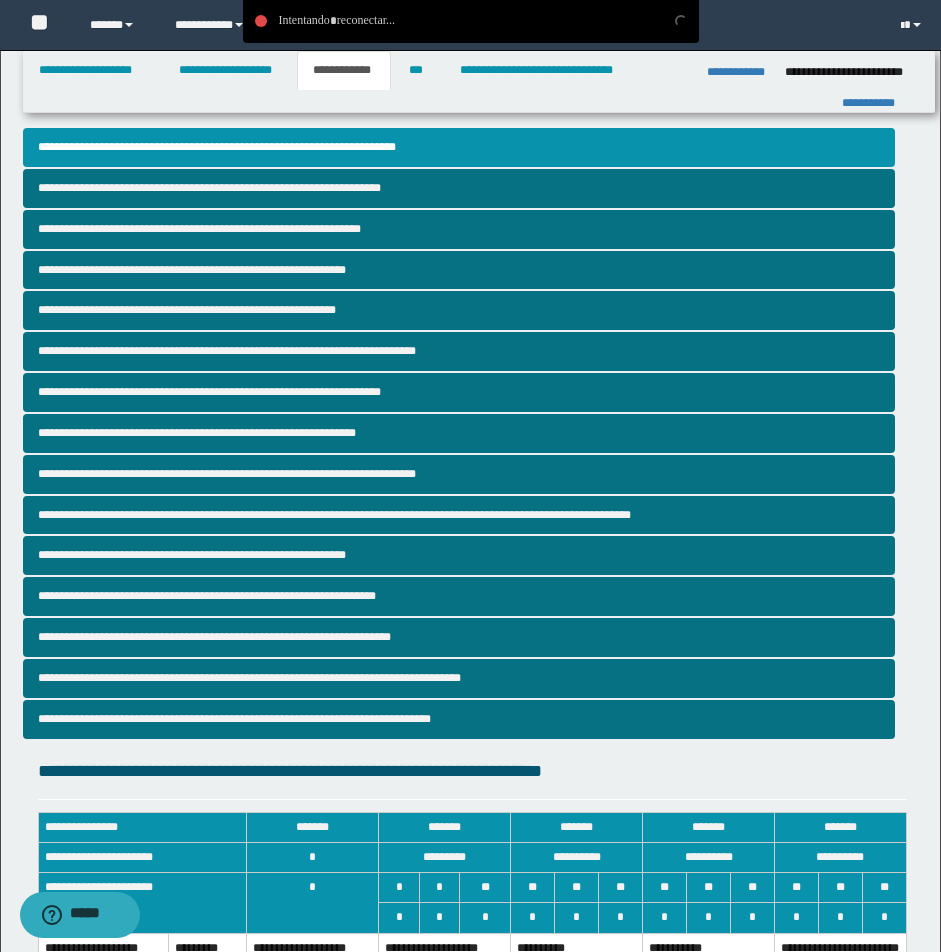 click on "**********" at bounding box center (344, 70) 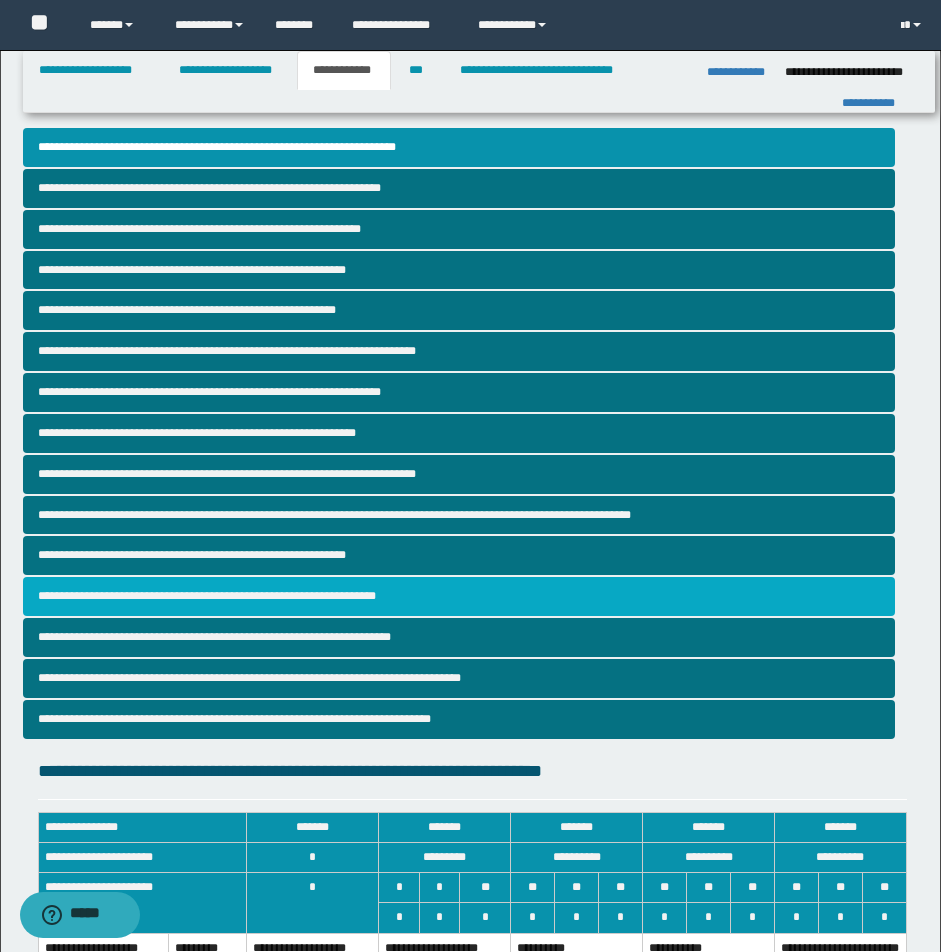 click on "**********" at bounding box center (459, 596) 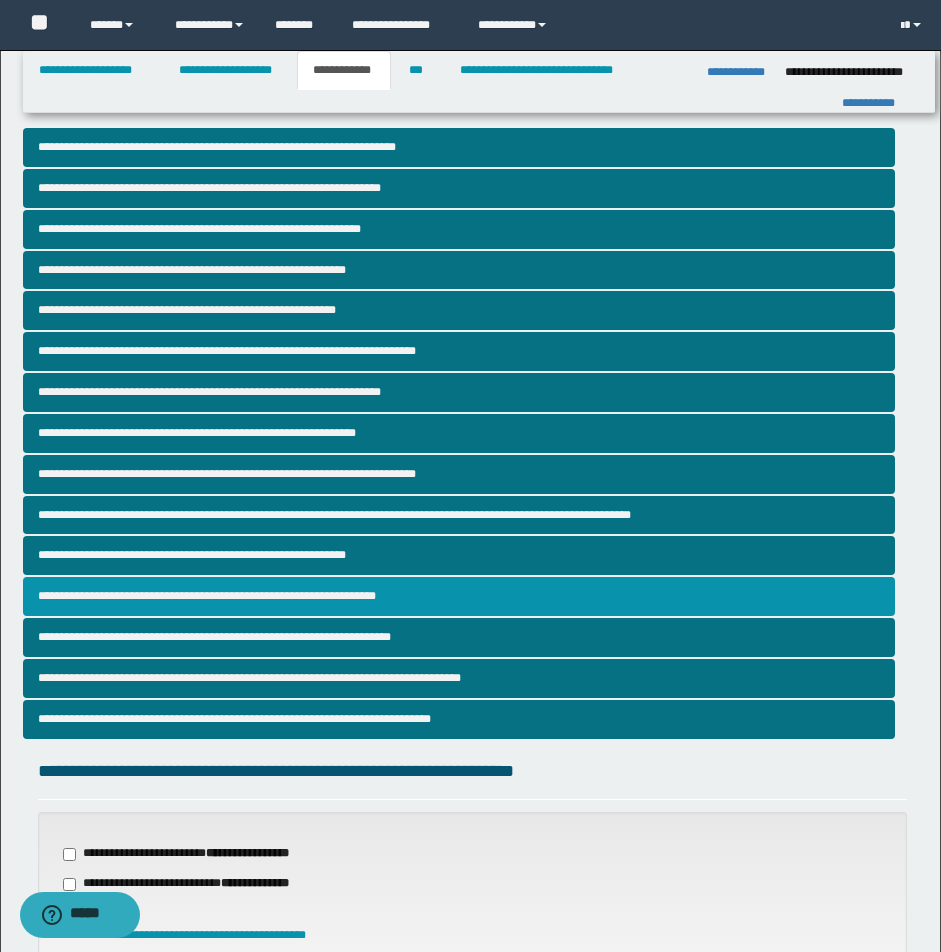 scroll, scrollTop: 419, scrollLeft: 0, axis: vertical 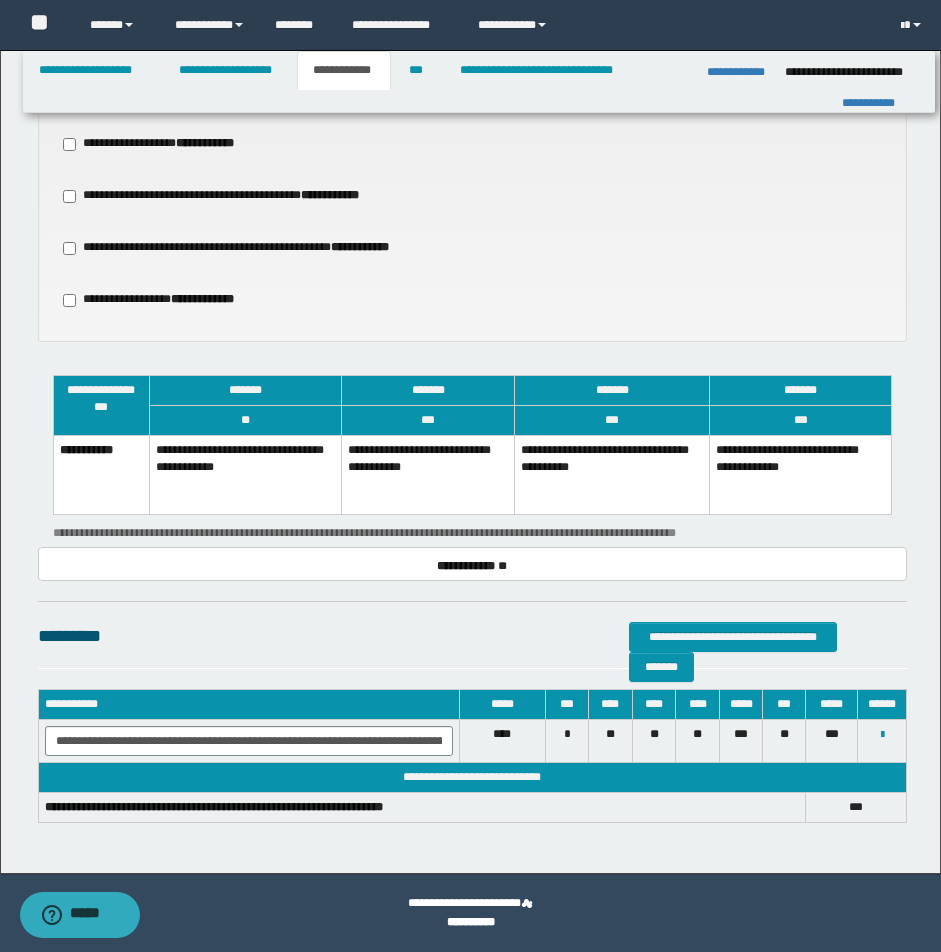 click on "**********" at bounding box center [428, 475] 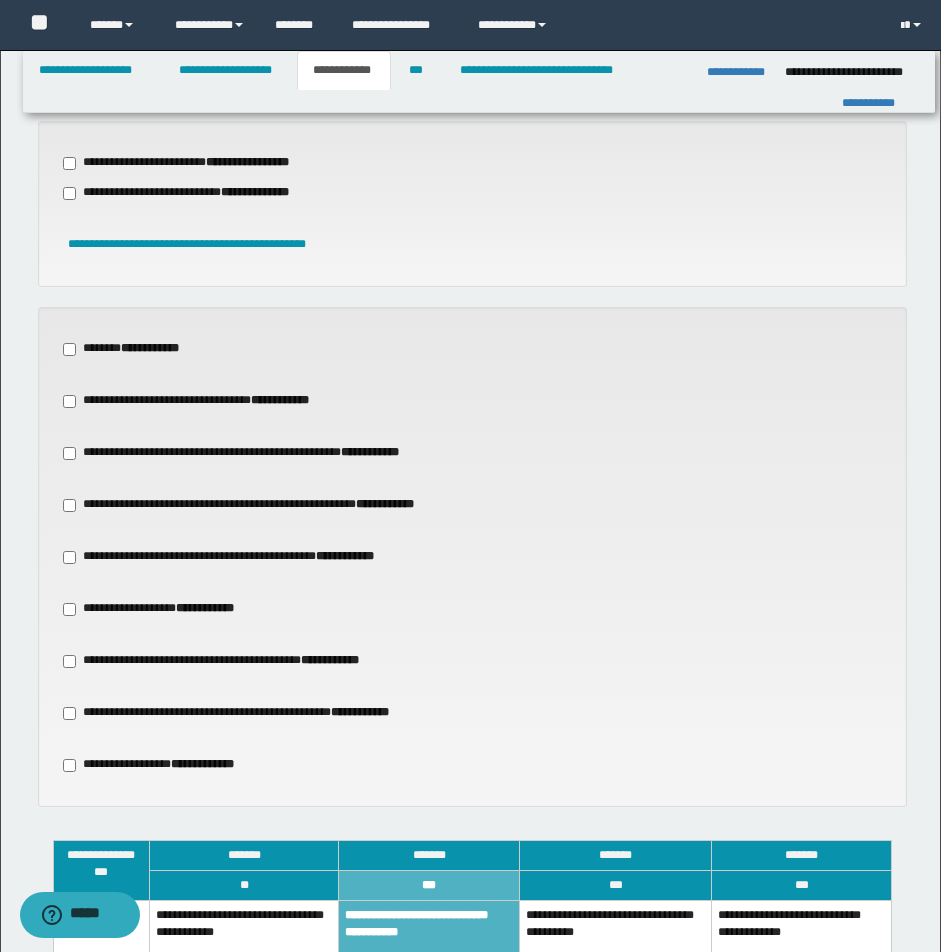 scroll, scrollTop: 678, scrollLeft: 0, axis: vertical 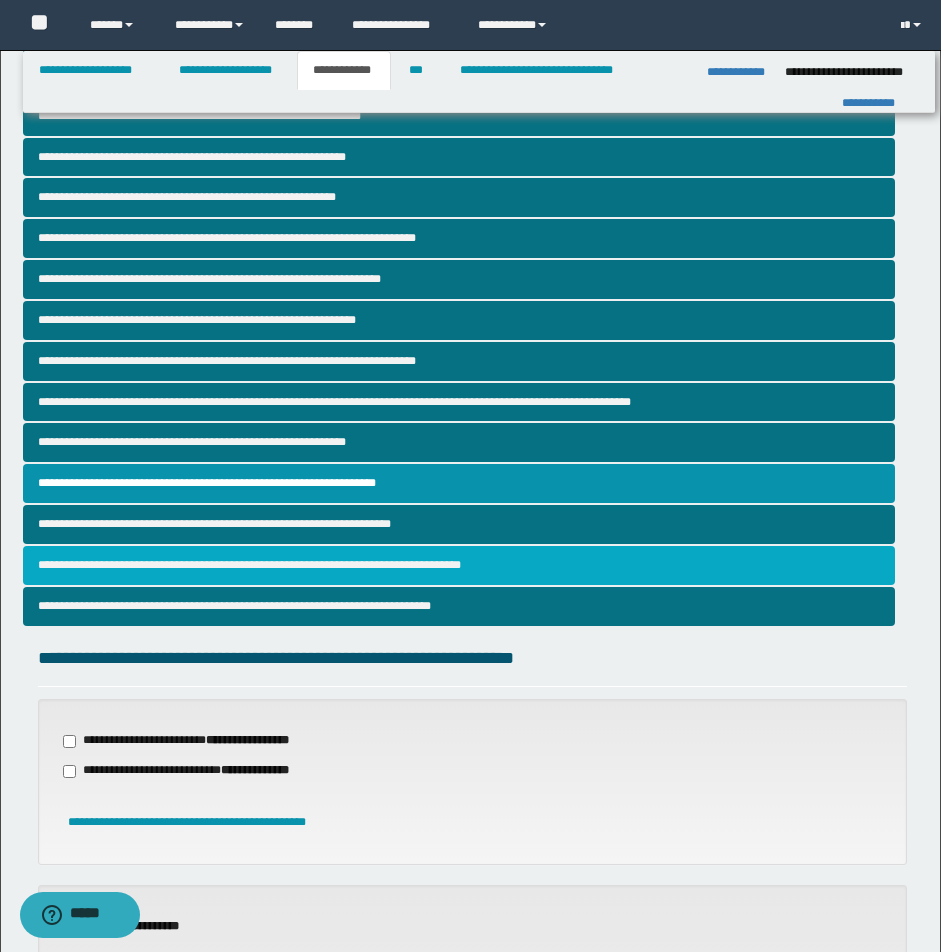 click on "**********" at bounding box center [459, 565] 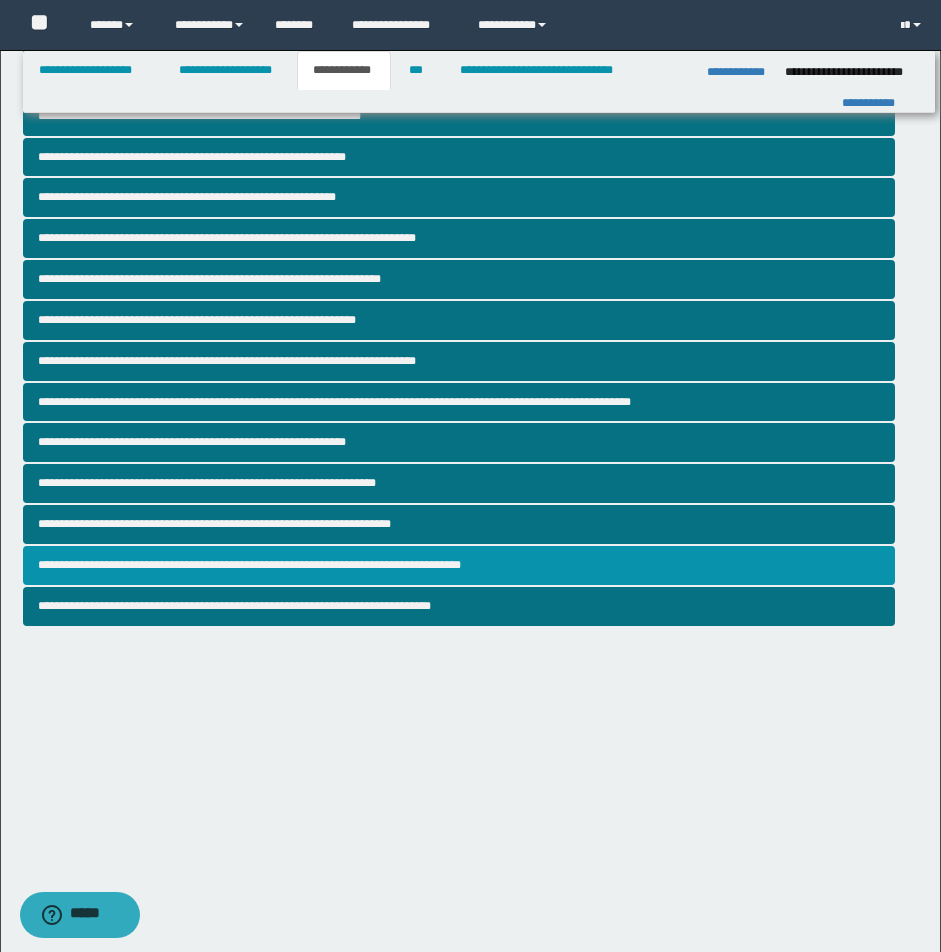 scroll, scrollTop: 0, scrollLeft: 0, axis: both 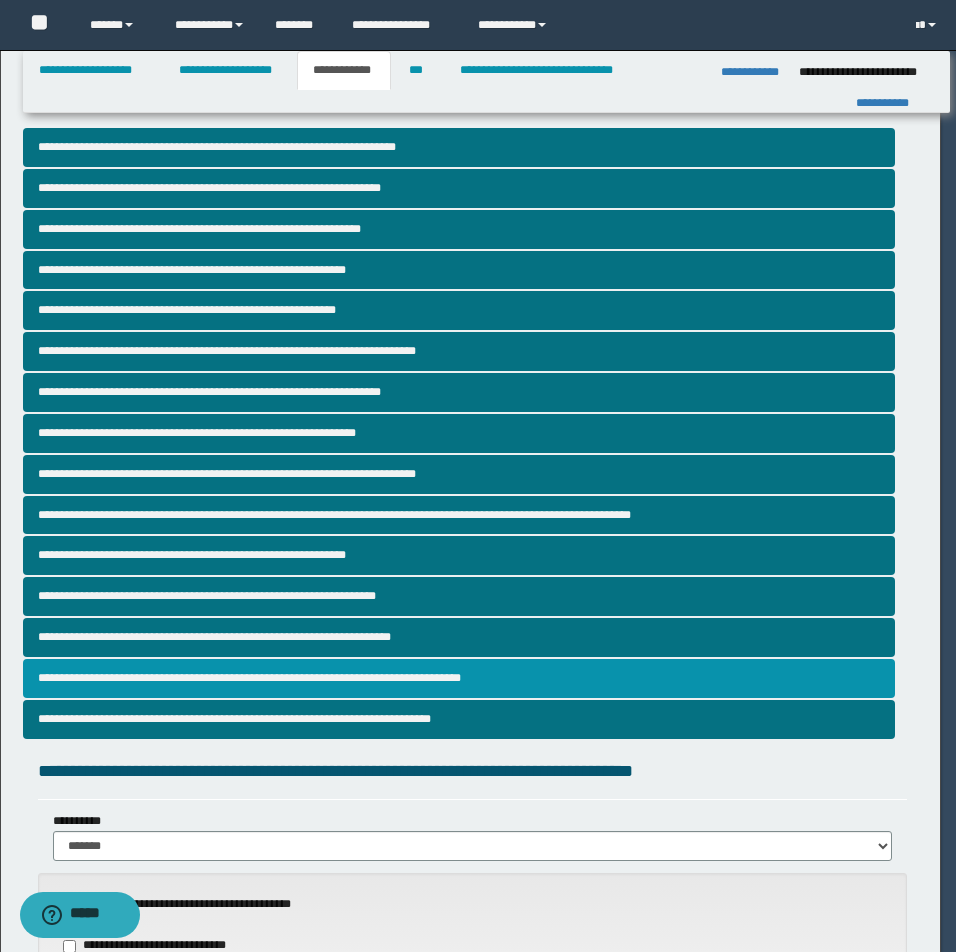 type on "***" 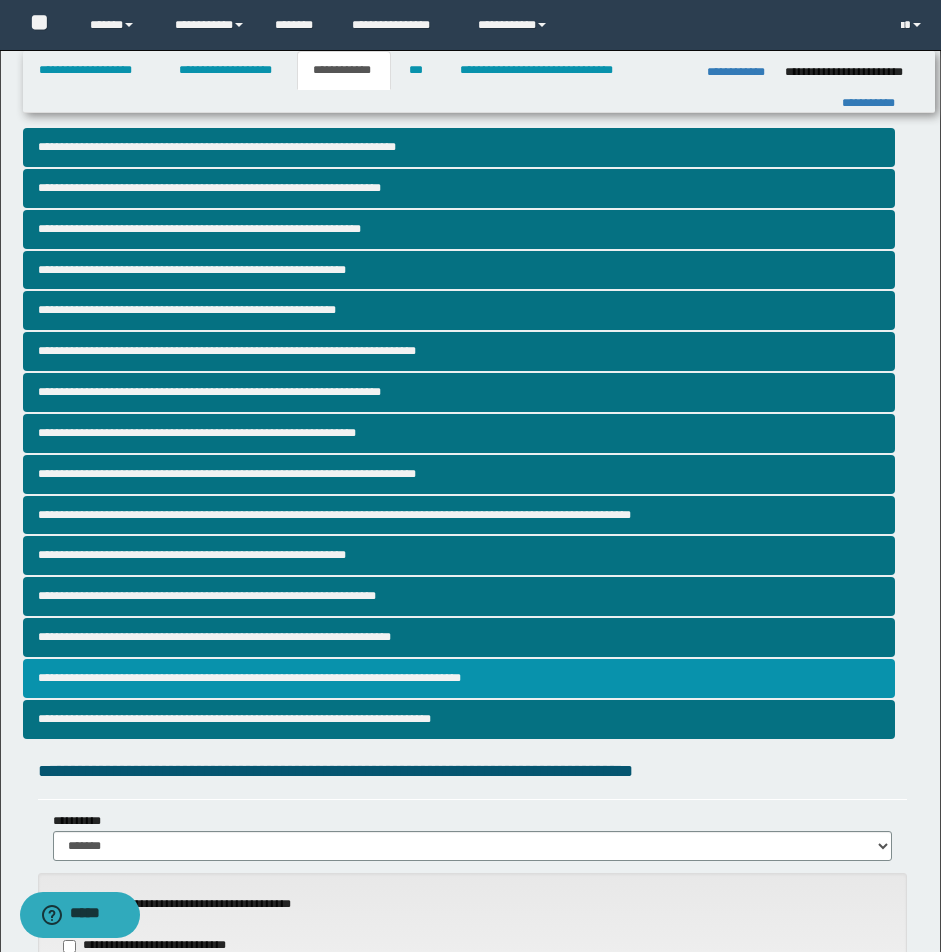 scroll, scrollTop: 833, scrollLeft: 0, axis: vertical 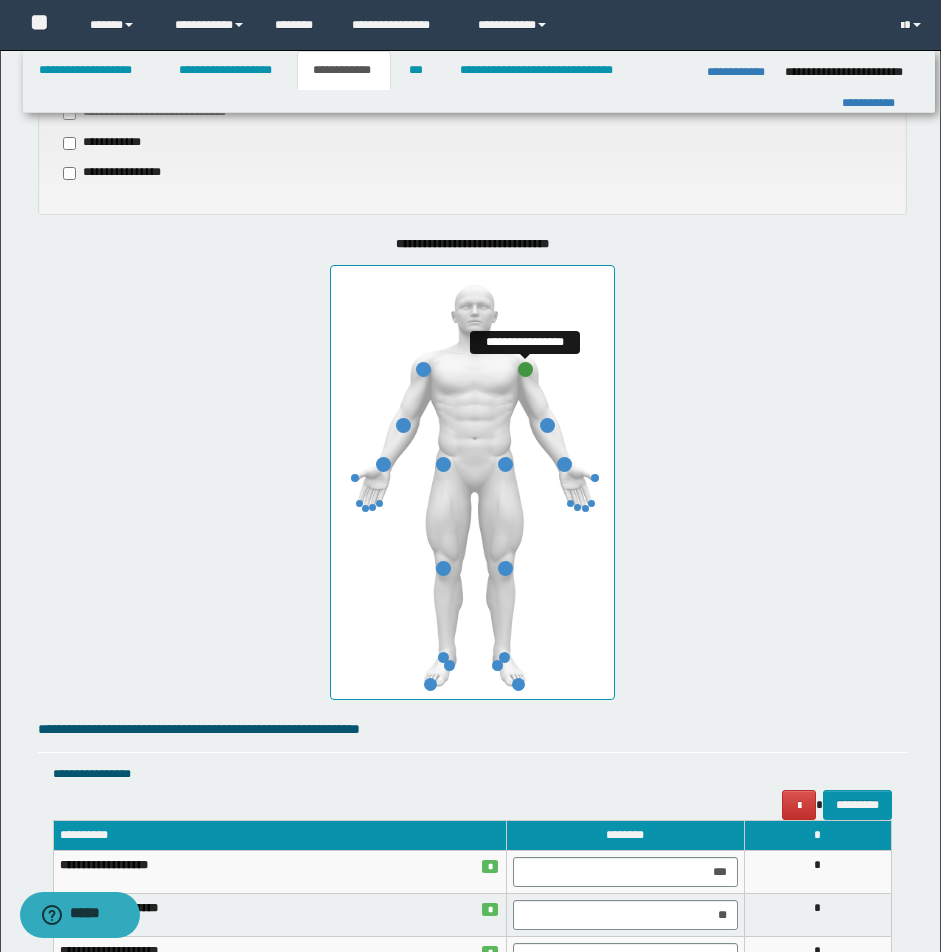 click at bounding box center [525, 369] 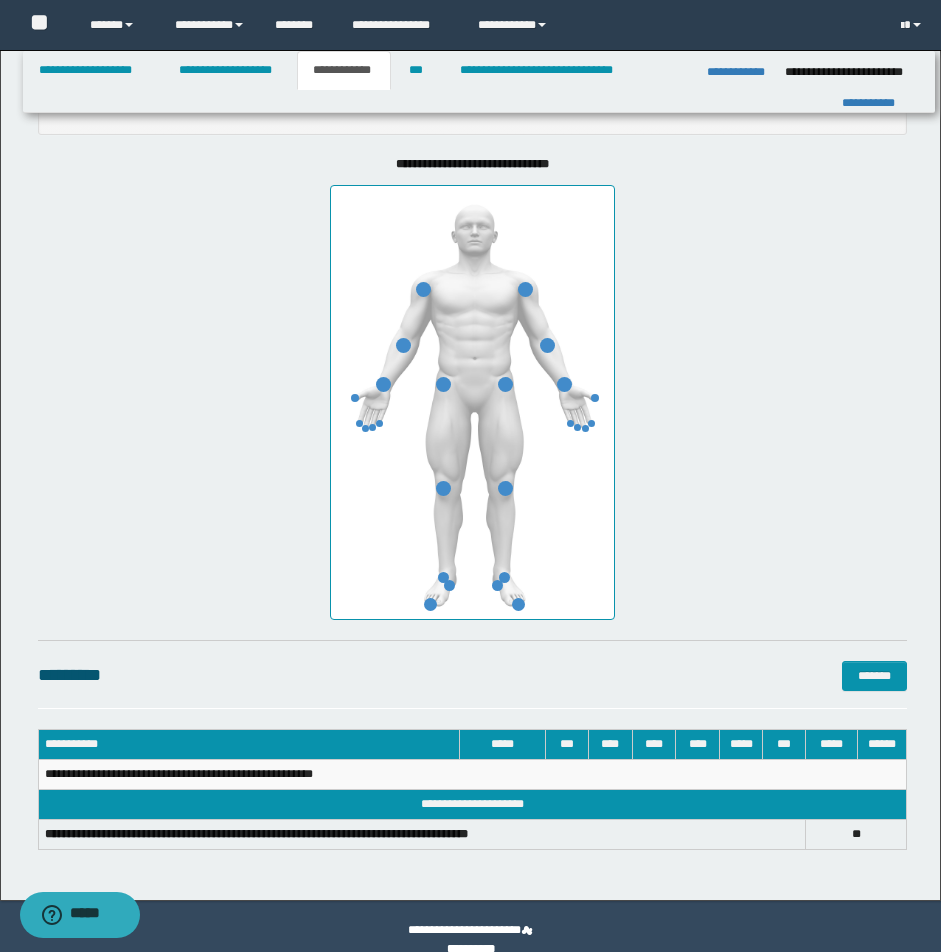 scroll, scrollTop: 940, scrollLeft: 0, axis: vertical 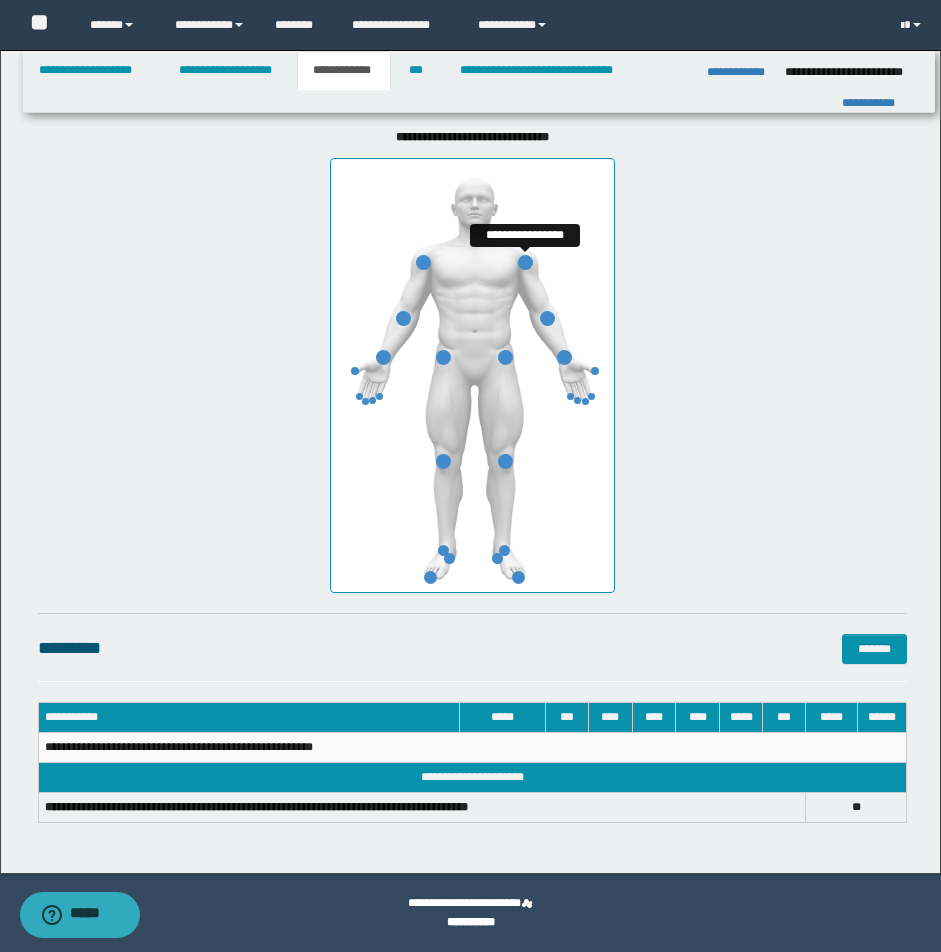 click at bounding box center (525, 262) 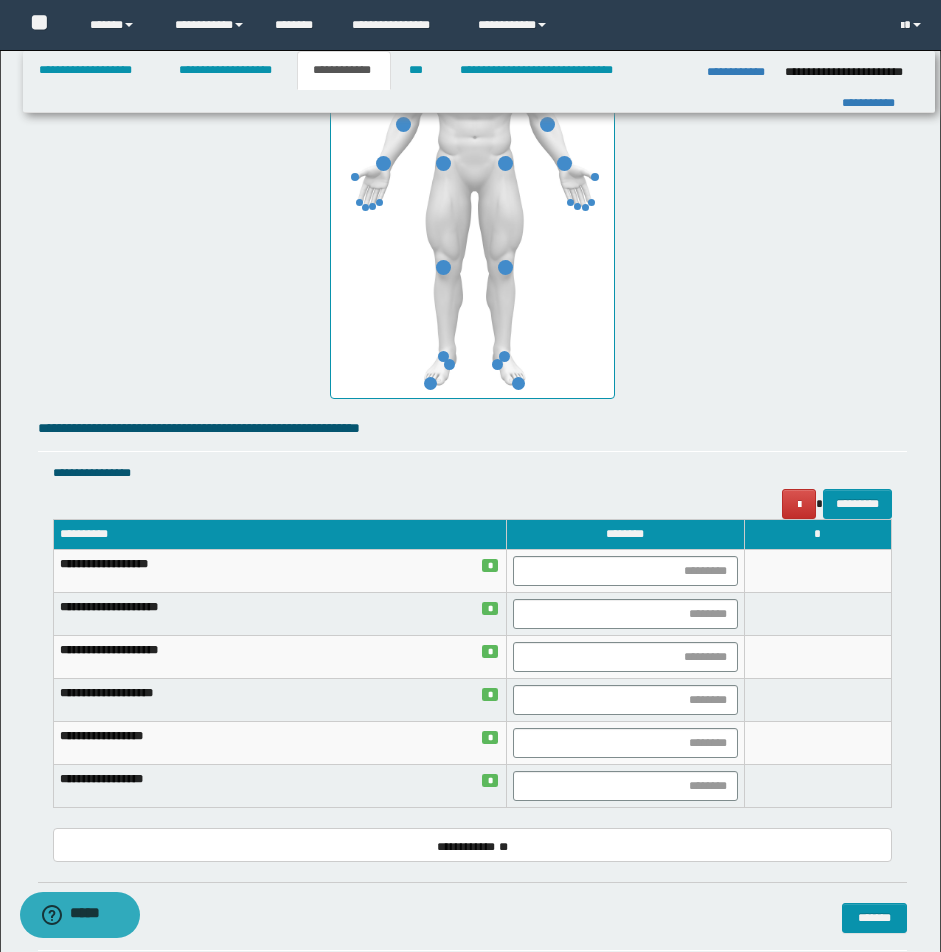 scroll, scrollTop: 1140, scrollLeft: 0, axis: vertical 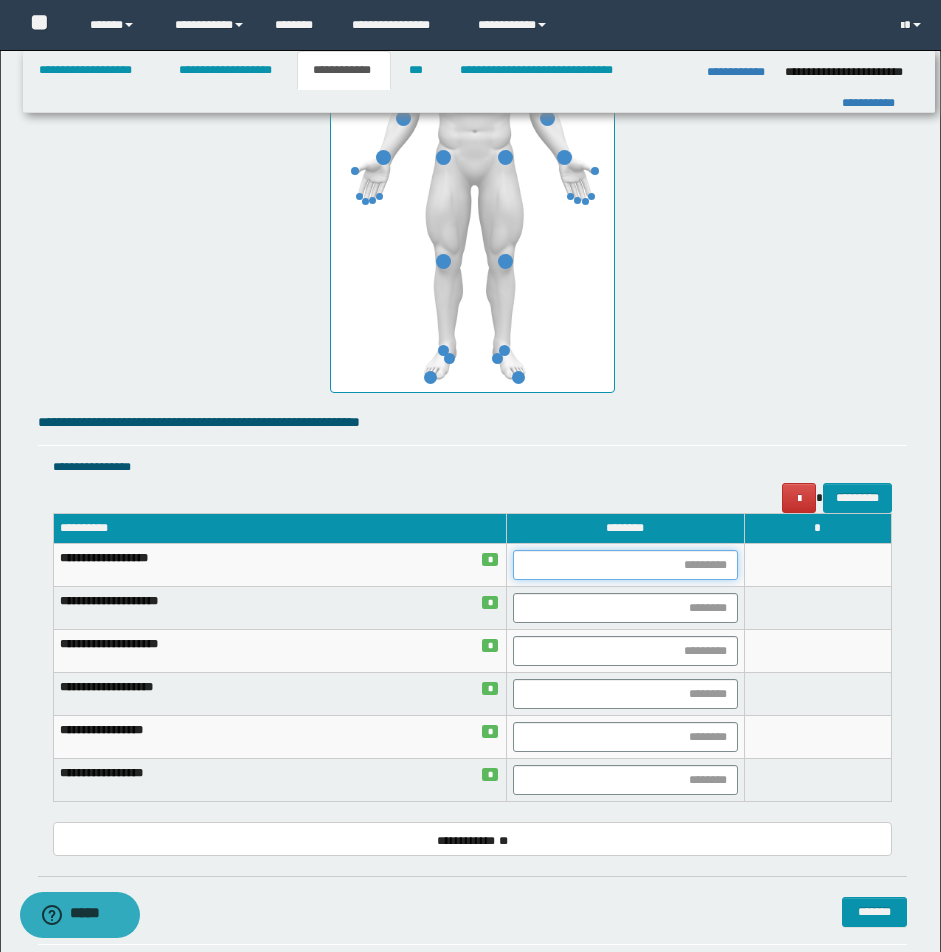 click at bounding box center [625, 565] 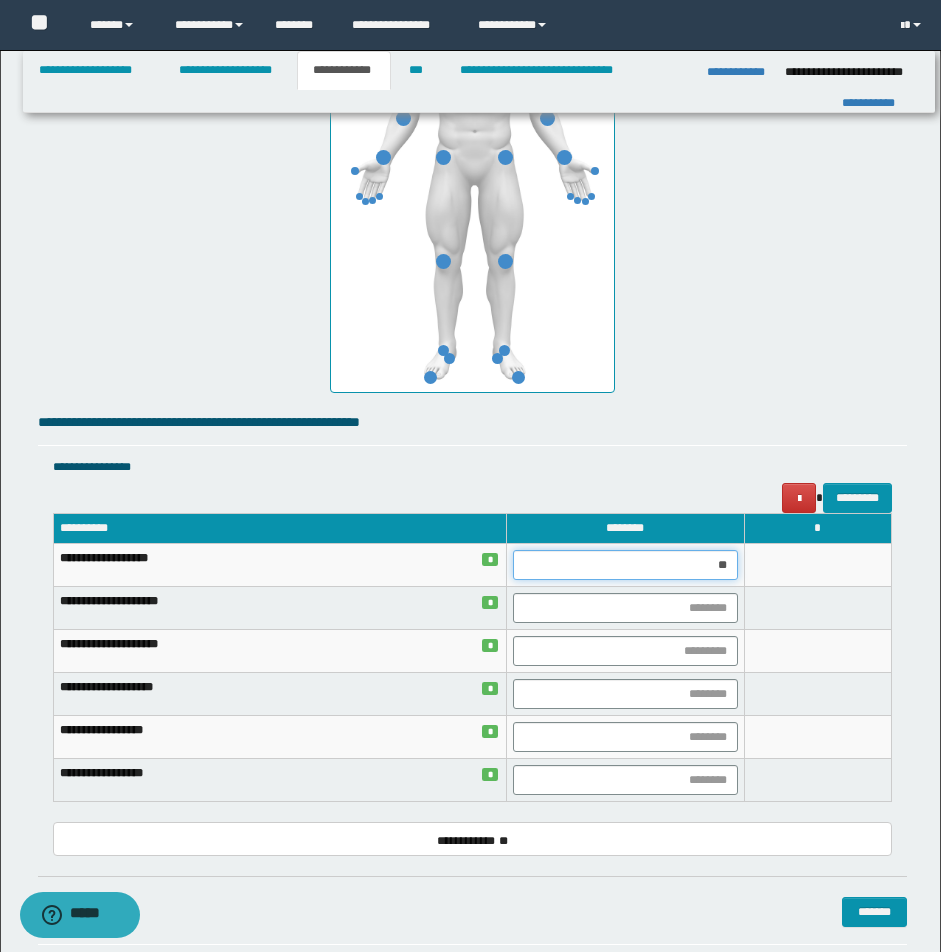 type on "***" 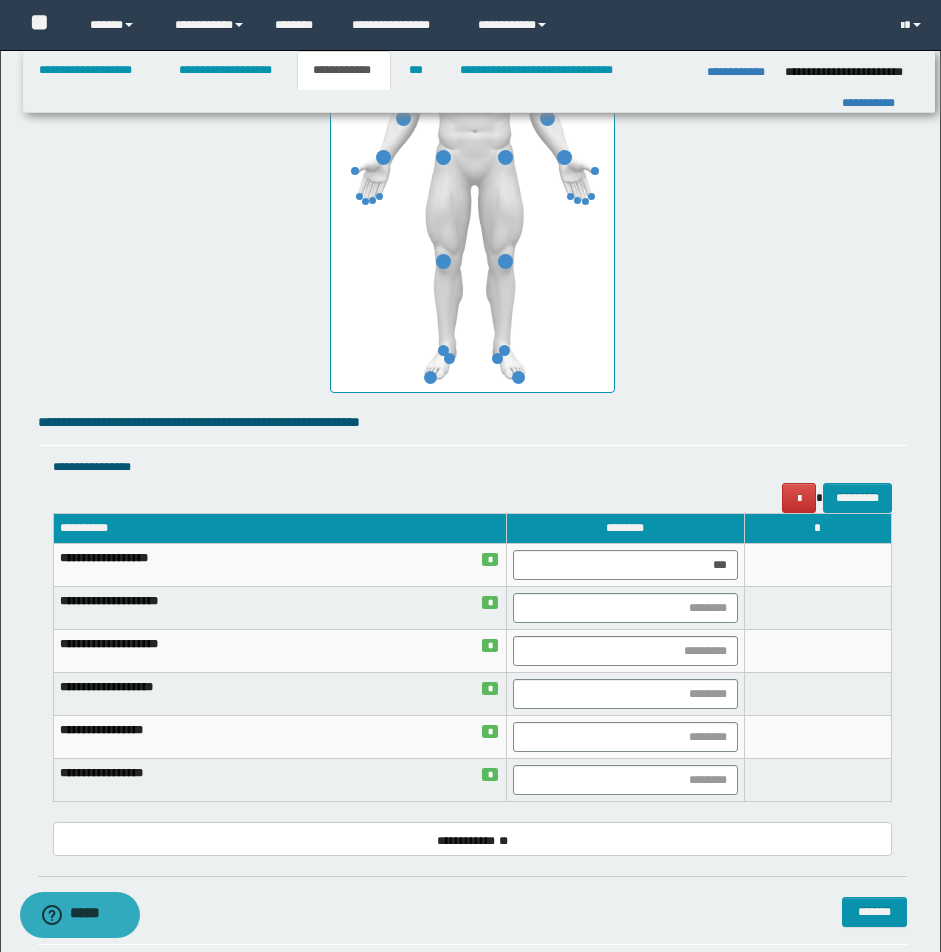 click at bounding box center (817, 565) 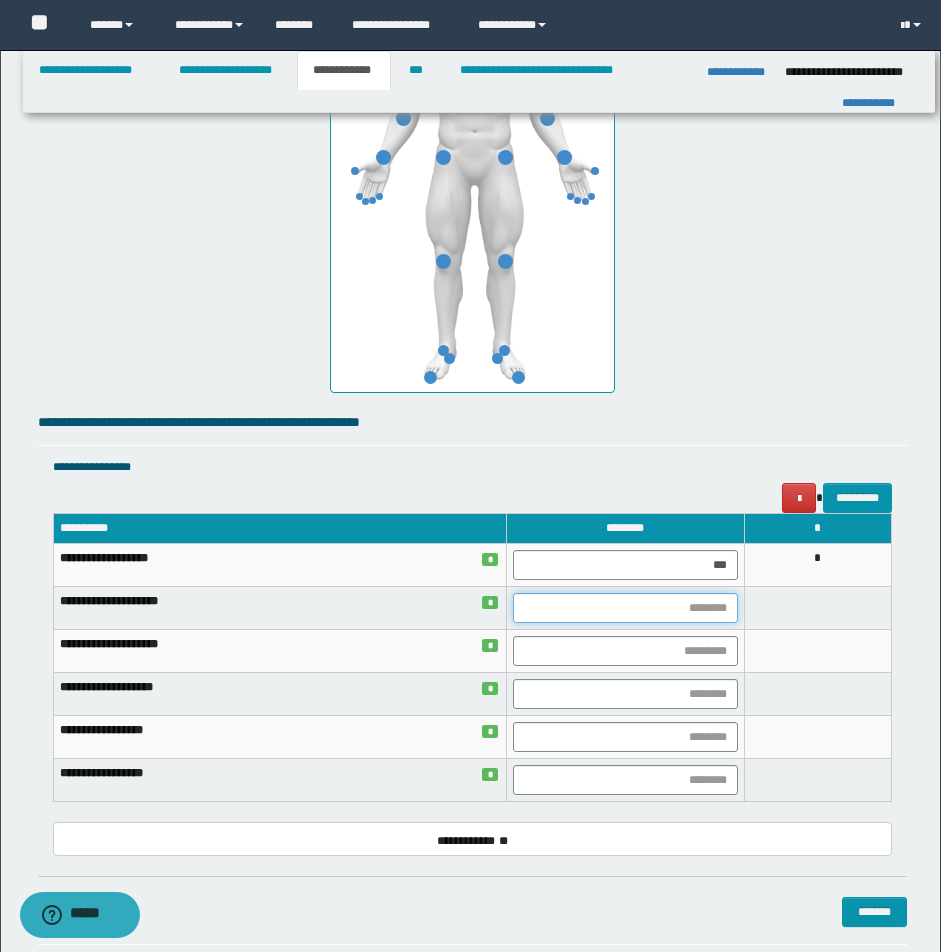 click at bounding box center [625, 608] 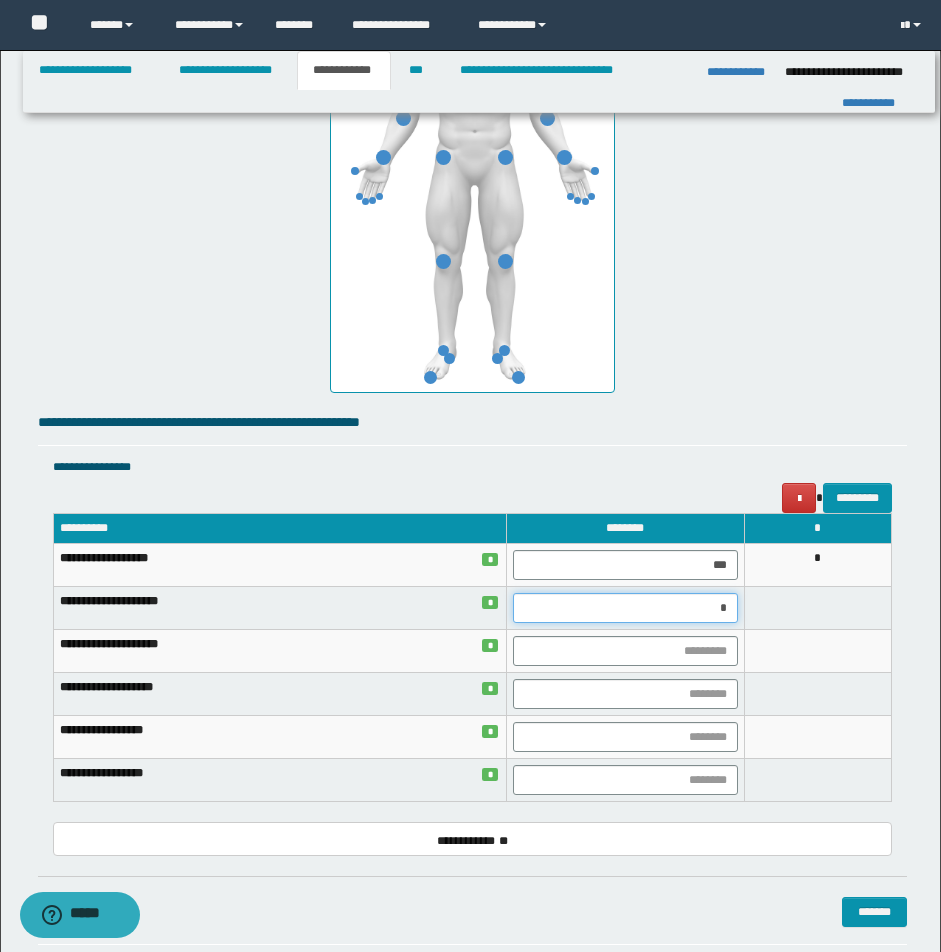 type on "**" 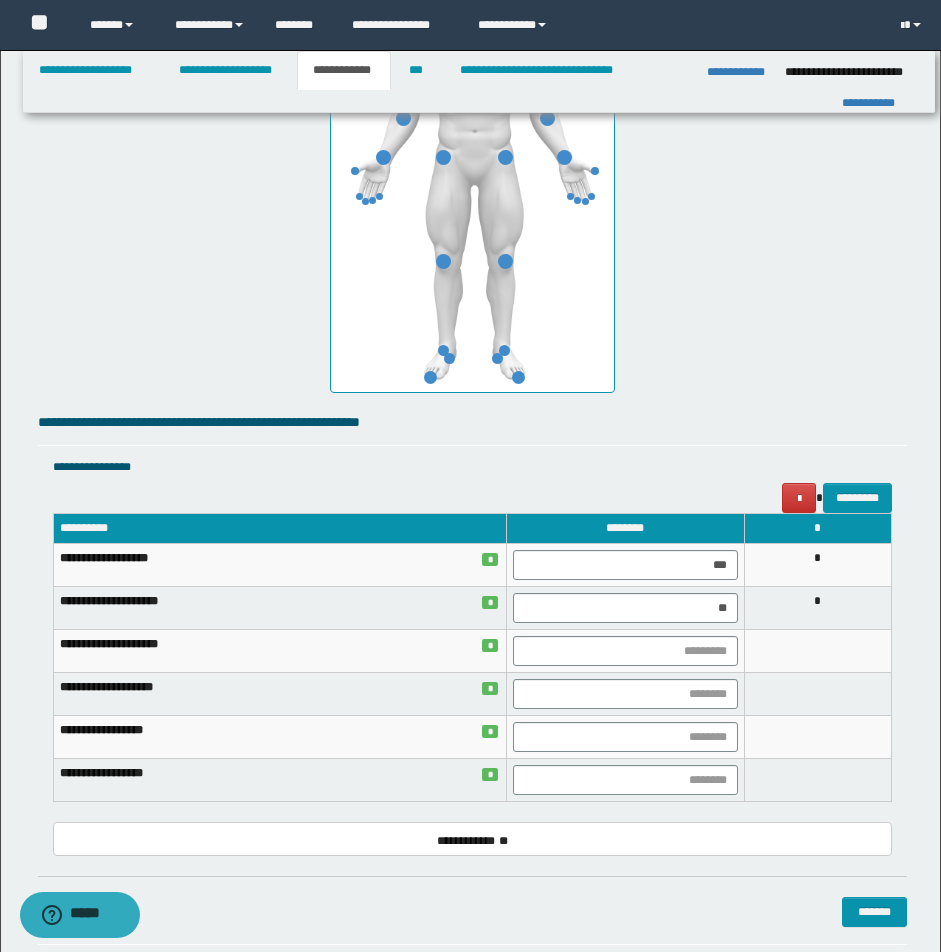 click on "*" at bounding box center (817, 608) 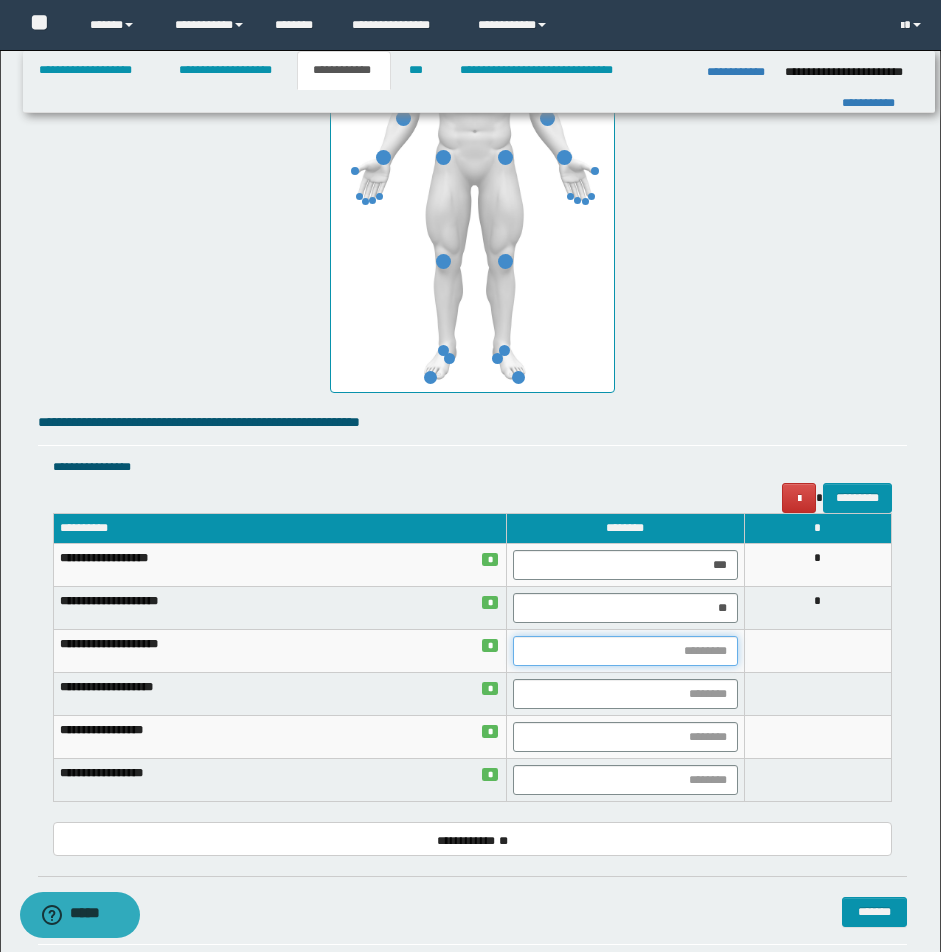 click at bounding box center [625, 651] 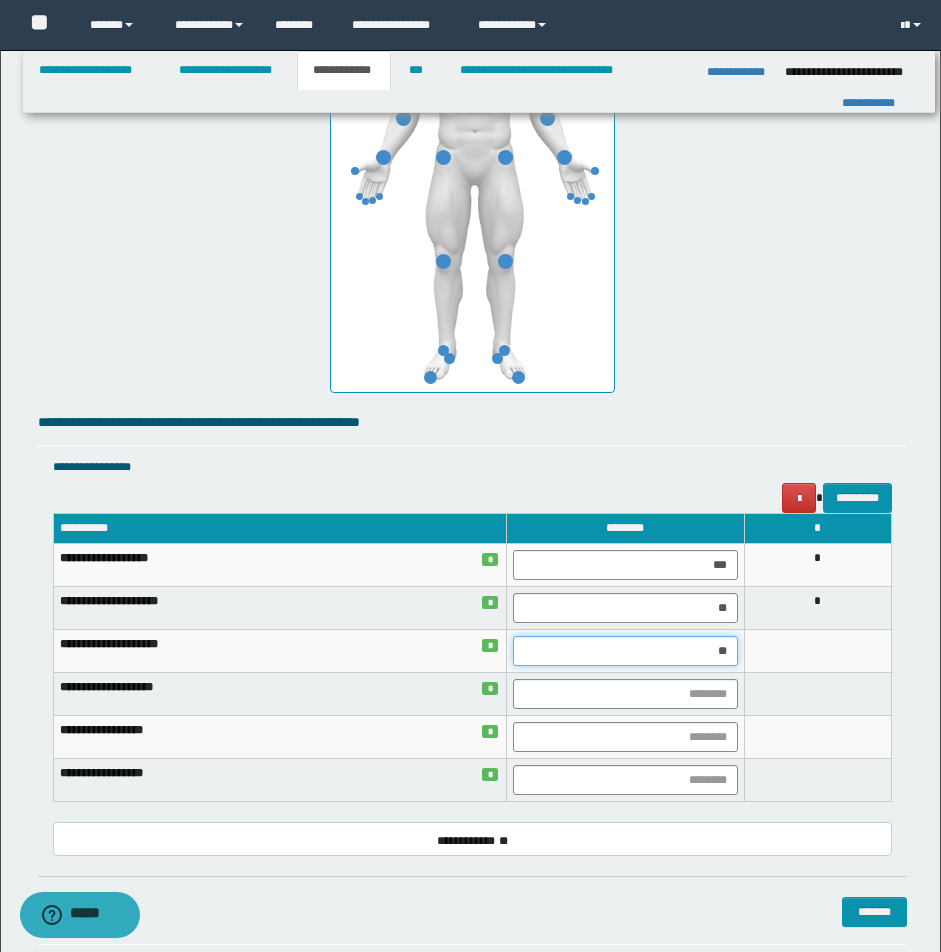 type on "***" 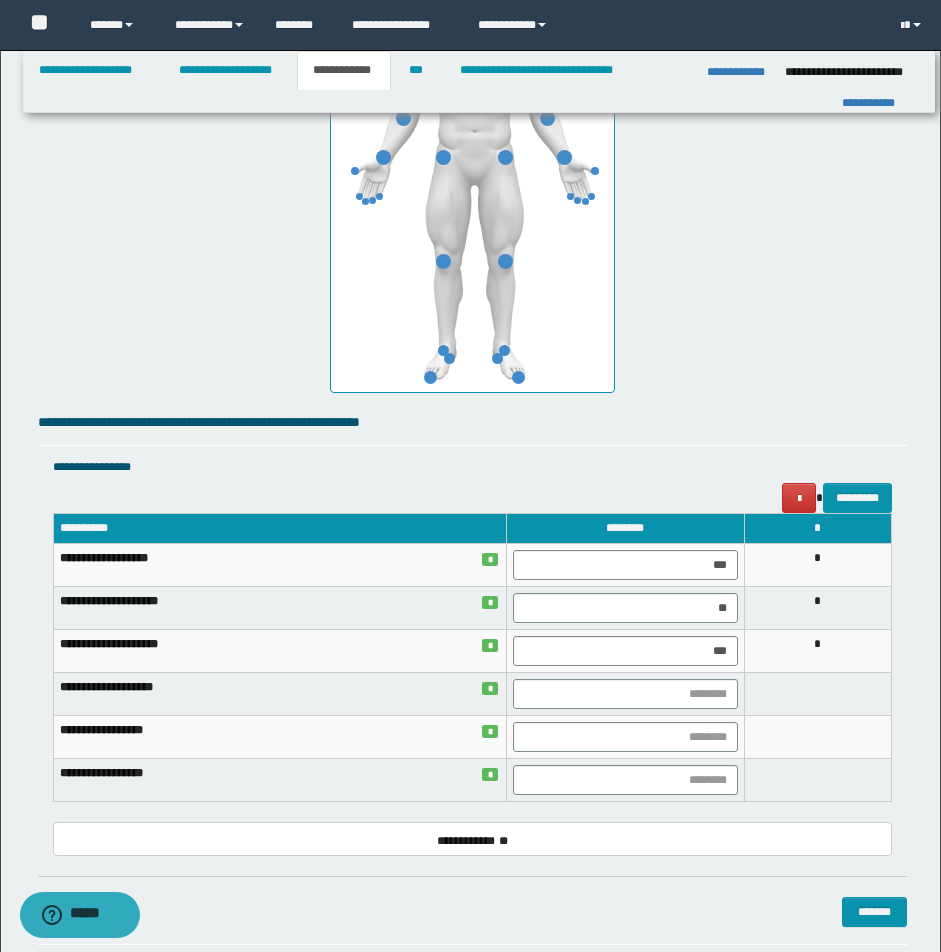 click on "*" at bounding box center (817, 651) 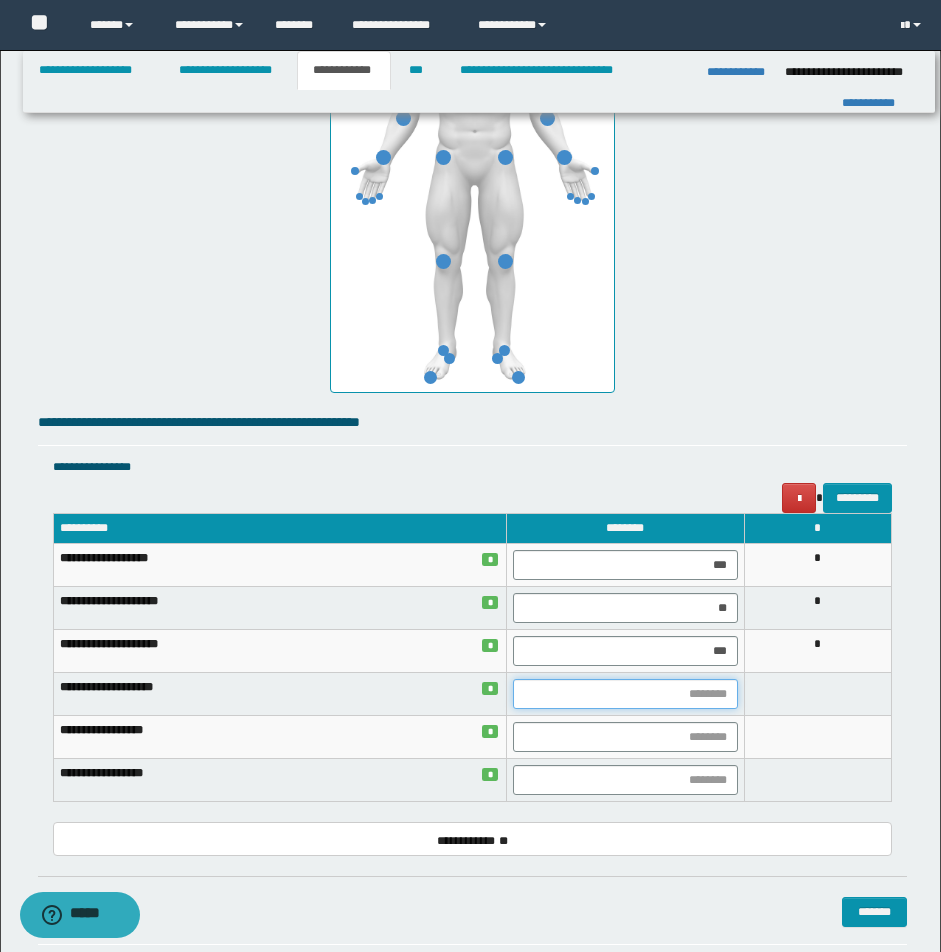 click at bounding box center (625, 694) 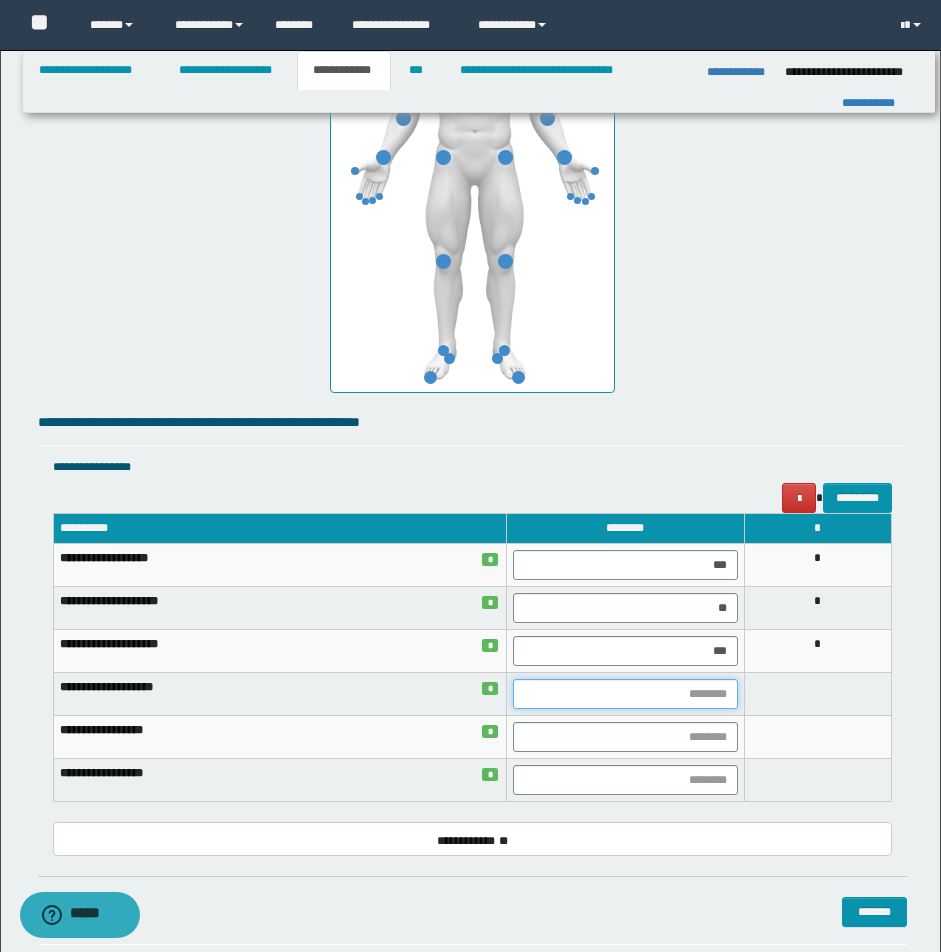 click at bounding box center [625, 694] 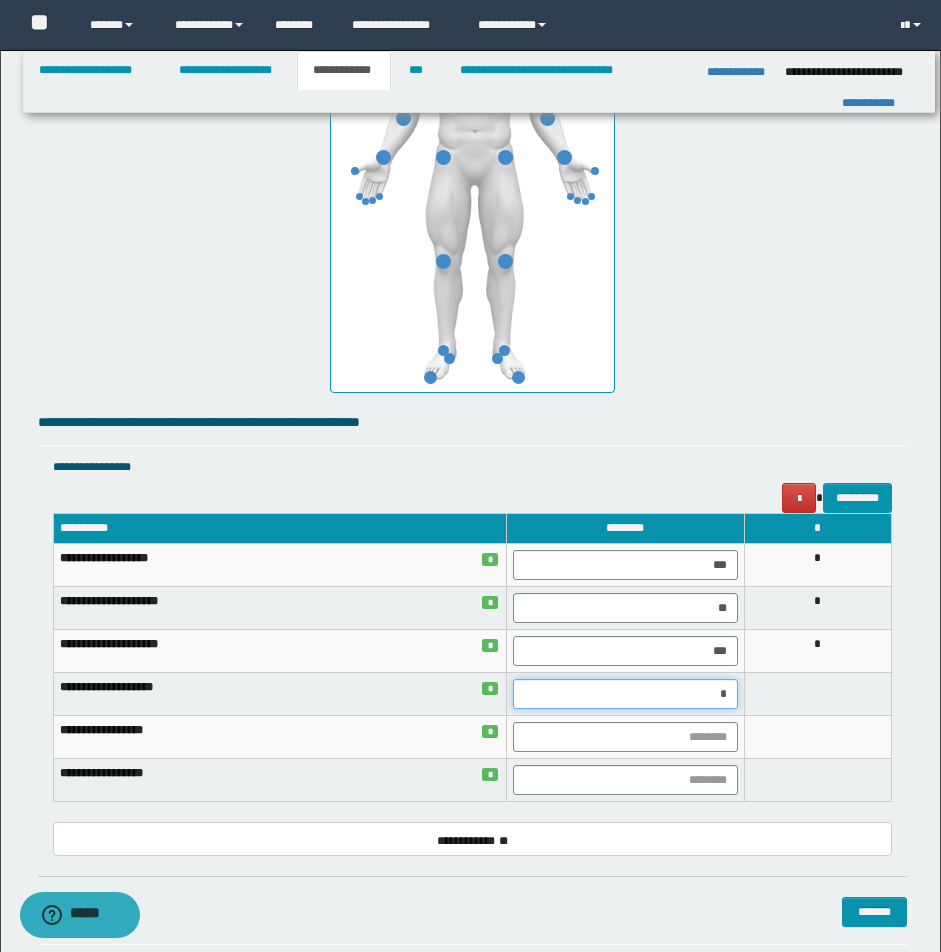 type on "**" 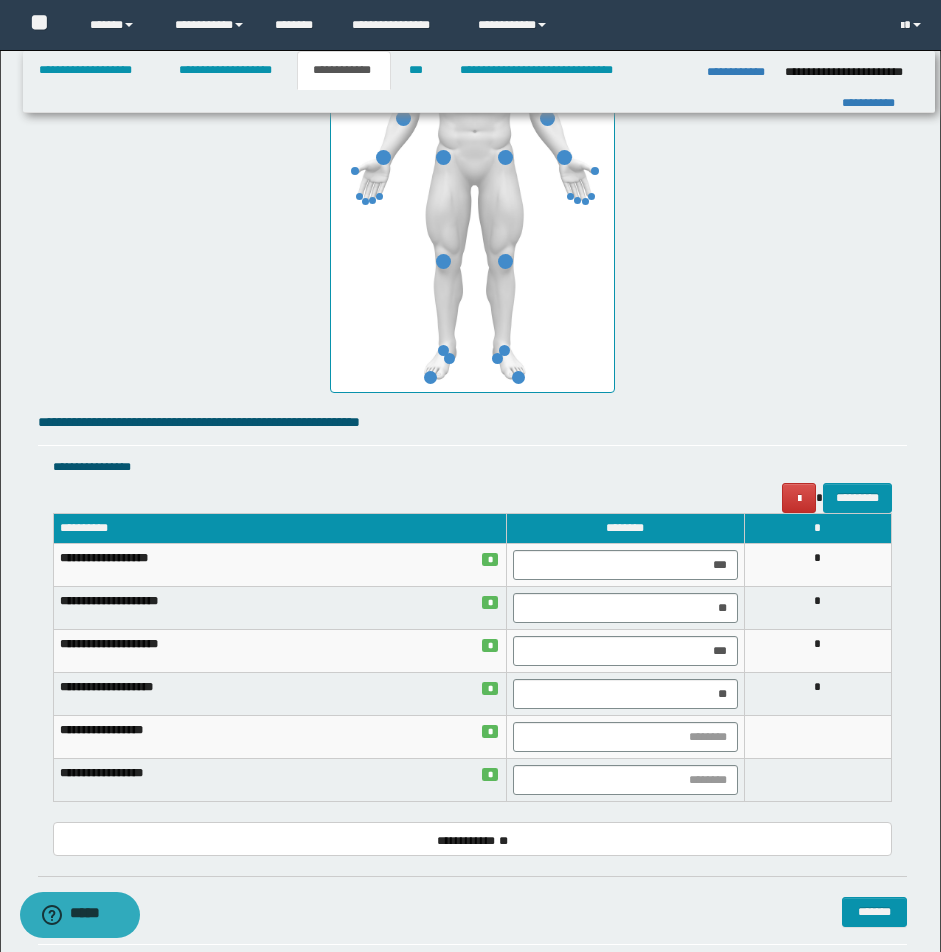 click on "*" at bounding box center (817, 694) 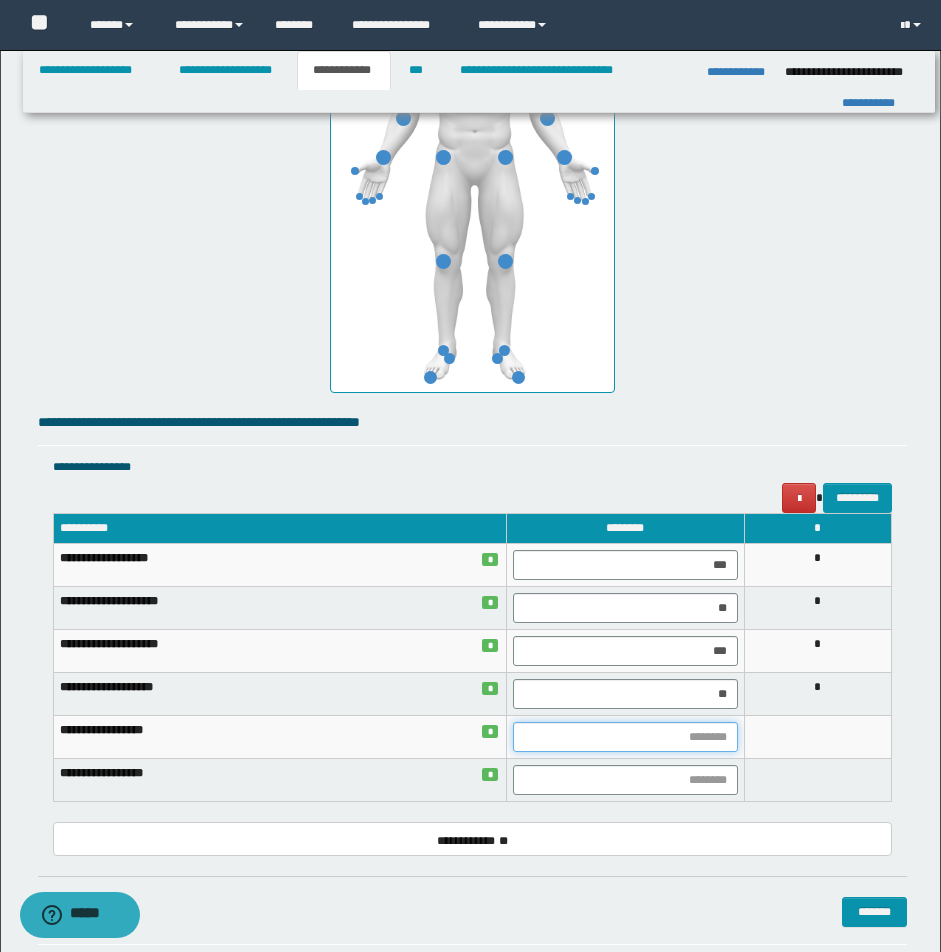 click at bounding box center [625, 737] 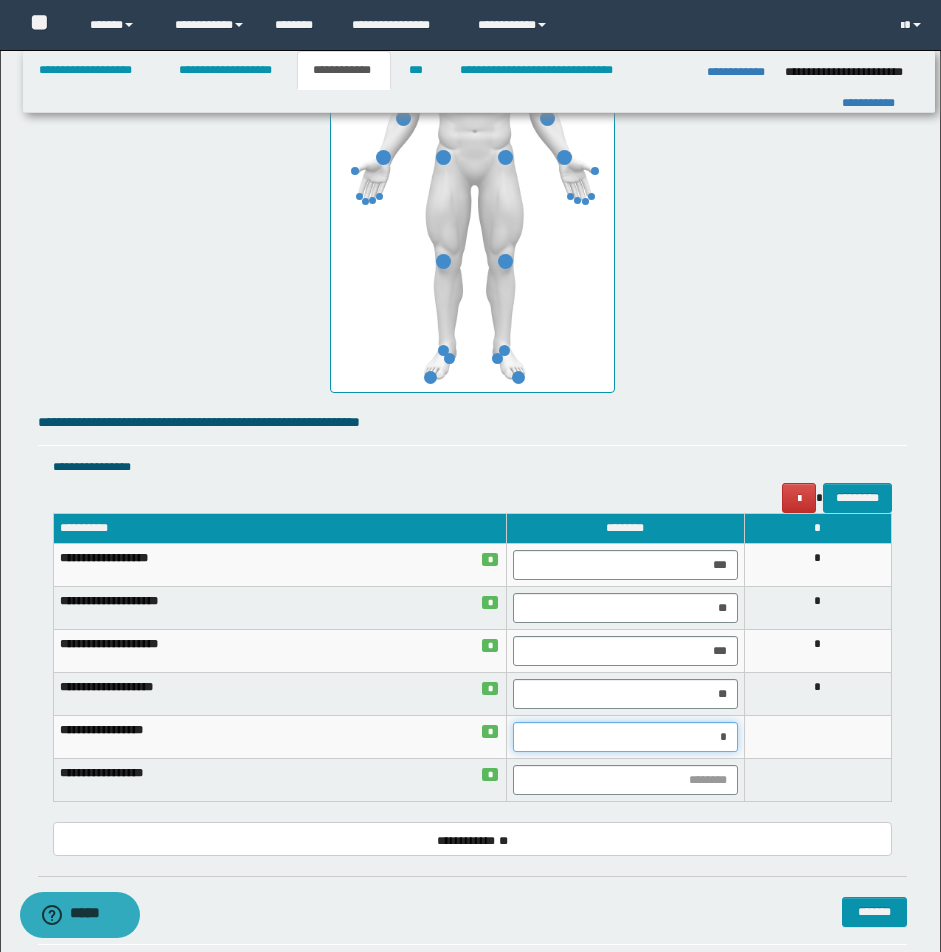 type on "**" 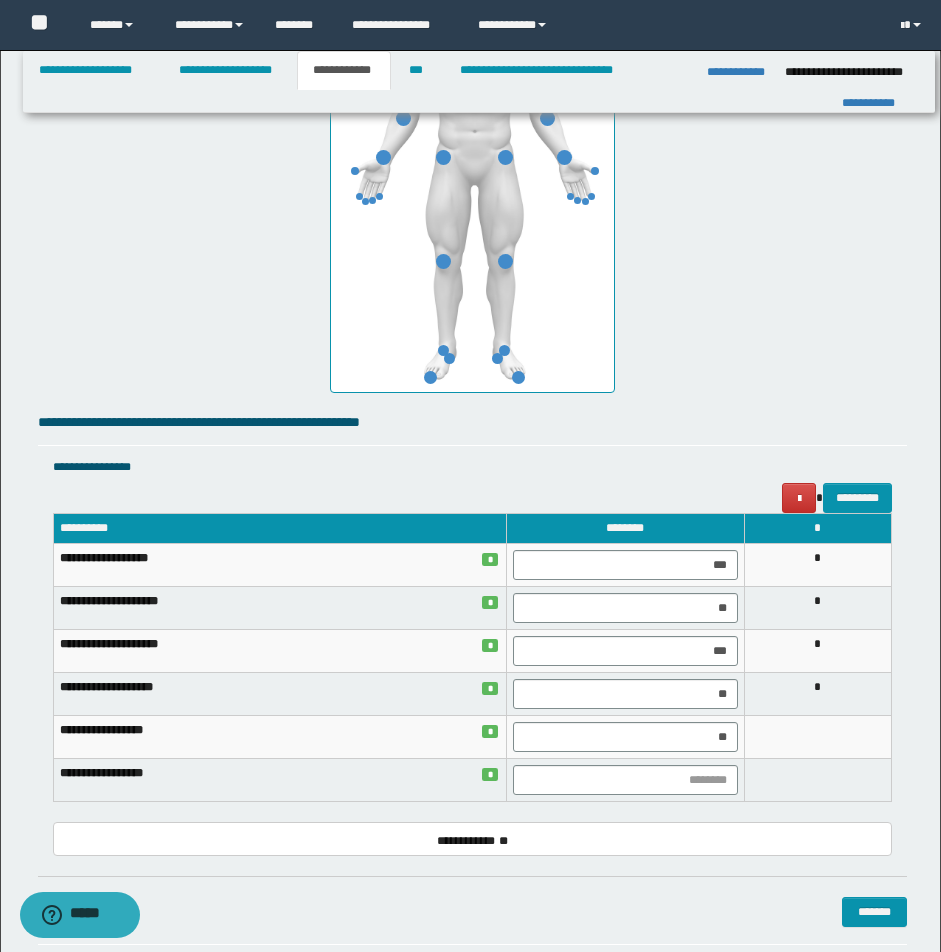 click at bounding box center [817, 737] 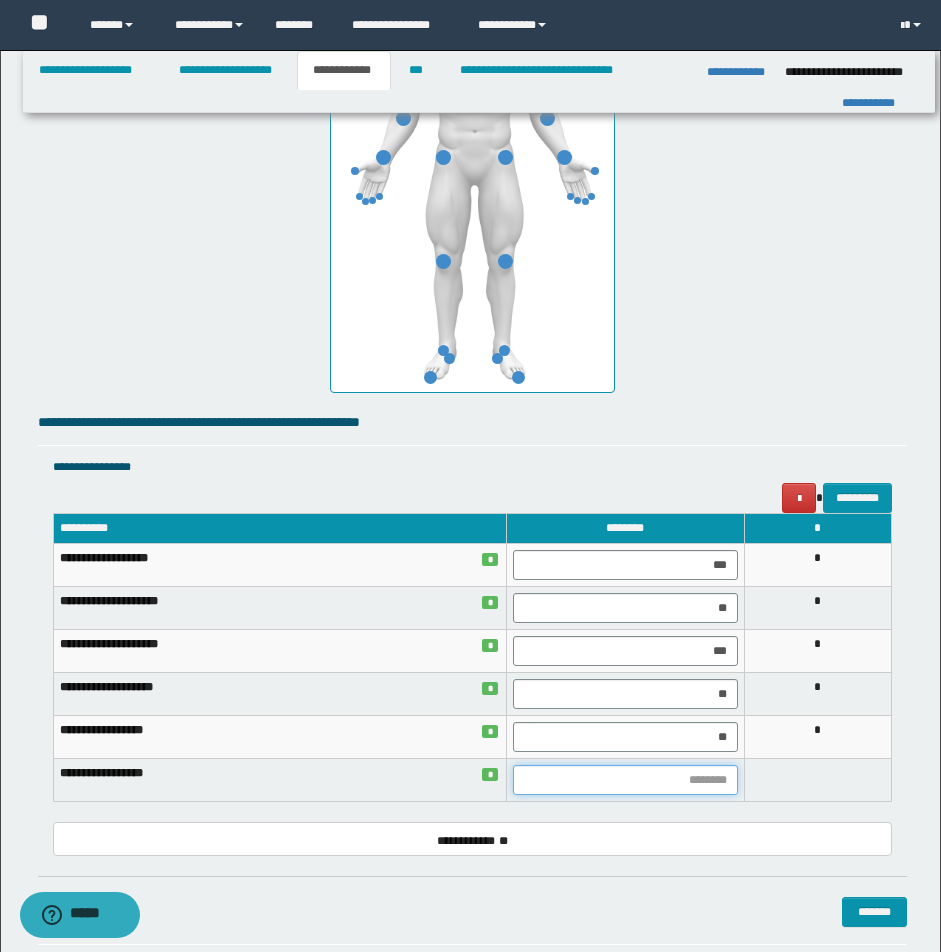 click at bounding box center [625, 780] 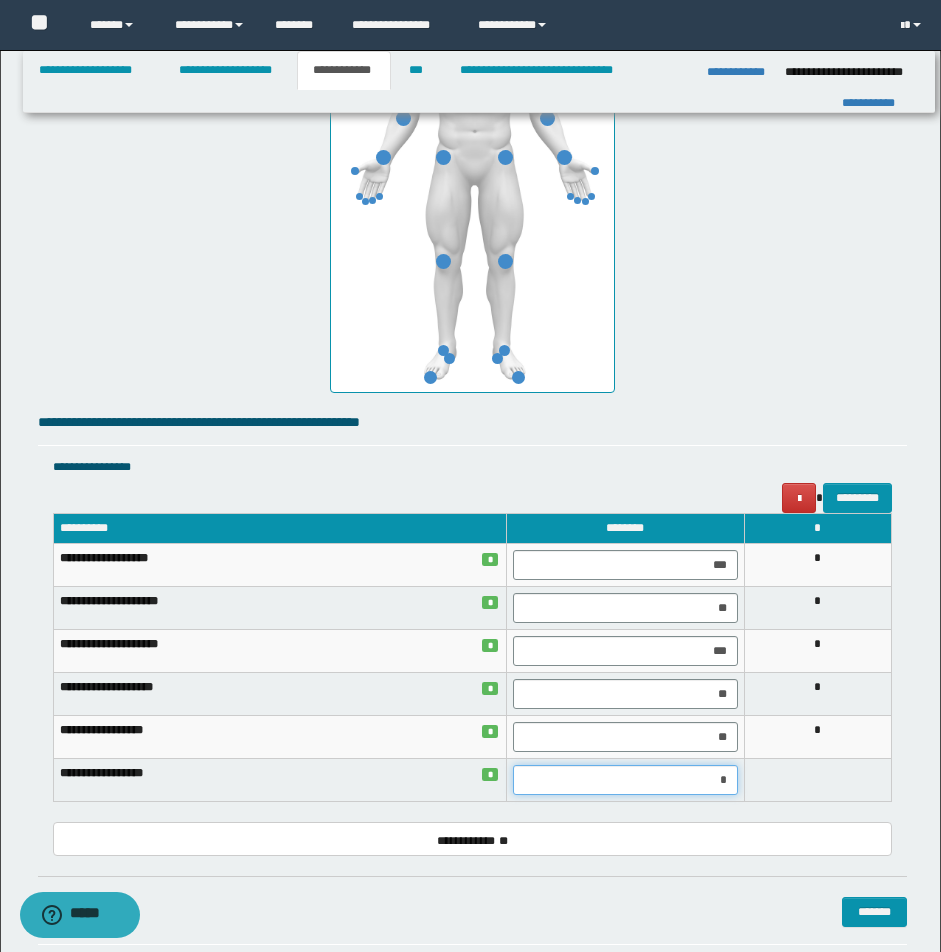 type on "**" 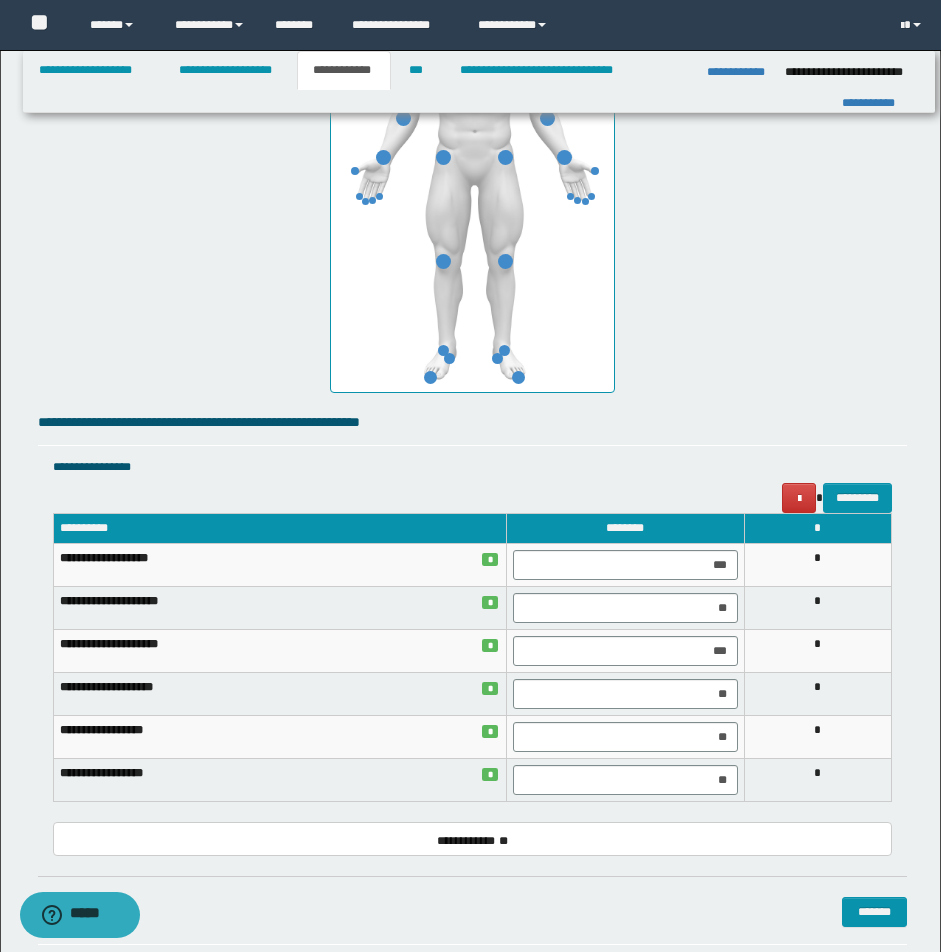 click on "*" at bounding box center (817, 780) 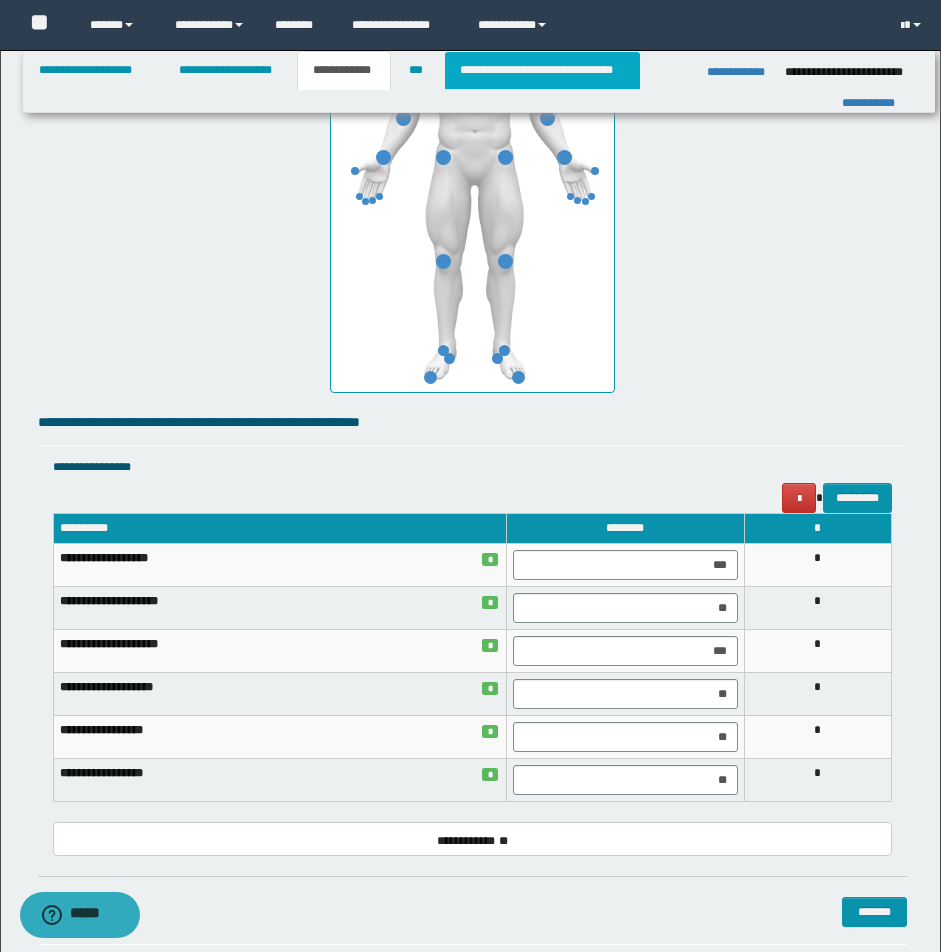 click on "**********" at bounding box center [542, 70] 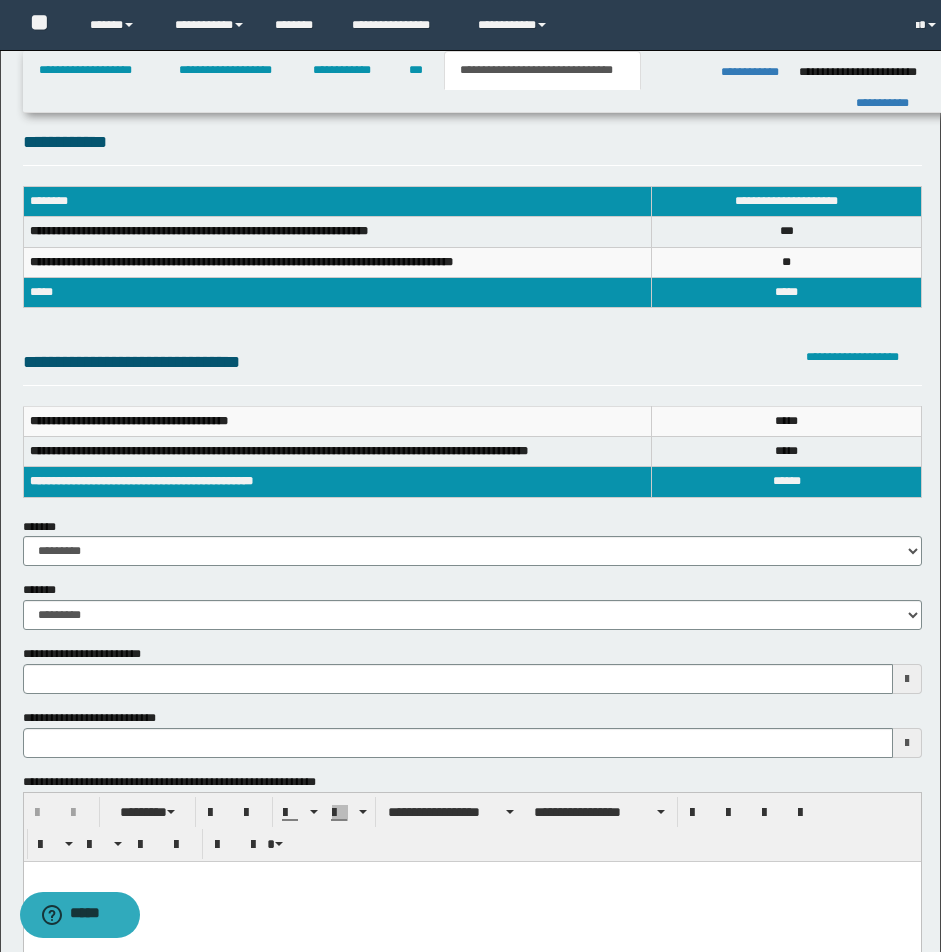 scroll, scrollTop: 0, scrollLeft: 0, axis: both 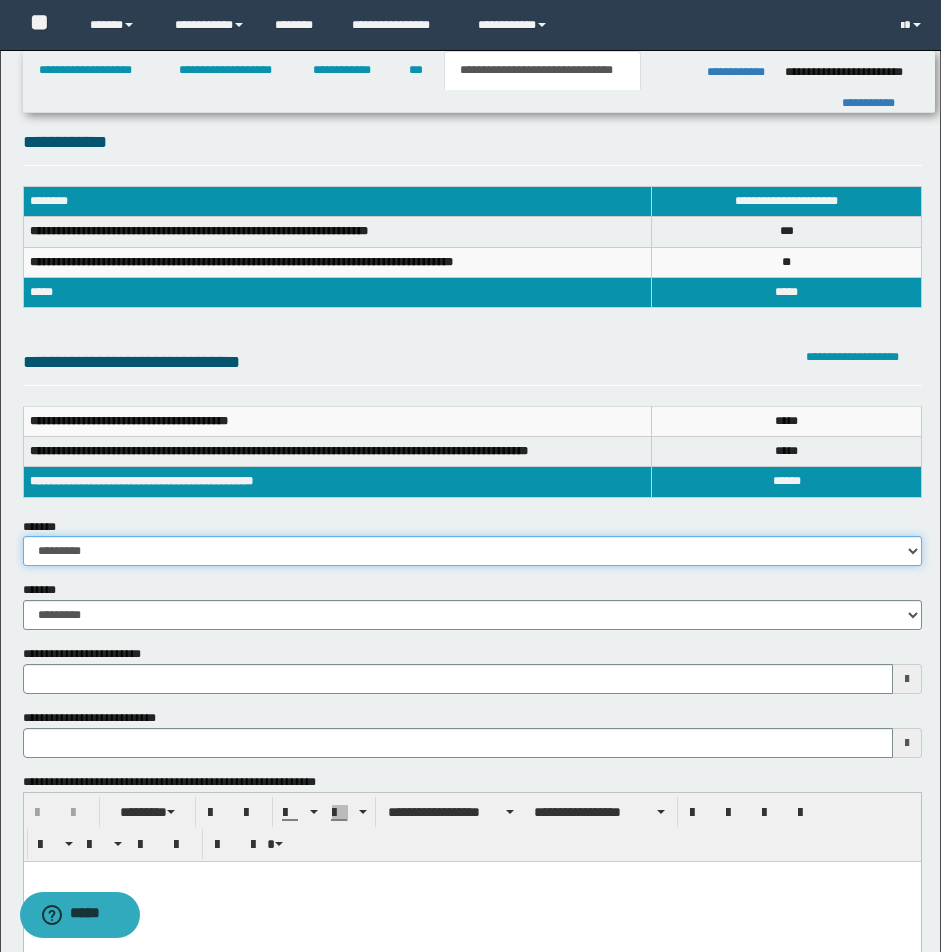 click on "**********" at bounding box center [472, 551] 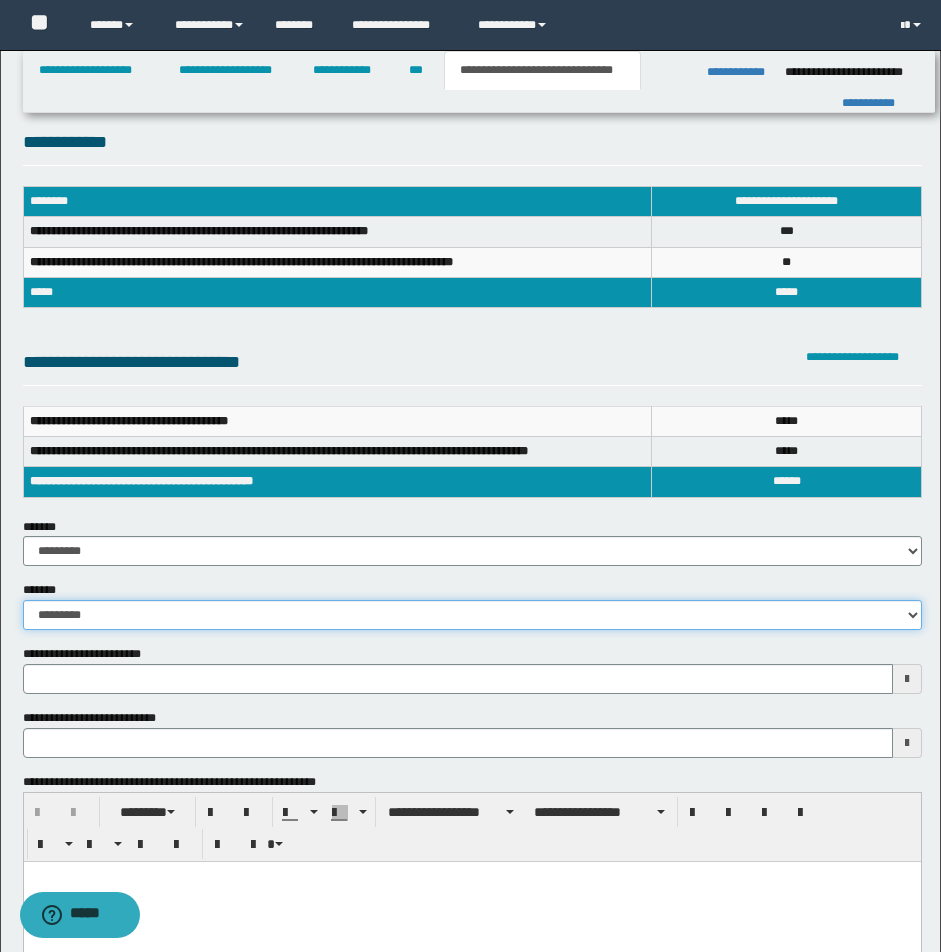click on "**********" at bounding box center (472, 615) 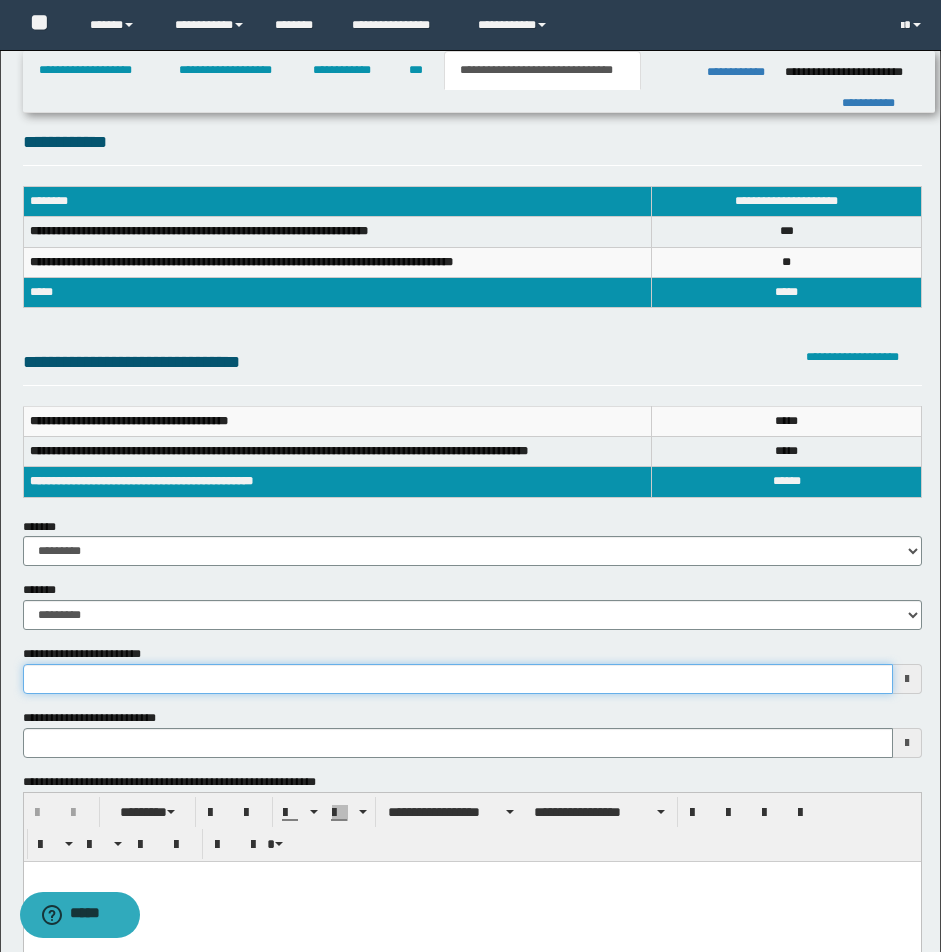 click on "**********" at bounding box center [458, 679] 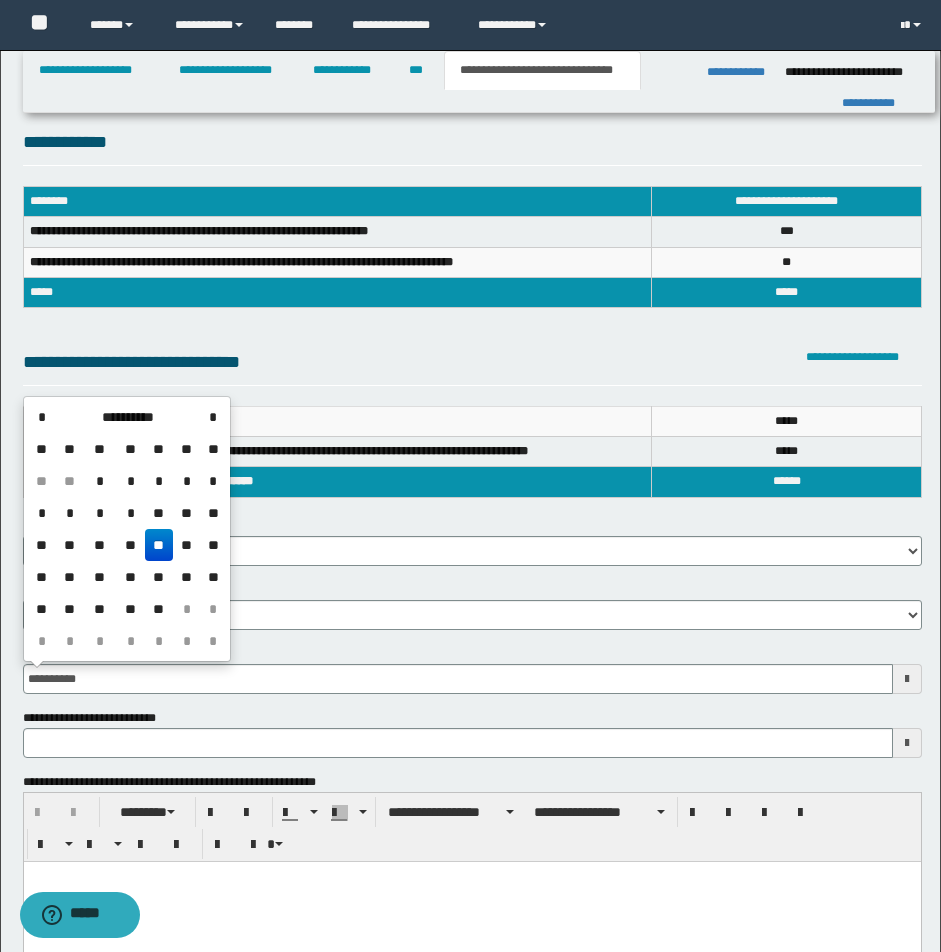 click on "**" at bounding box center [159, 545] 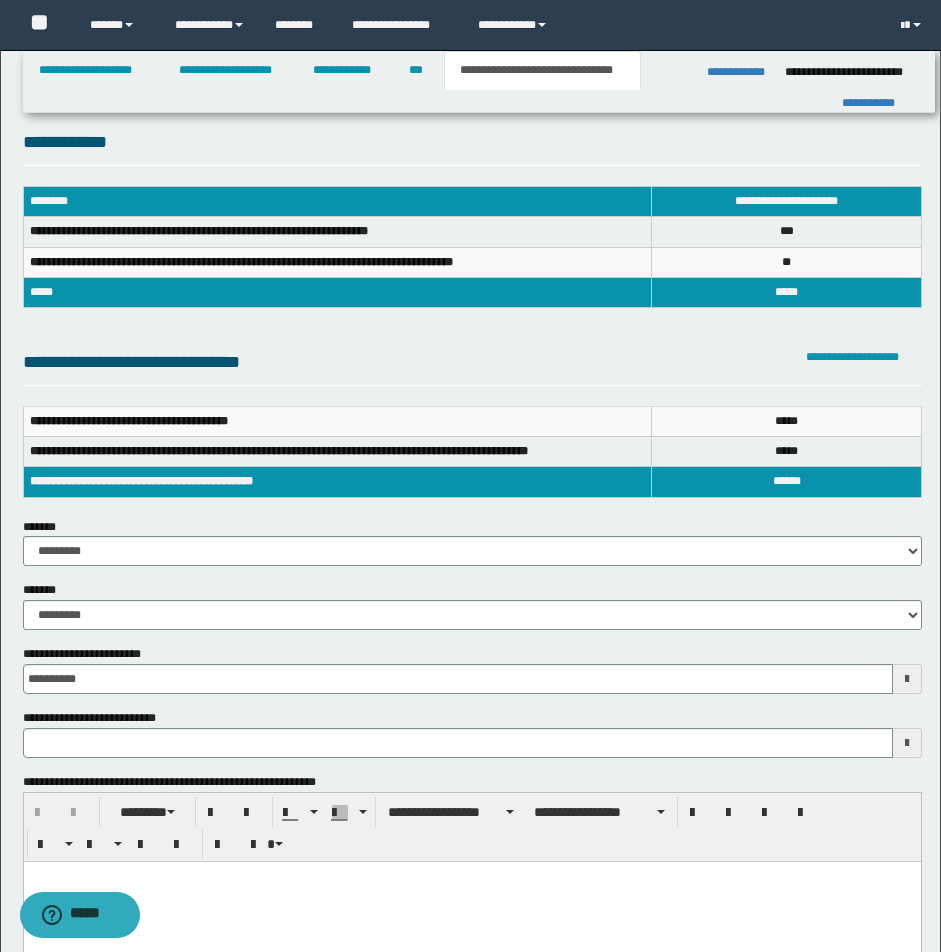 type 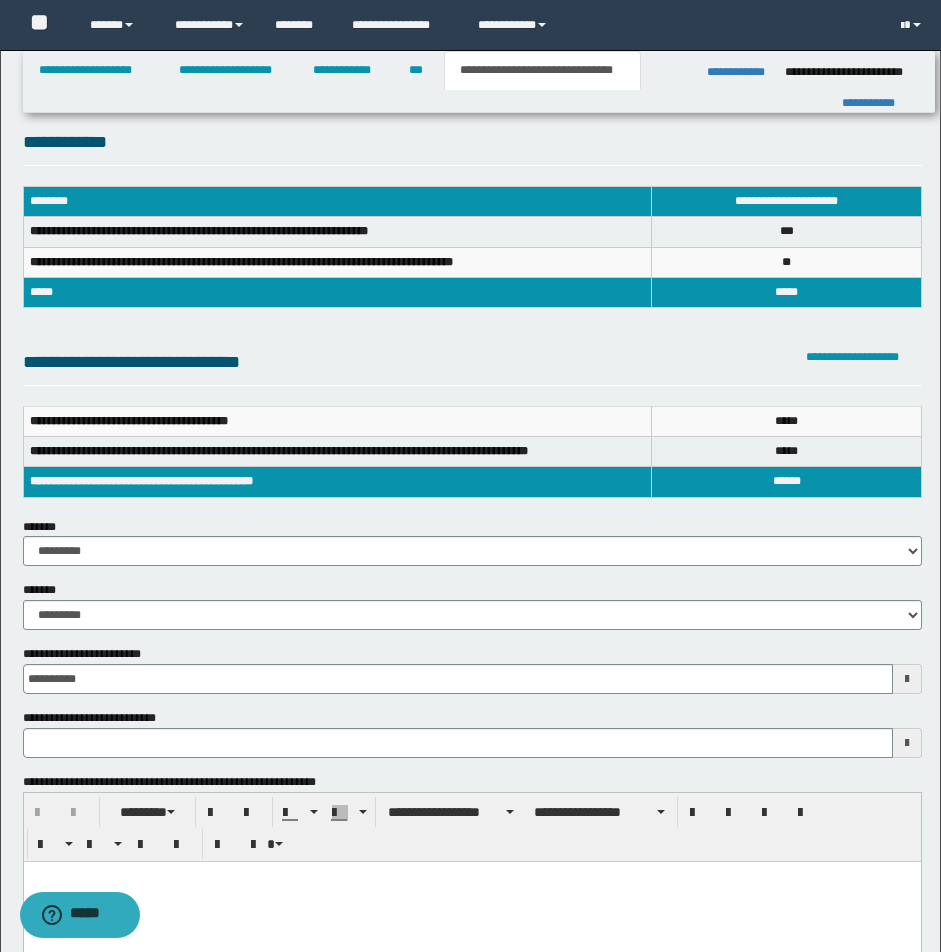 click at bounding box center (471, 876) 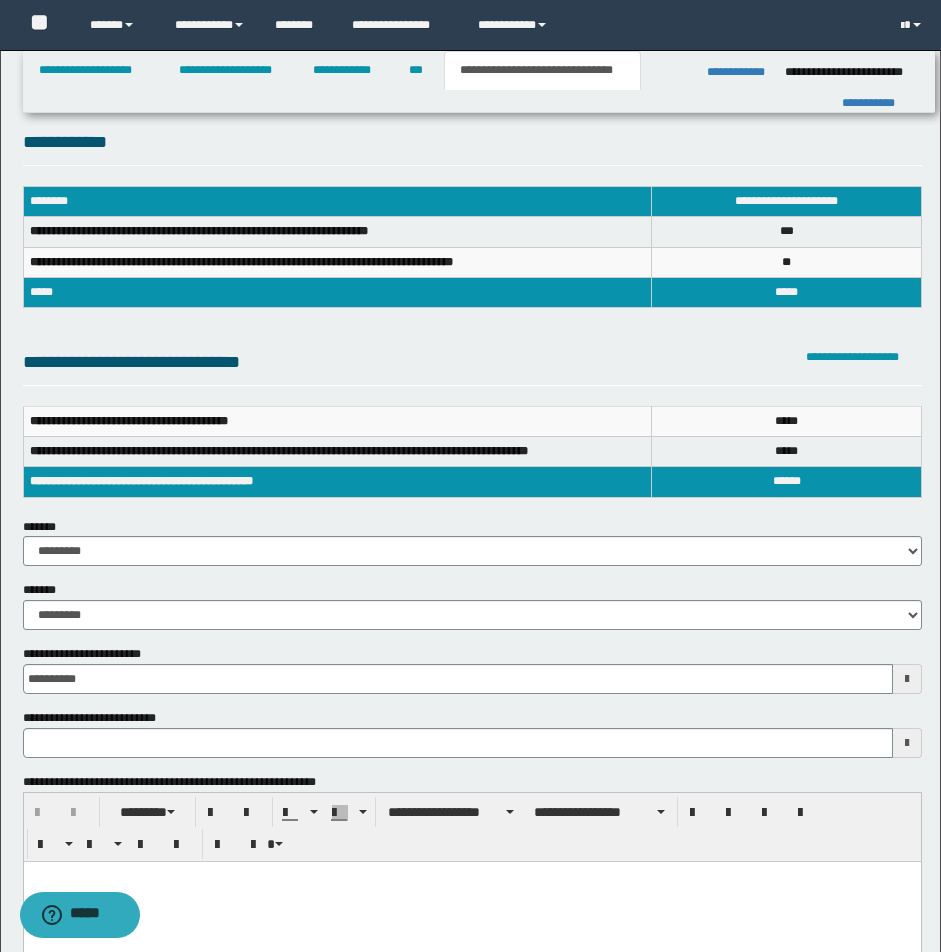 paste 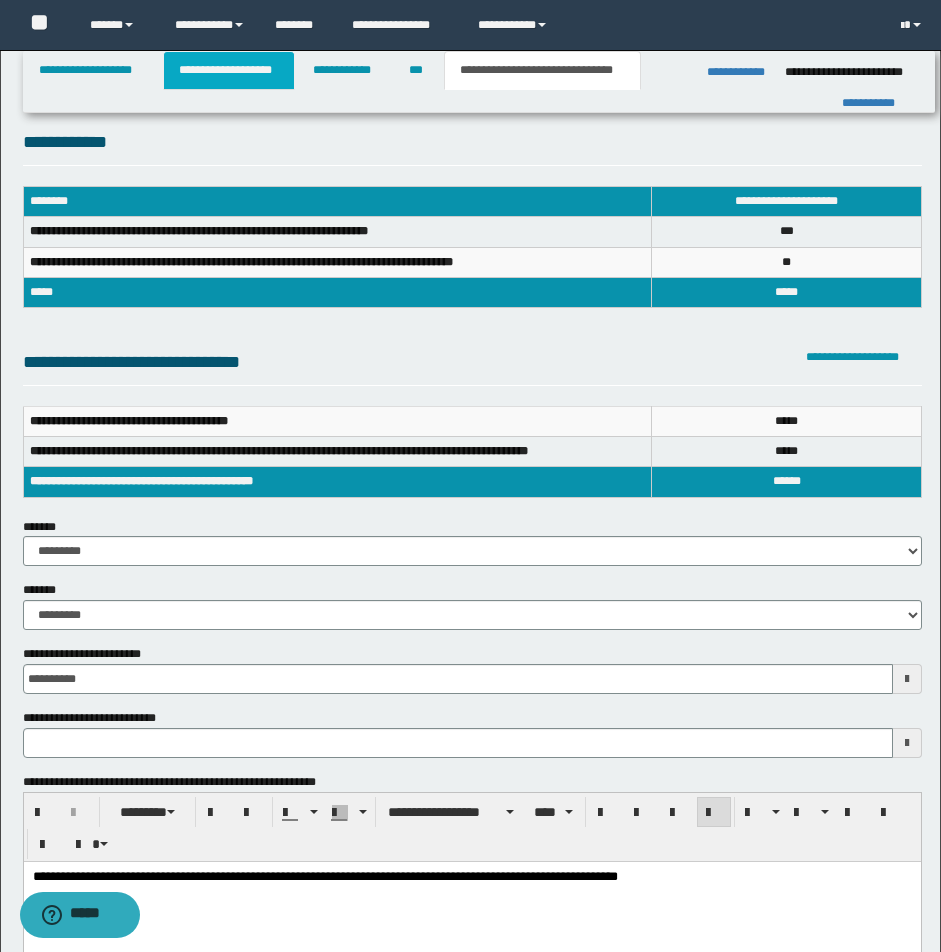 click on "**********" at bounding box center (229, 70) 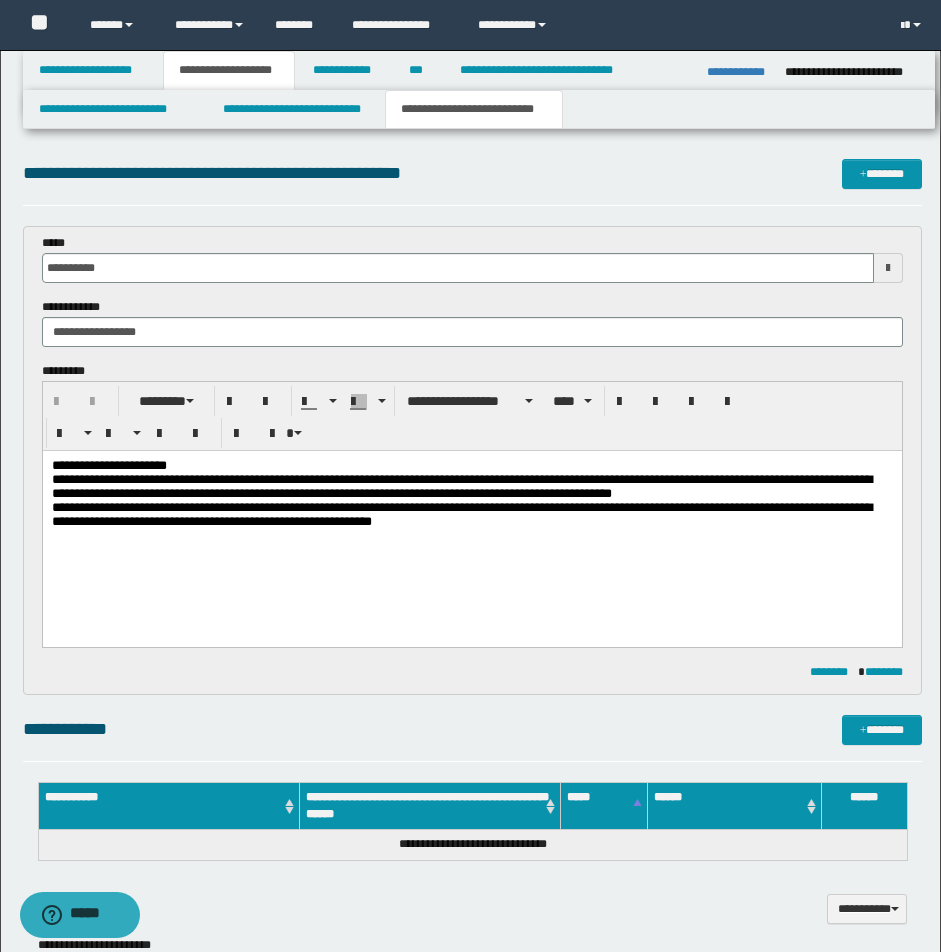click on "**********" at bounding box center [461, 486] 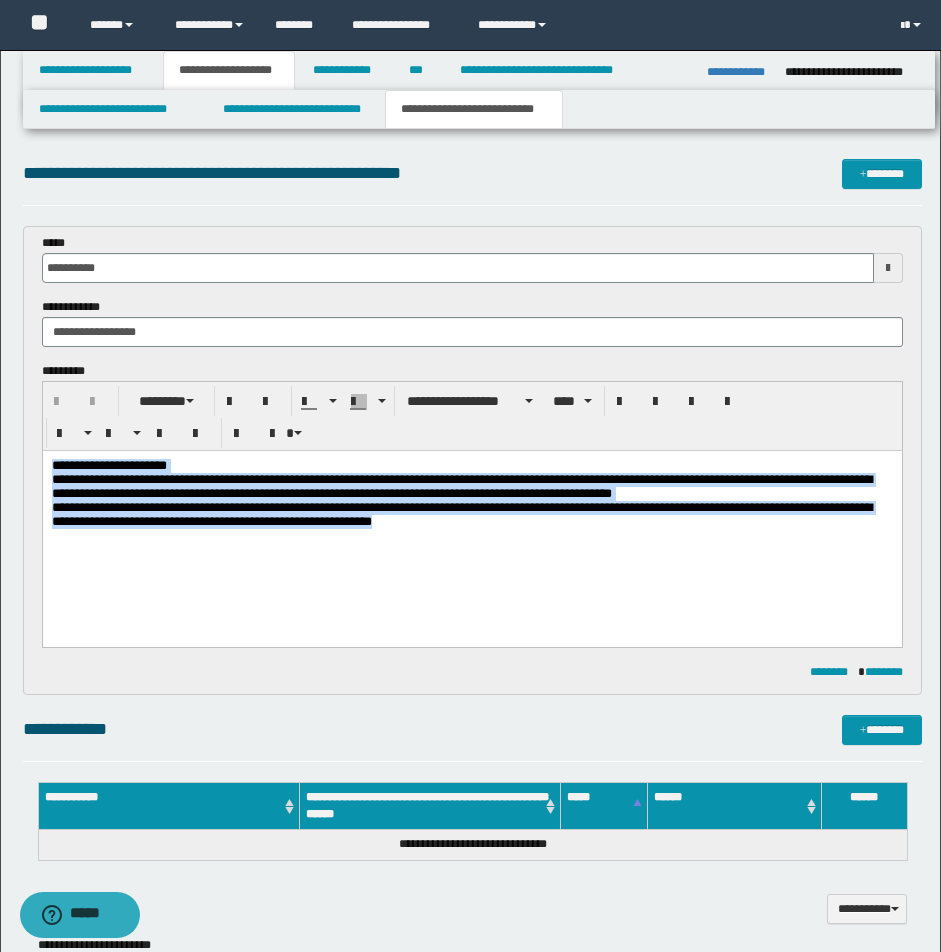 drag, startPoint x: 49, startPoint y: 470, endPoint x: 580, endPoint y: 544, distance: 536.13153 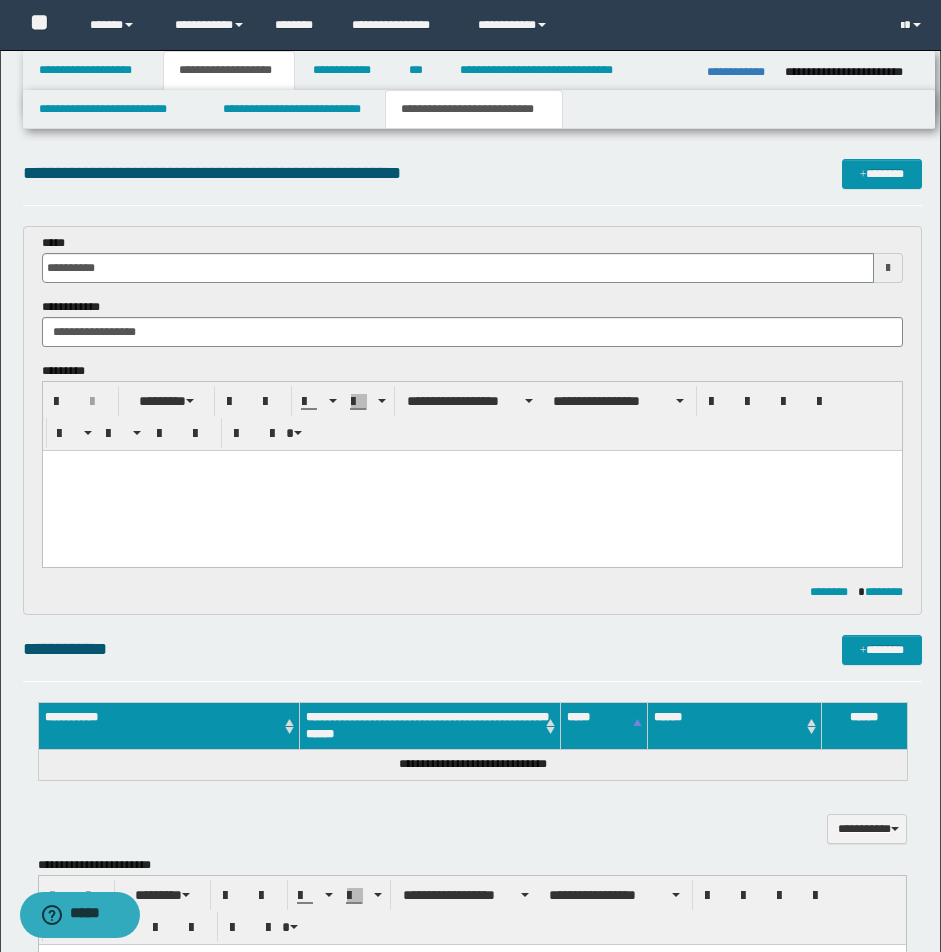 paste 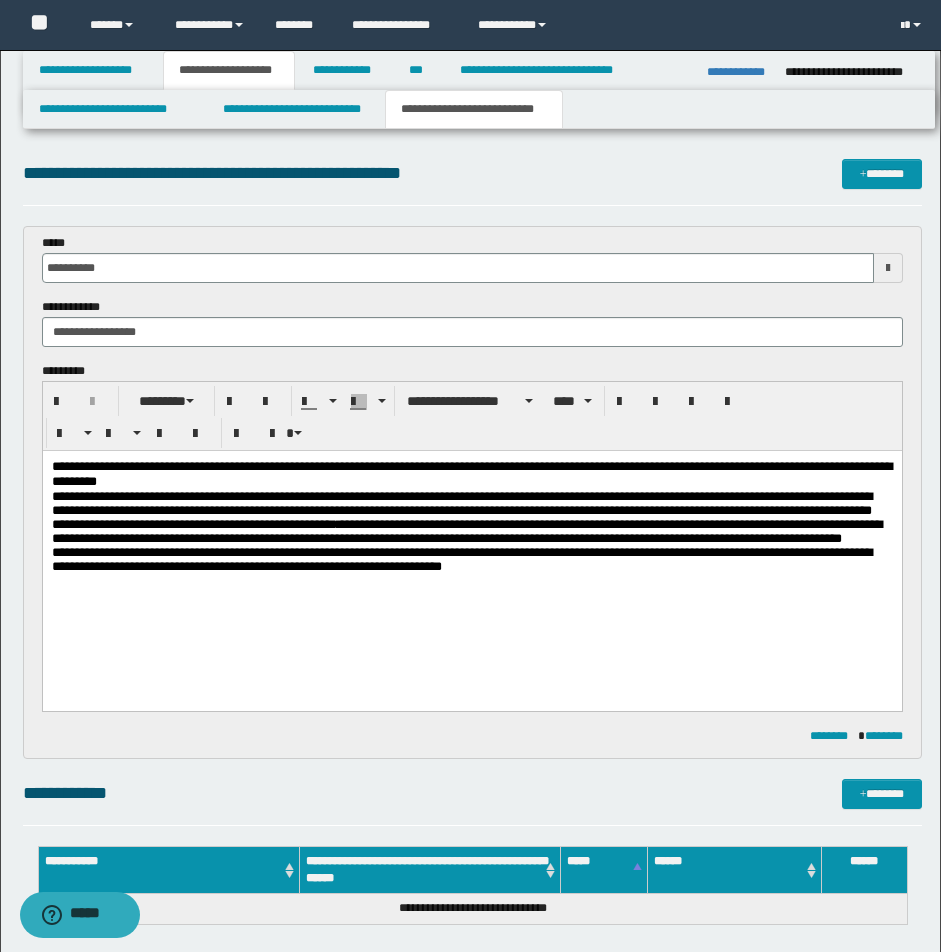 click on "**********" at bounding box center [470, 836] 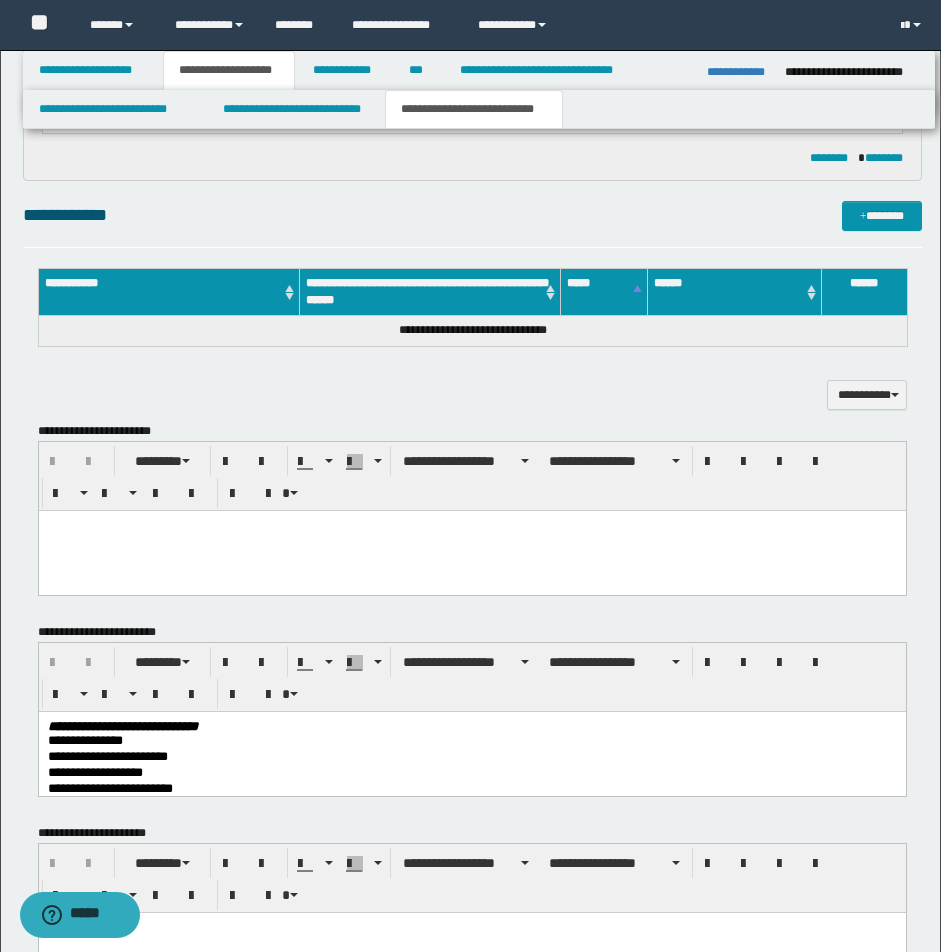 scroll, scrollTop: 678, scrollLeft: 0, axis: vertical 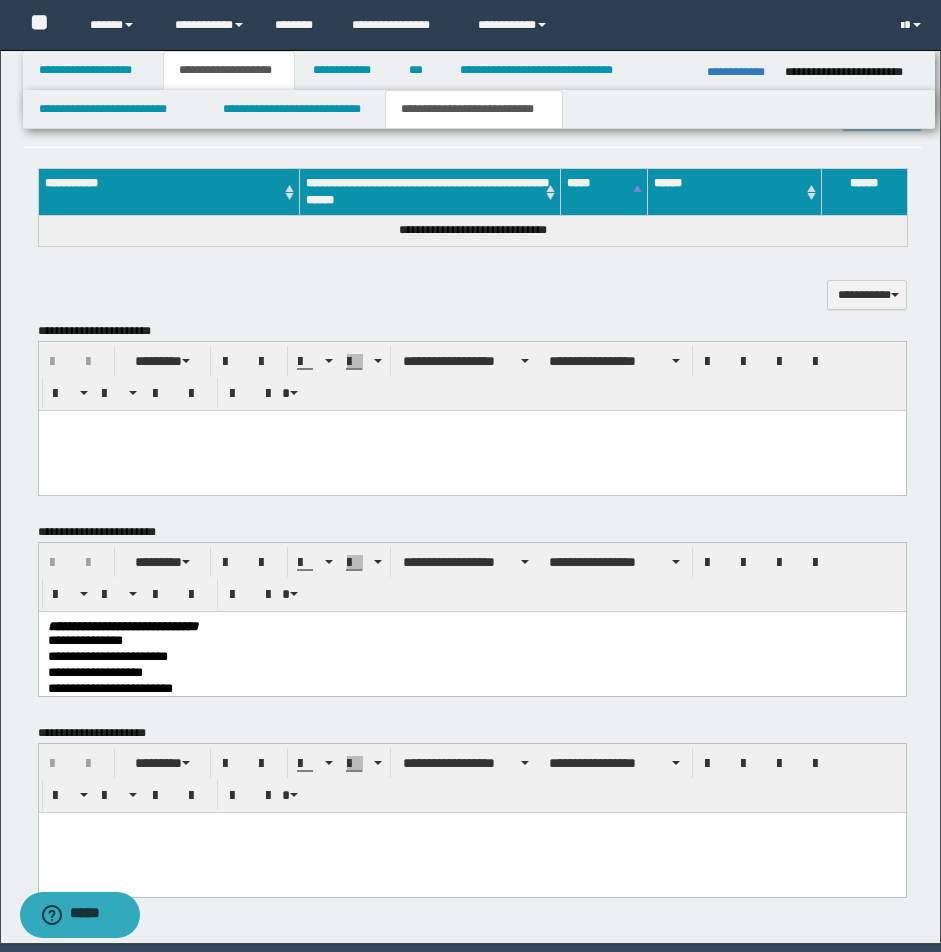 click at bounding box center [471, 425] 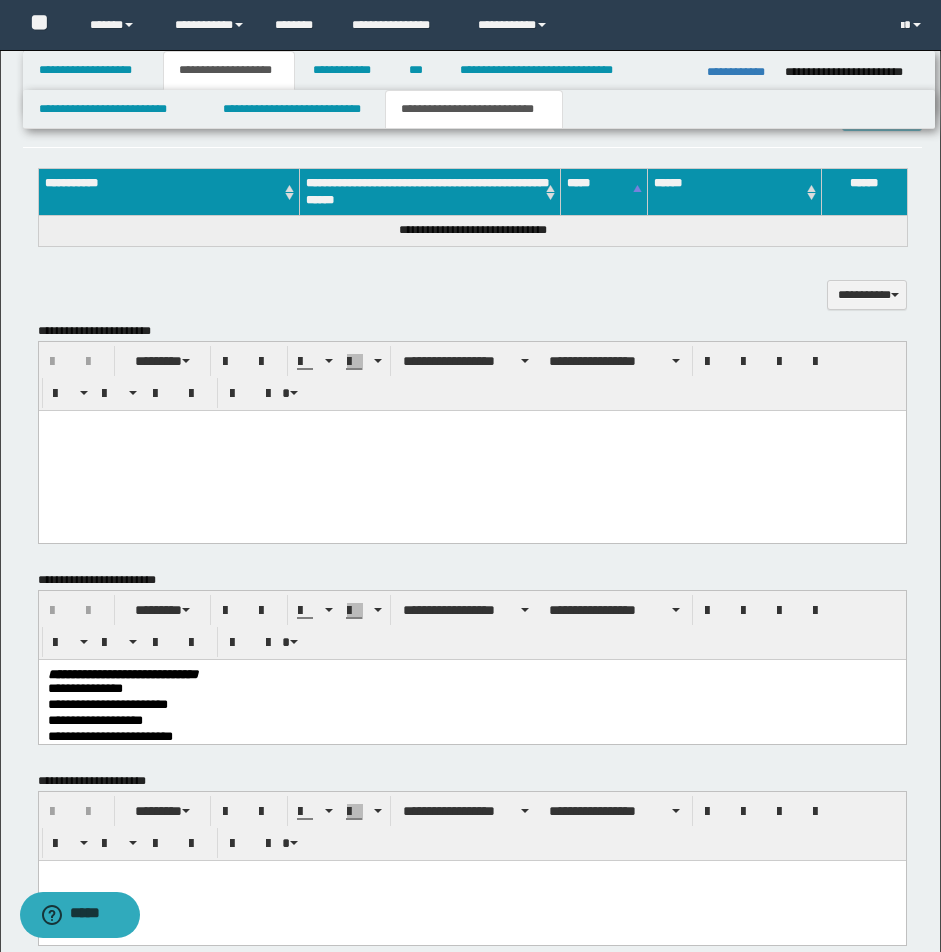 paste 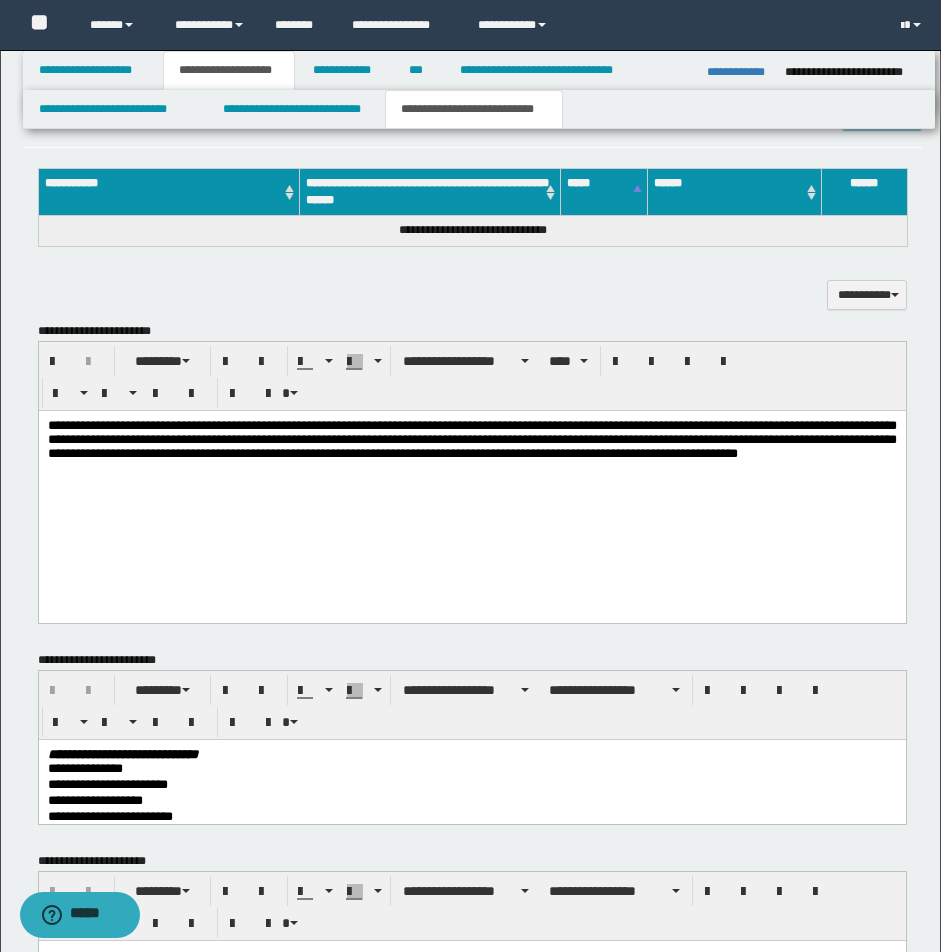scroll, scrollTop: 638, scrollLeft: 0, axis: vertical 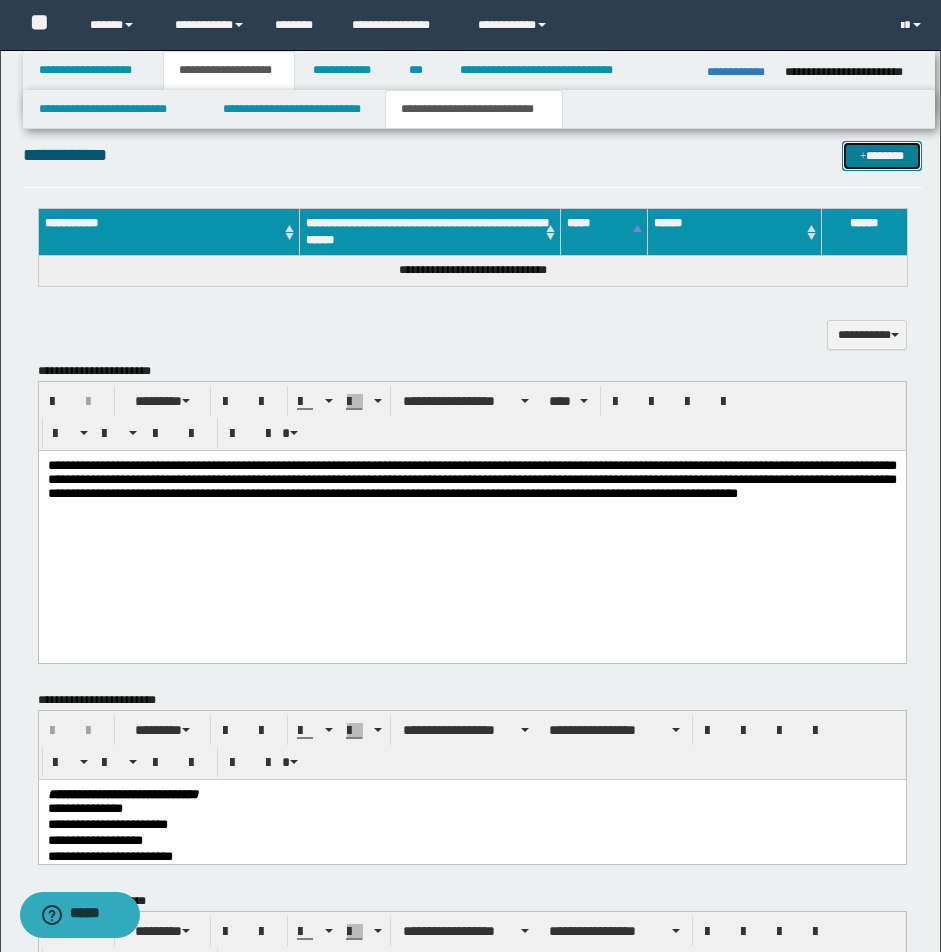 click on "*******" at bounding box center [882, 156] 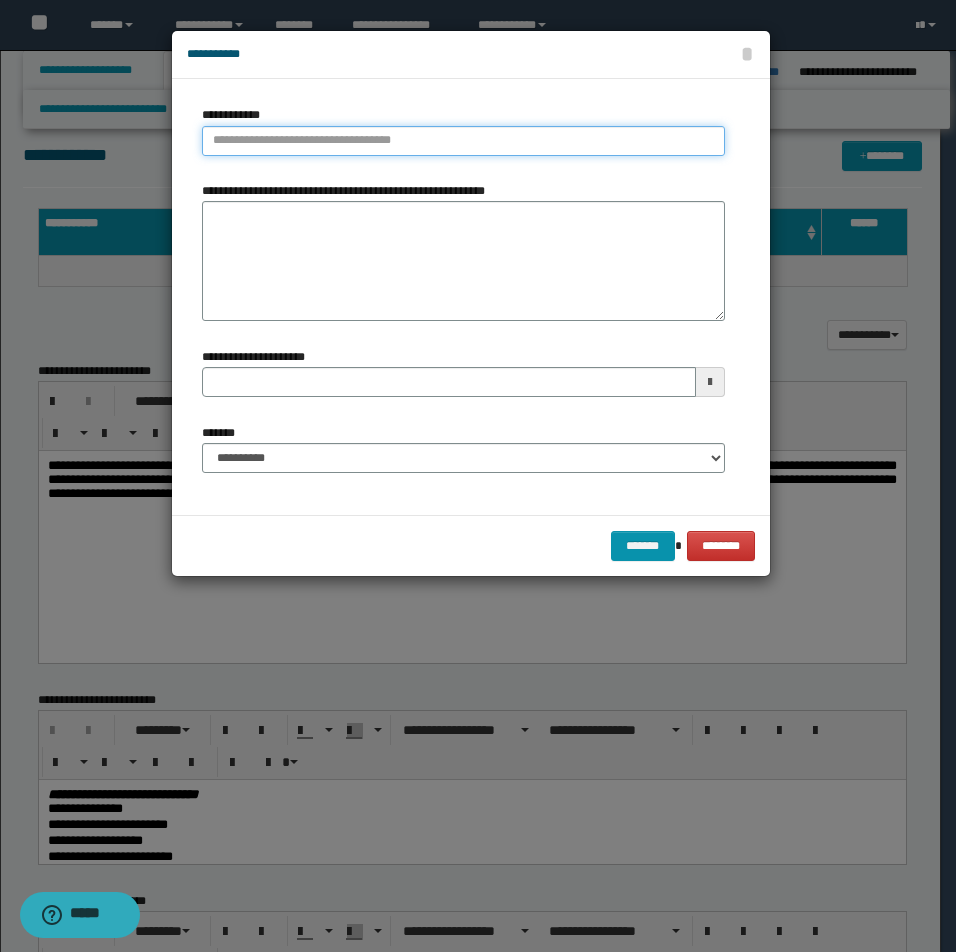 click on "**********" at bounding box center (463, 141) 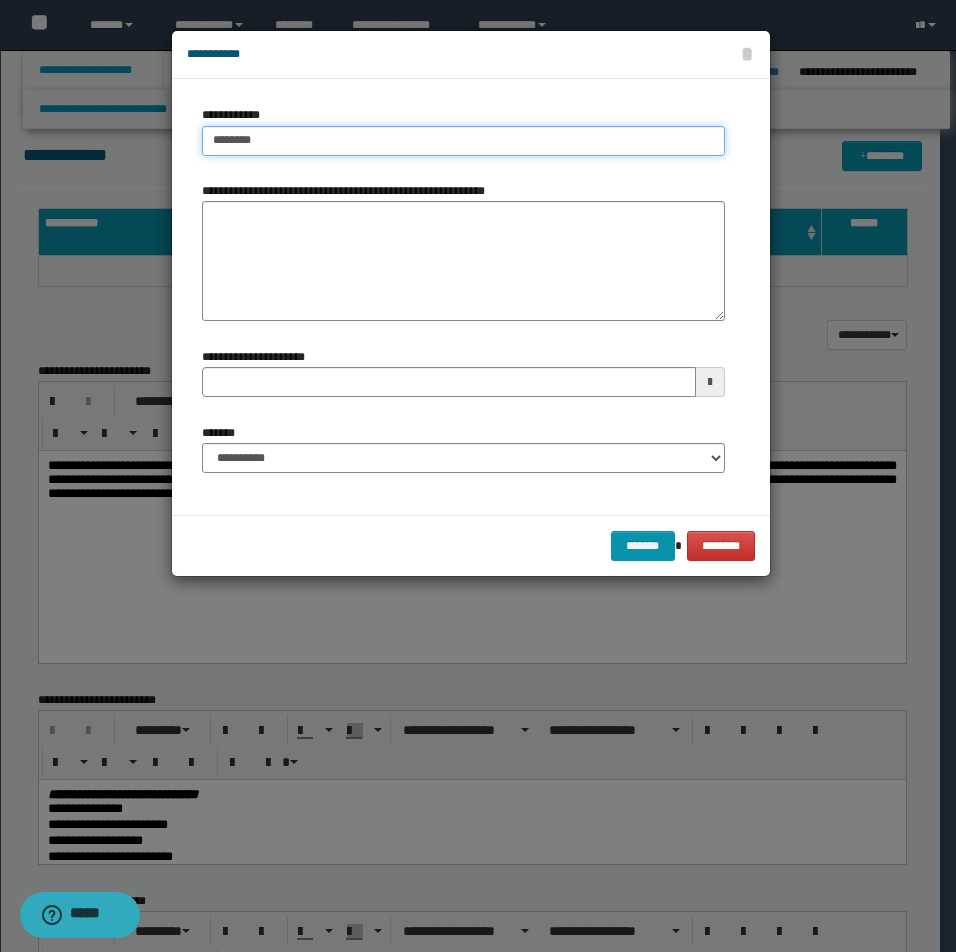 click on "*******" at bounding box center [463, 141] 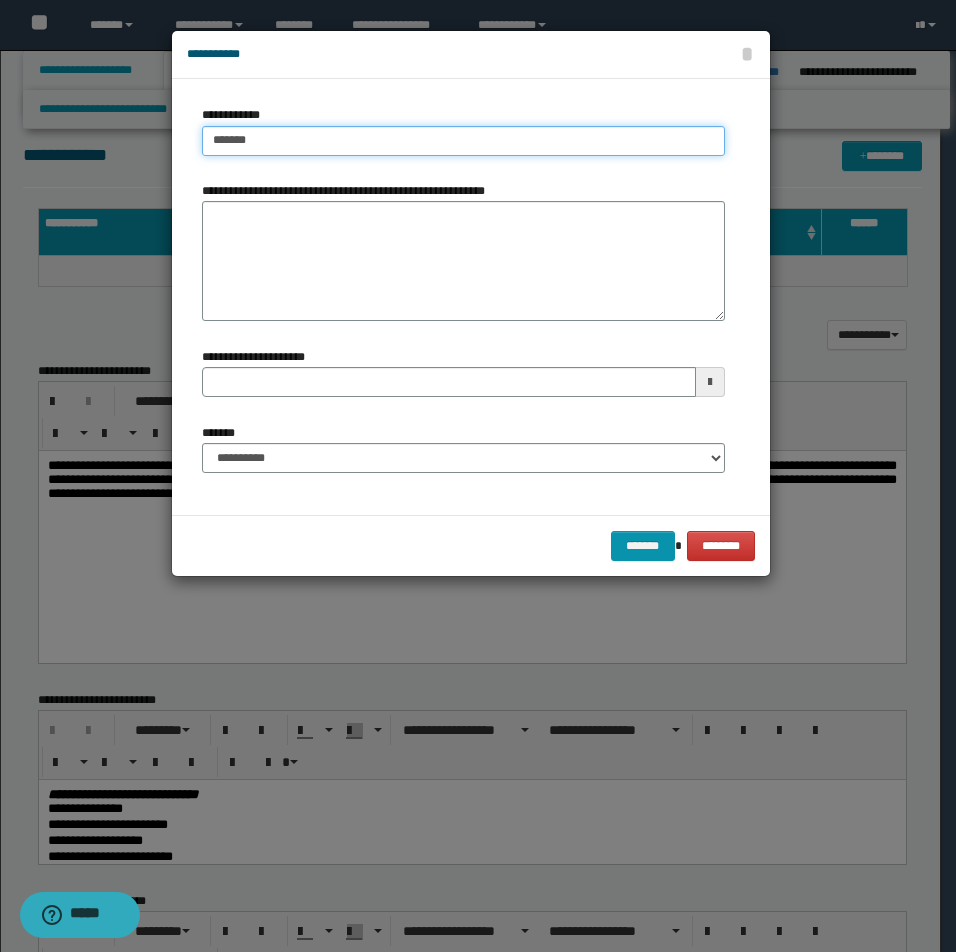 type on "******" 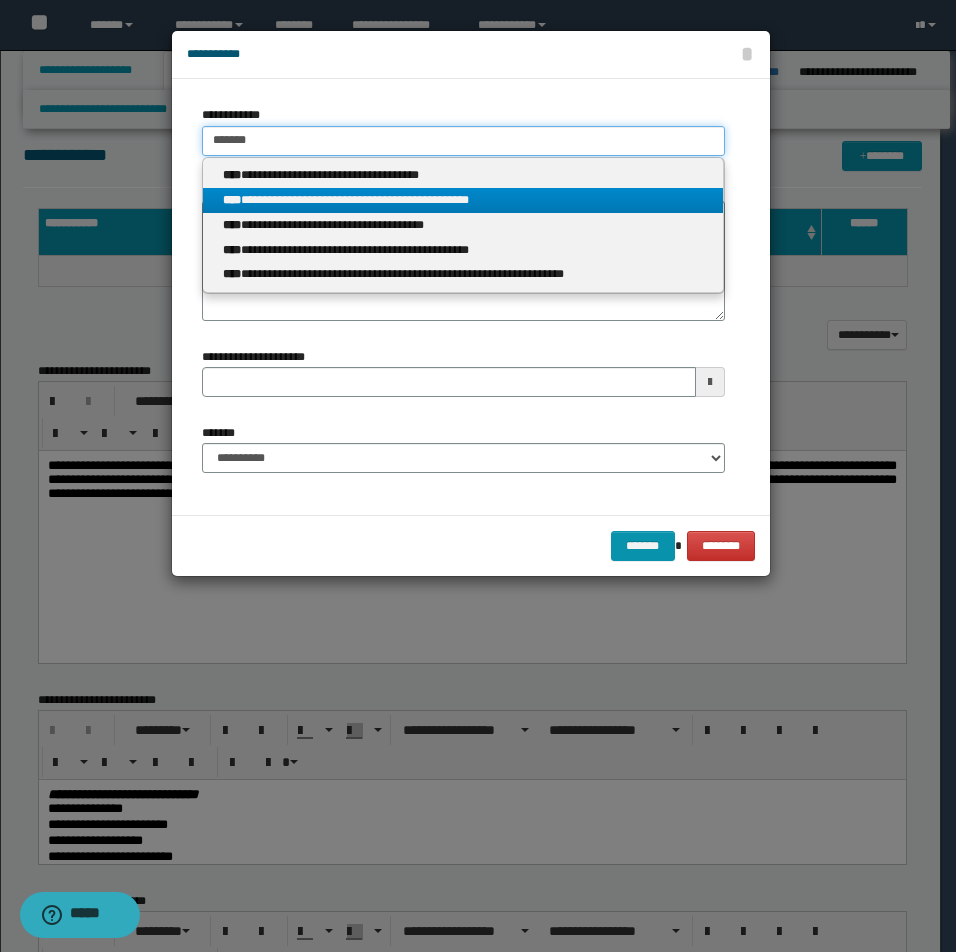 type on "******" 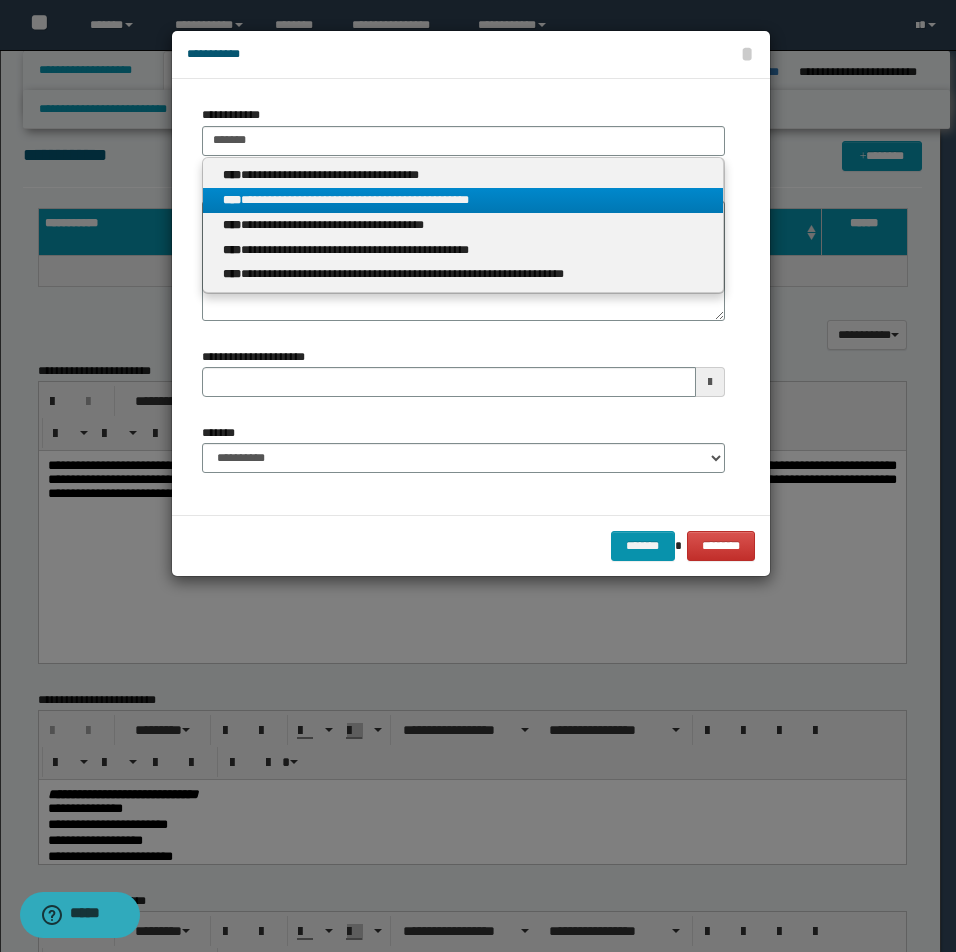 click on "**********" at bounding box center (463, 200) 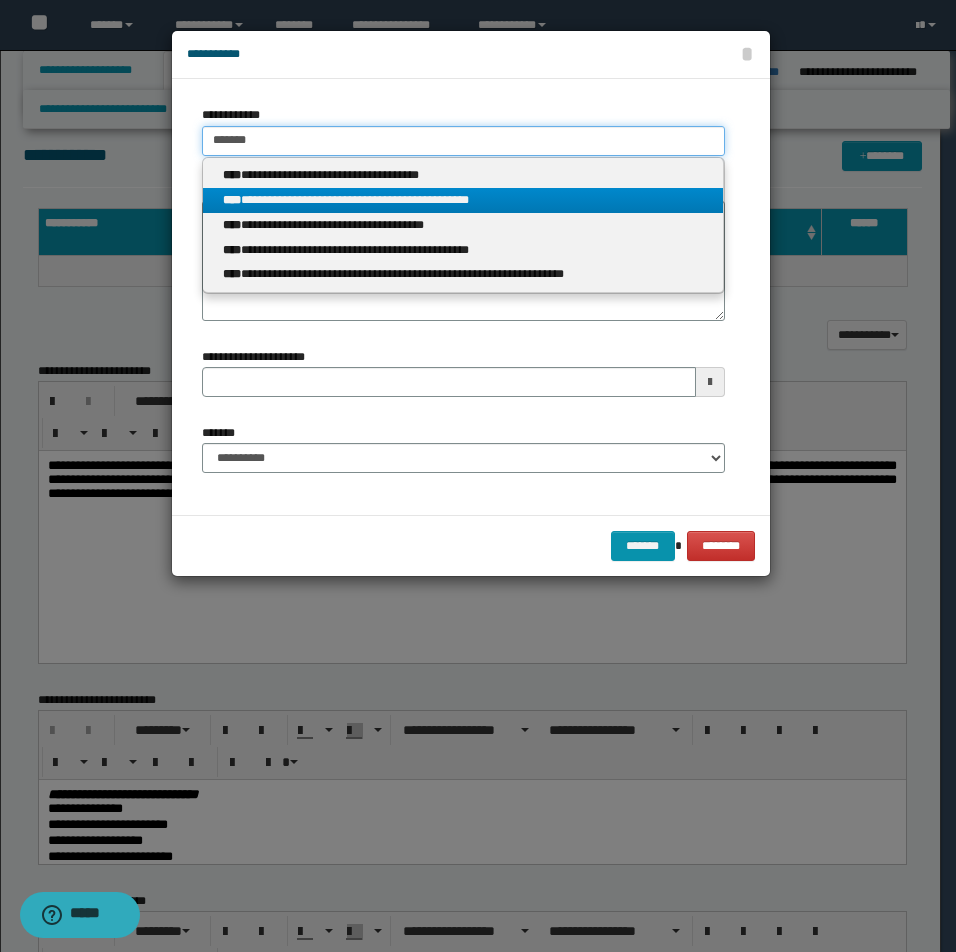 type 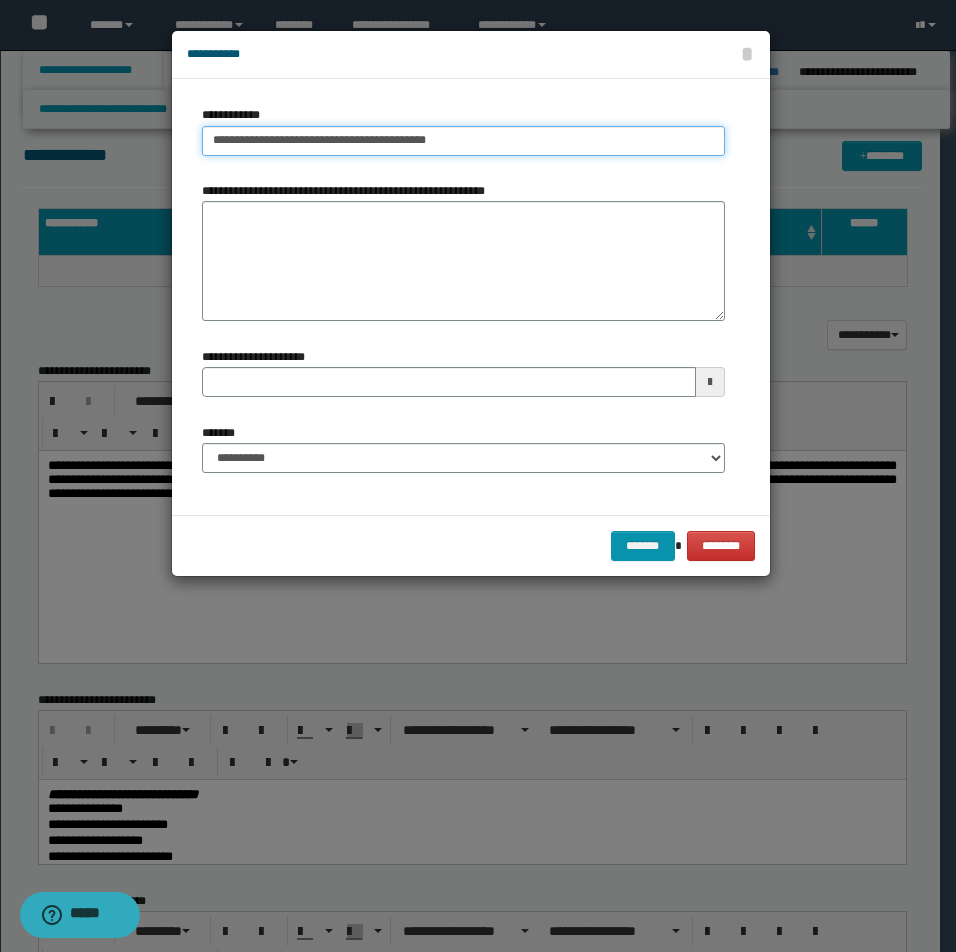 drag, startPoint x: 208, startPoint y: 136, endPoint x: 534, endPoint y: 151, distance: 326.3449 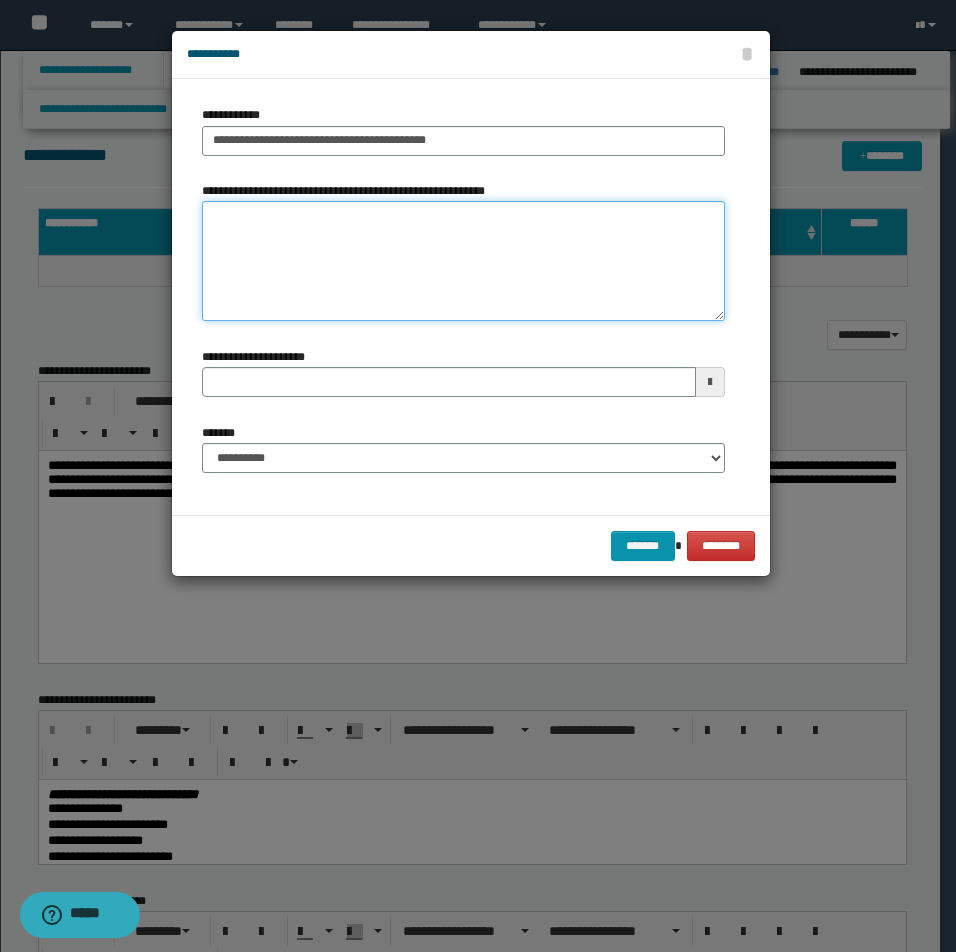 click on "**********" at bounding box center [463, 261] 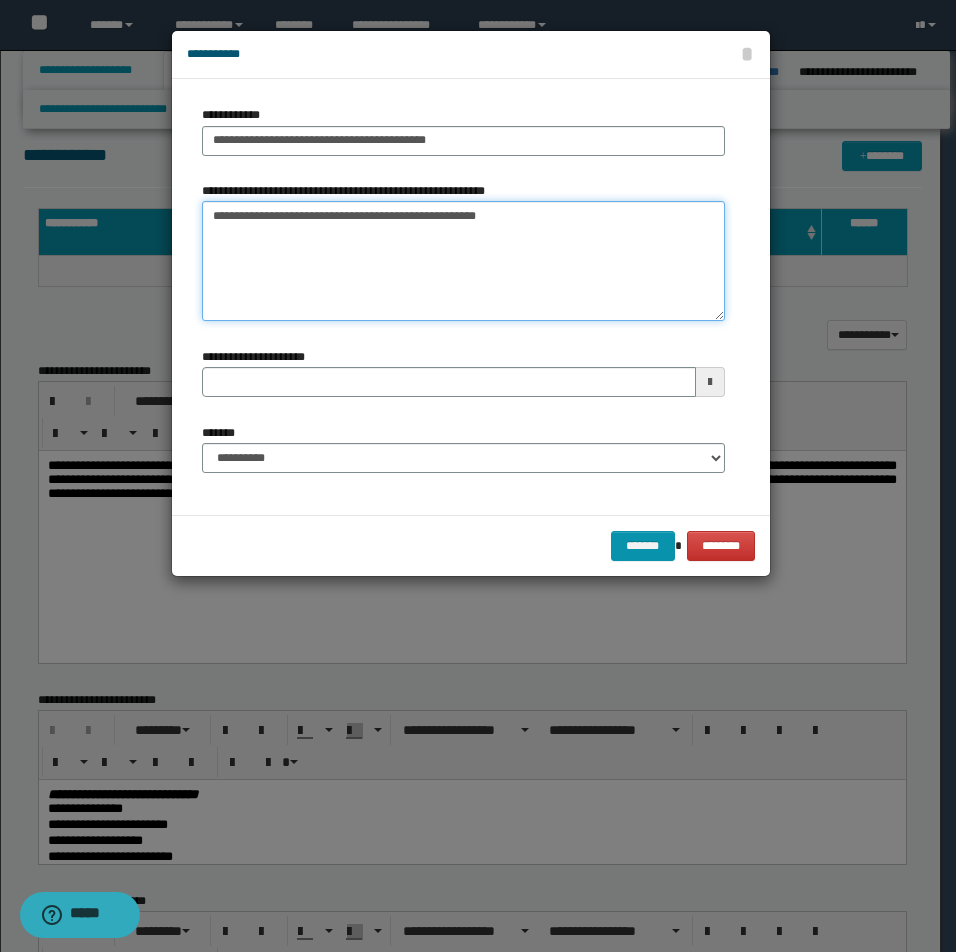 type on "**********" 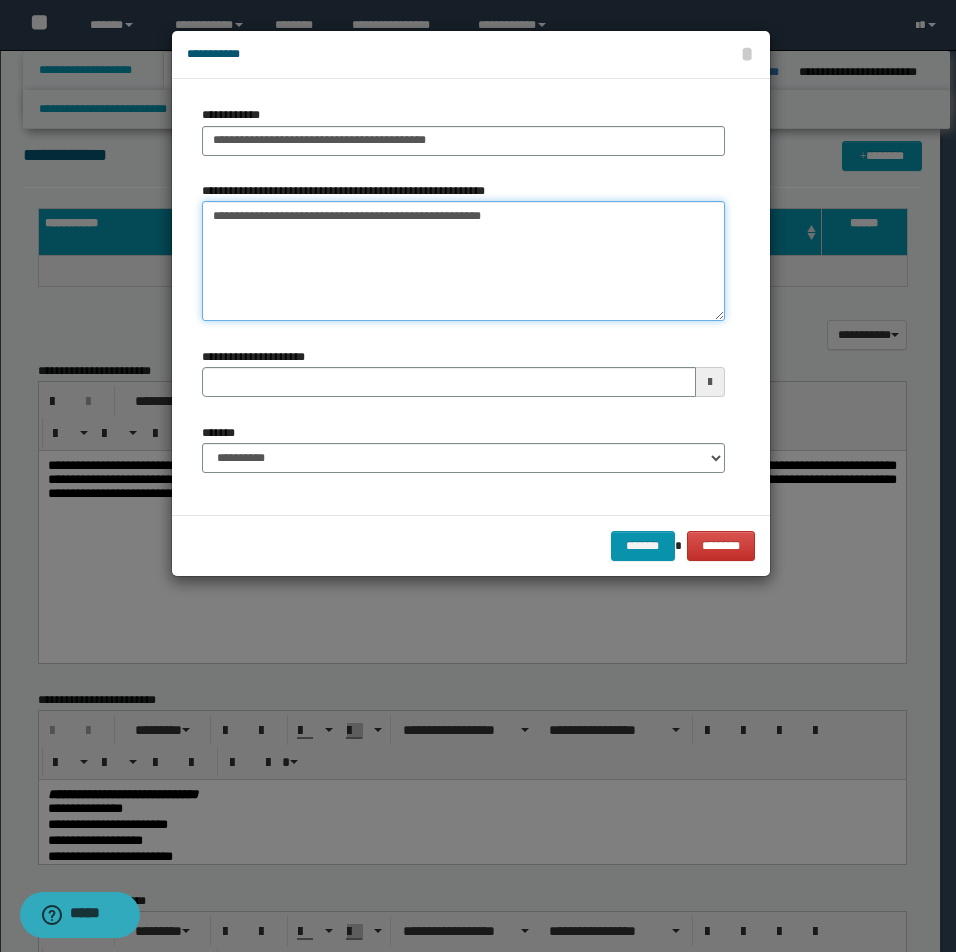 type 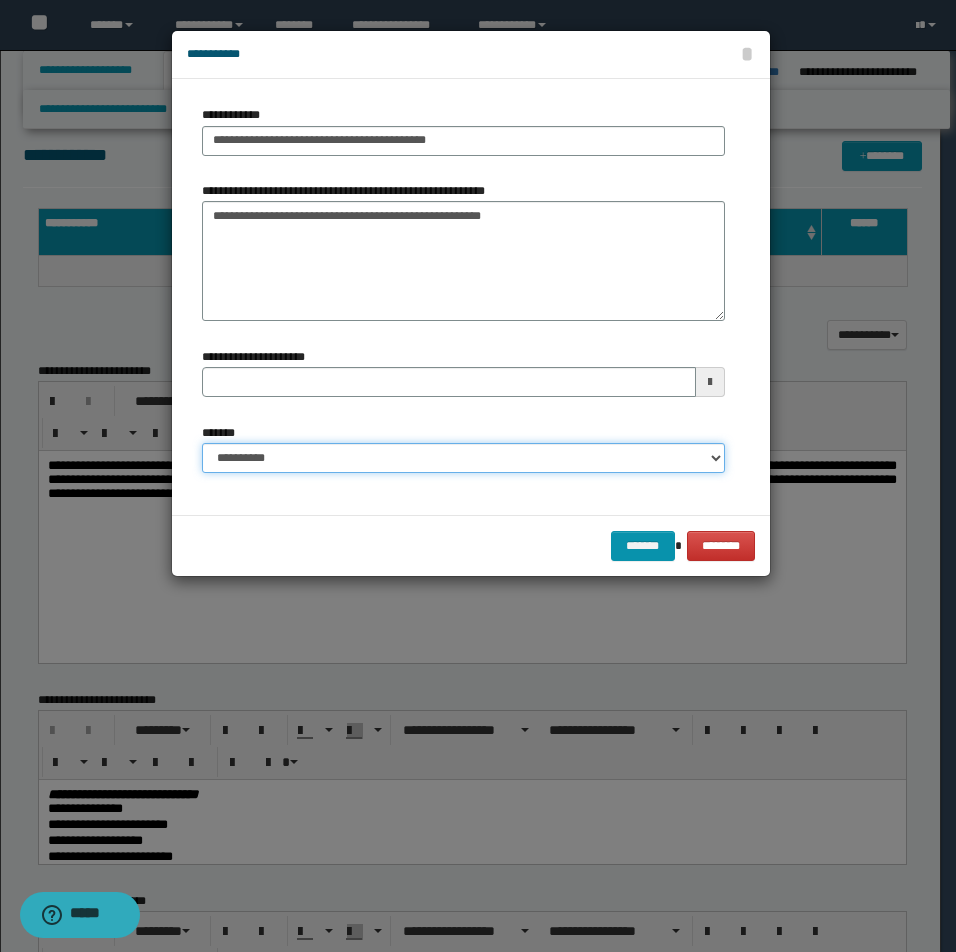 click on "**********" at bounding box center (463, 458) 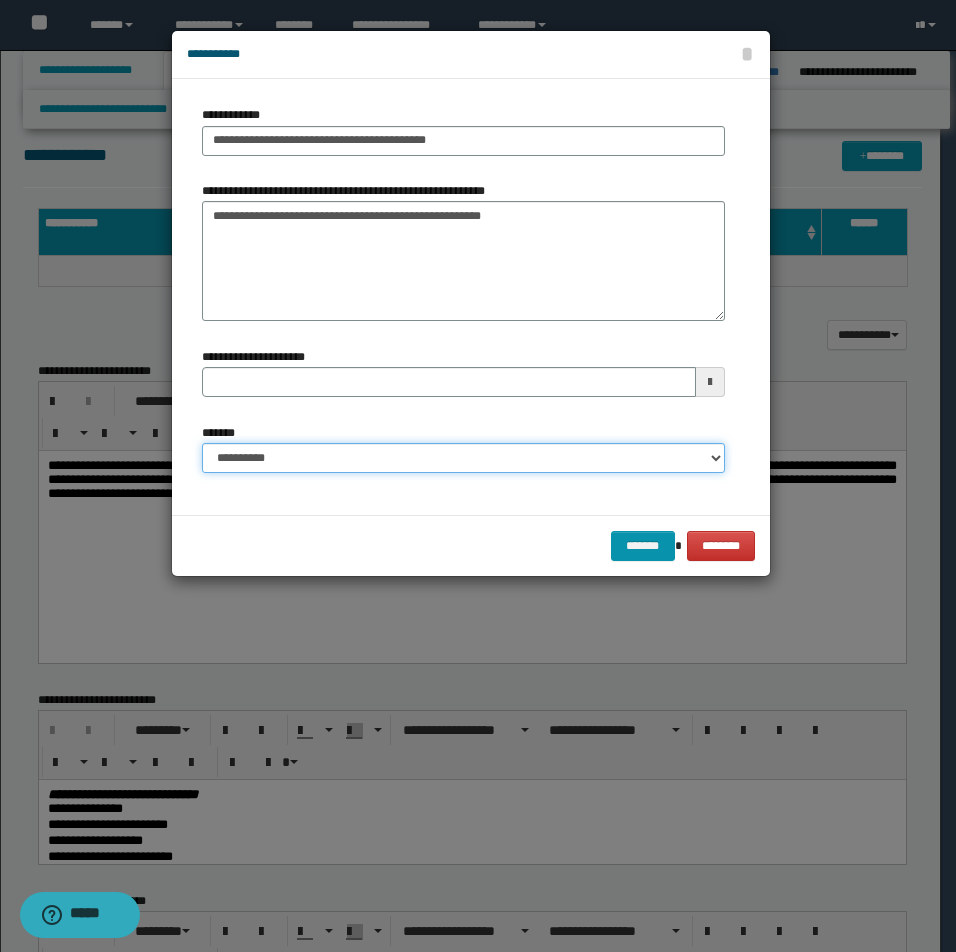 select on "*" 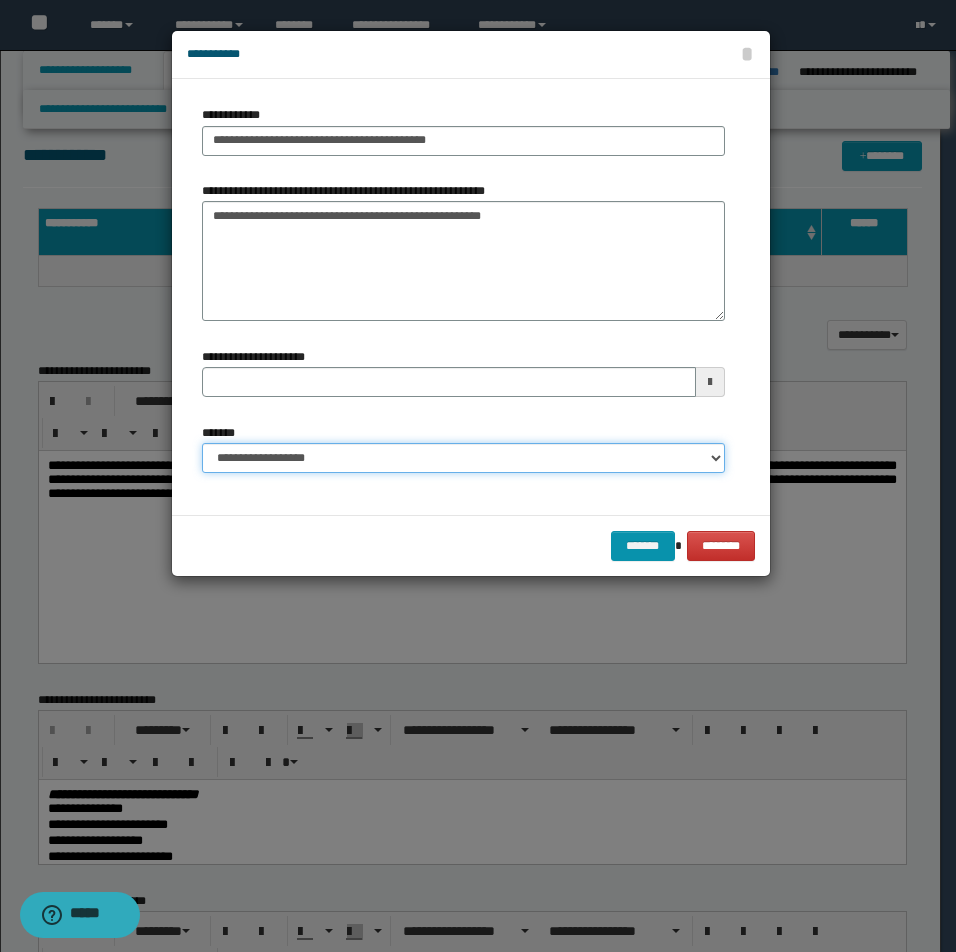 click on "**********" at bounding box center (463, 458) 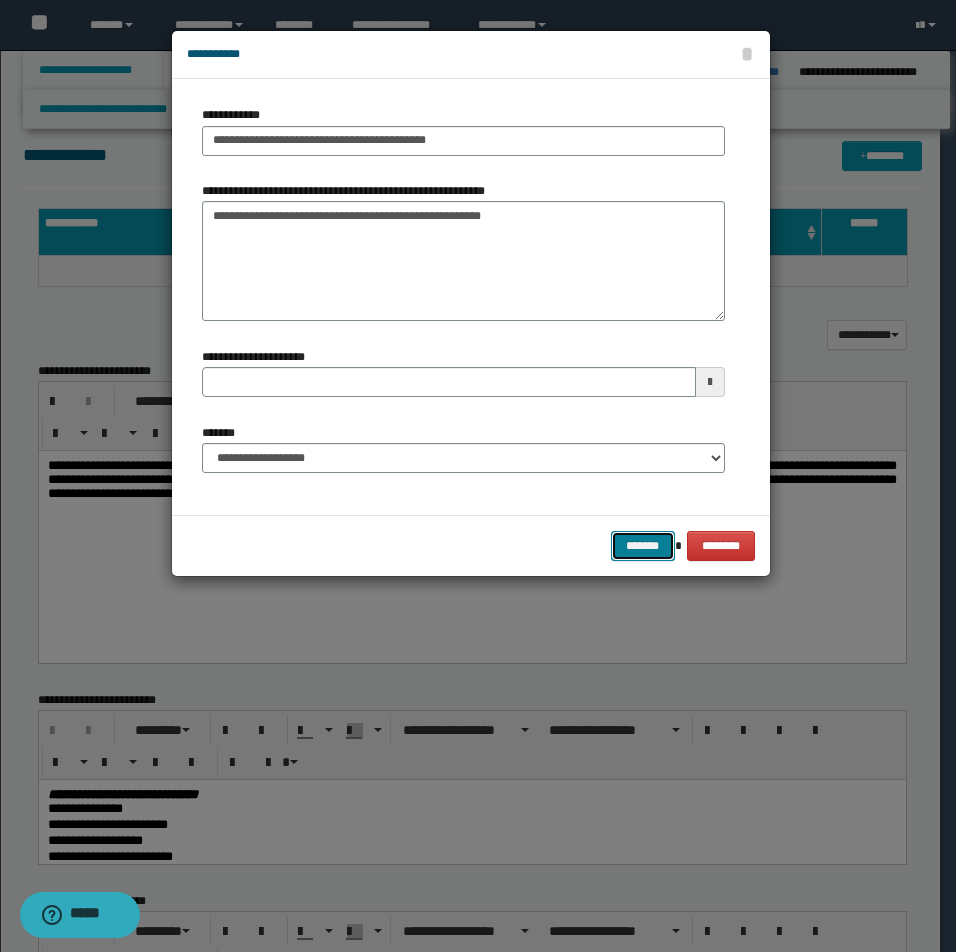 click on "*******" at bounding box center [643, 546] 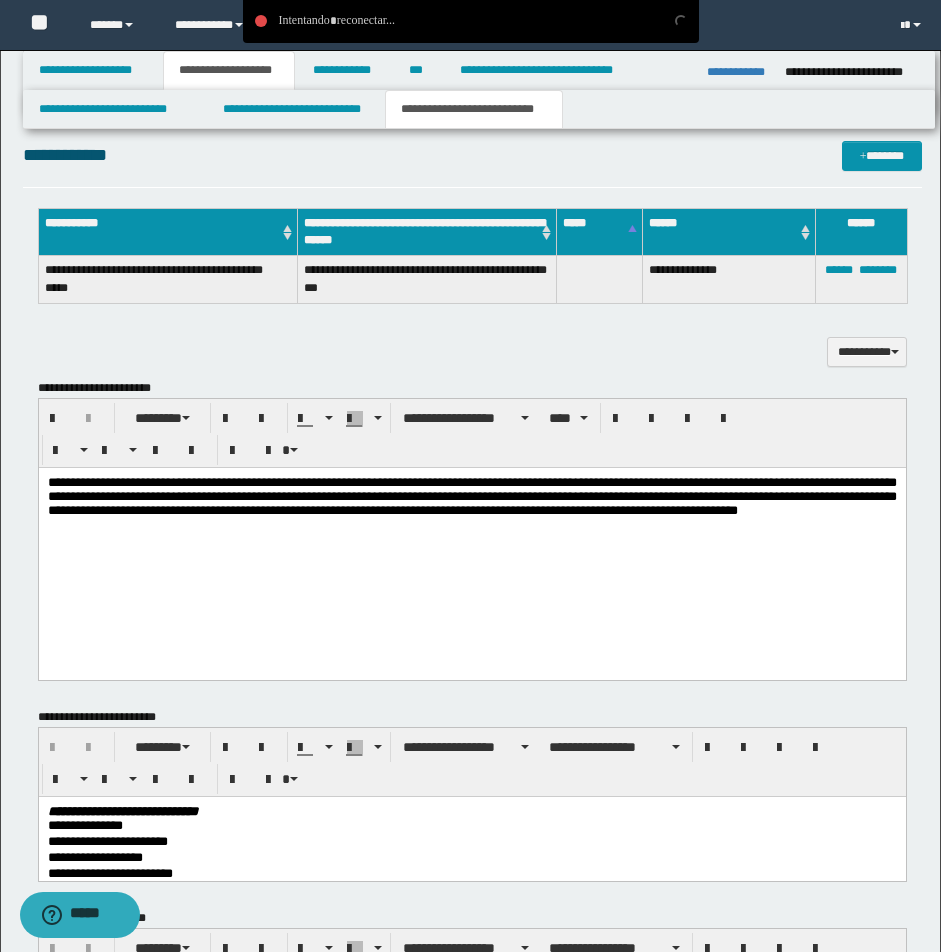 click on "**********" at bounding box center (472, 352) 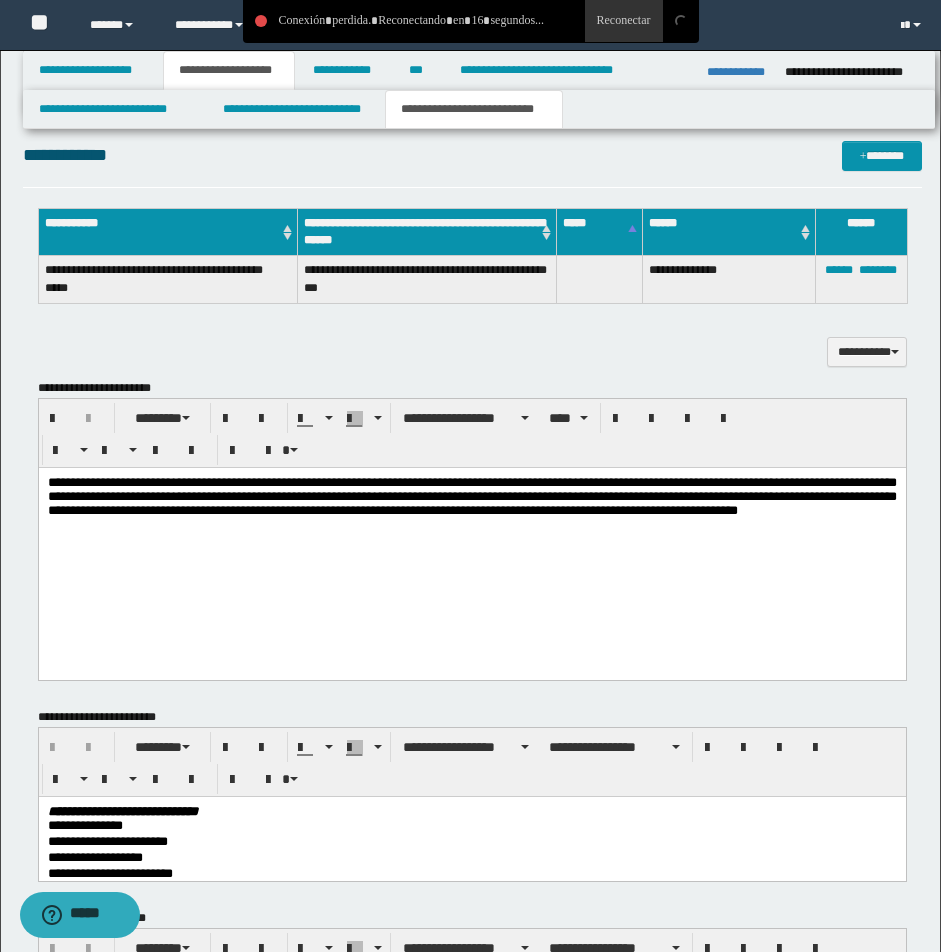 click at bounding box center (471, 21) 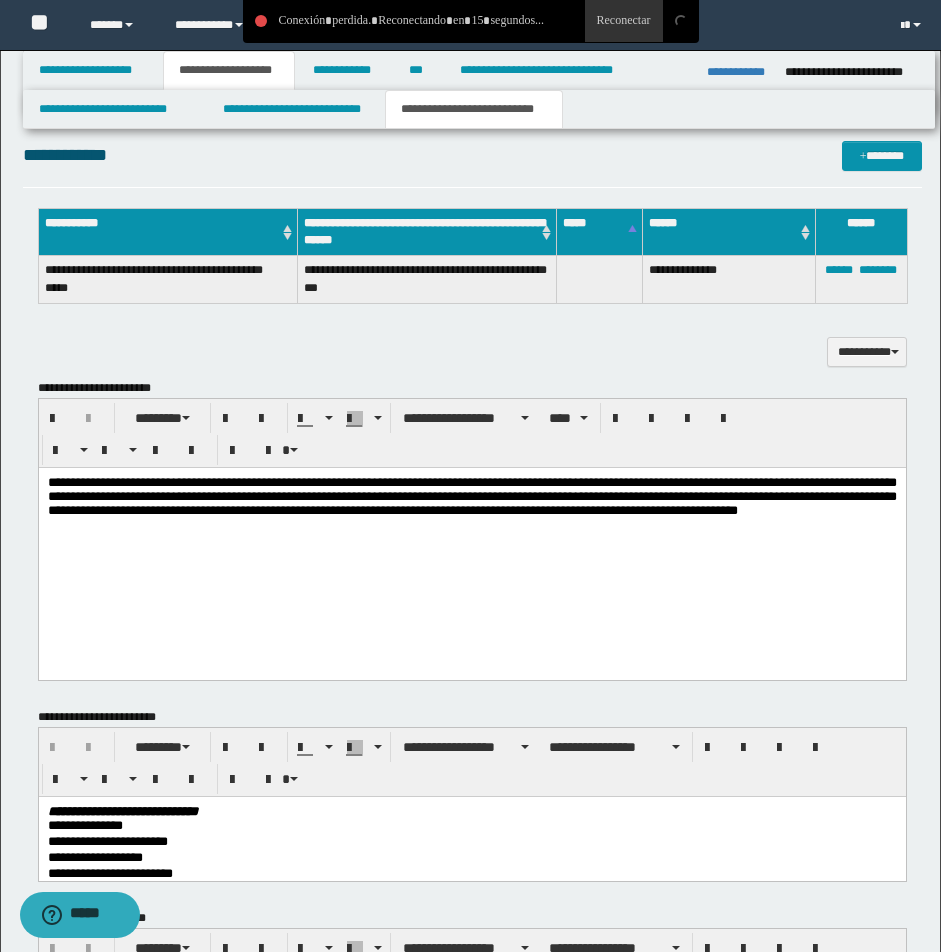 click at bounding box center (624, 21) 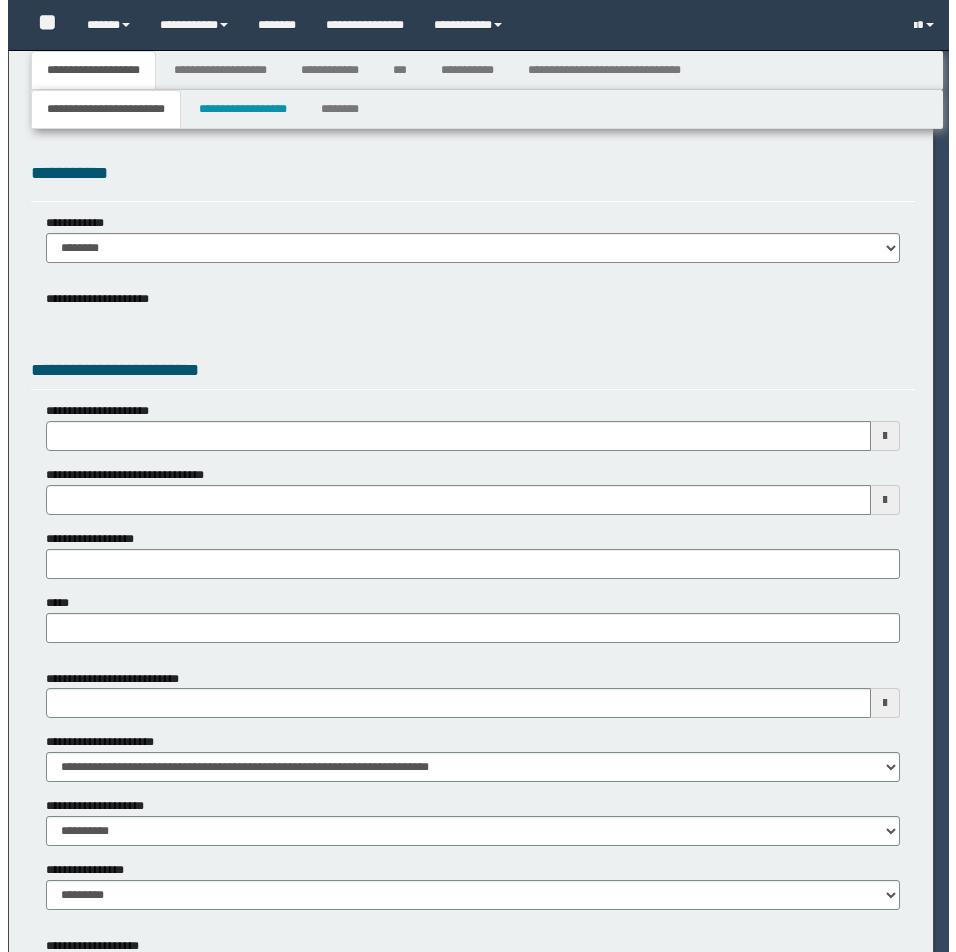 scroll, scrollTop: 0, scrollLeft: 0, axis: both 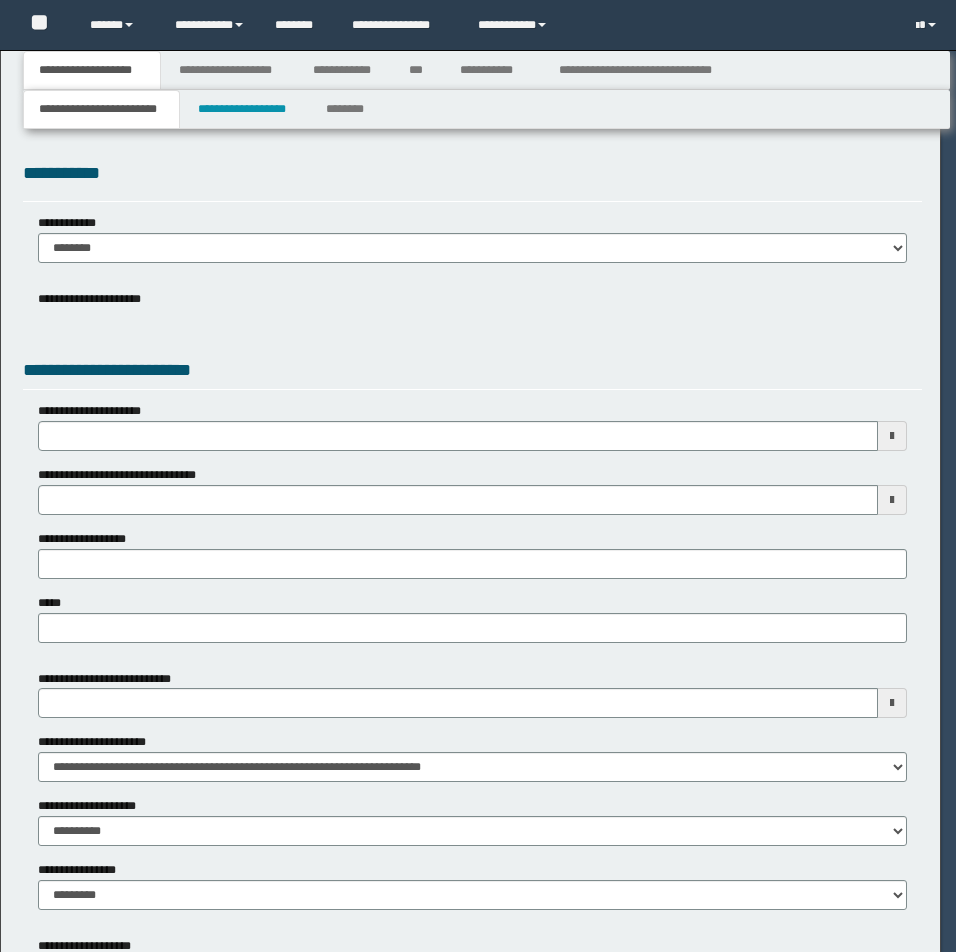 select on "**" 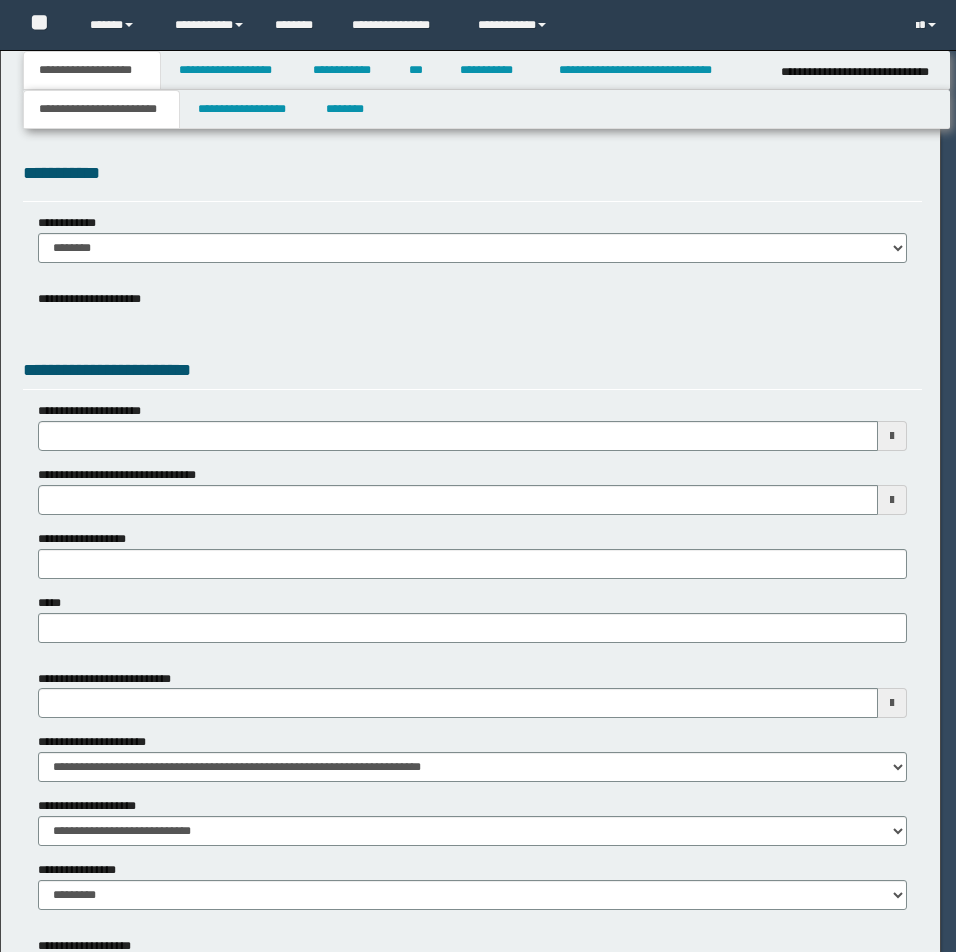 scroll, scrollTop: 0, scrollLeft: 0, axis: both 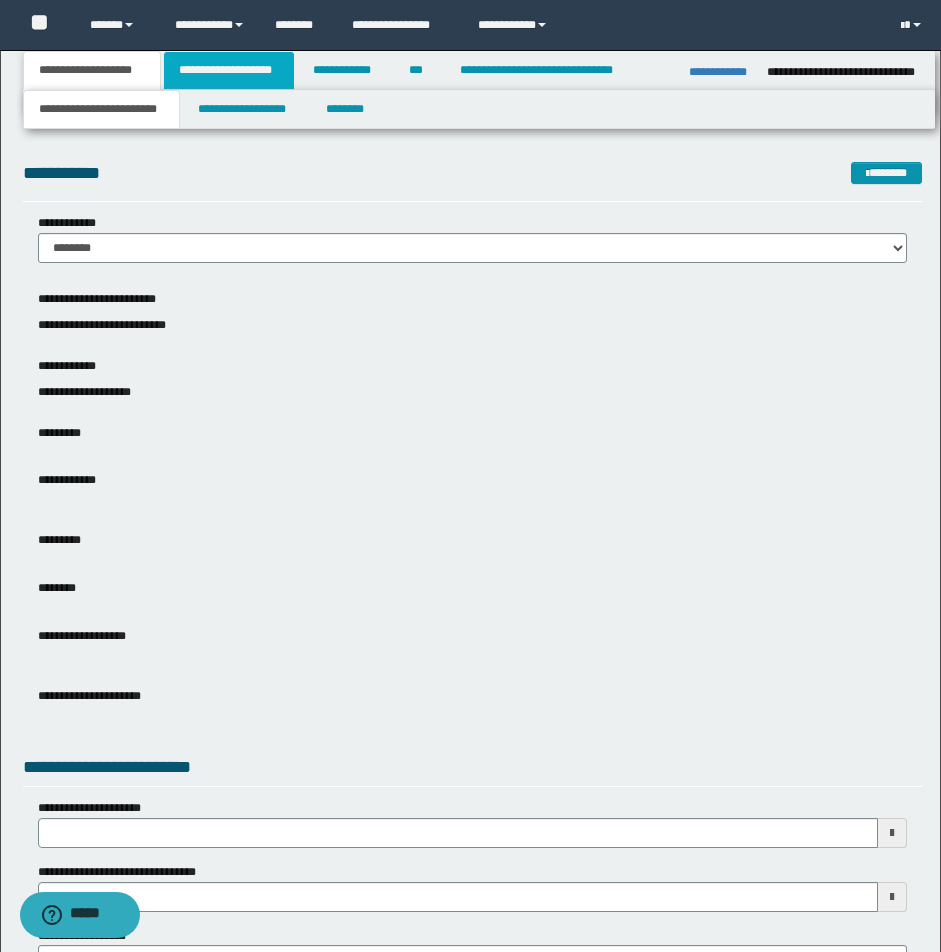 click on "**********" at bounding box center [229, 70] 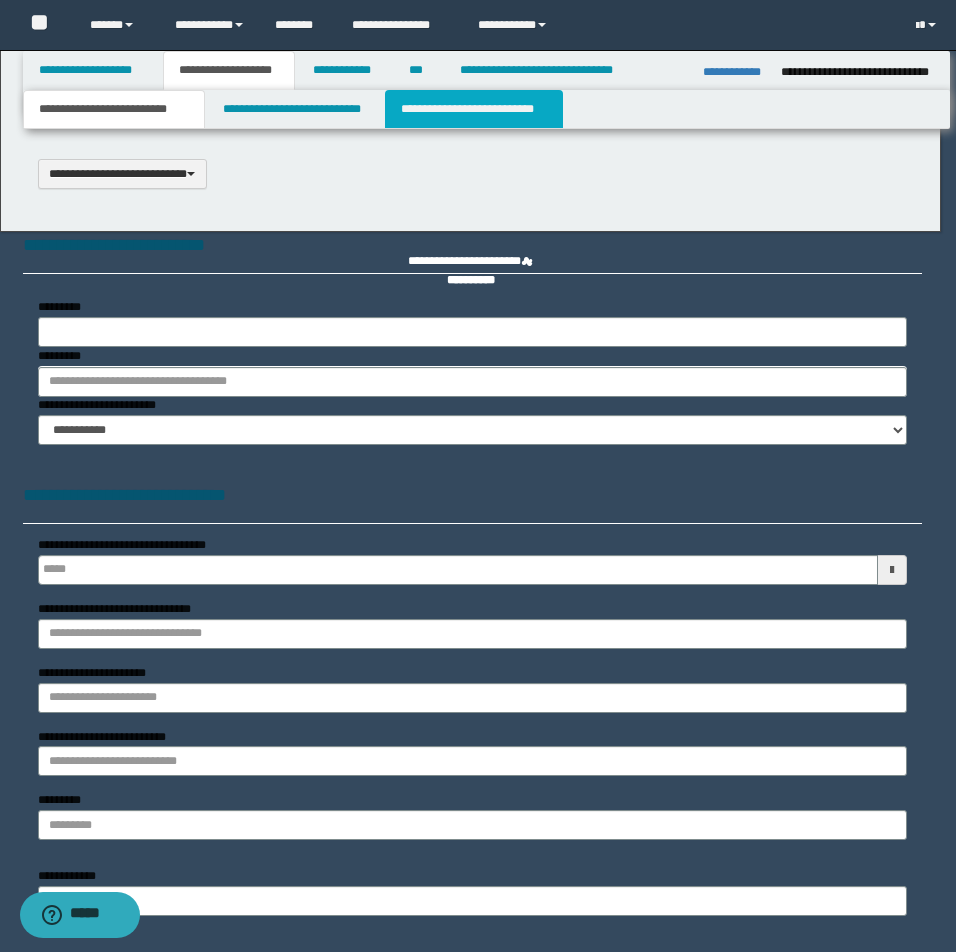 click on "**********" at bounding box center (474, 109) 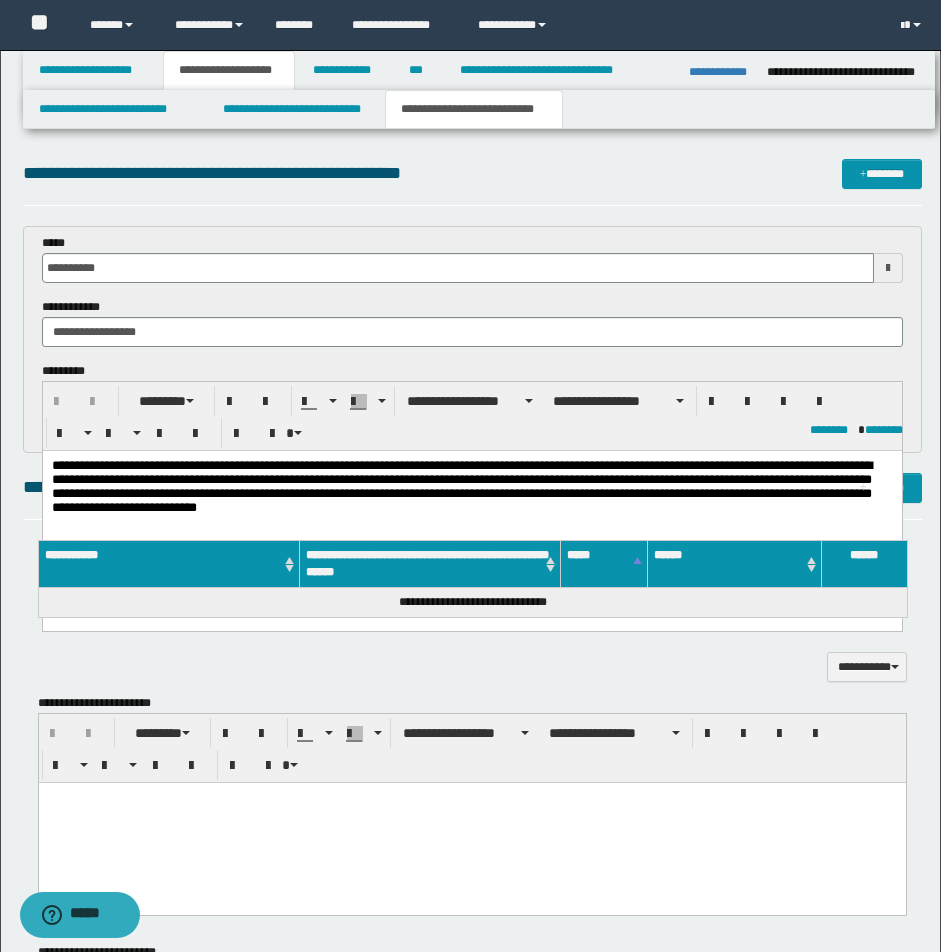 scroll, scrollTop: 0, scrollLeft: 0, axis: both 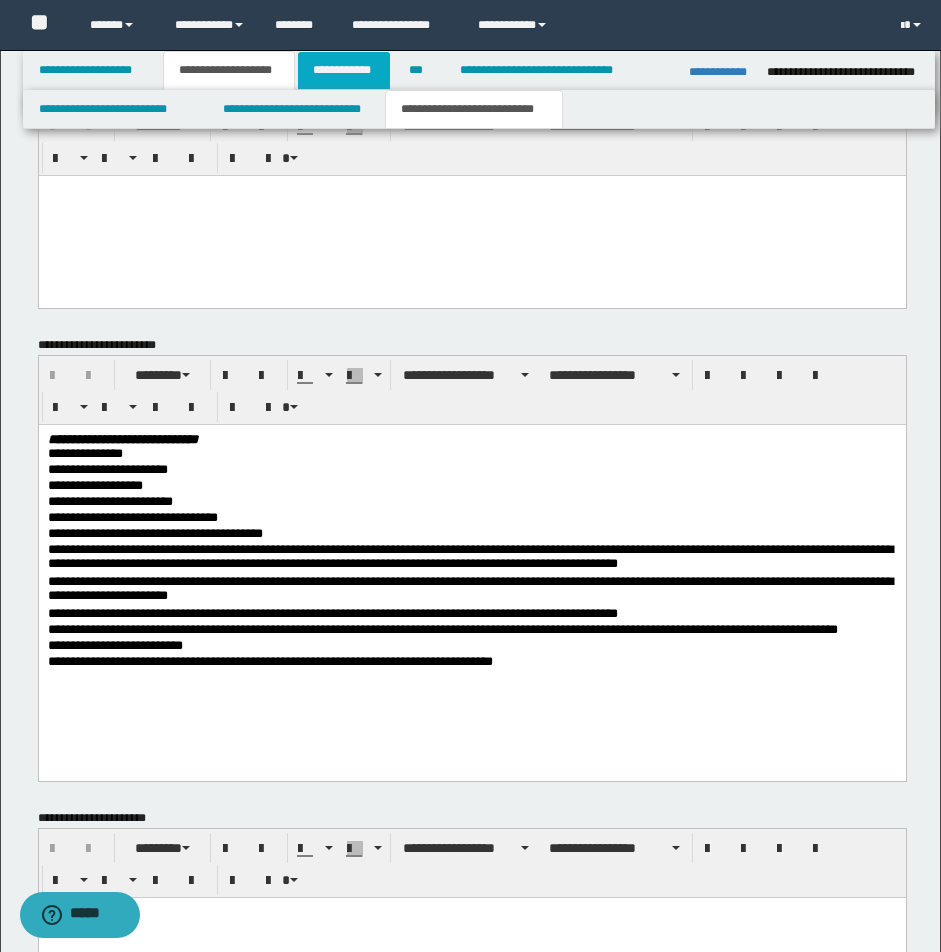 click on "**********" at bounding box center [344, 70] 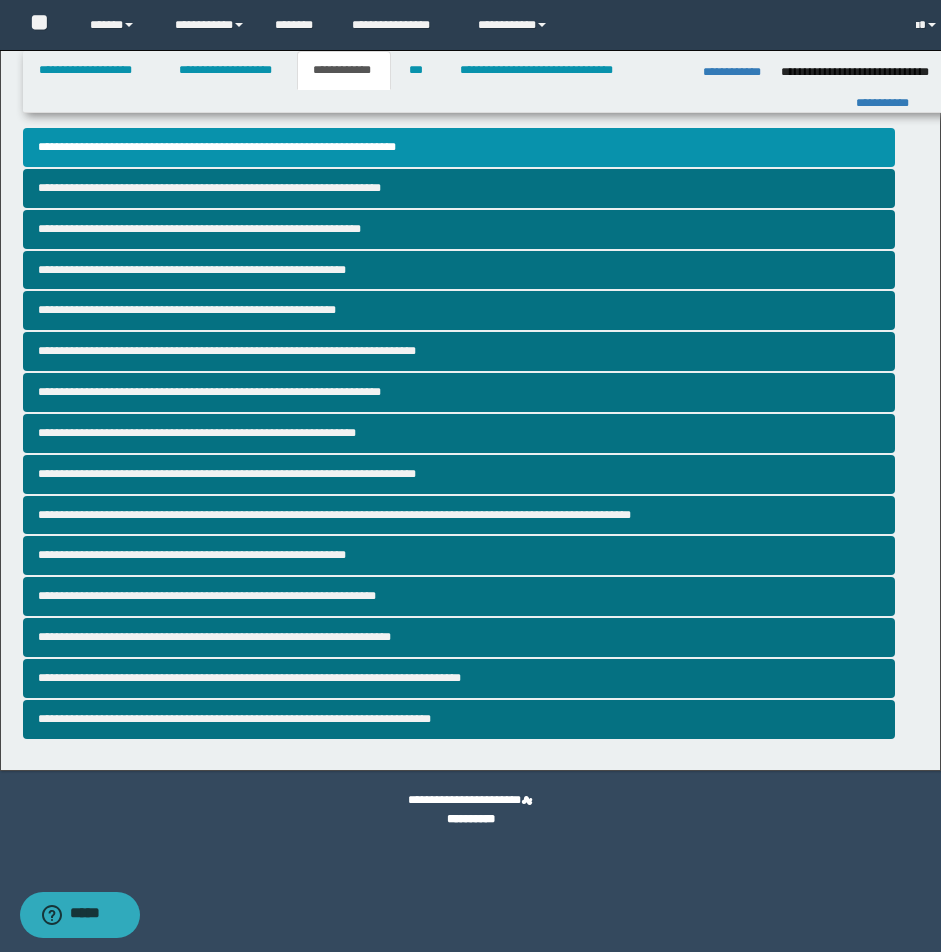 scroll, scrollTop: 0, scrollLeft: 0, axis: both 